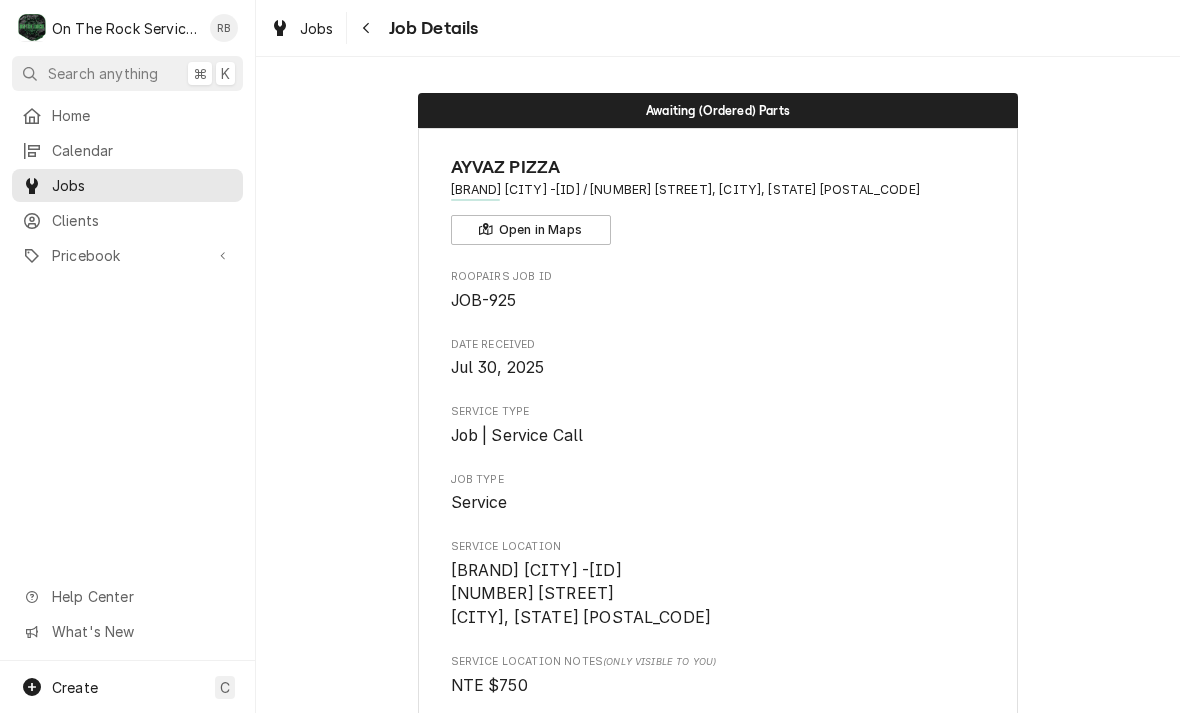 scroll, scrollTop: 0, scrollLeft: 0, axis: both 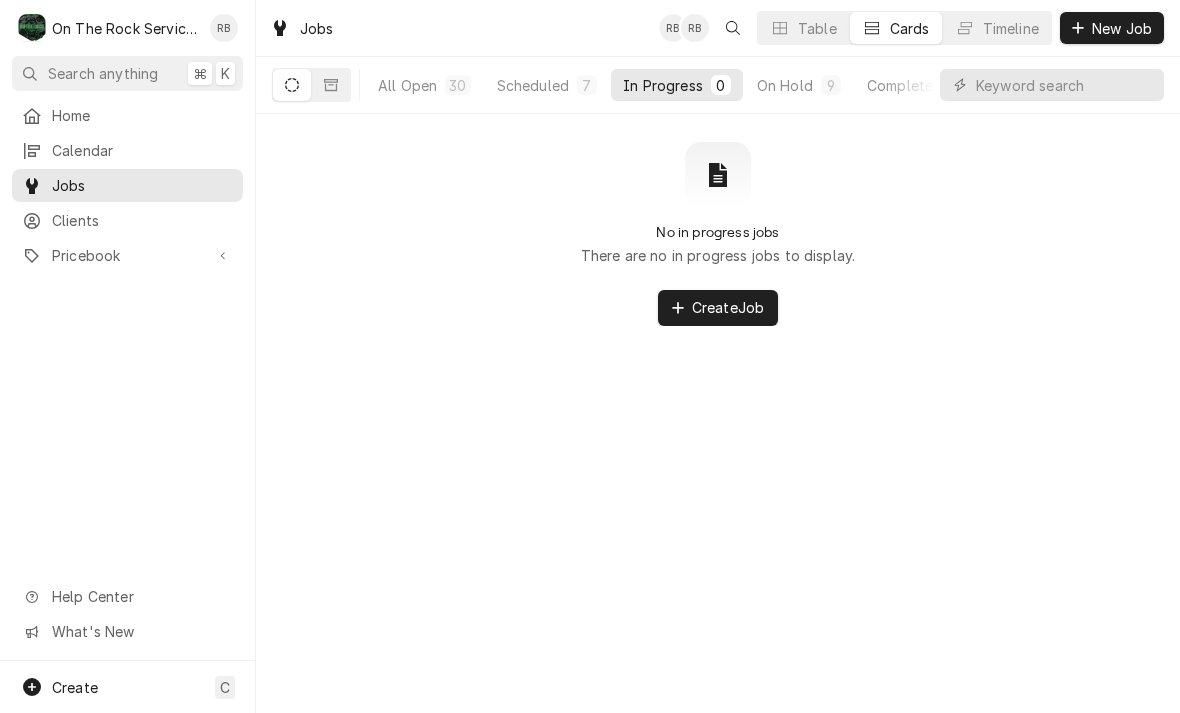 click on "Scheduled 7" at bounding box center (547, 85) 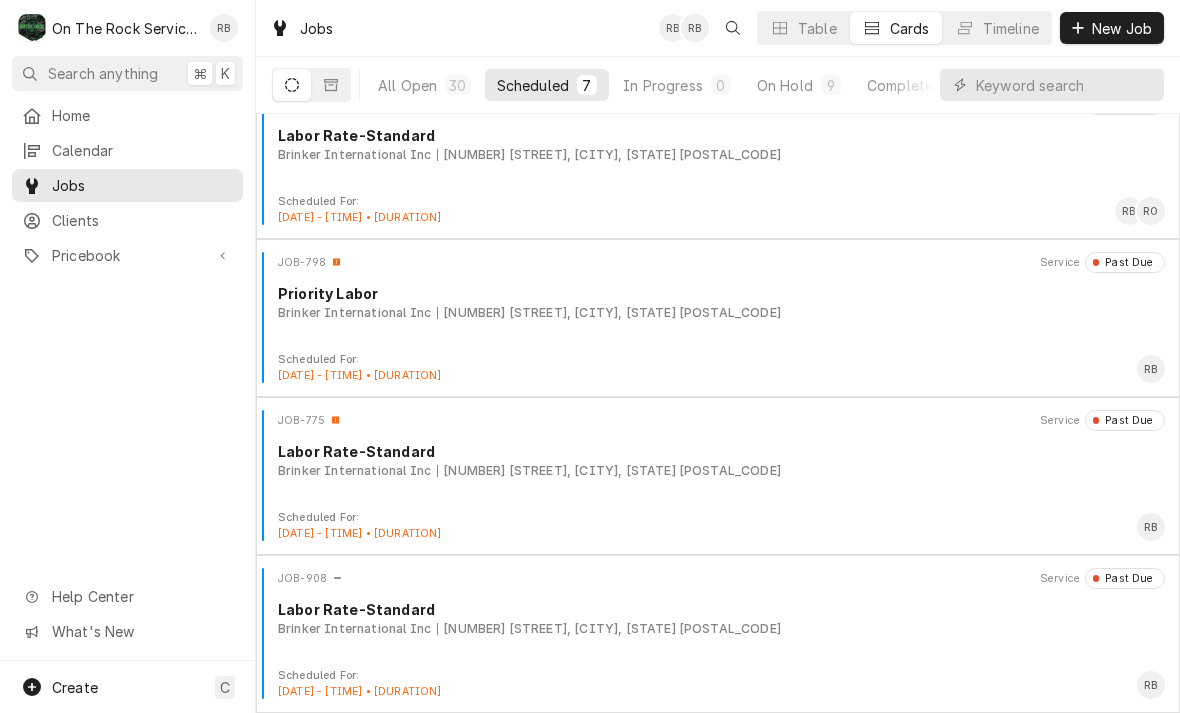 scroll, scrollTop: 507, scrollLeft: 0, axis: vertical 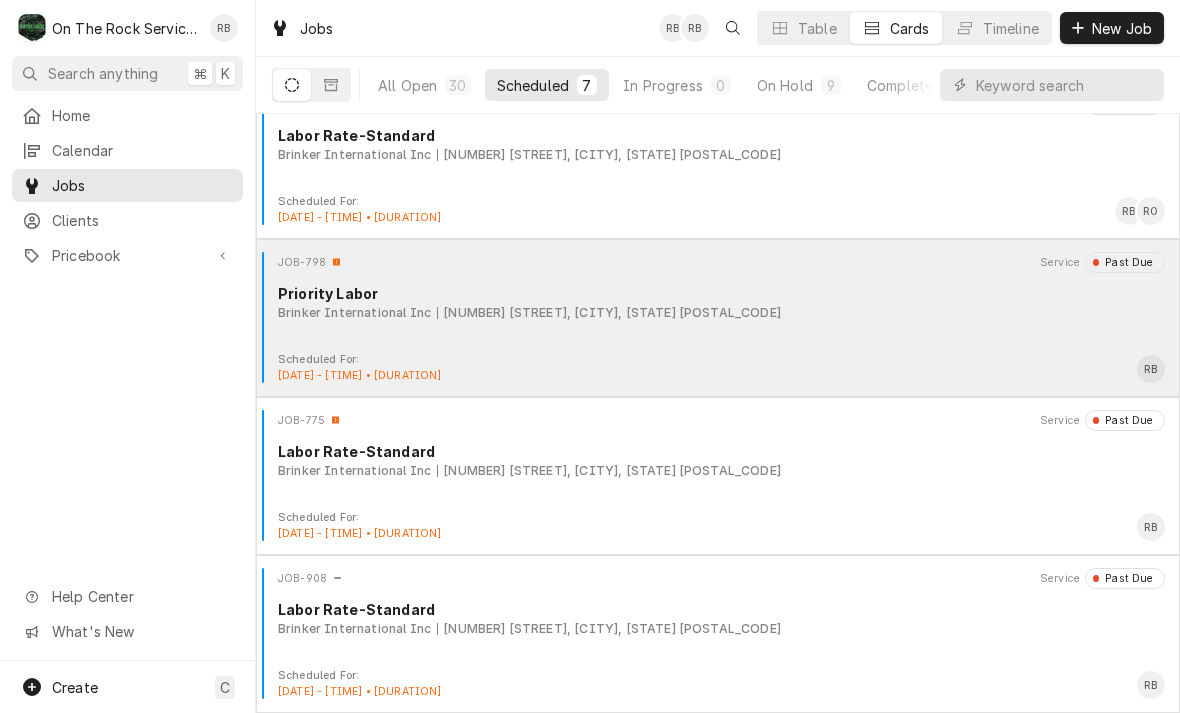 type 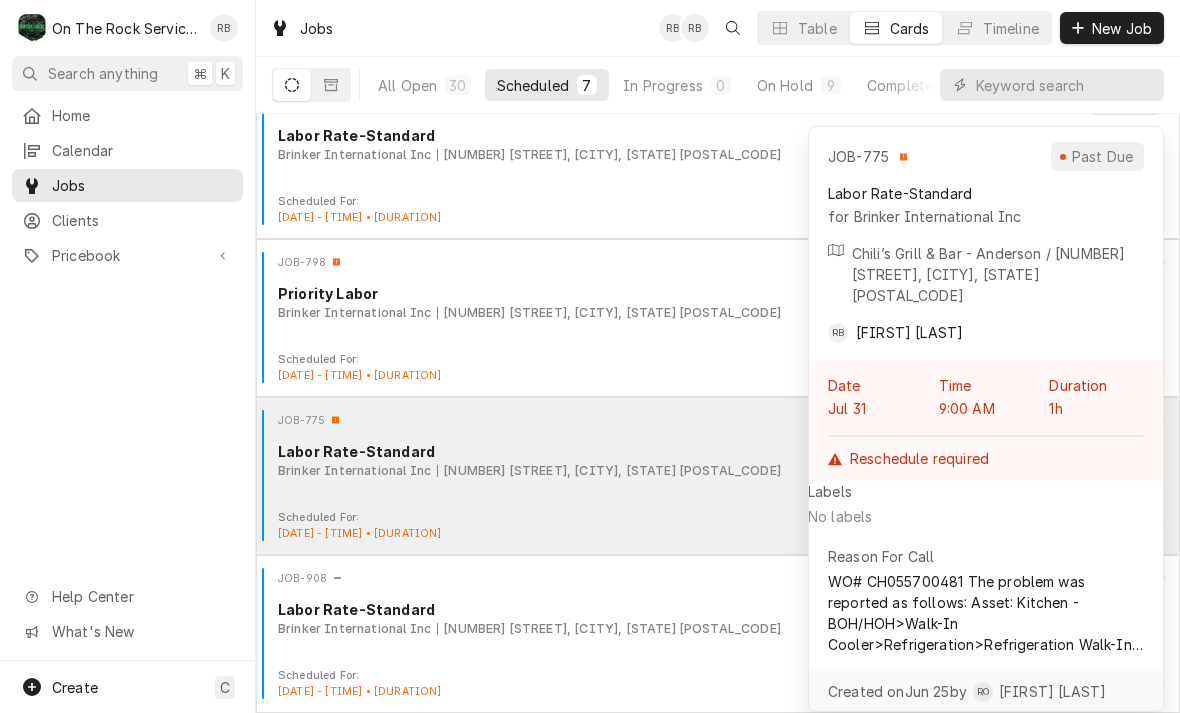 click on "[NUMBER] [STREET], [CITY], [STATE] [POSTAL_CODE]" at bounding box center [609, 471] 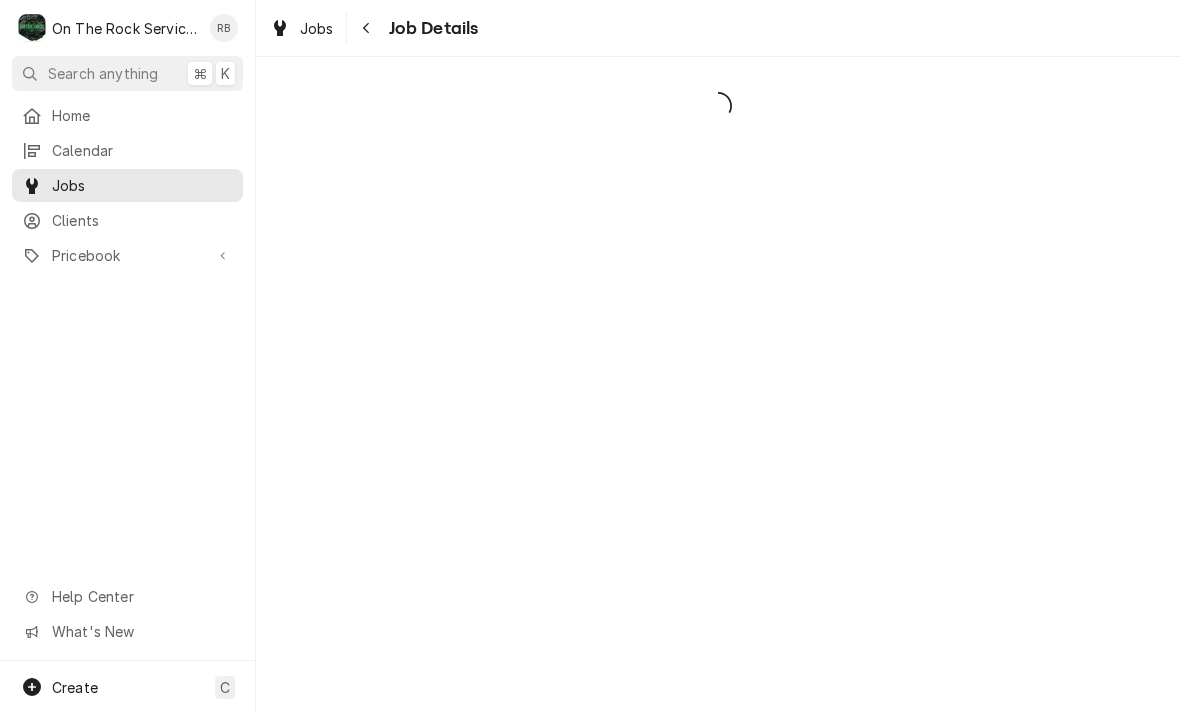 scroll, scrollTop: 0, scrollLeft: 0, axis: both 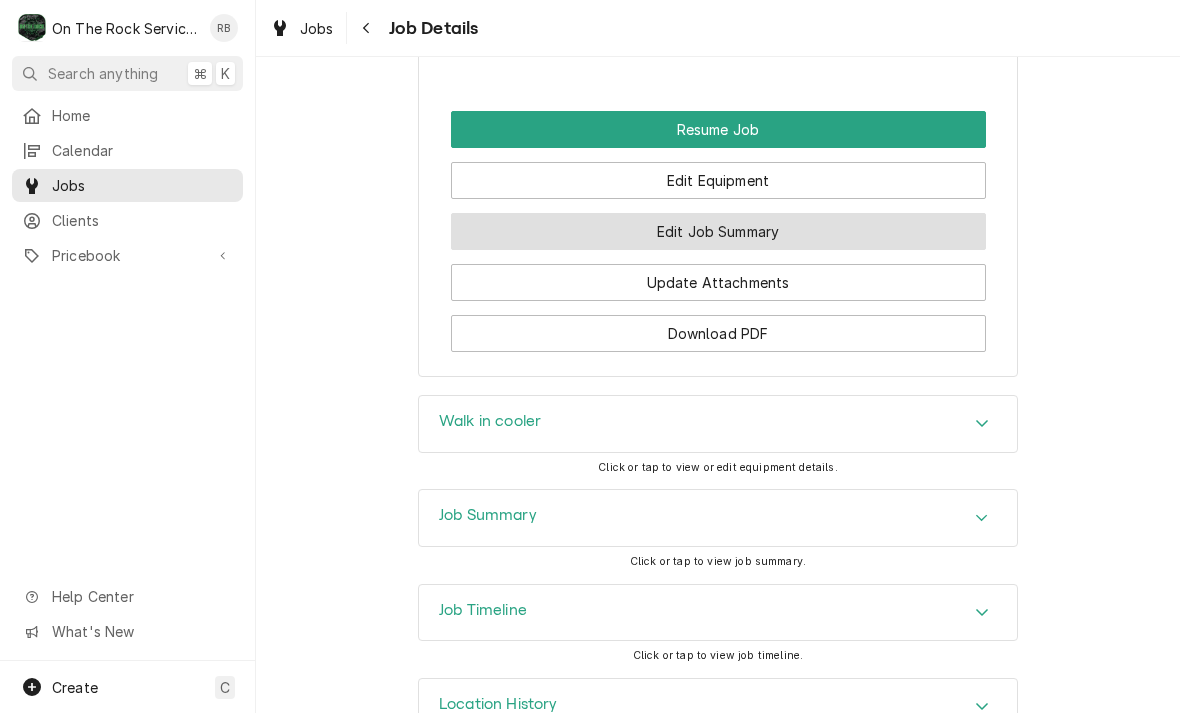 click on "Edit Job Summary" at bounding box center [718, 231] 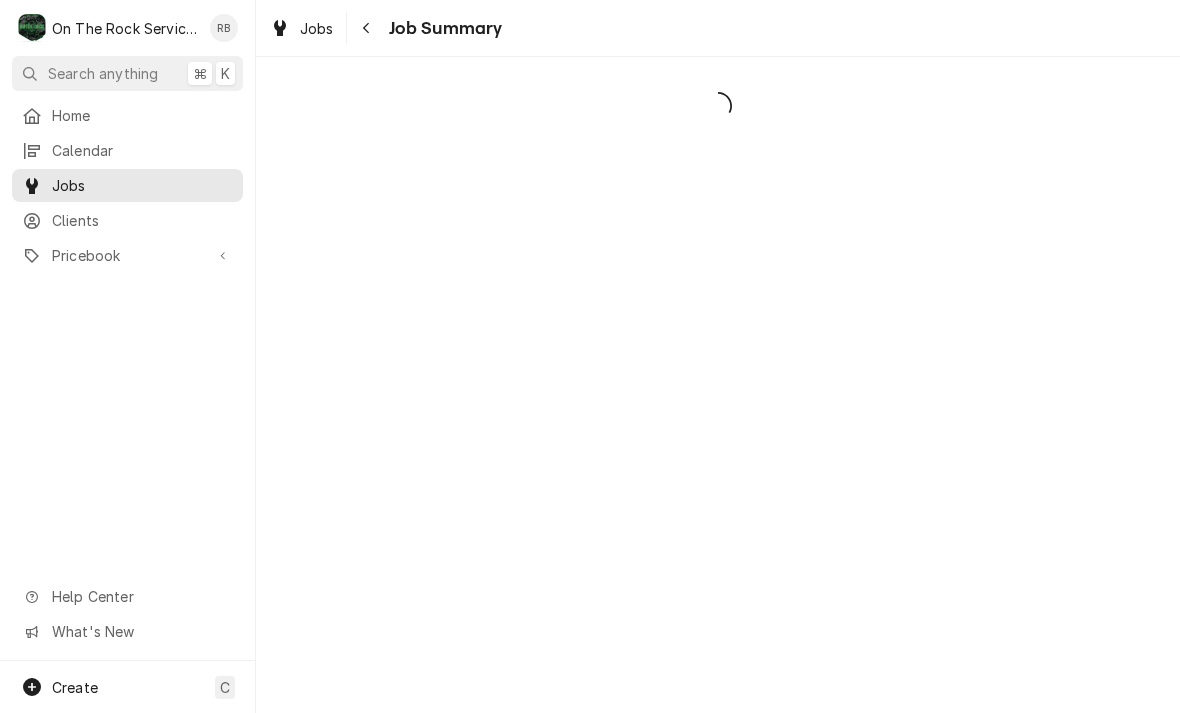 scroll, scrollTop: 0, scrollLeft: 0, axis: both 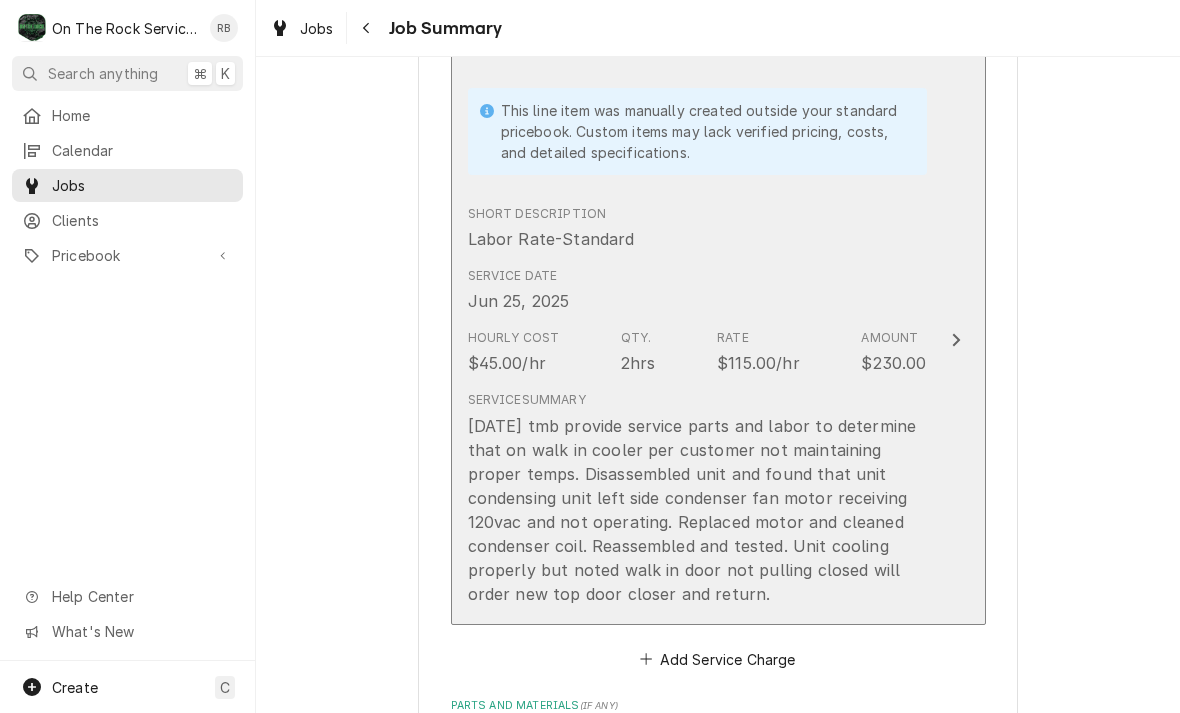 click 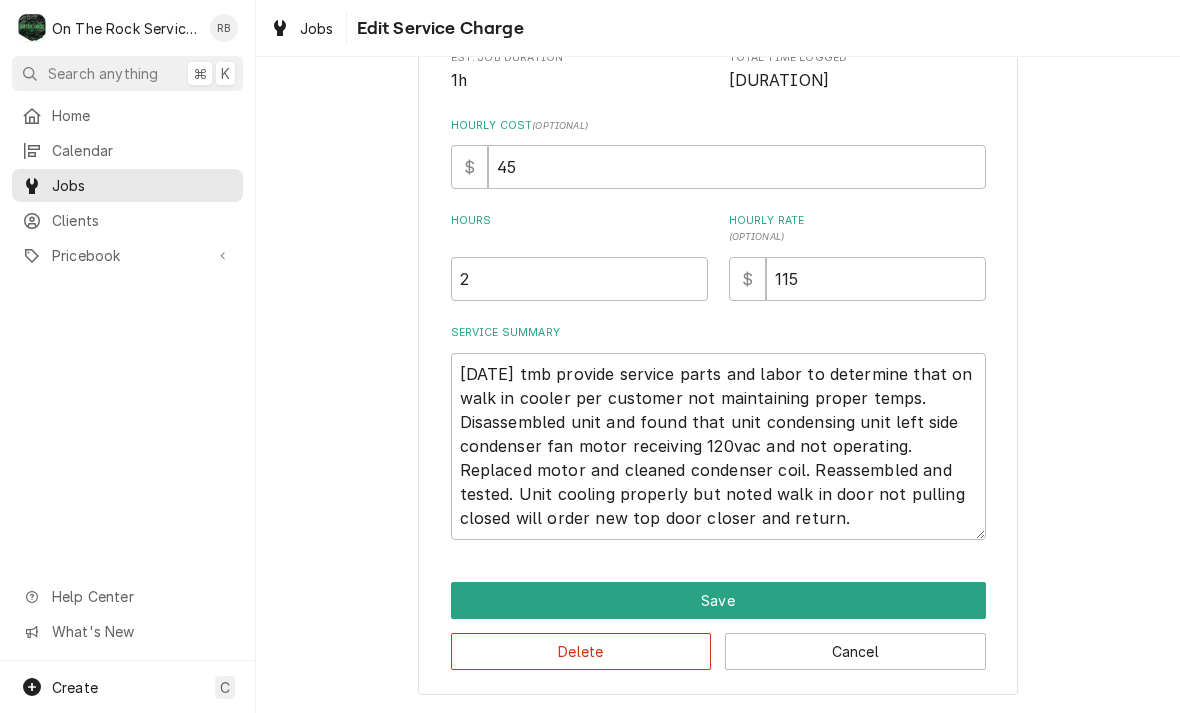 scroll, scrollTop: 485, scrollLeft: 0, axis: vertical 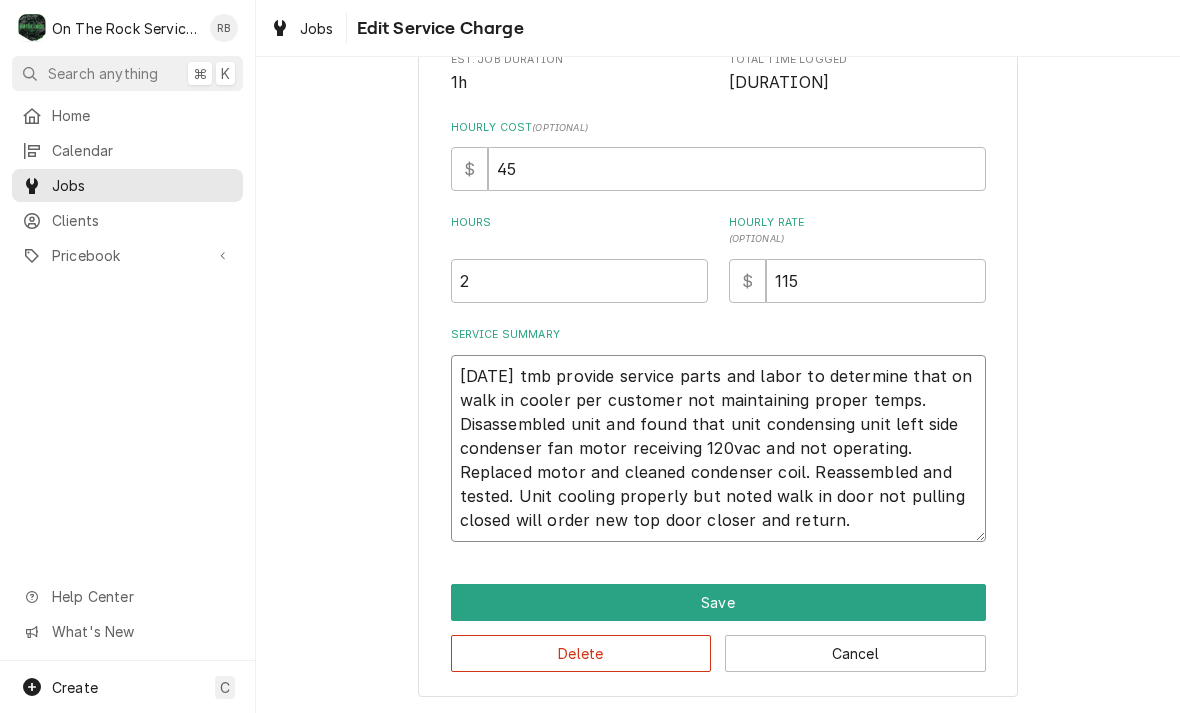 click on "[DATE] tmb provide service parts and labor to determine that on walk in cooler per customer not maintaining proper temps. Disassembled unit and found that unit condensing unit left side condenser fan motor receiving 120vac and not operating. Replaced motor and cleaned condenser coil. Reassembled and tested. Unit cooling properly but noted walk in door not pulling closed will order new top door closer and return." at bounding box center [718, 448] 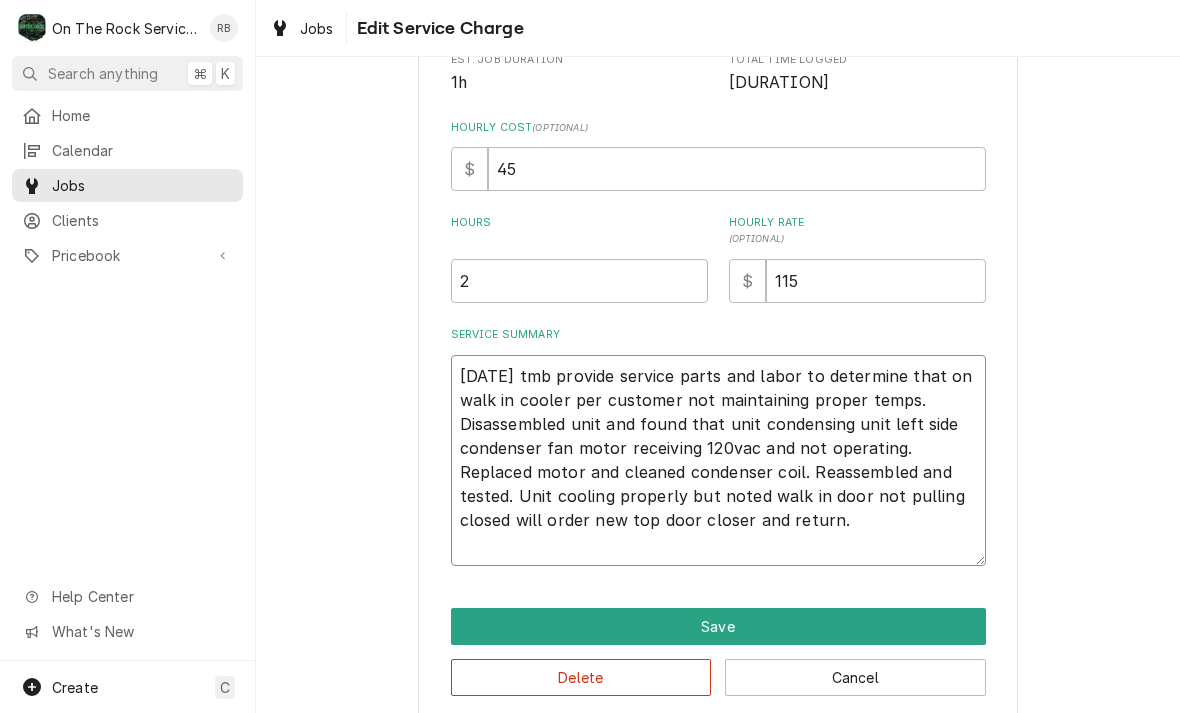 type on "x" 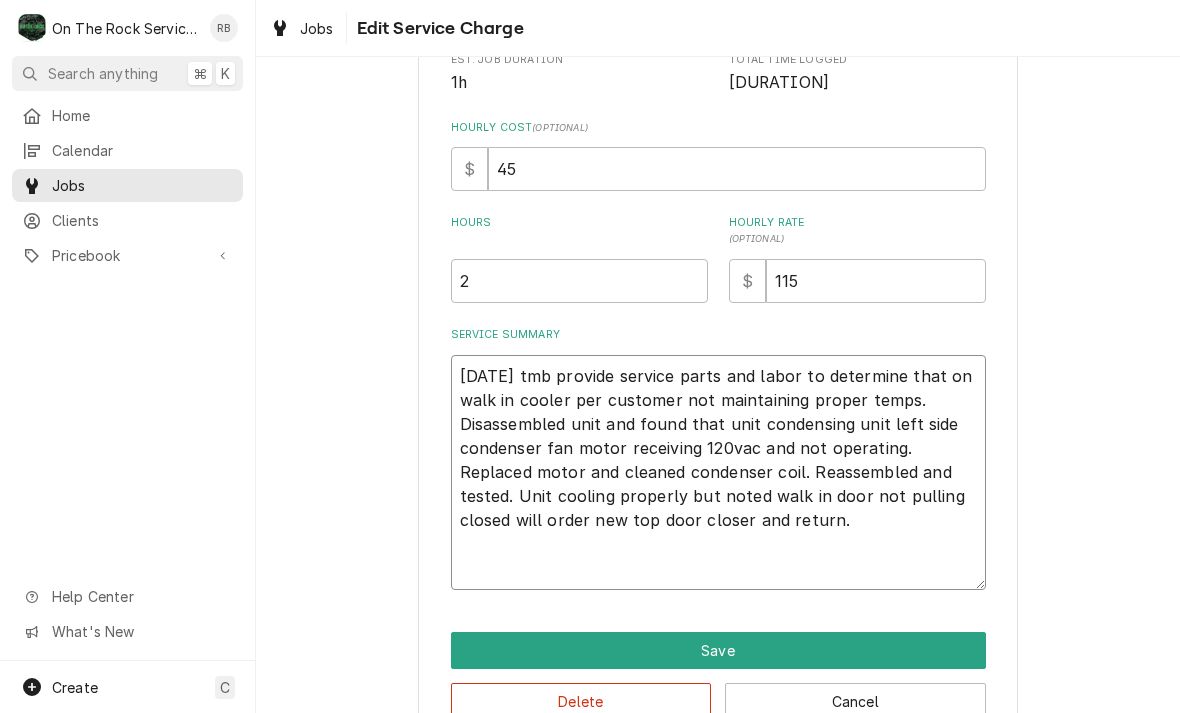 type on "x" 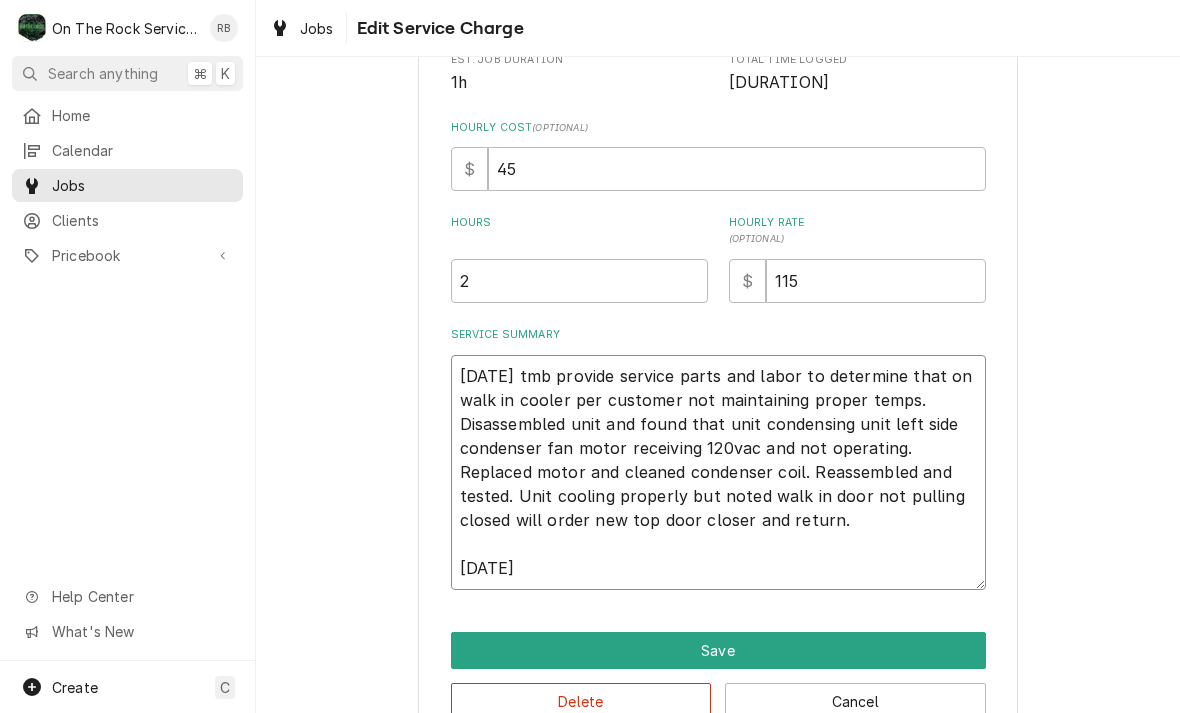 type on "x" 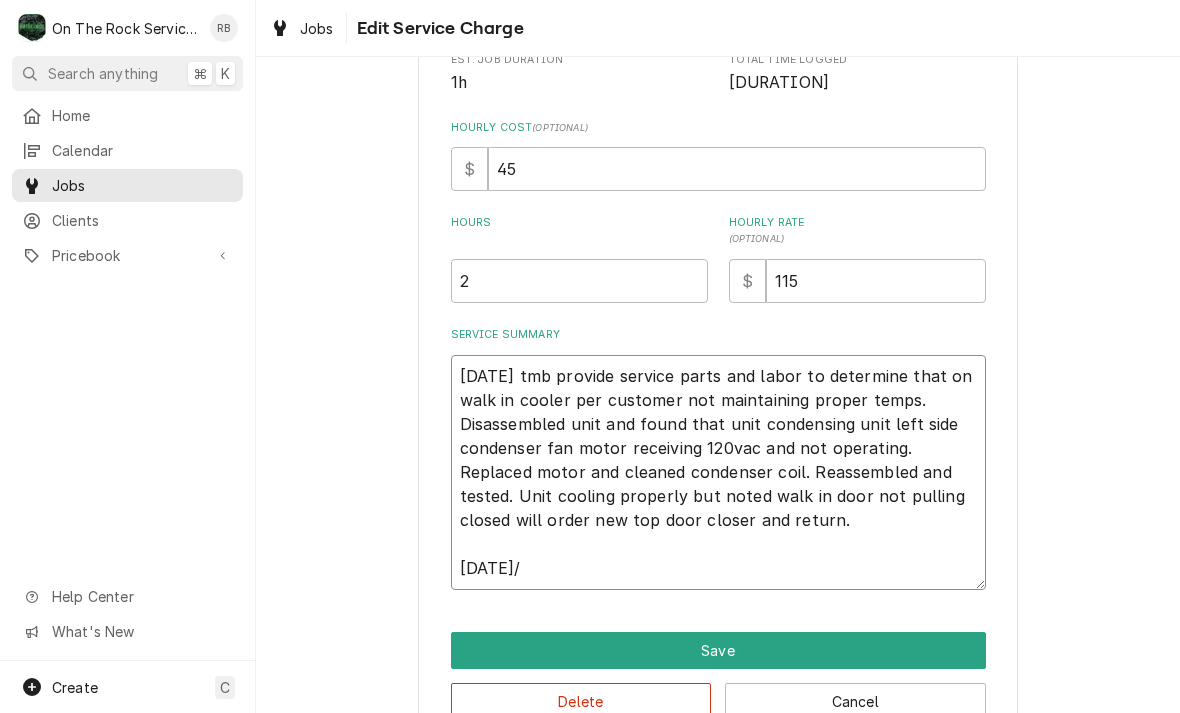 type on "x" 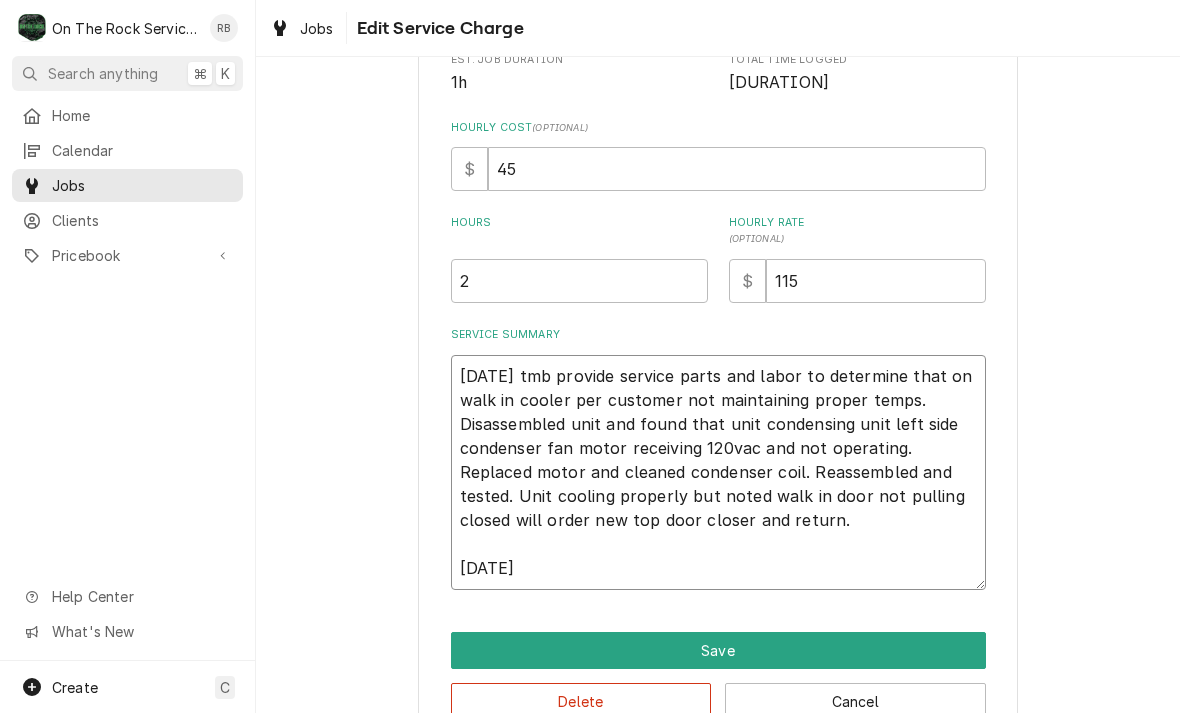 type on "x" 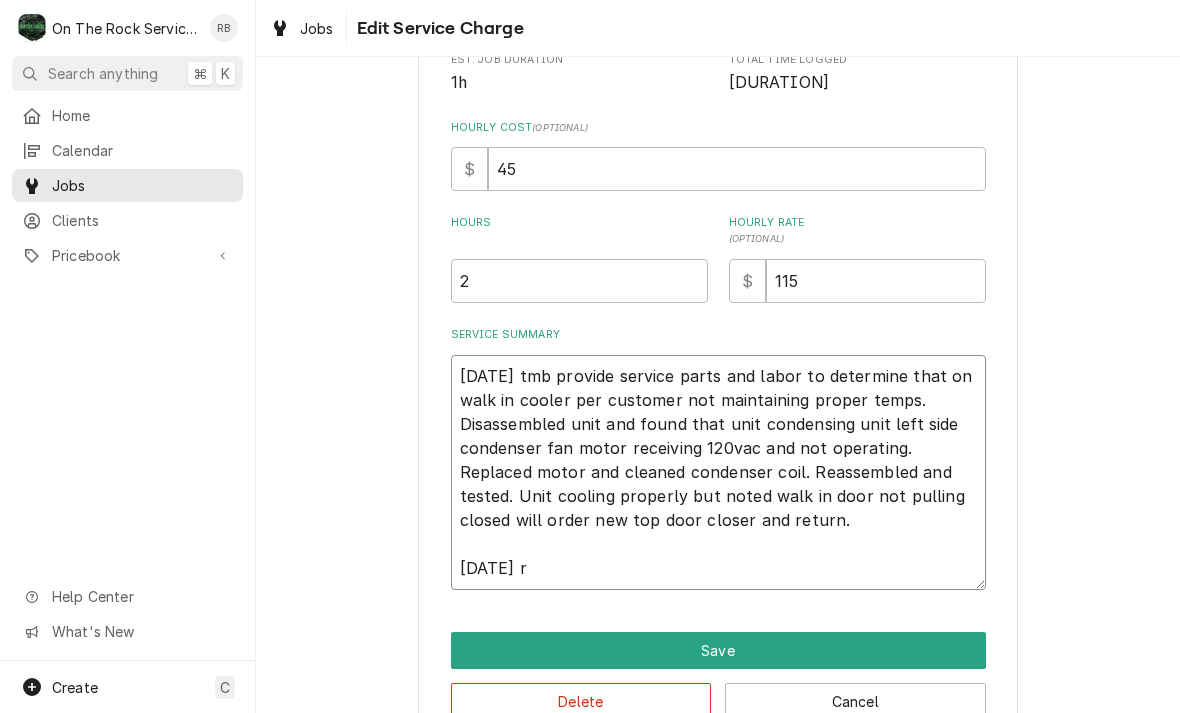 type on "x" 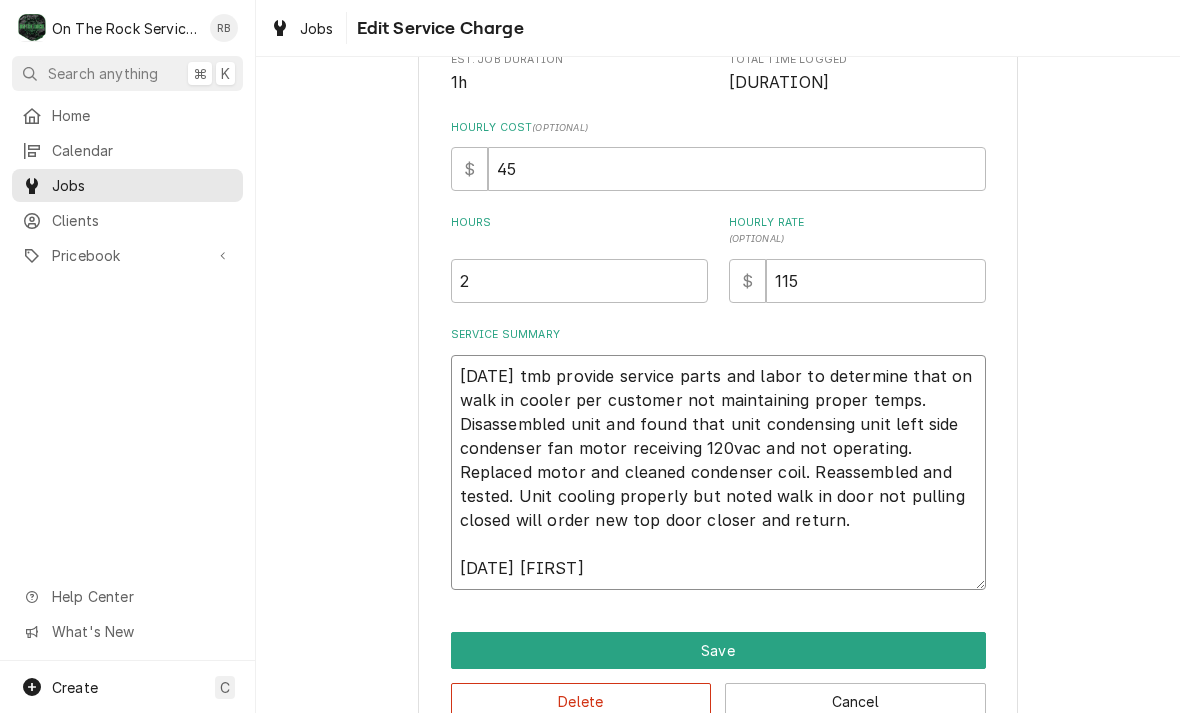 type on "x" 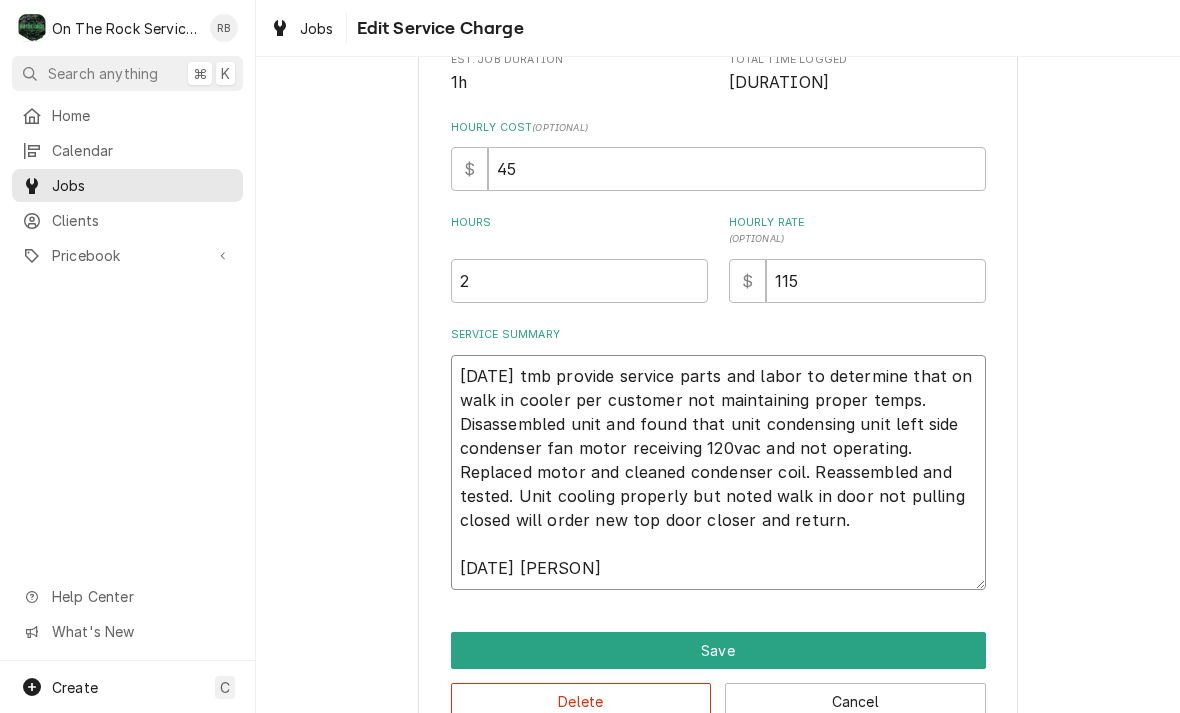 type on "x" 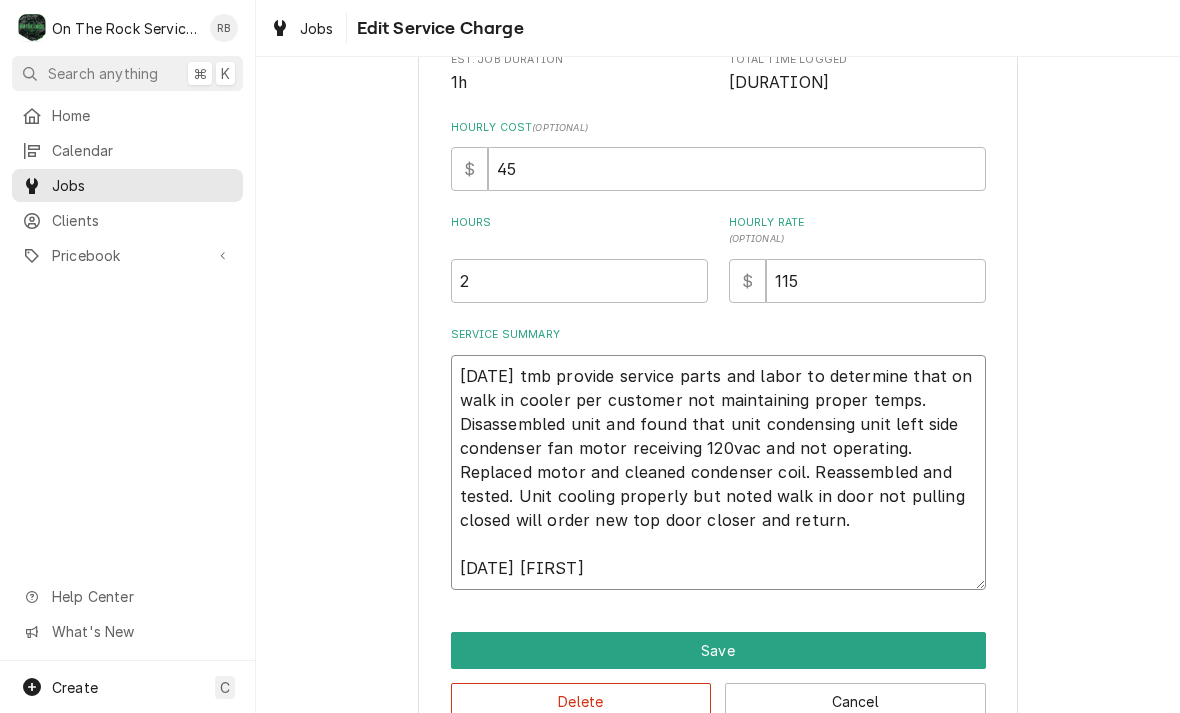 type on "x" 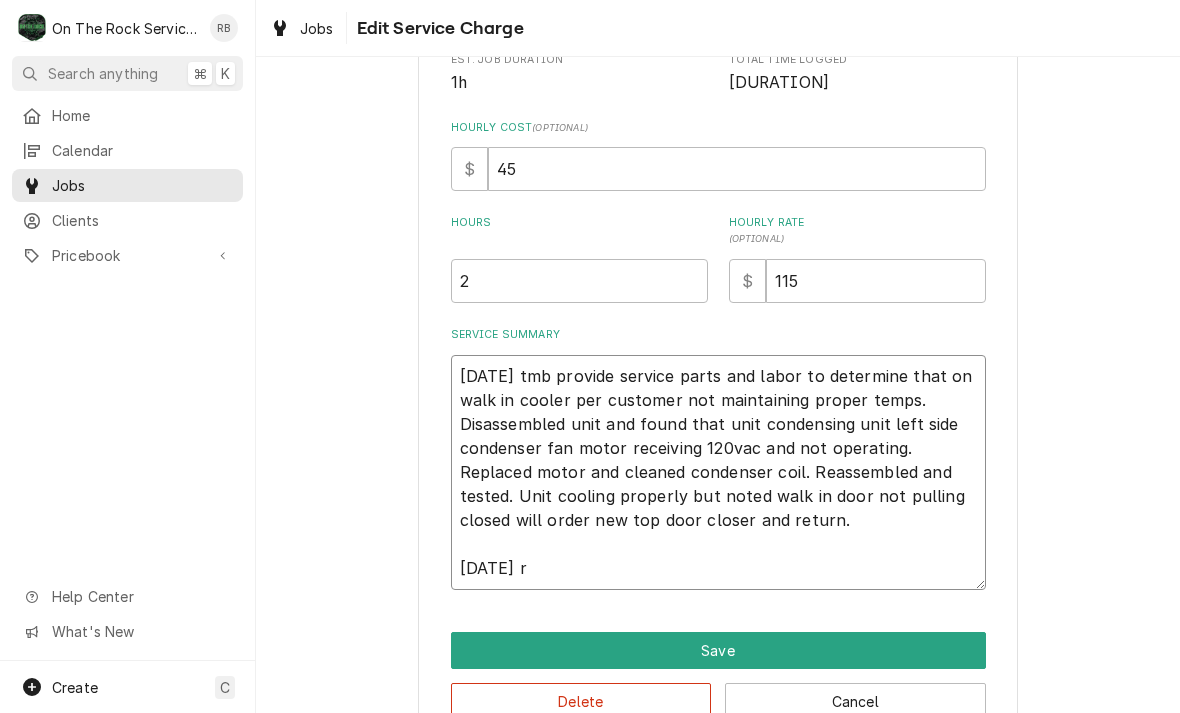 type on "x" 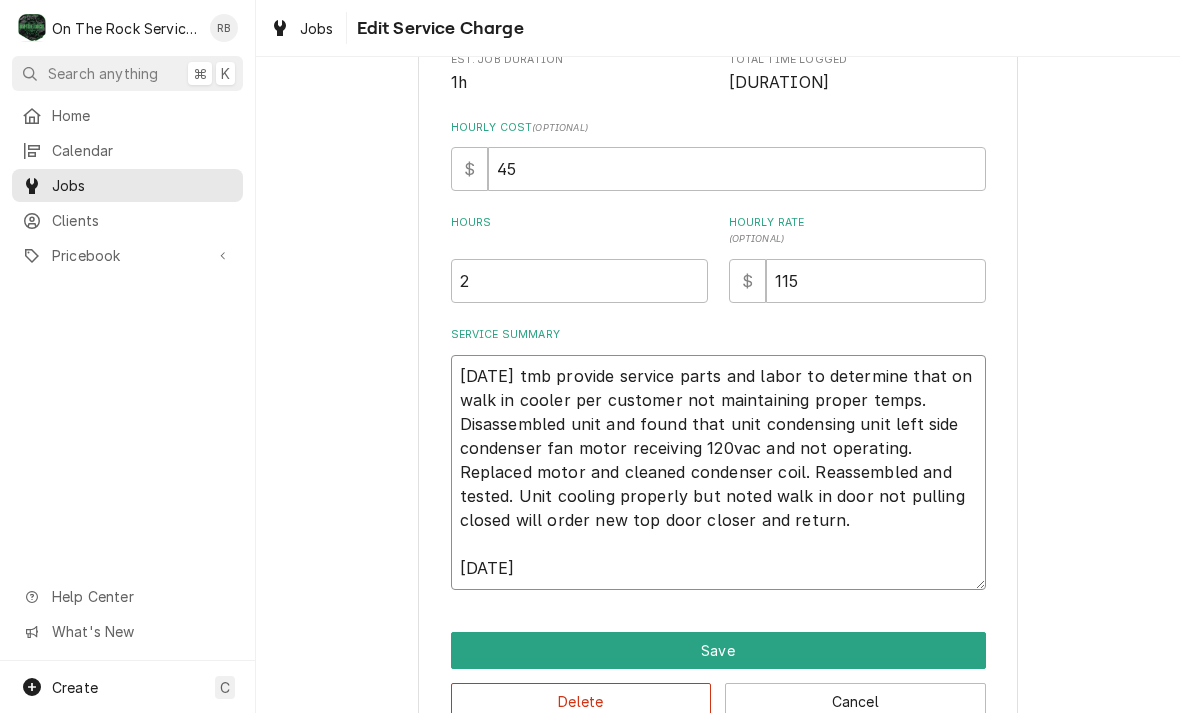 type on "x" 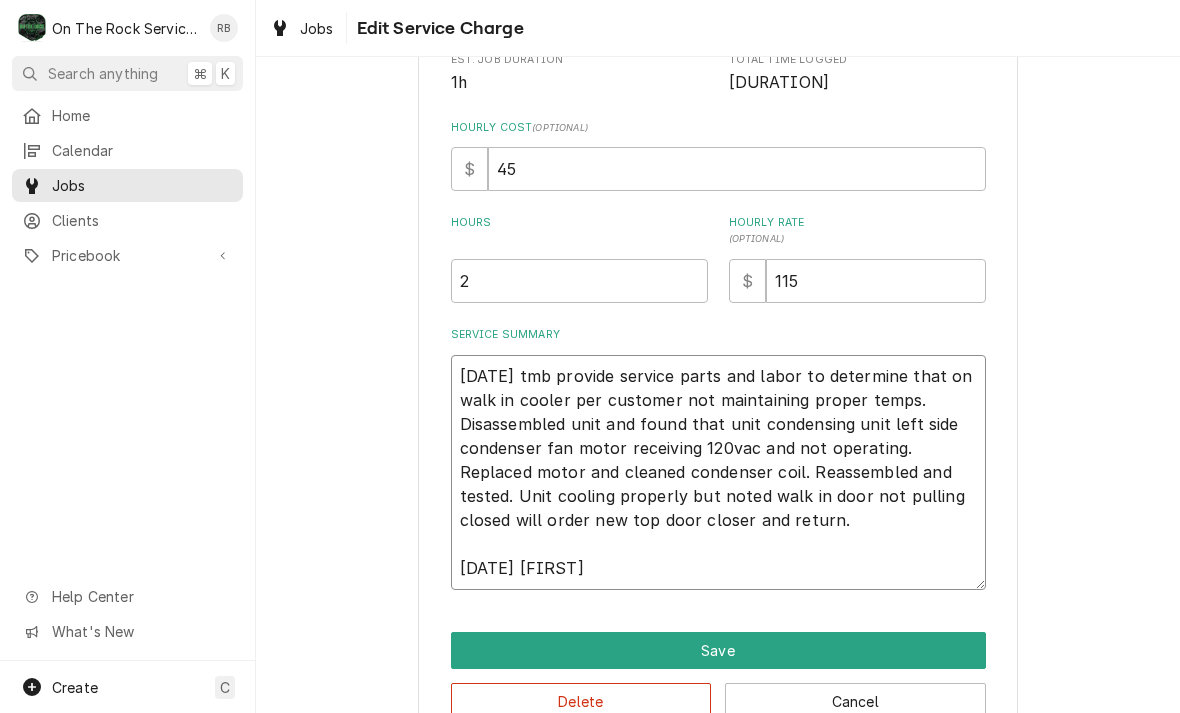 type on "x" 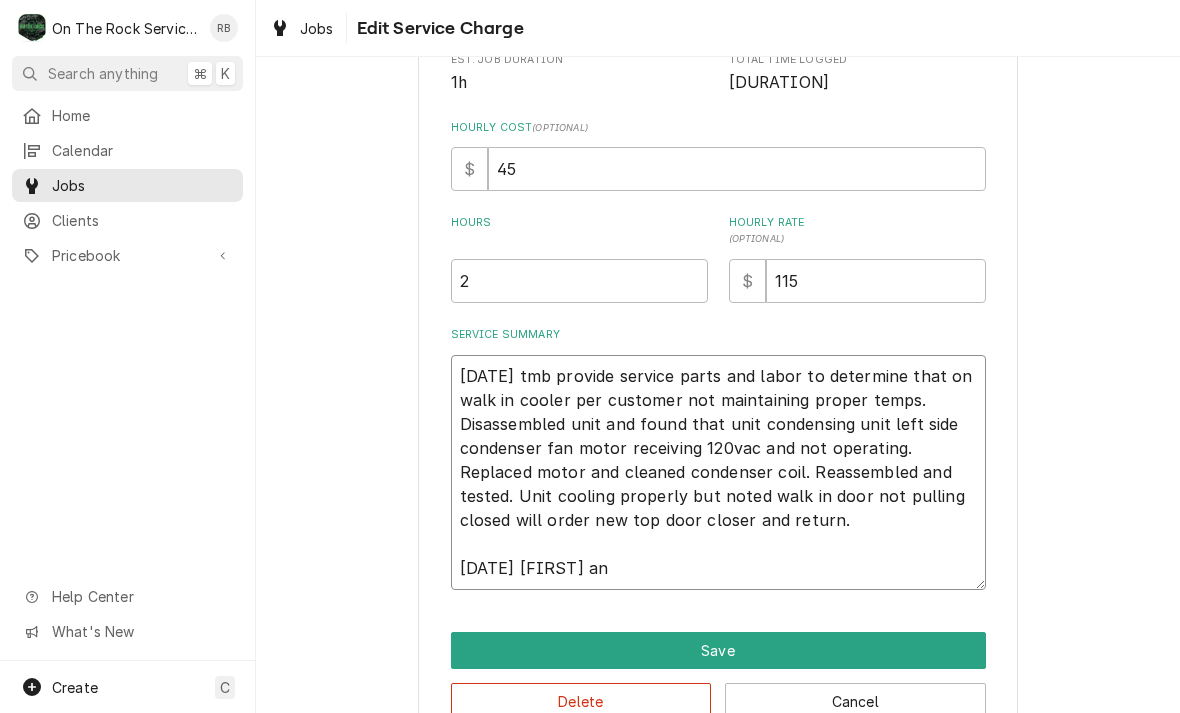 type on "x" 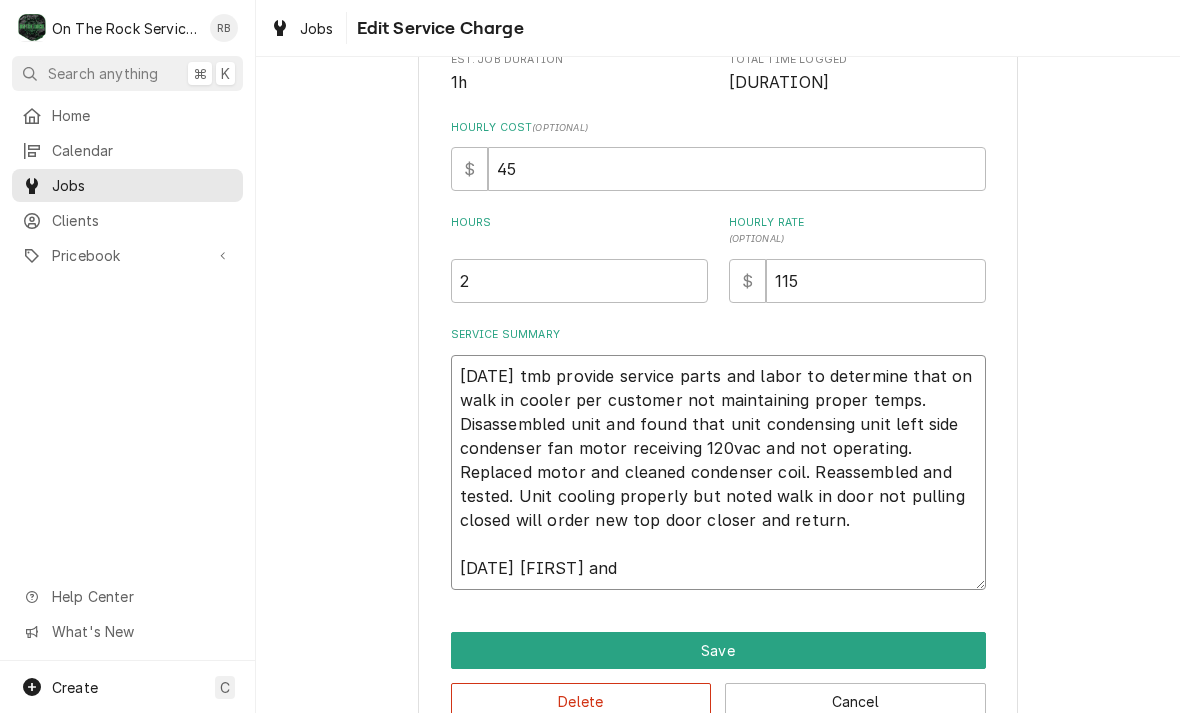 type on "x" 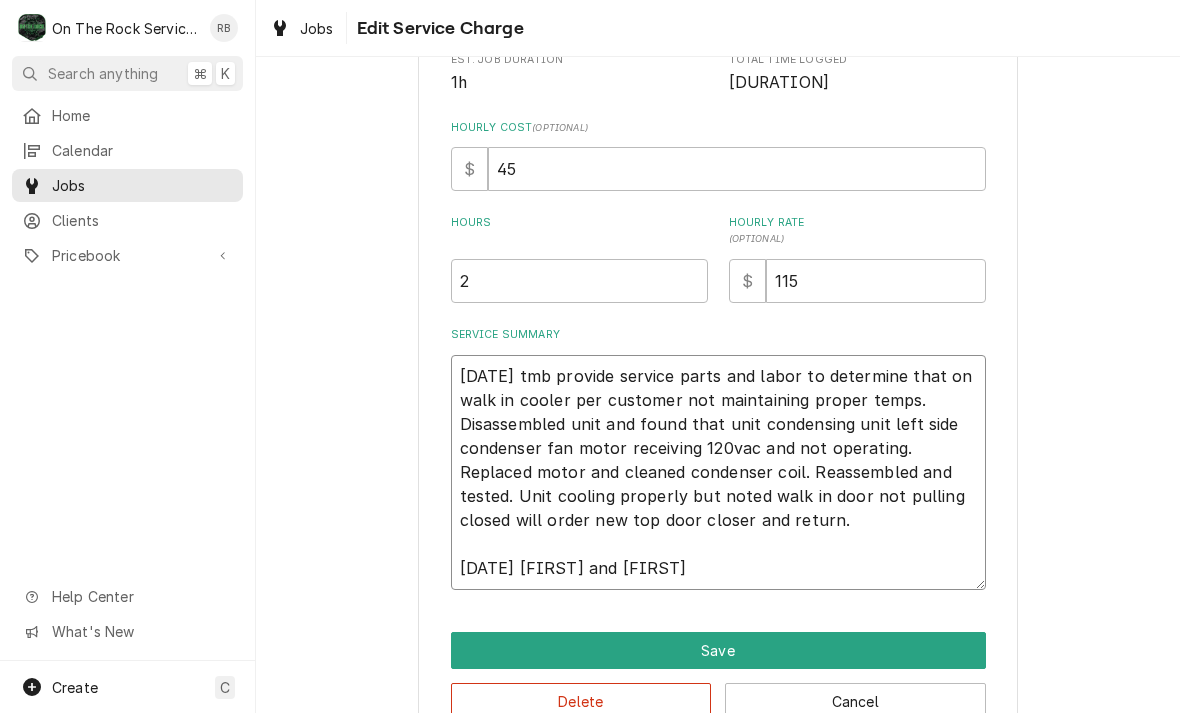 type on "x" 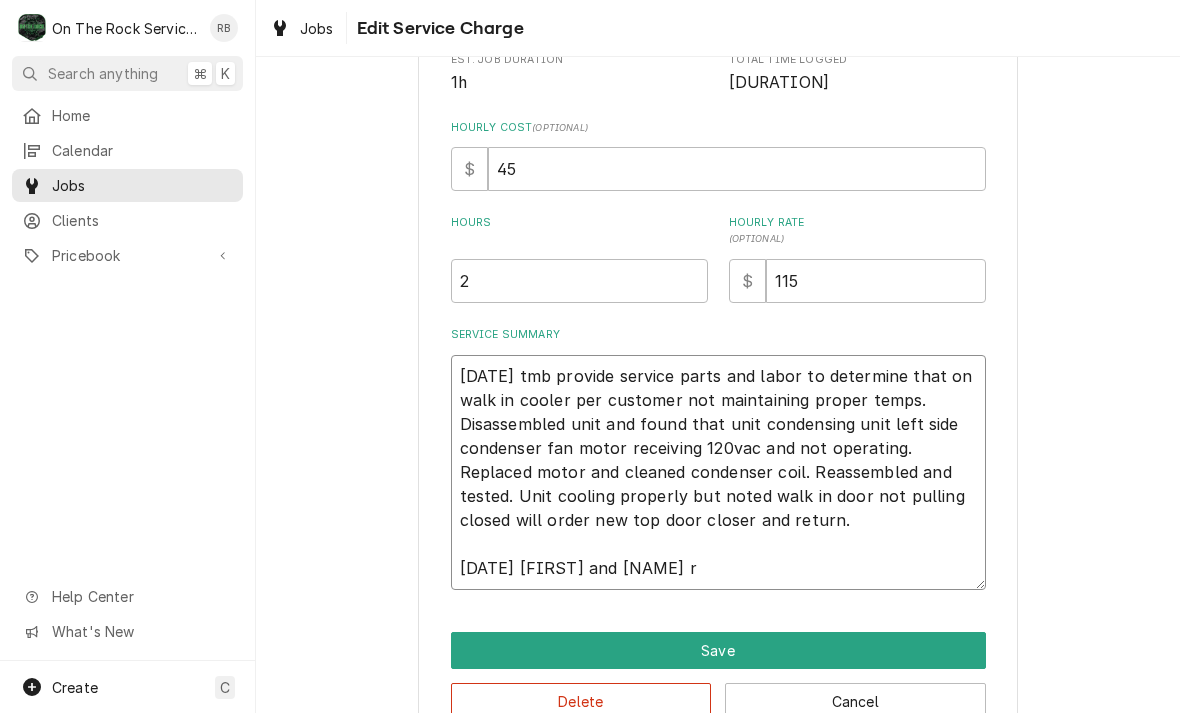 type on "x" 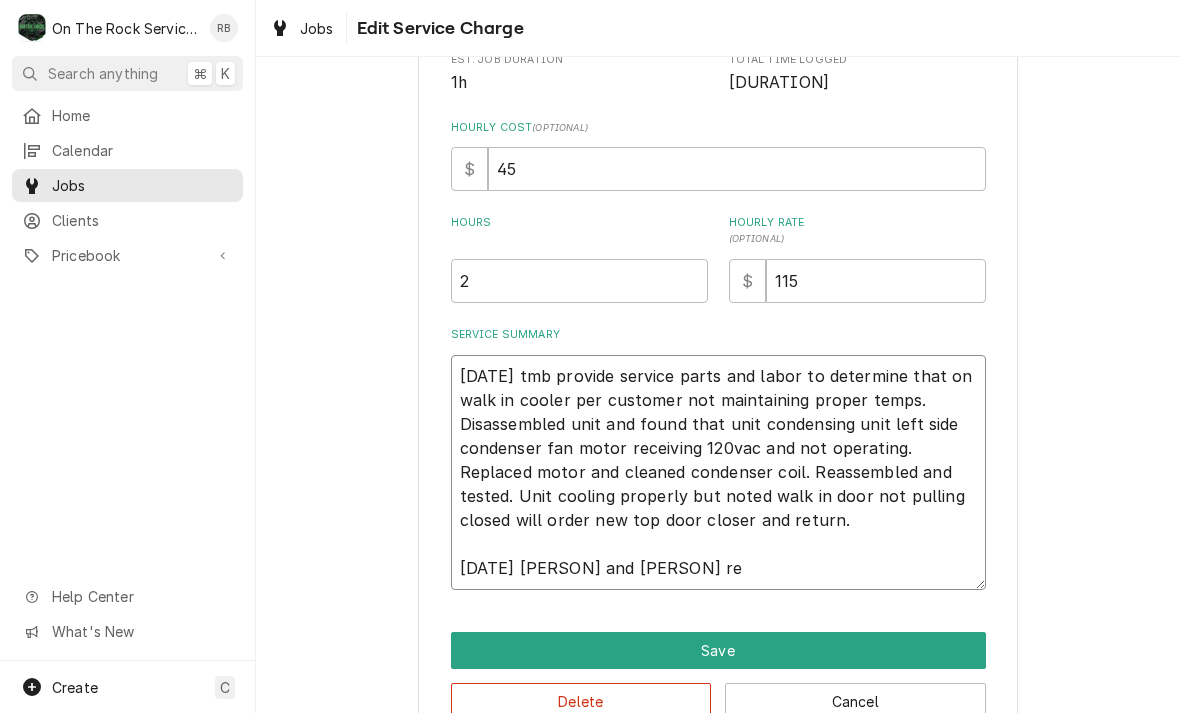 type on "x" 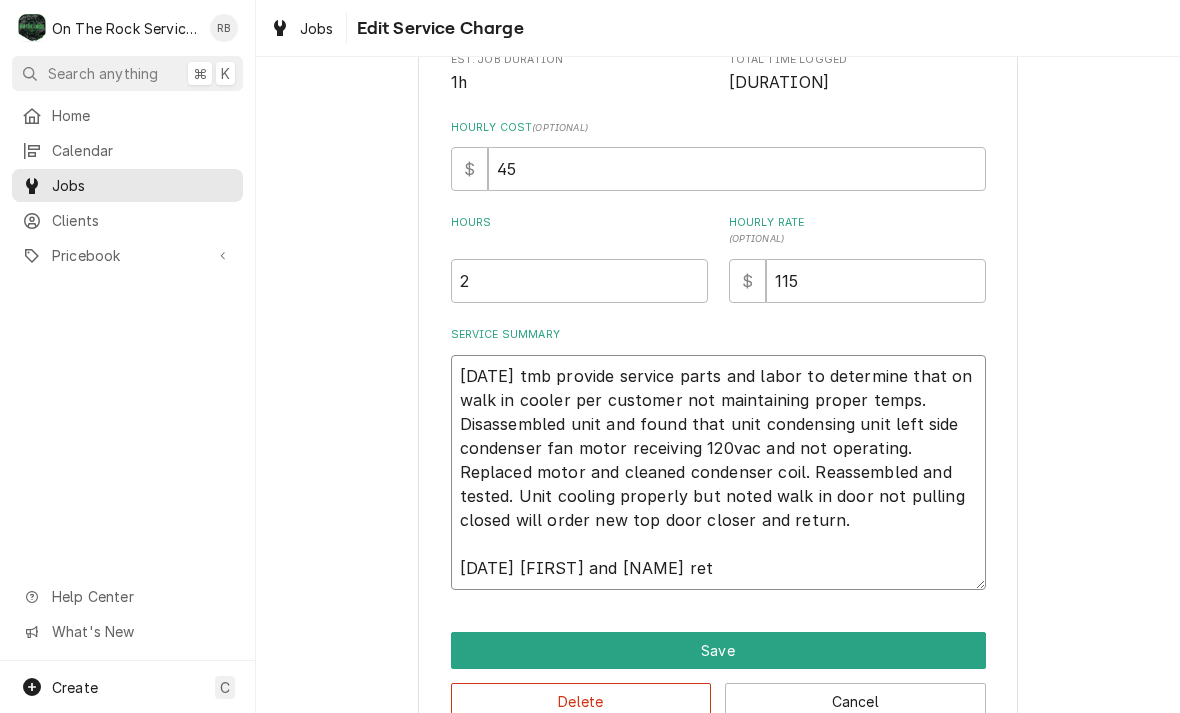 type on "x" 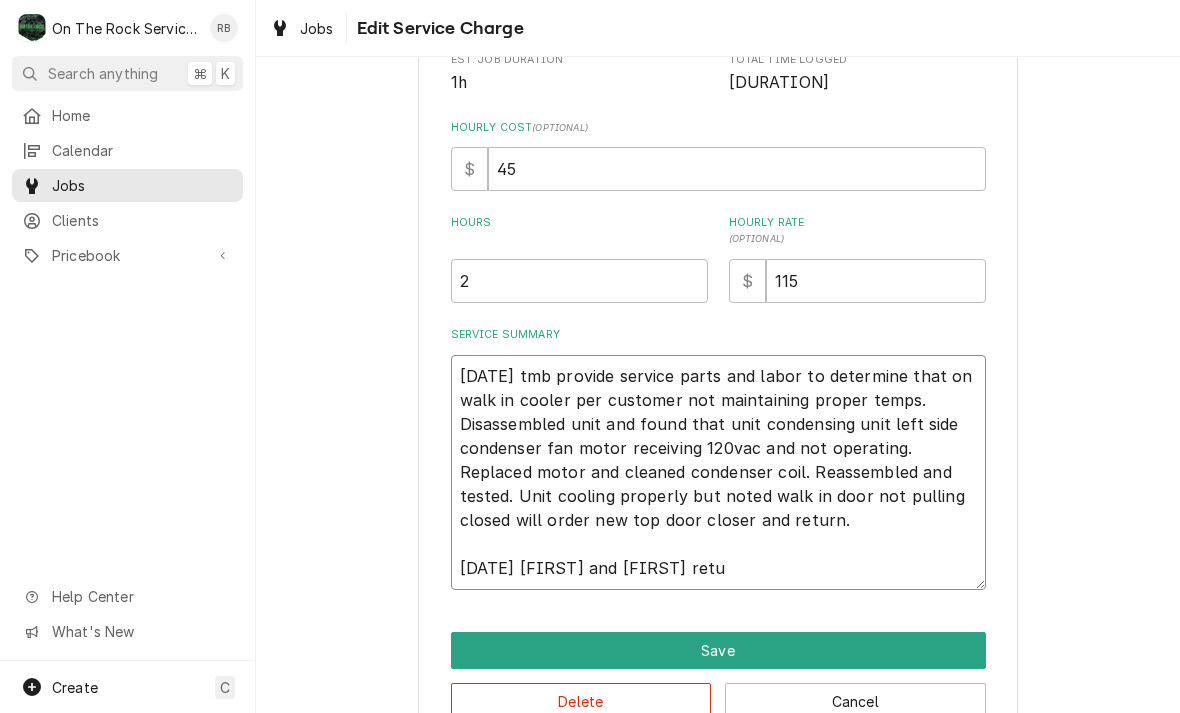 type on "x" 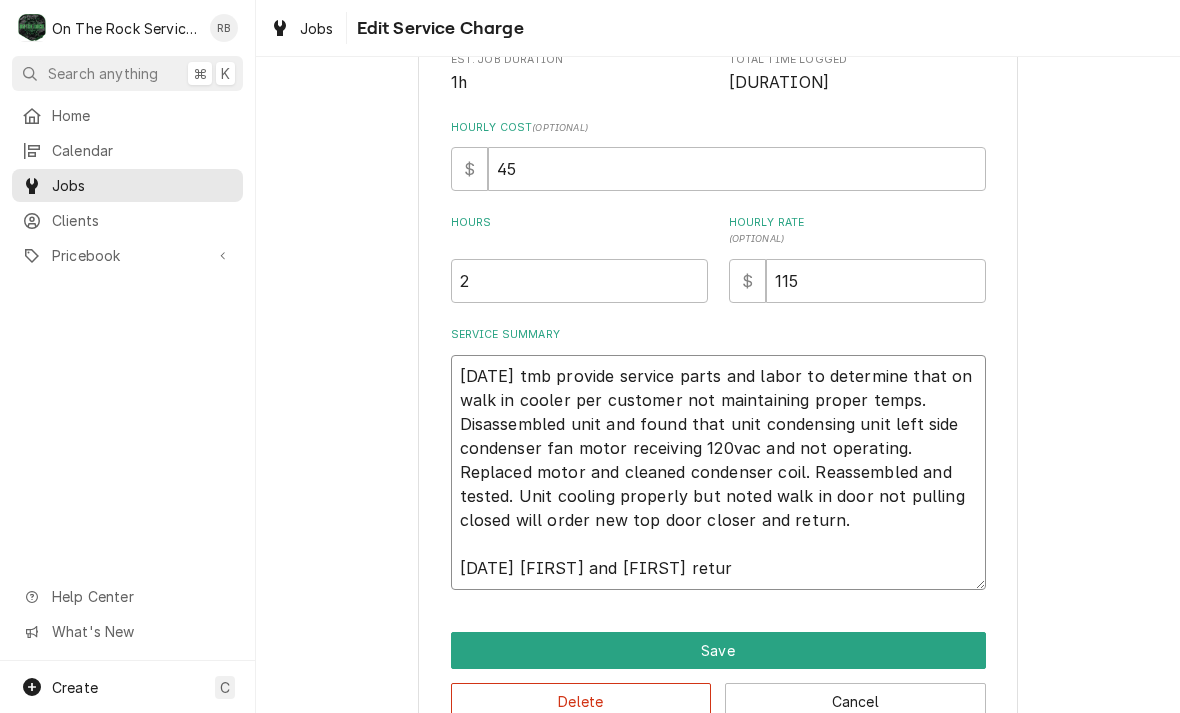 type on "x" 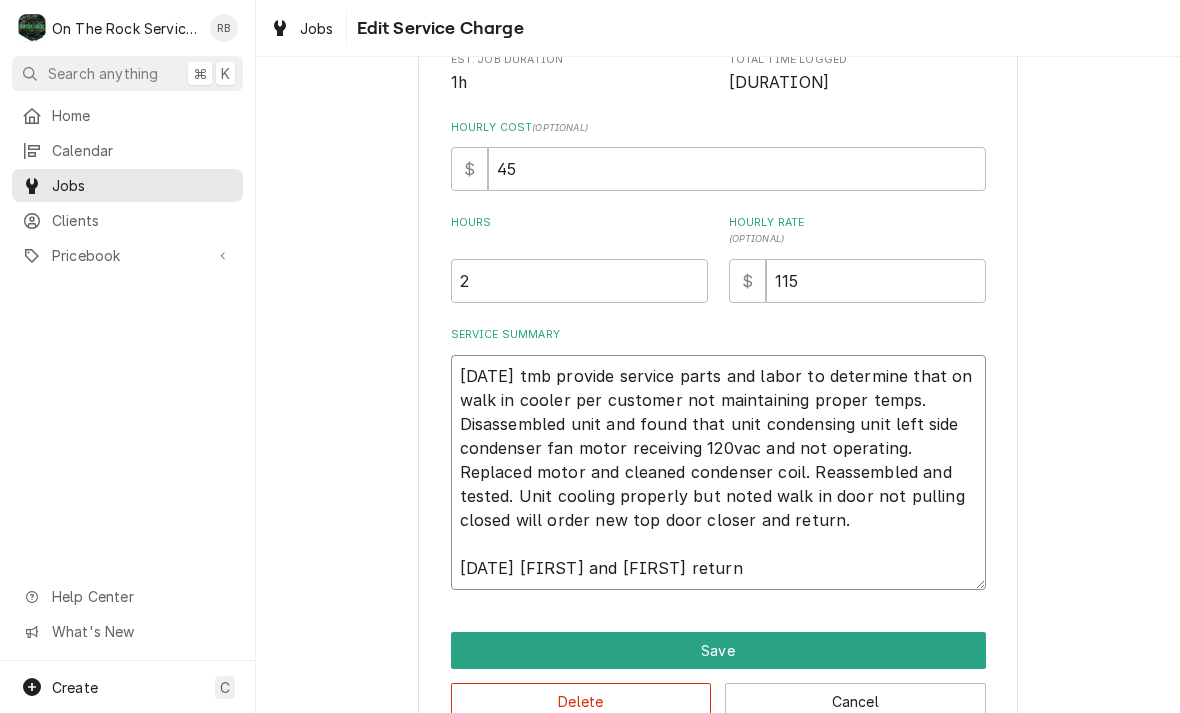type on "x" 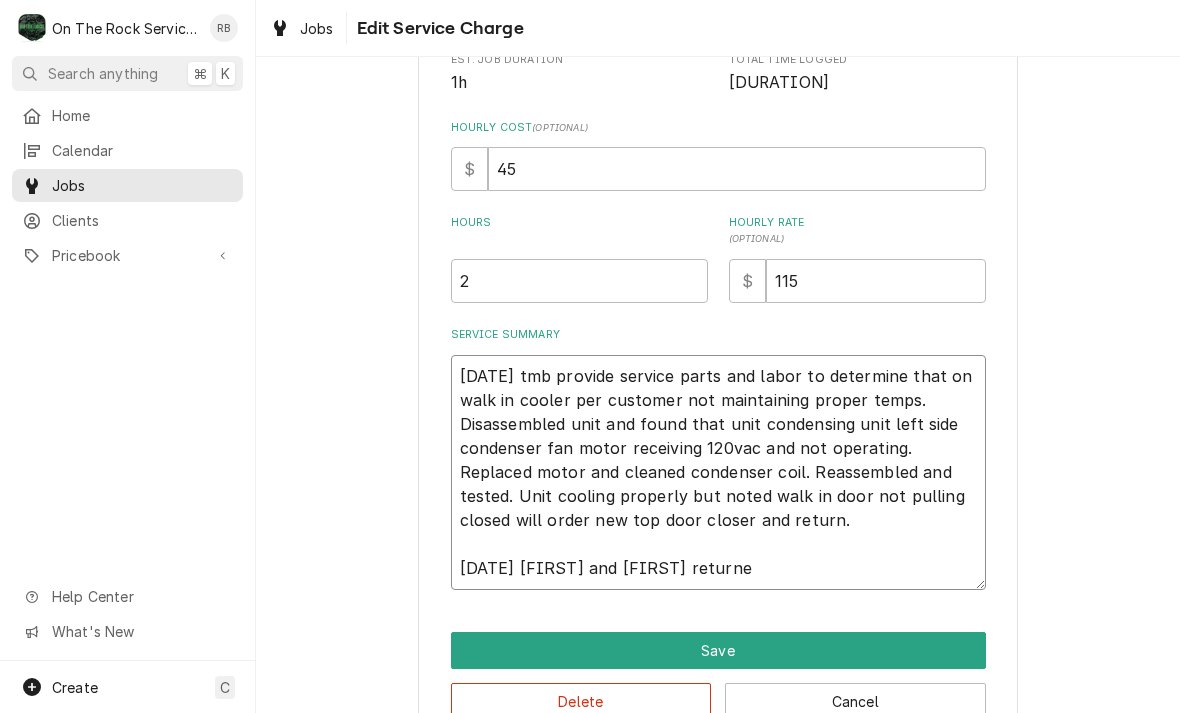 type on "x" 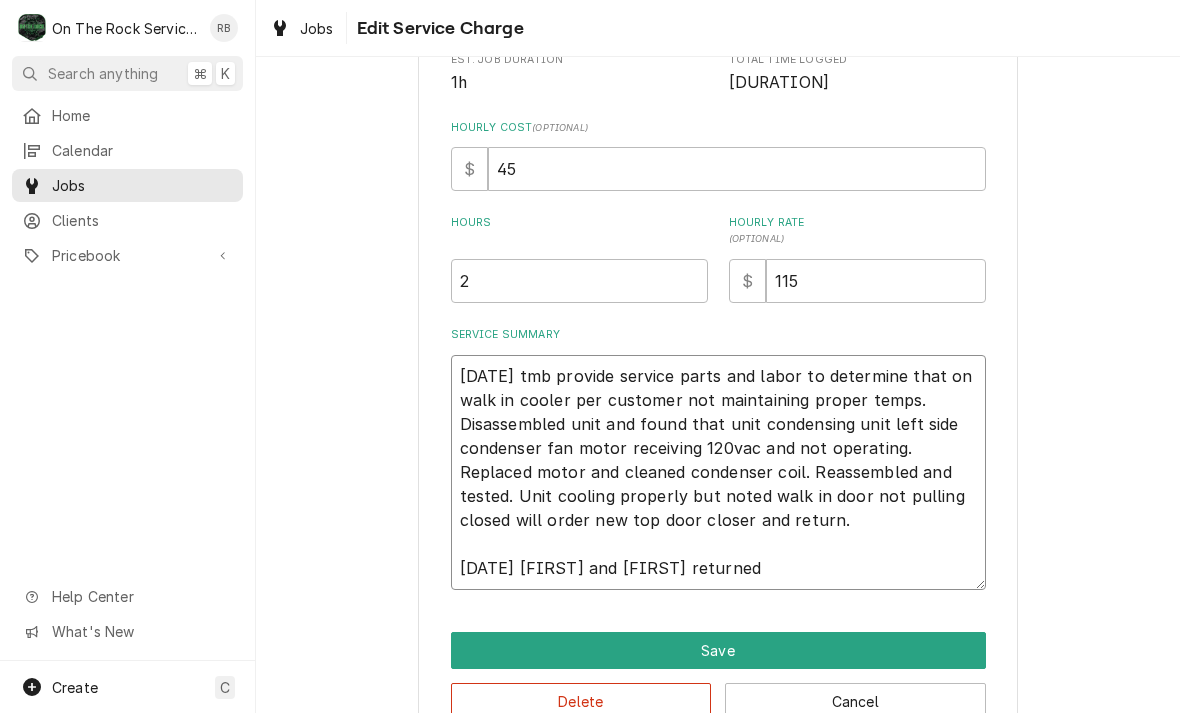 type on "x" 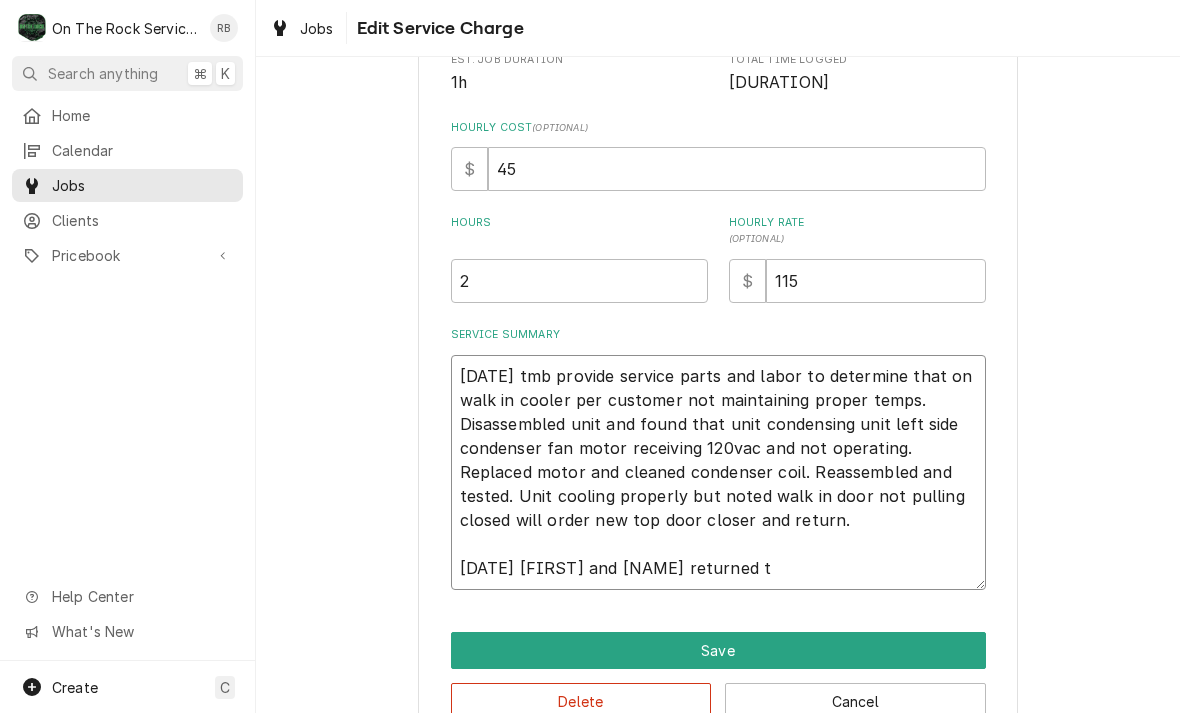 type on "x" 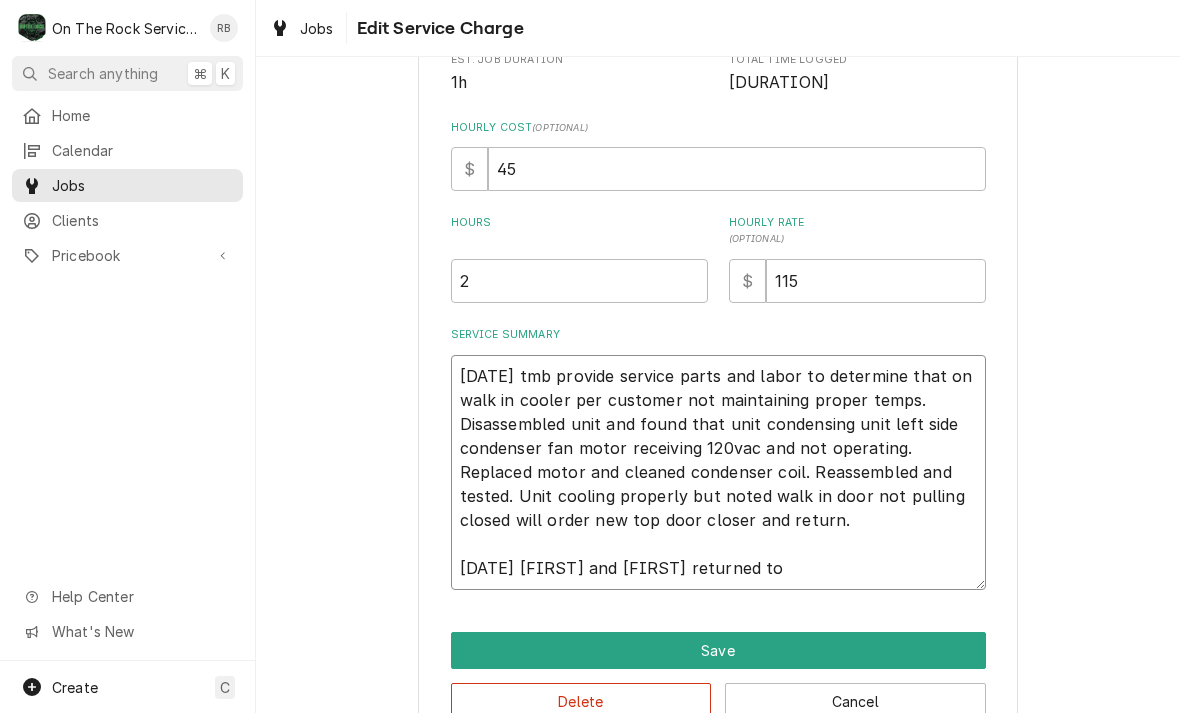 type on "x" 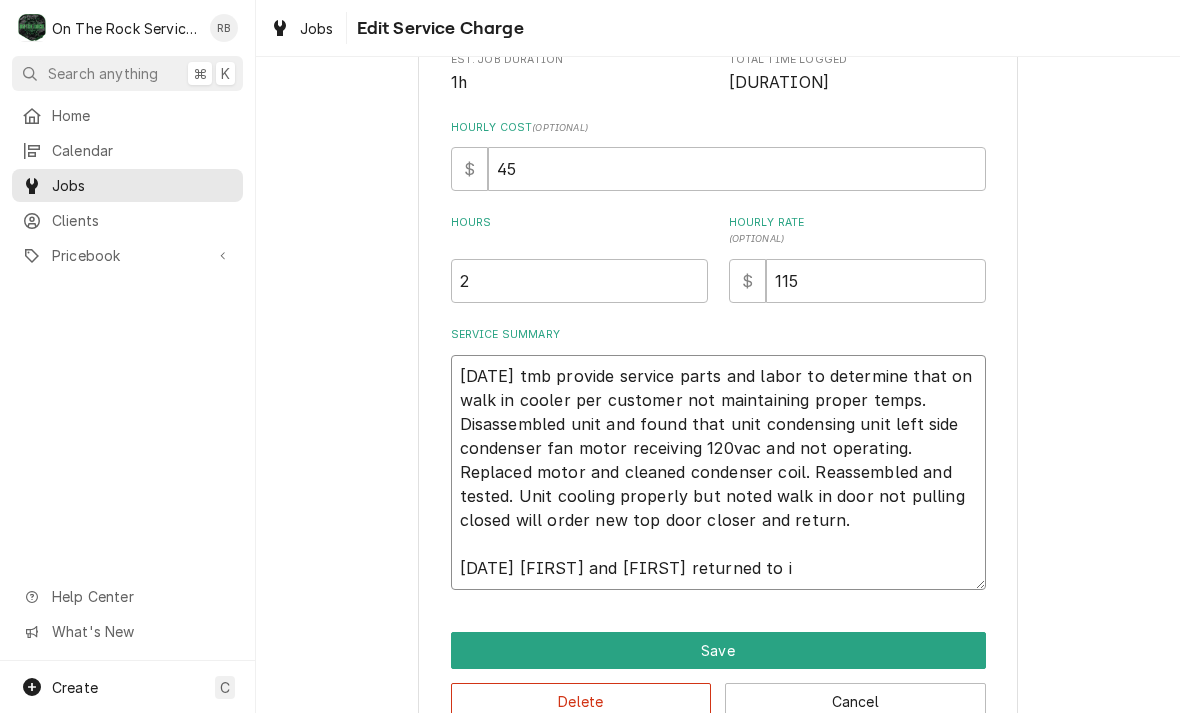 type on "x" 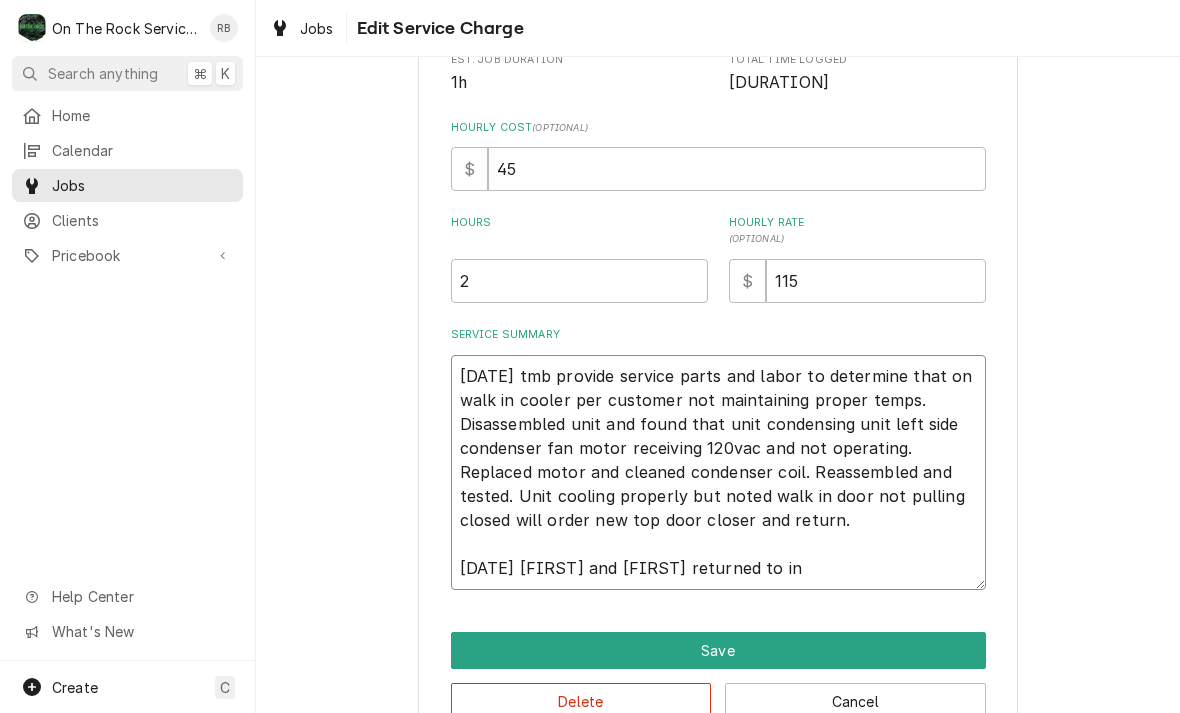 type on "x" 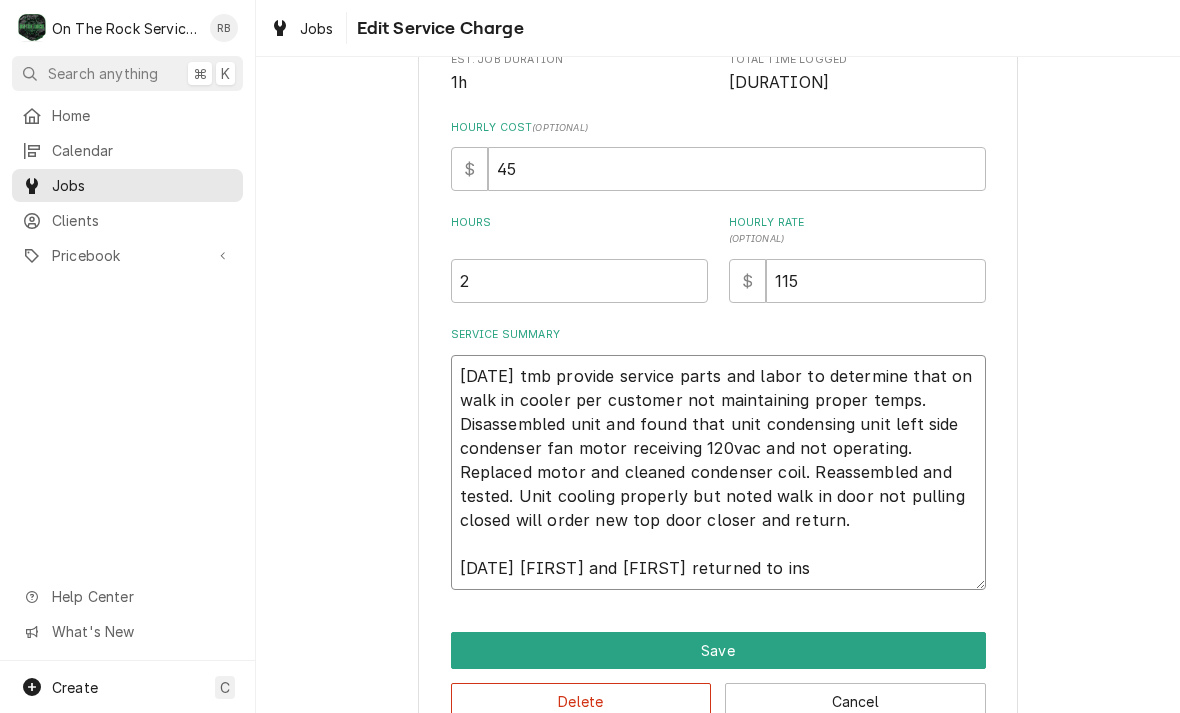 type on "x" 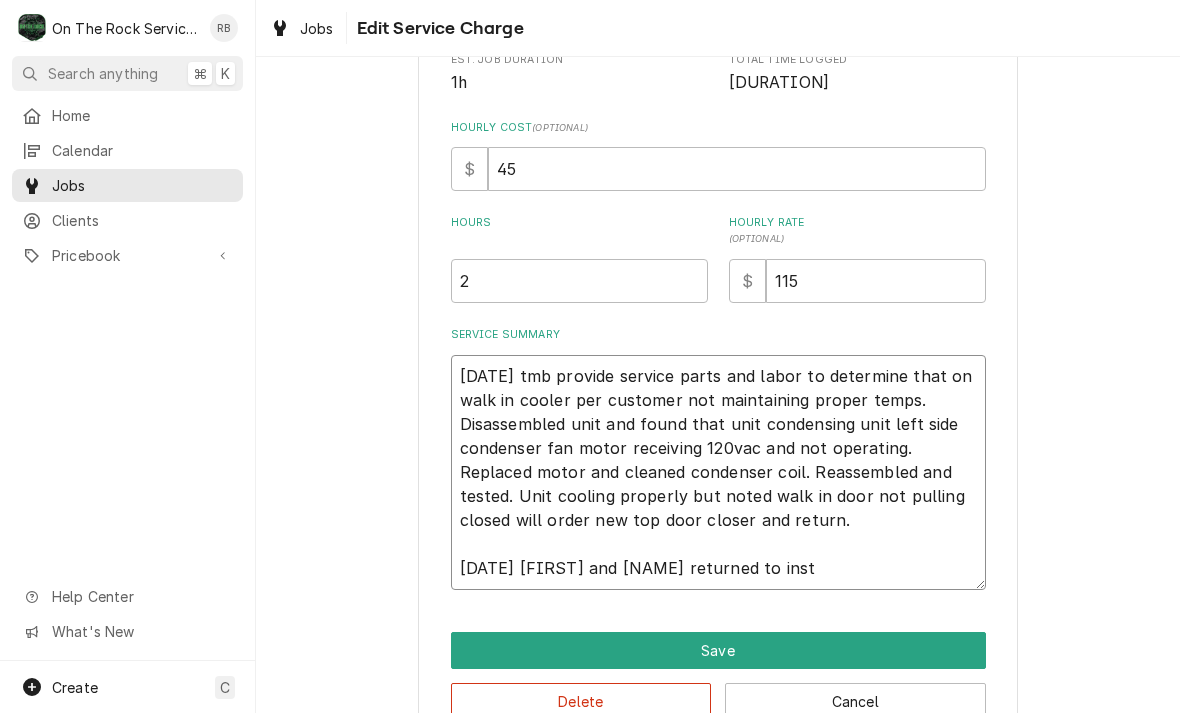 type on "x" 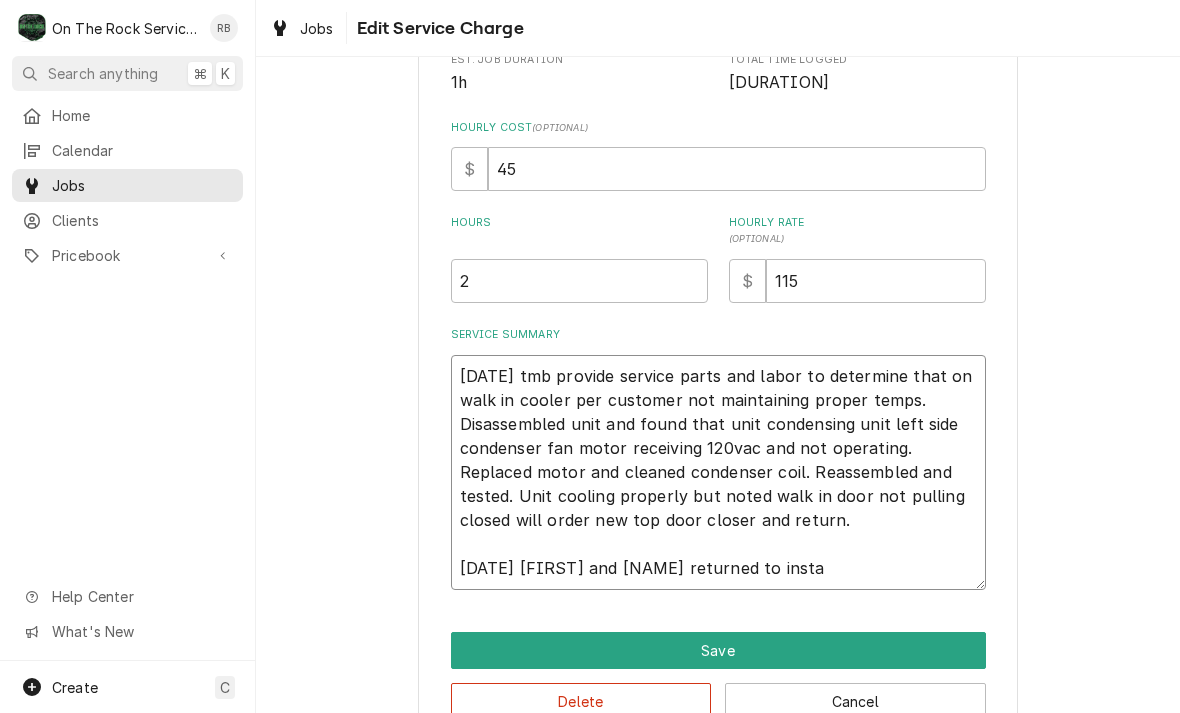 type on "x" 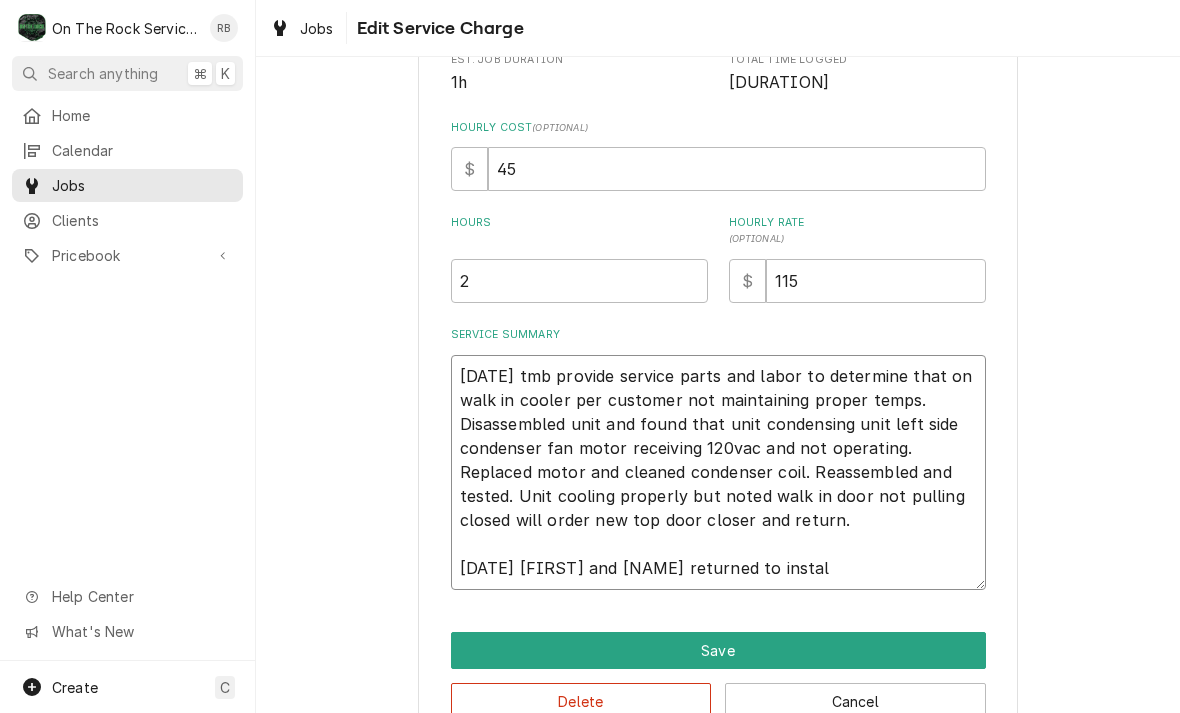 type on "x" 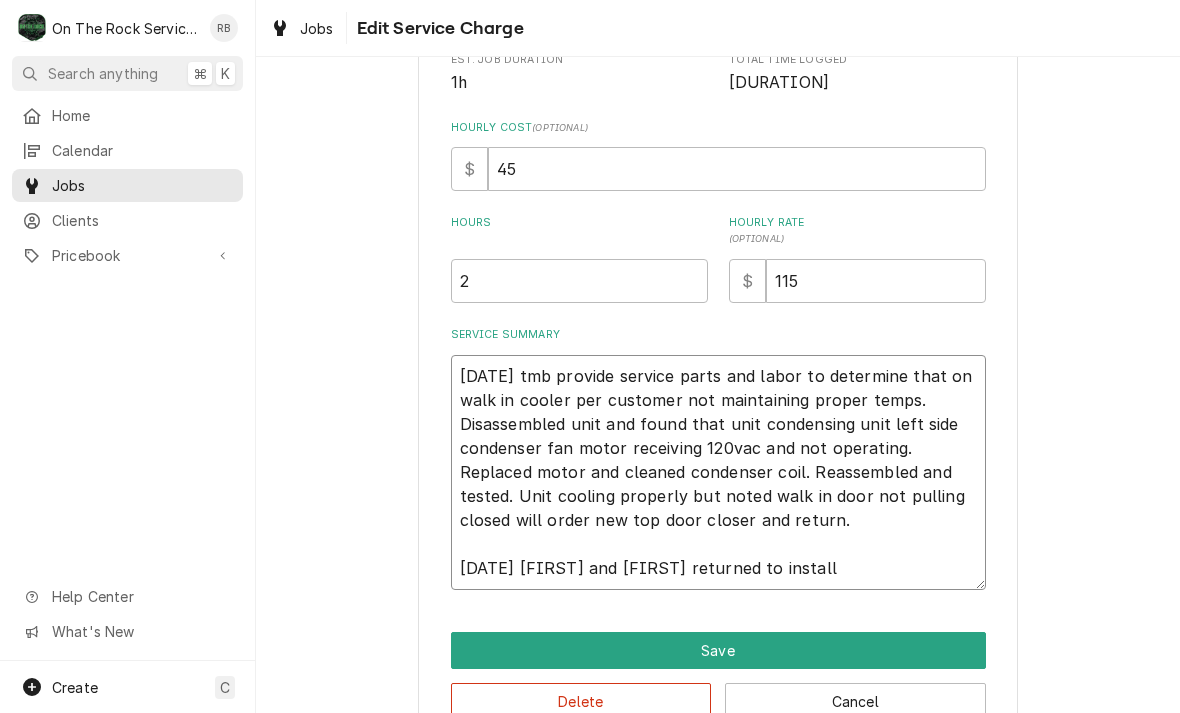 type on "x" 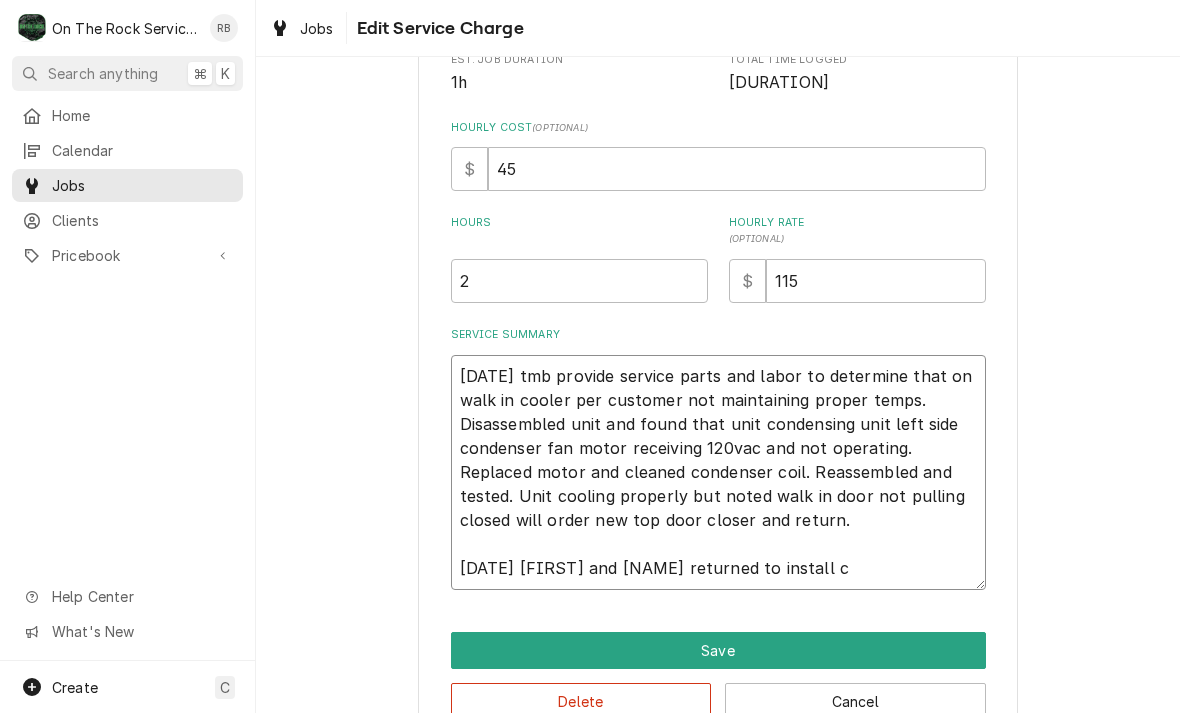 type on "x" 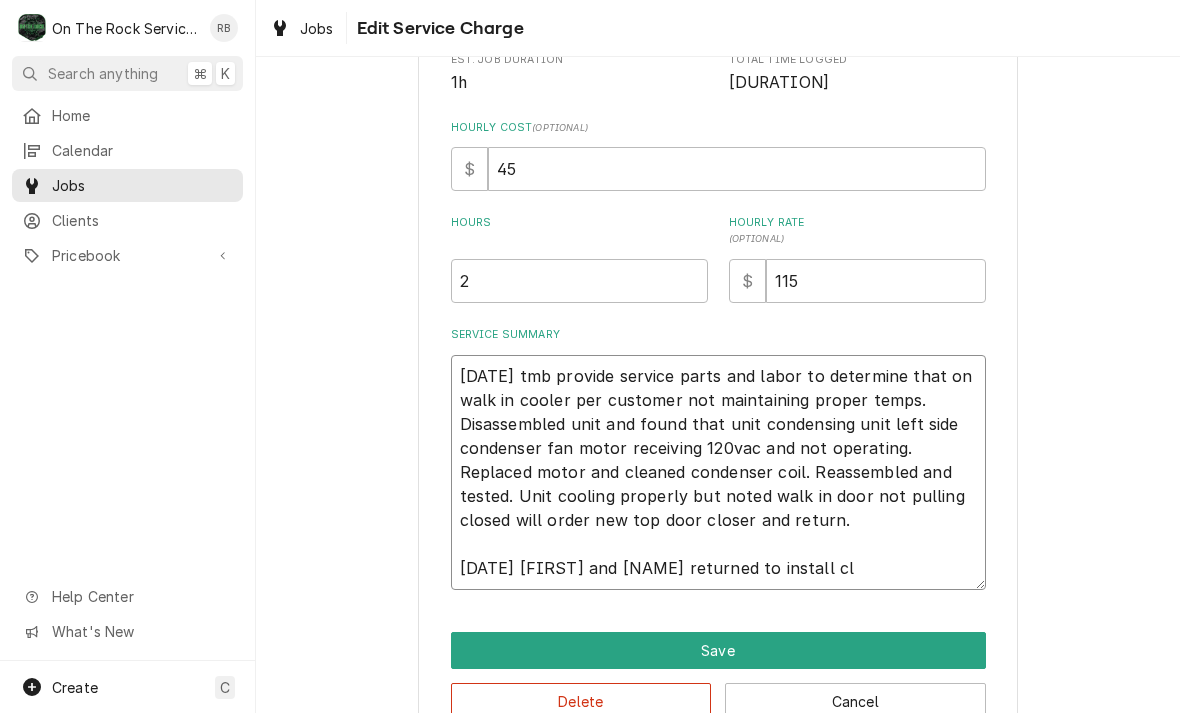 type on "x" 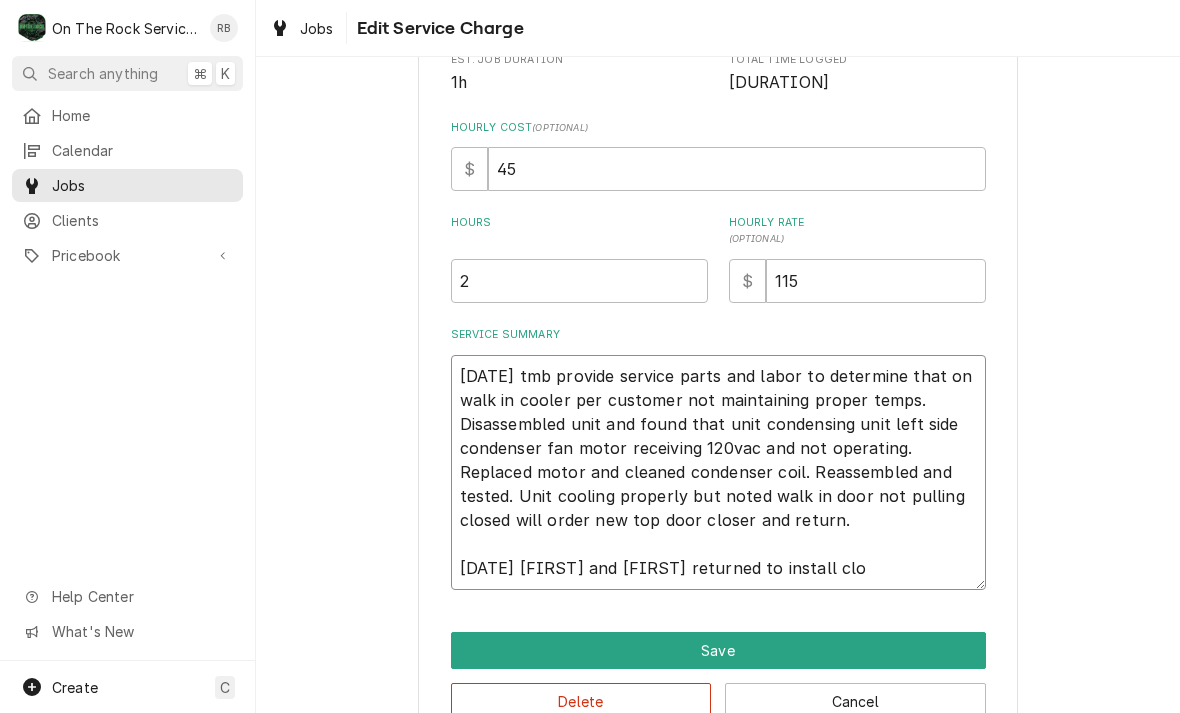 type on "x" 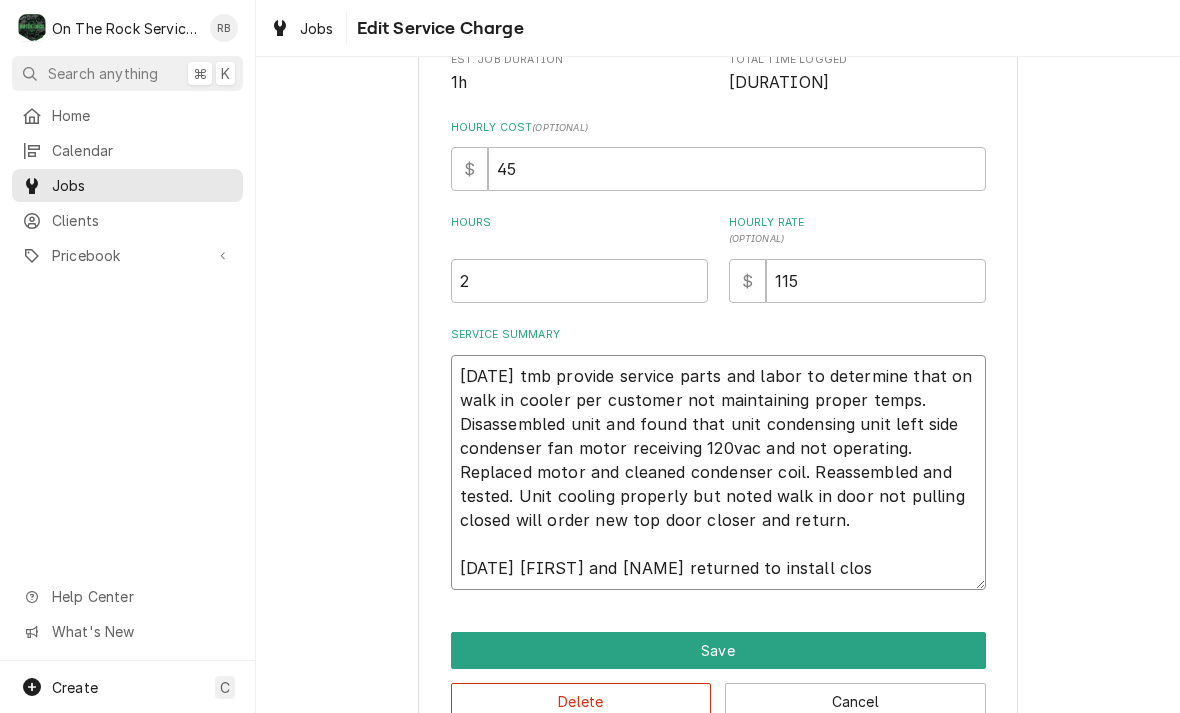 type on "x" 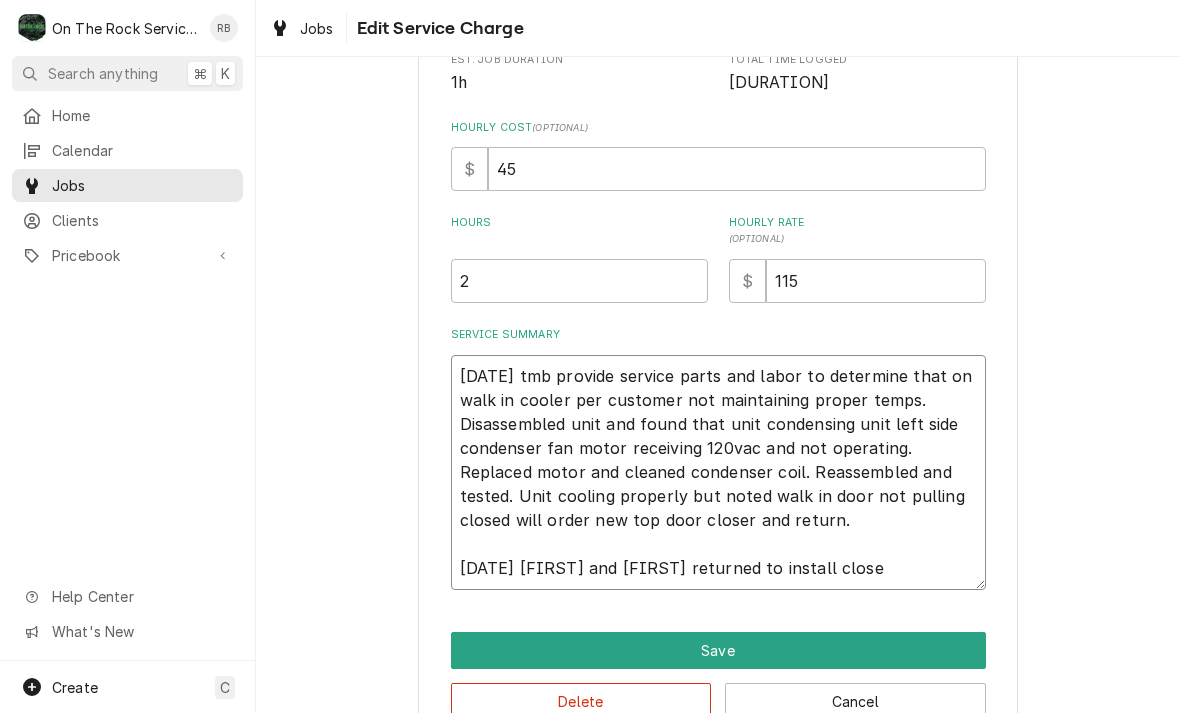 type on "x" 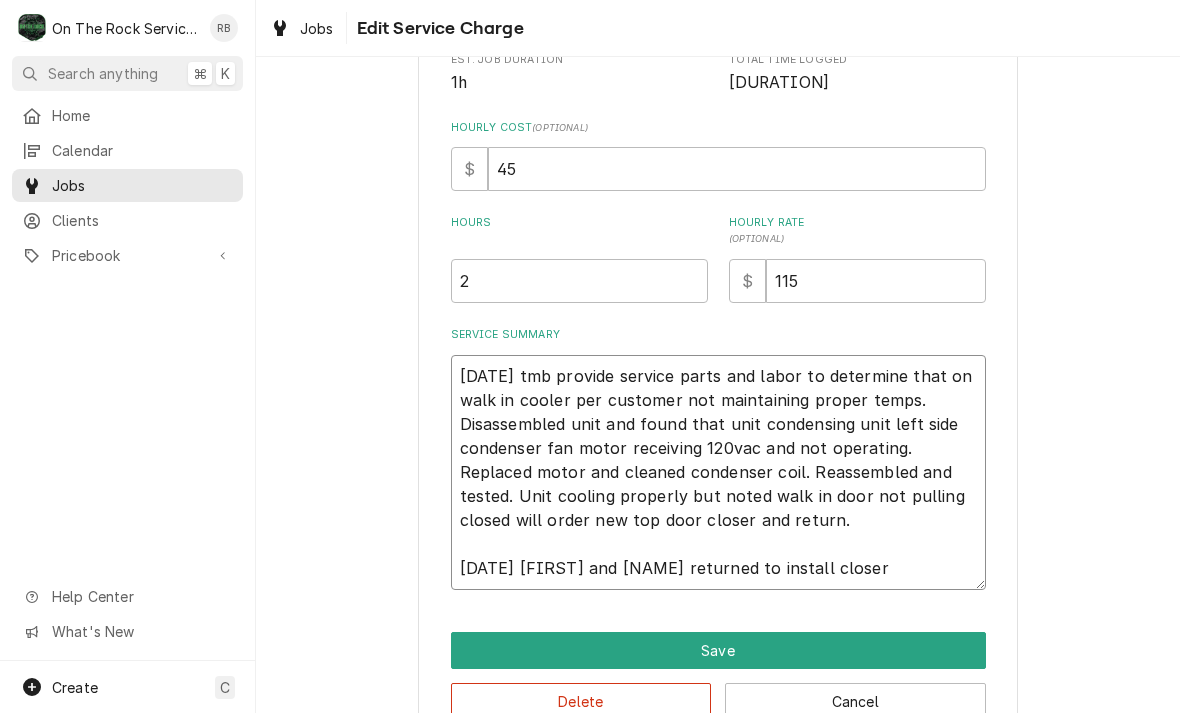 type on "x" 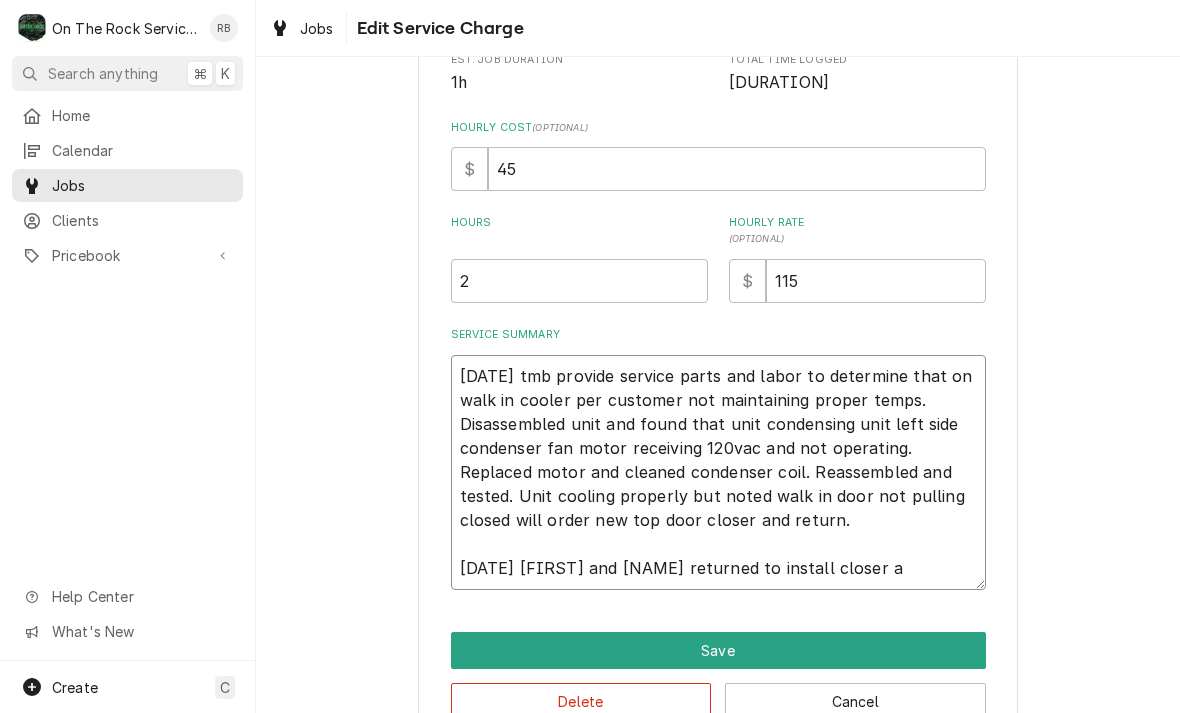 type on "x" 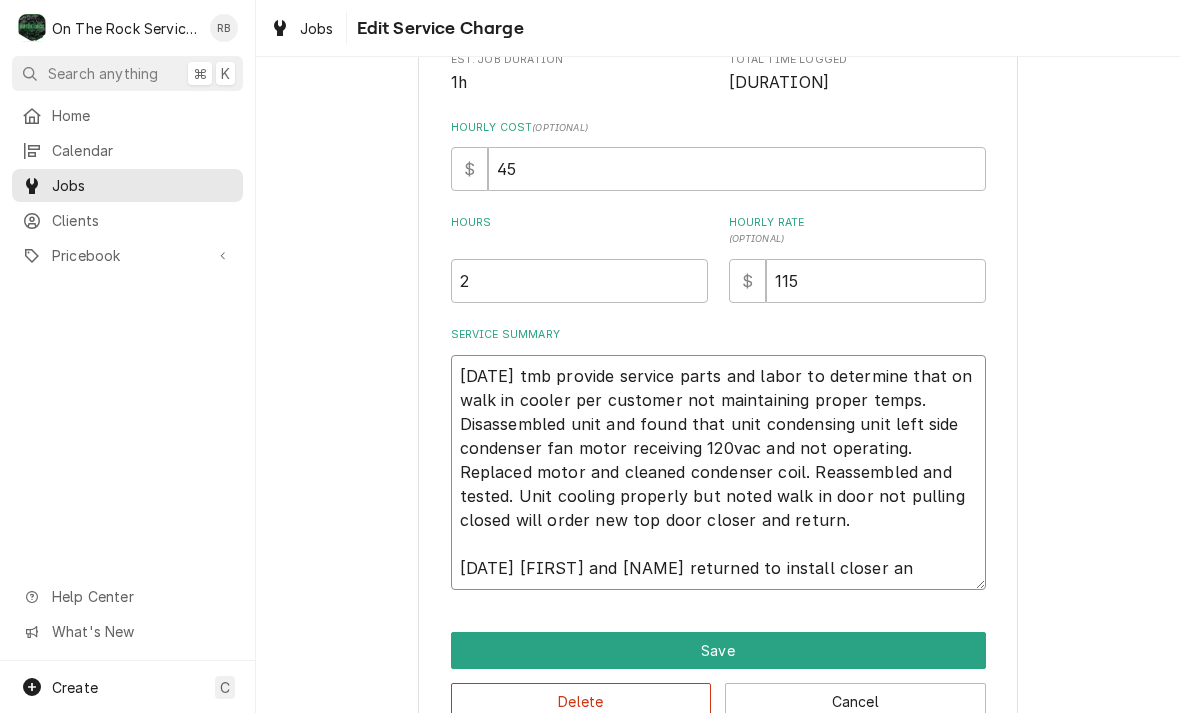 type on "x" 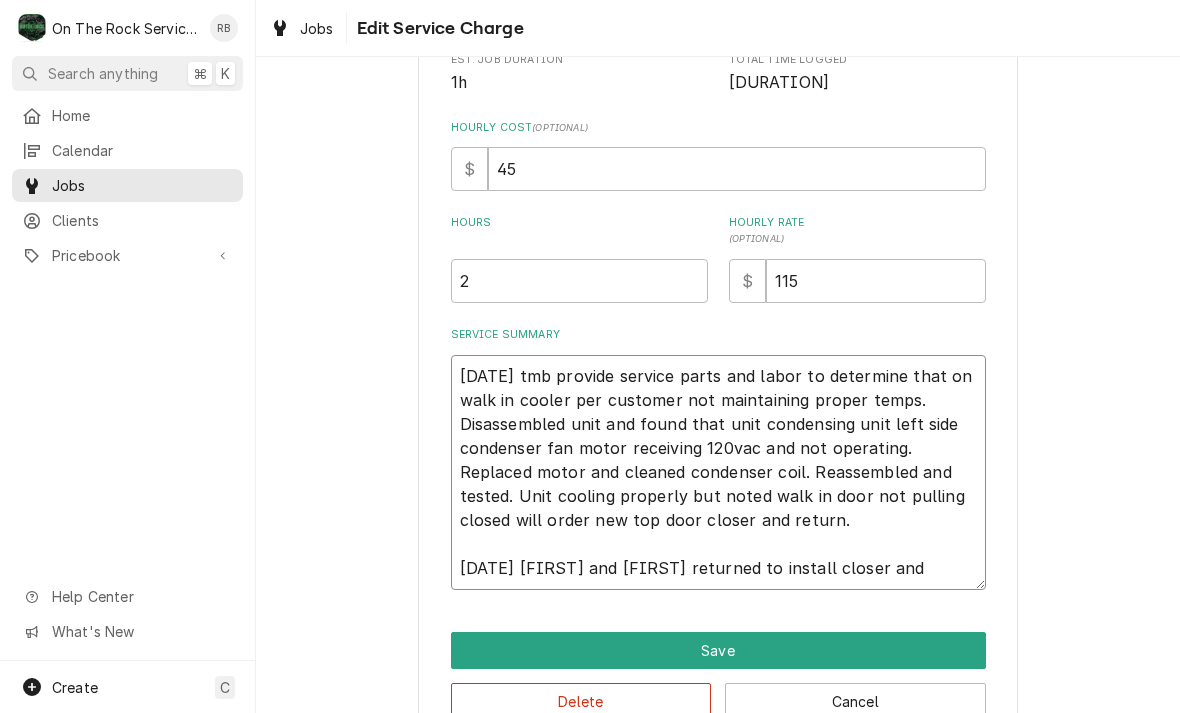 type on "x" 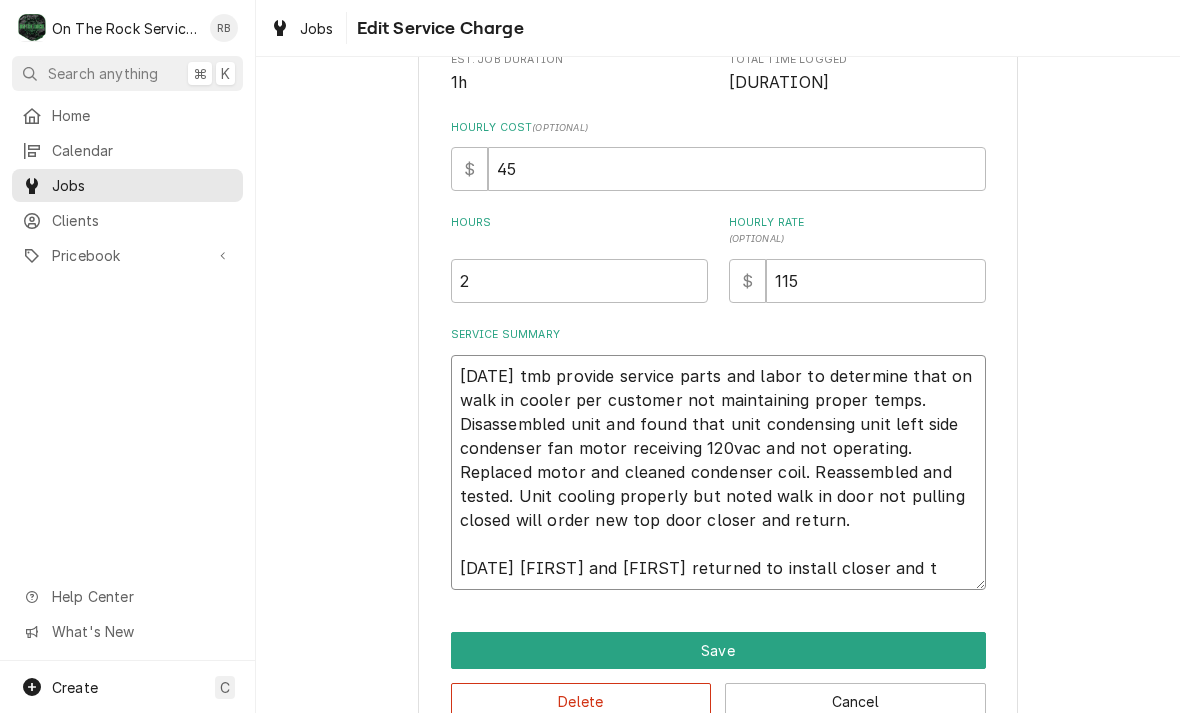 type on "x" 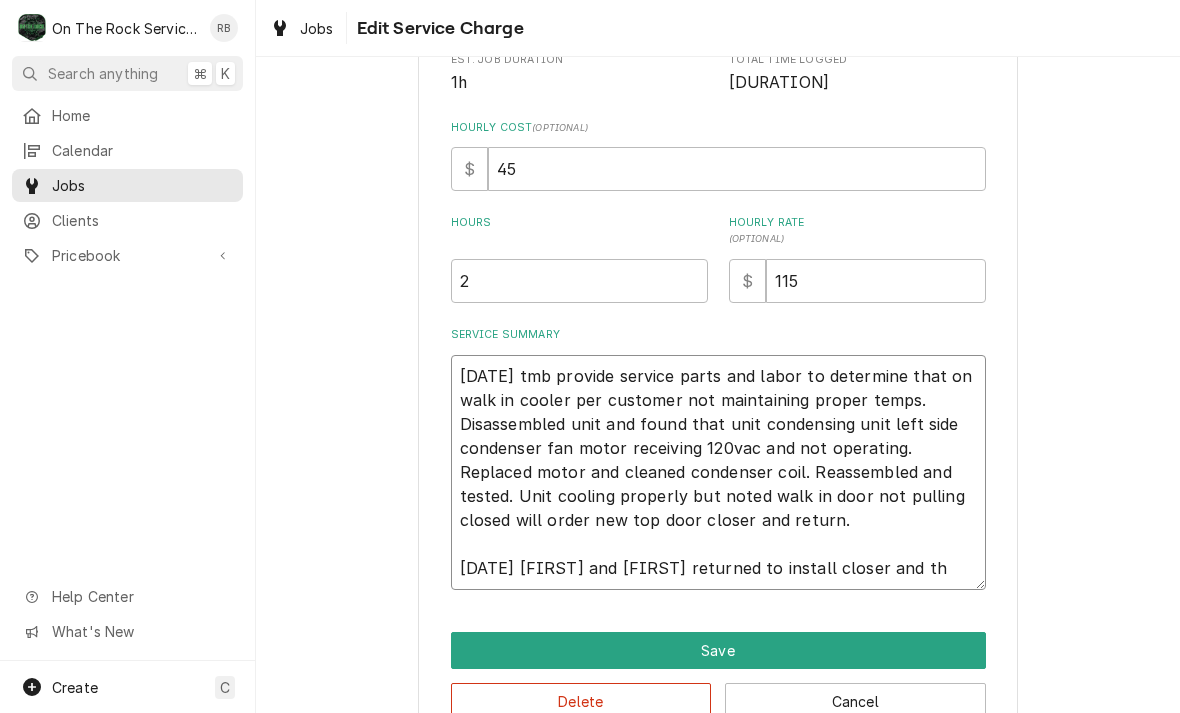 type on "x" 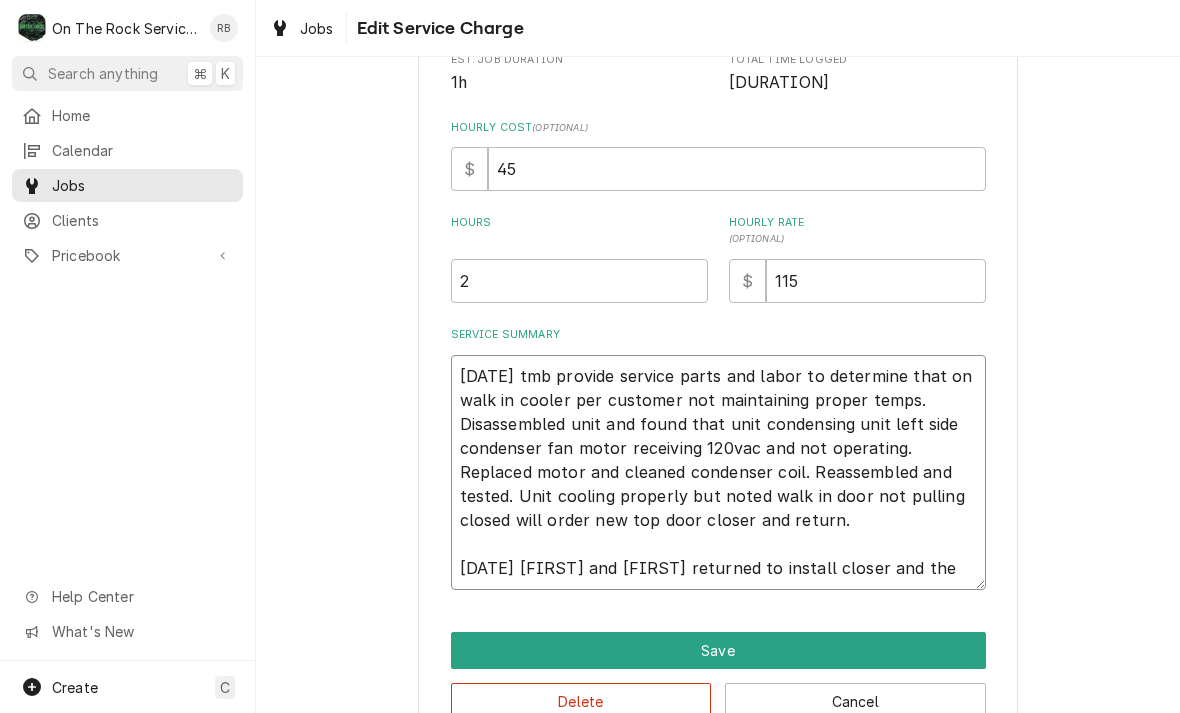 type on "x" 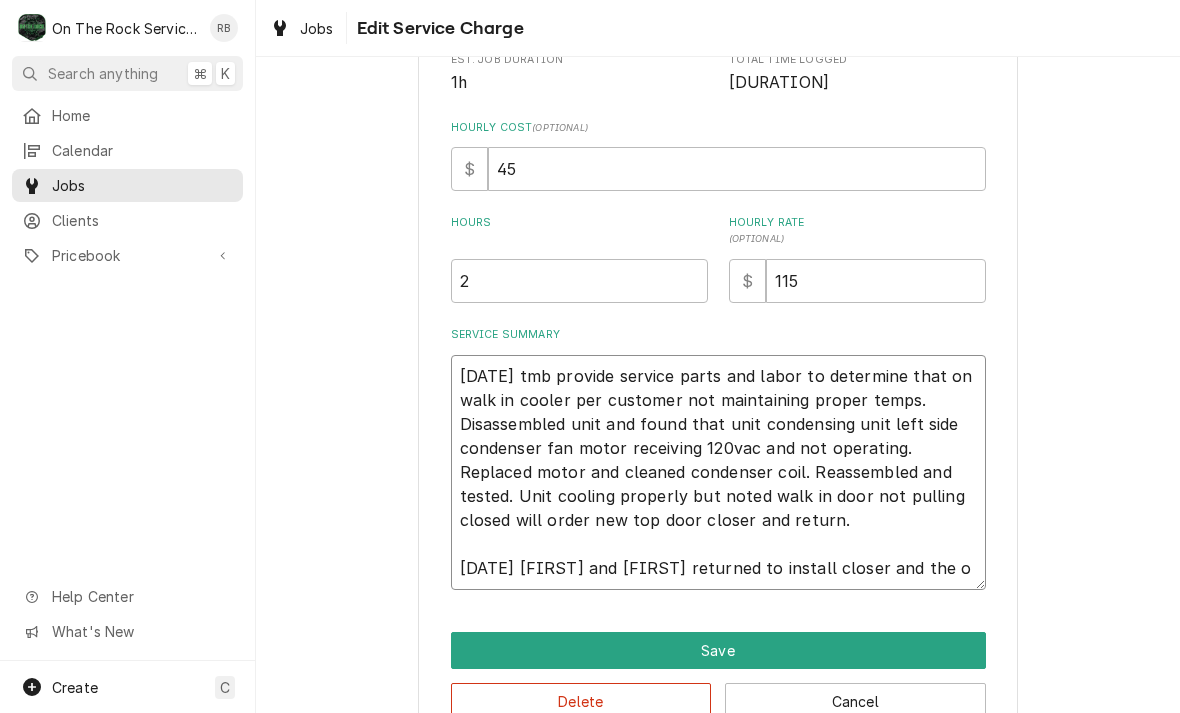 type on "x" 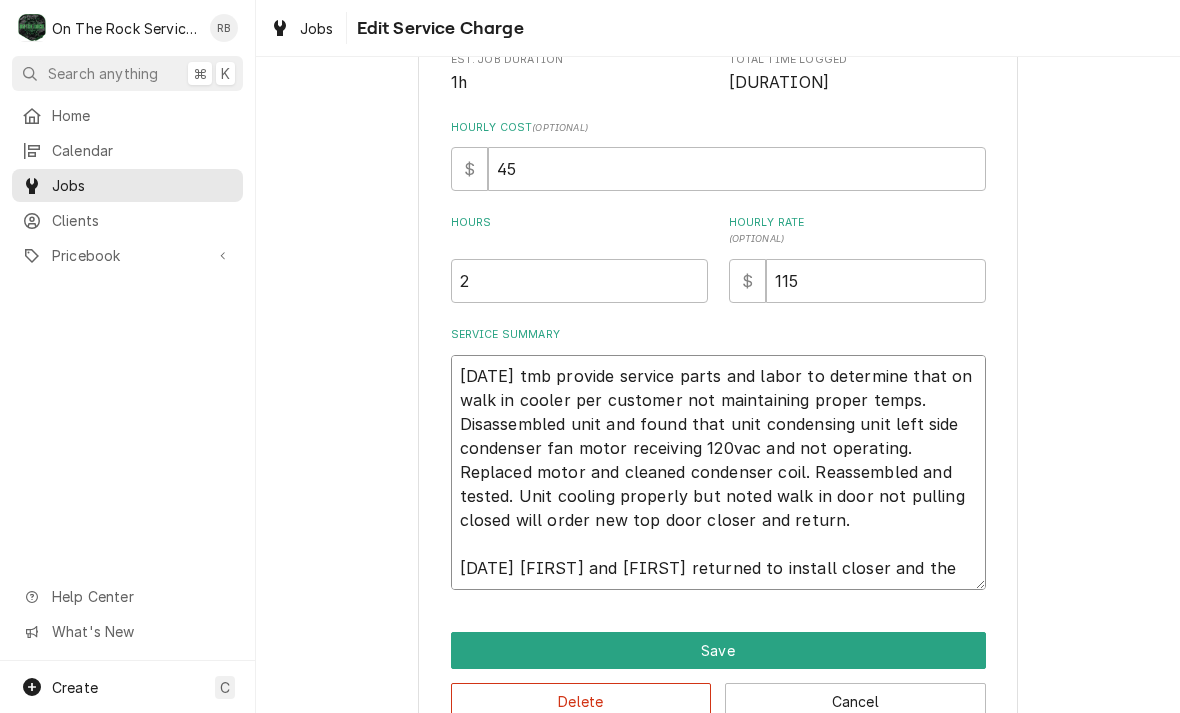 type on "x" 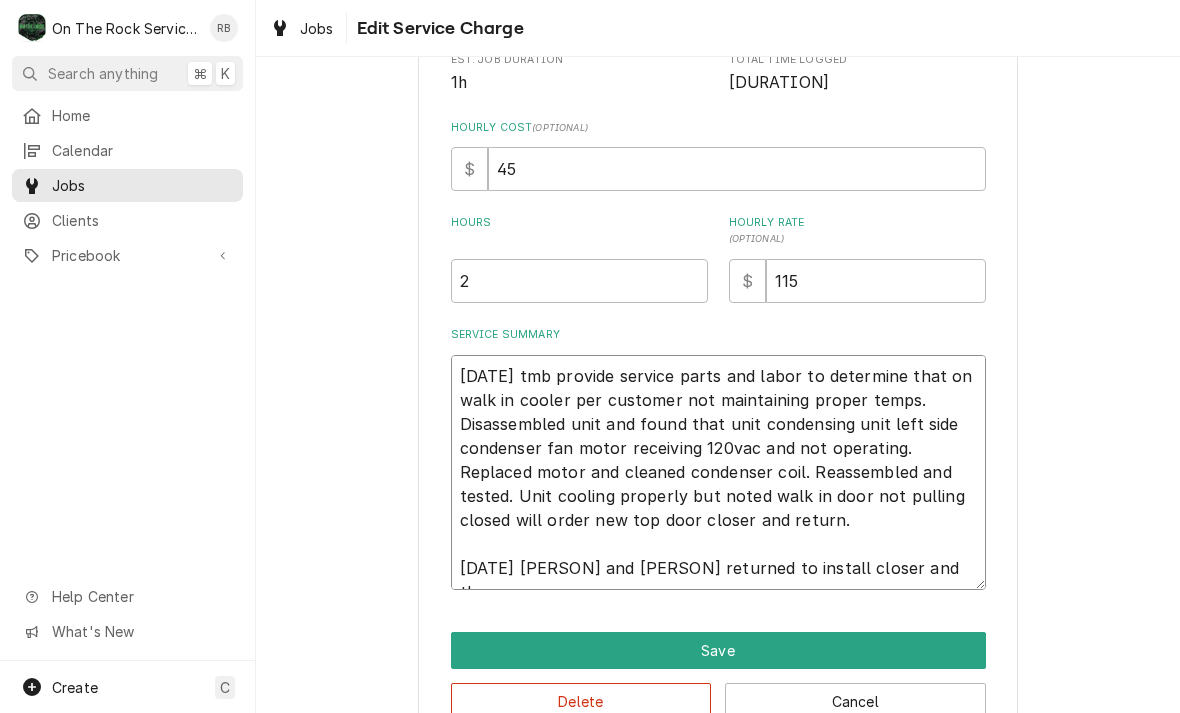 type on "x" 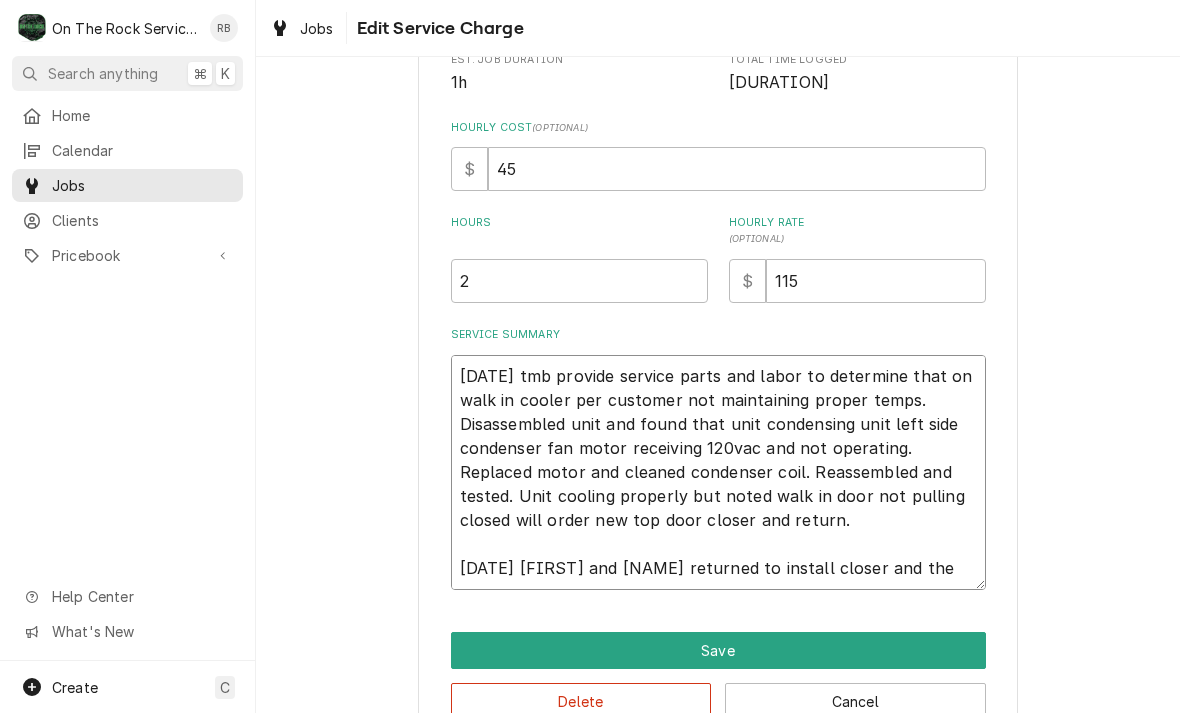 type on "x" 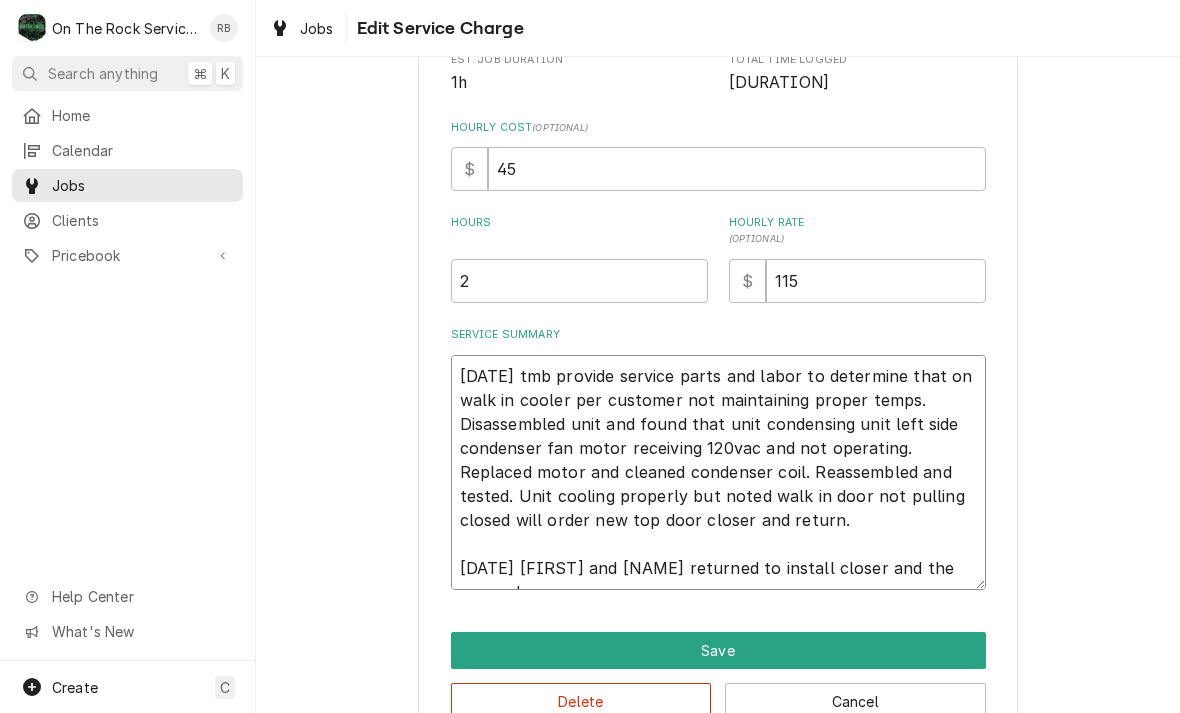 type on "x" 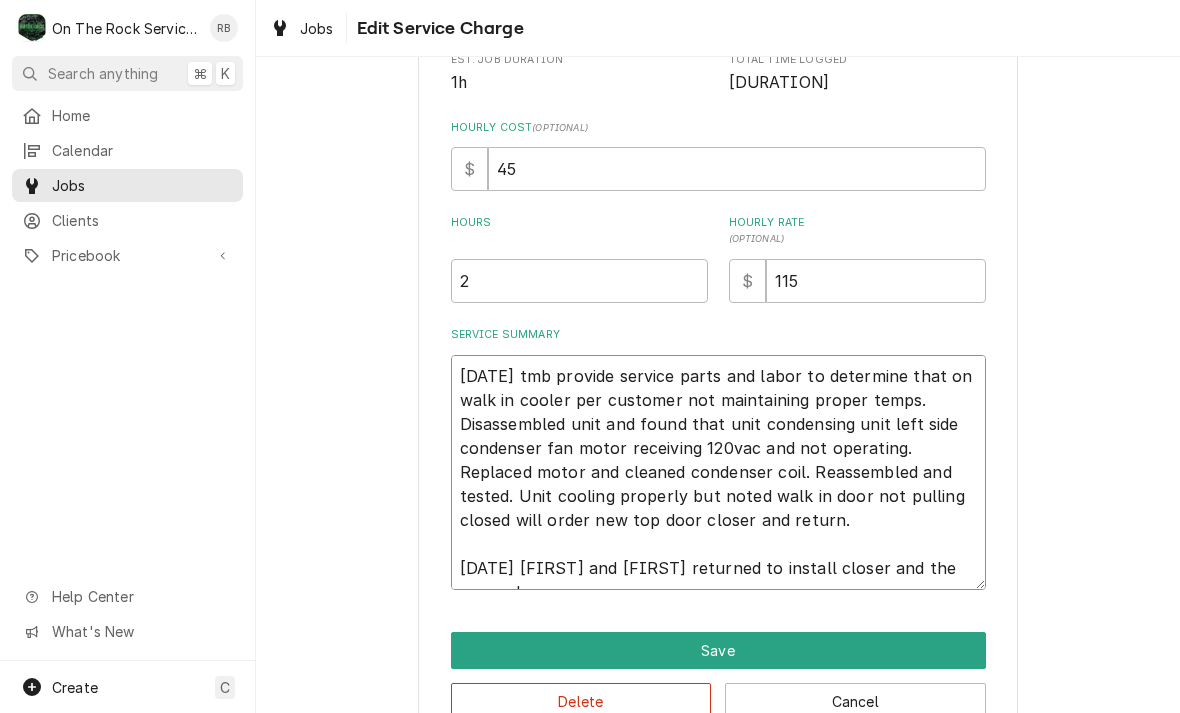 type on "6/25/25 tmb provide service parts and labor to determine that on walk in cooler per customer not maintaining proper temps. Disassembled unit and found that unit condensing unit left side condenser fan motor receiving 120vac and not operating. Replaced motor and cleaned condenser coil. Reassembled and tested. Unit cooling properly but noted walk in door not pulling closed will order new top door closer and return.
8/1/2025 Ray and Izzy returned to install closer and the one order" 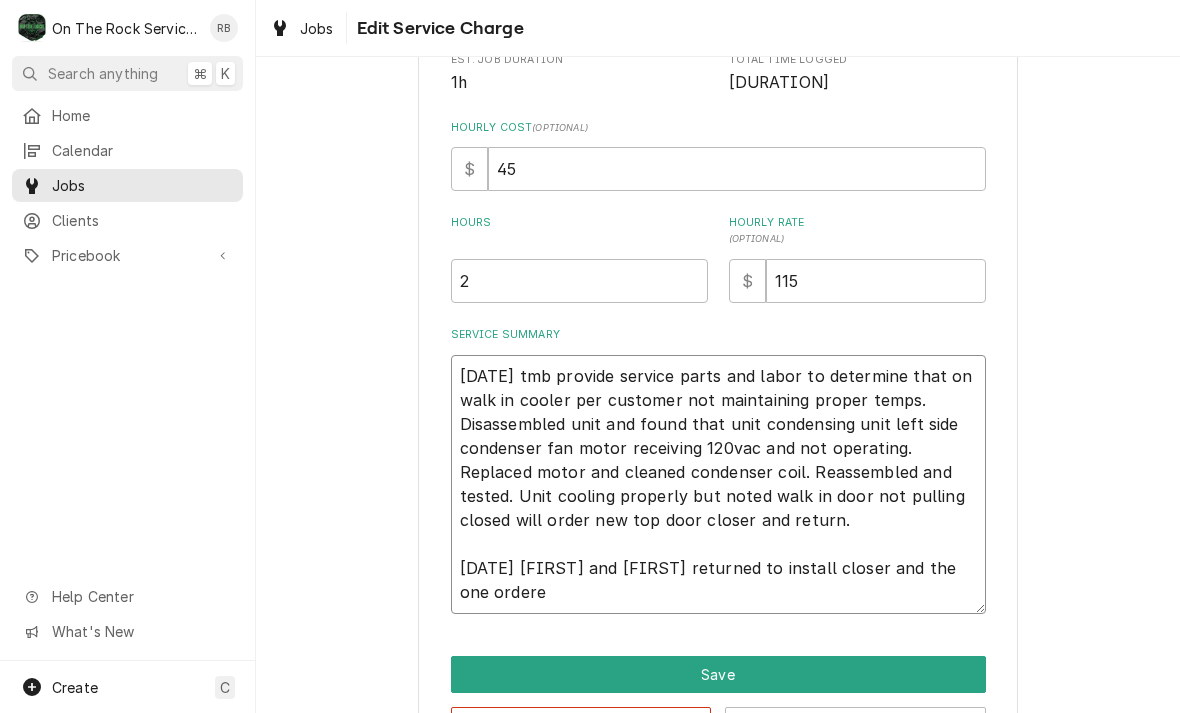 type on "x" 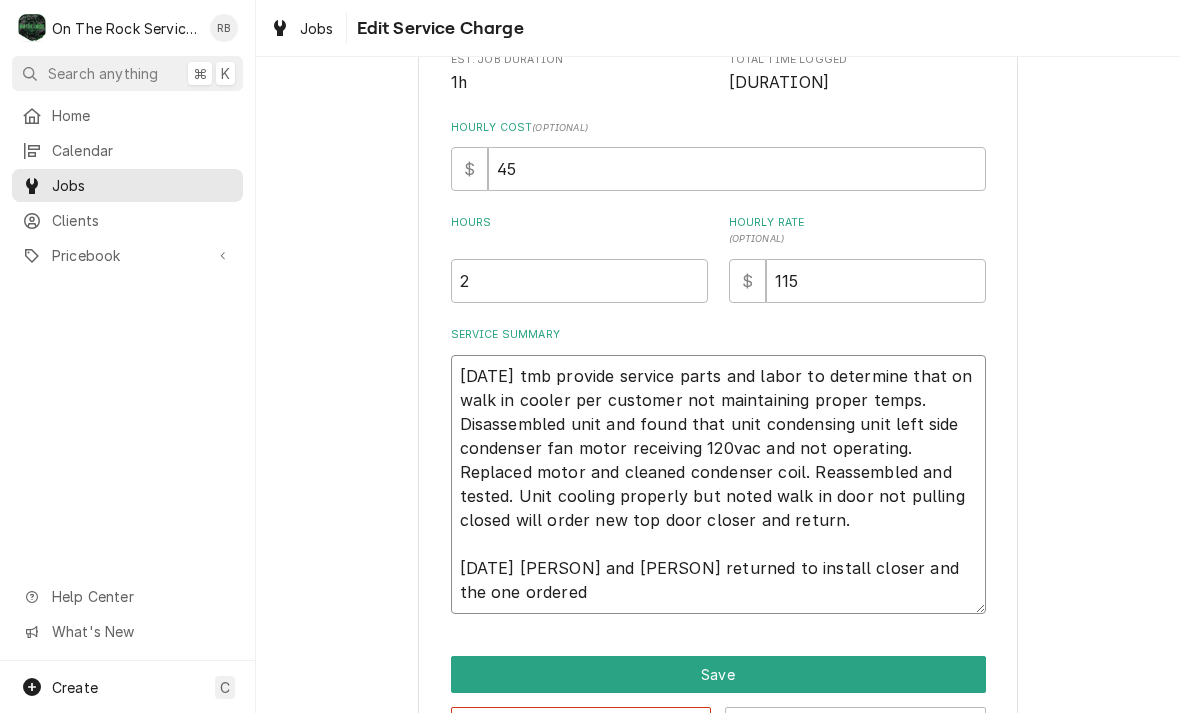 type on "x" 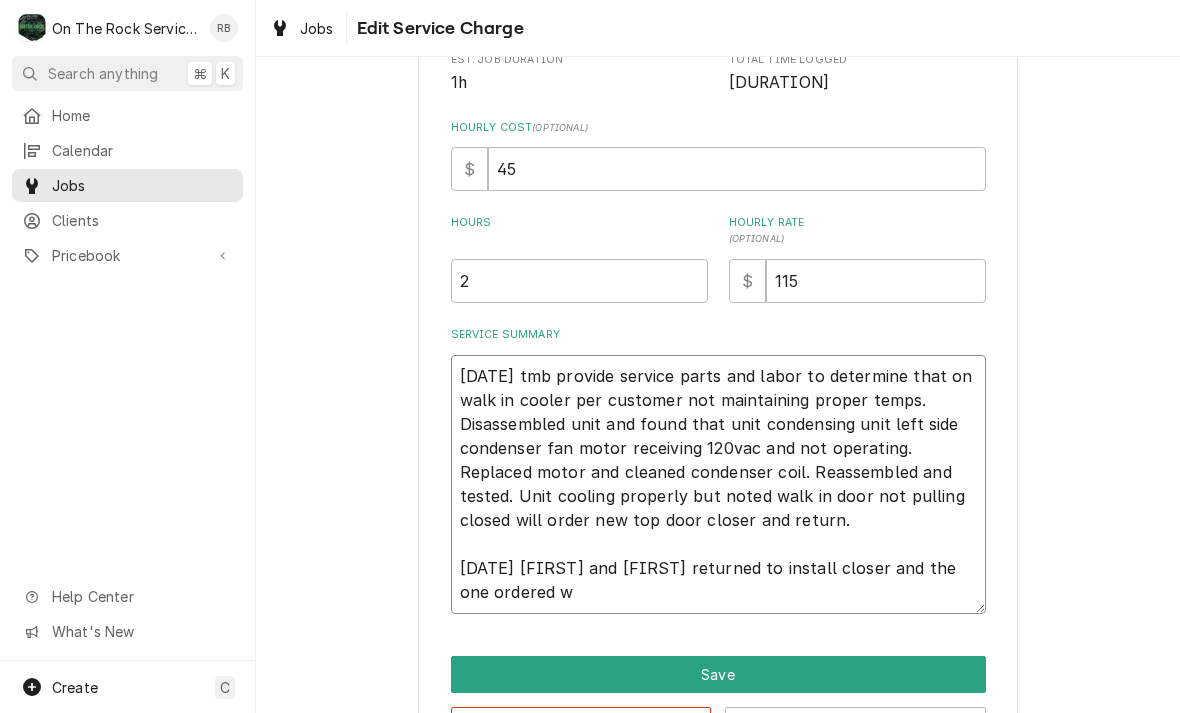 type on "x" 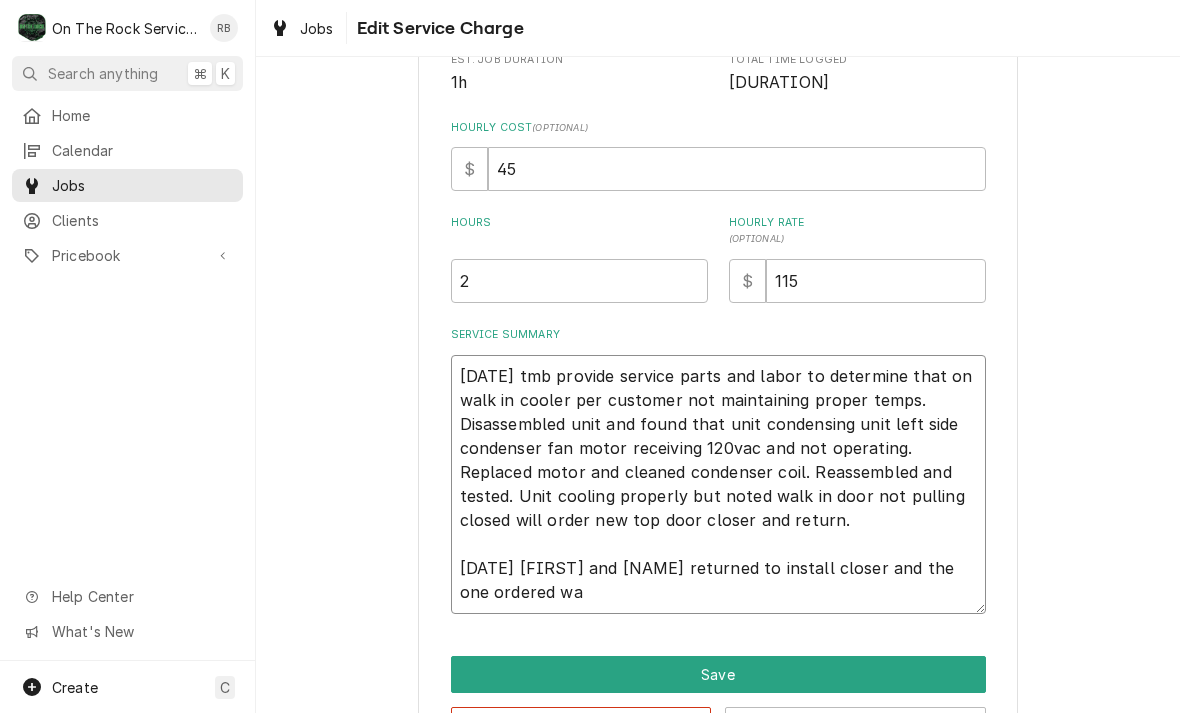 type on "x" 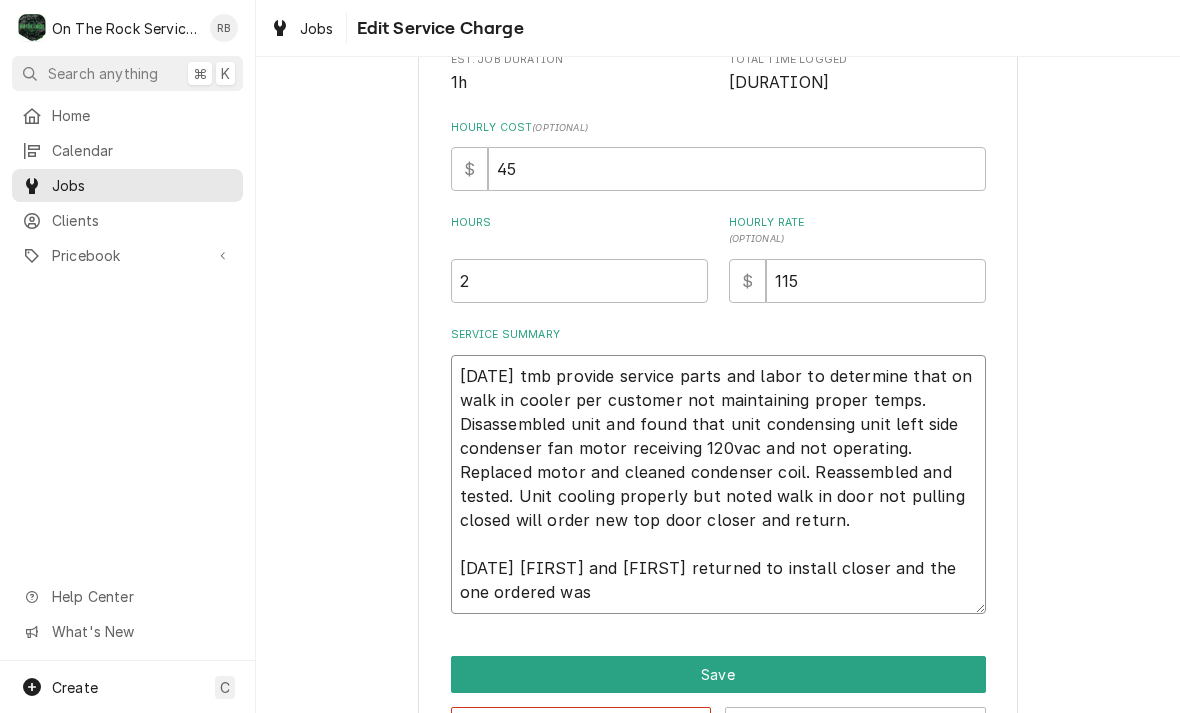 type on "x" 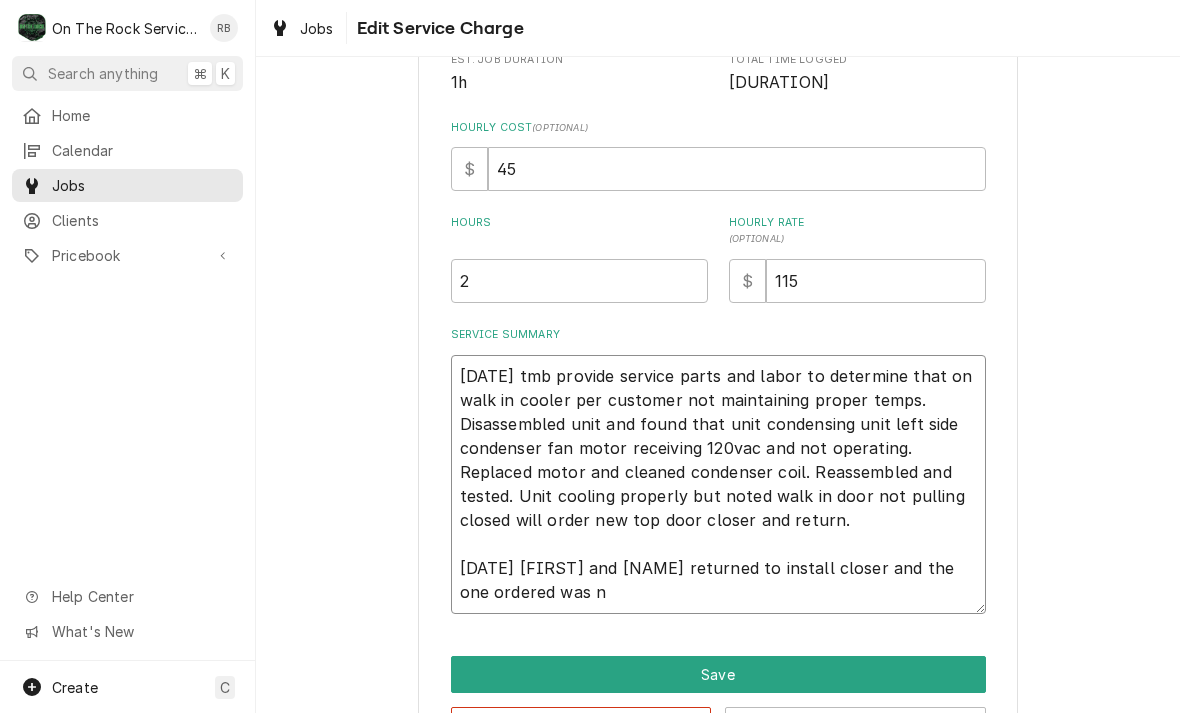 type on "x" 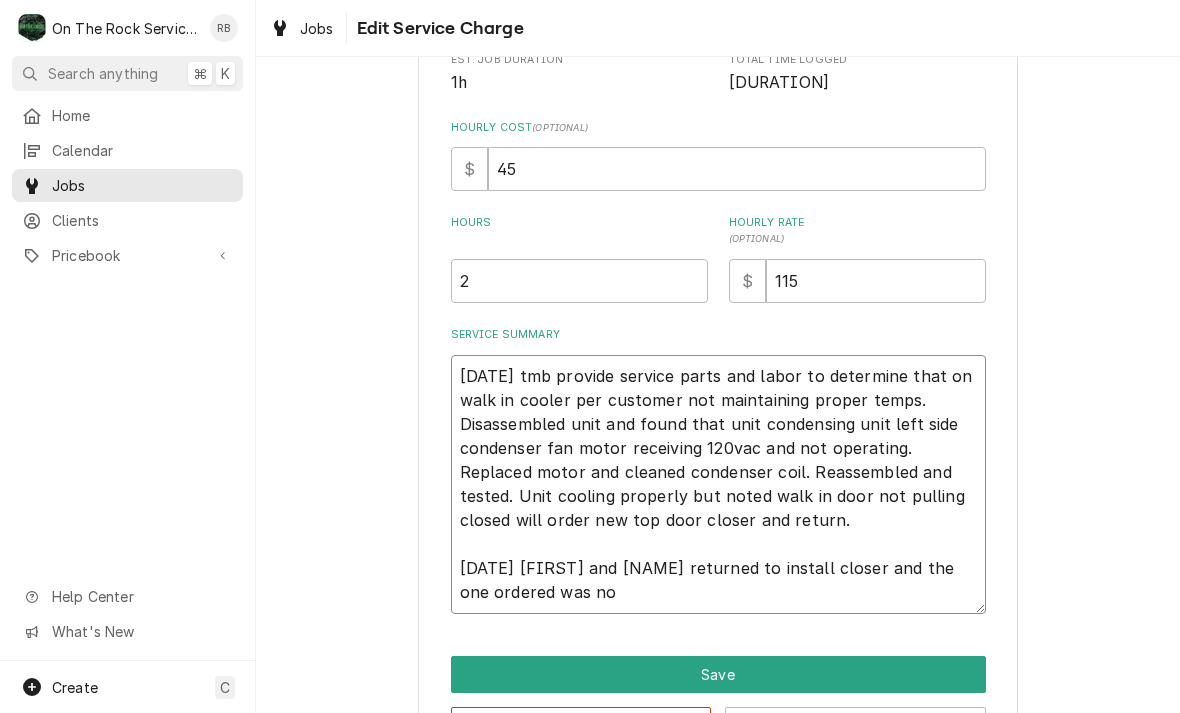 type on "x" 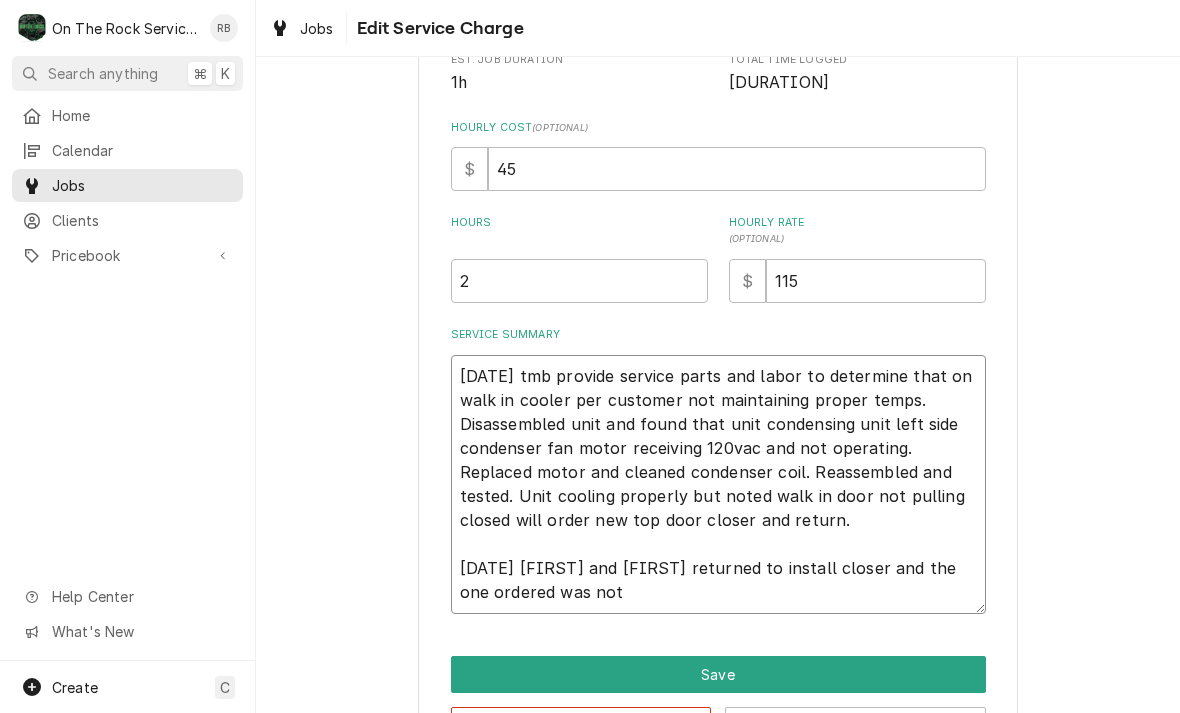 type on "x" 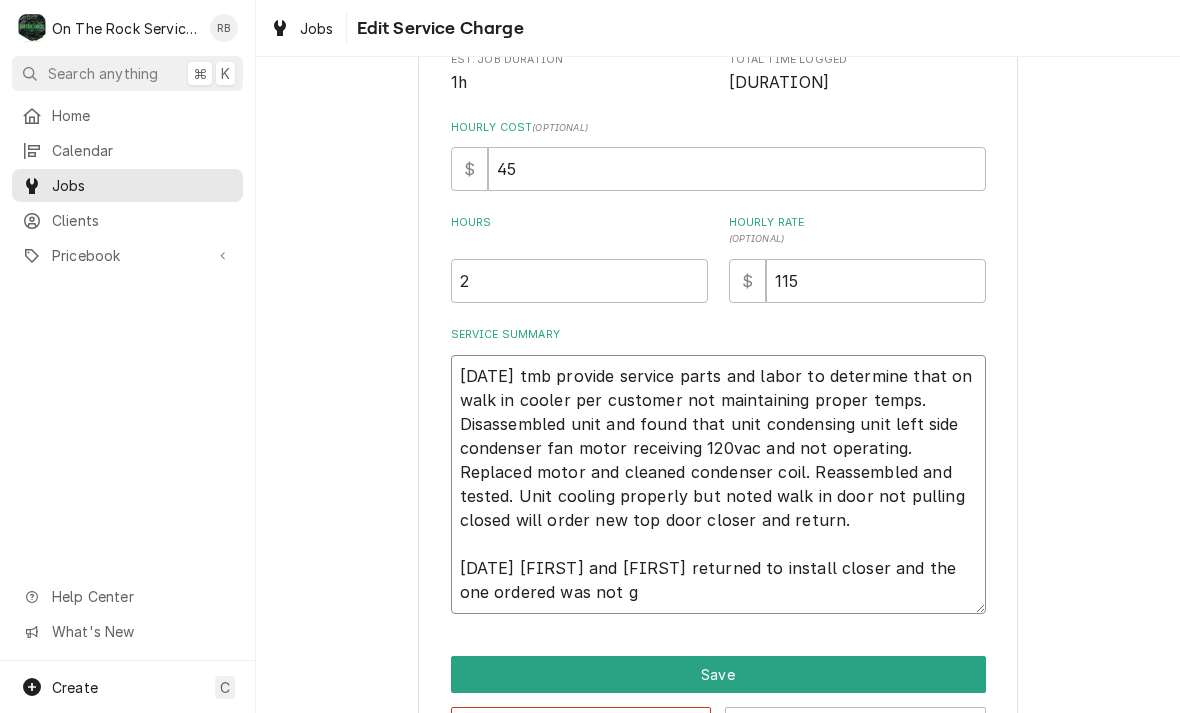 type on "x" 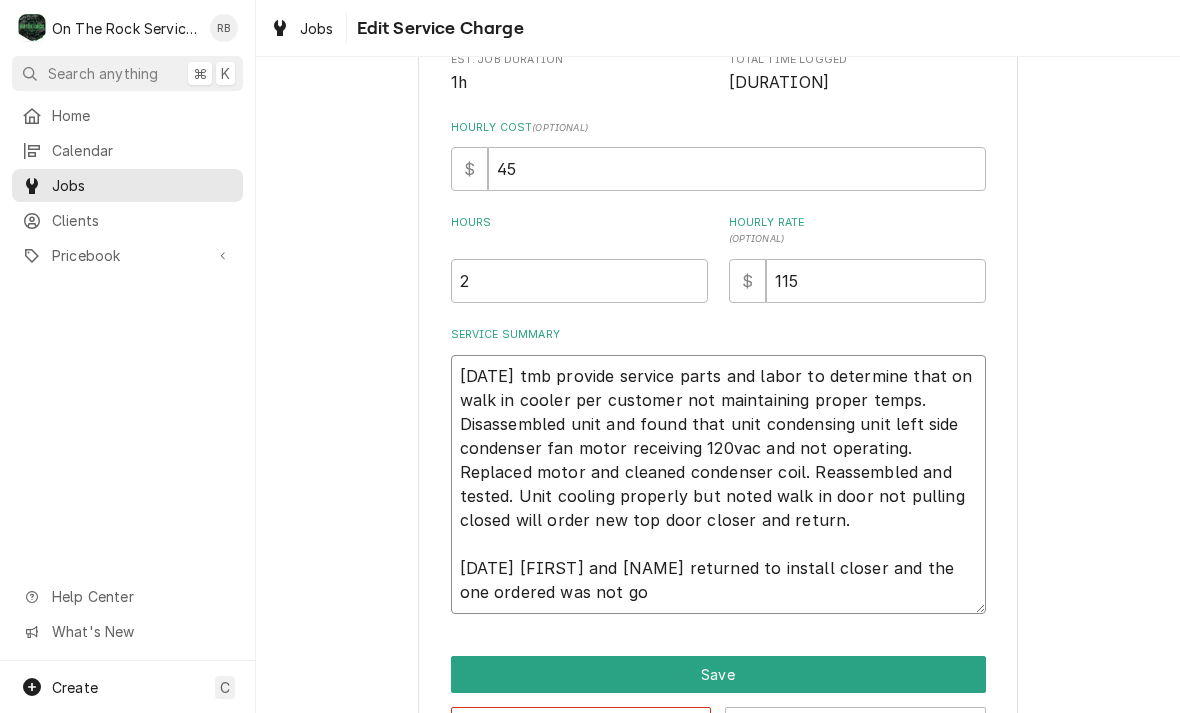 type on "x" 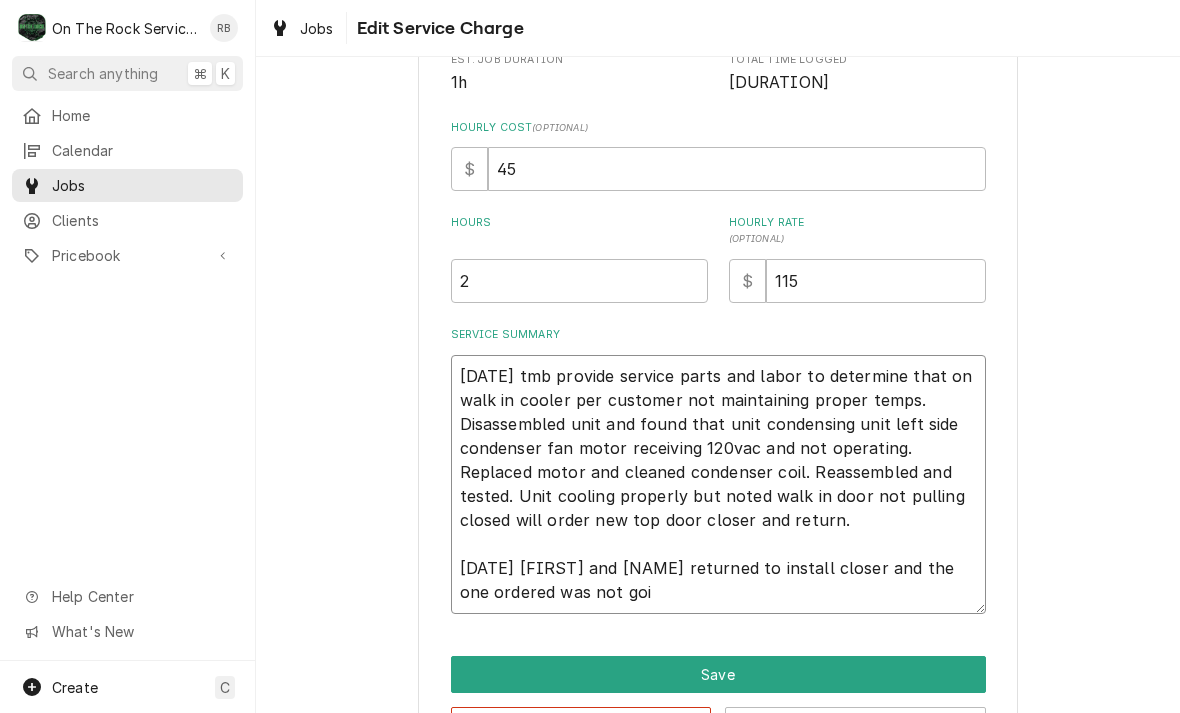 type on "x" 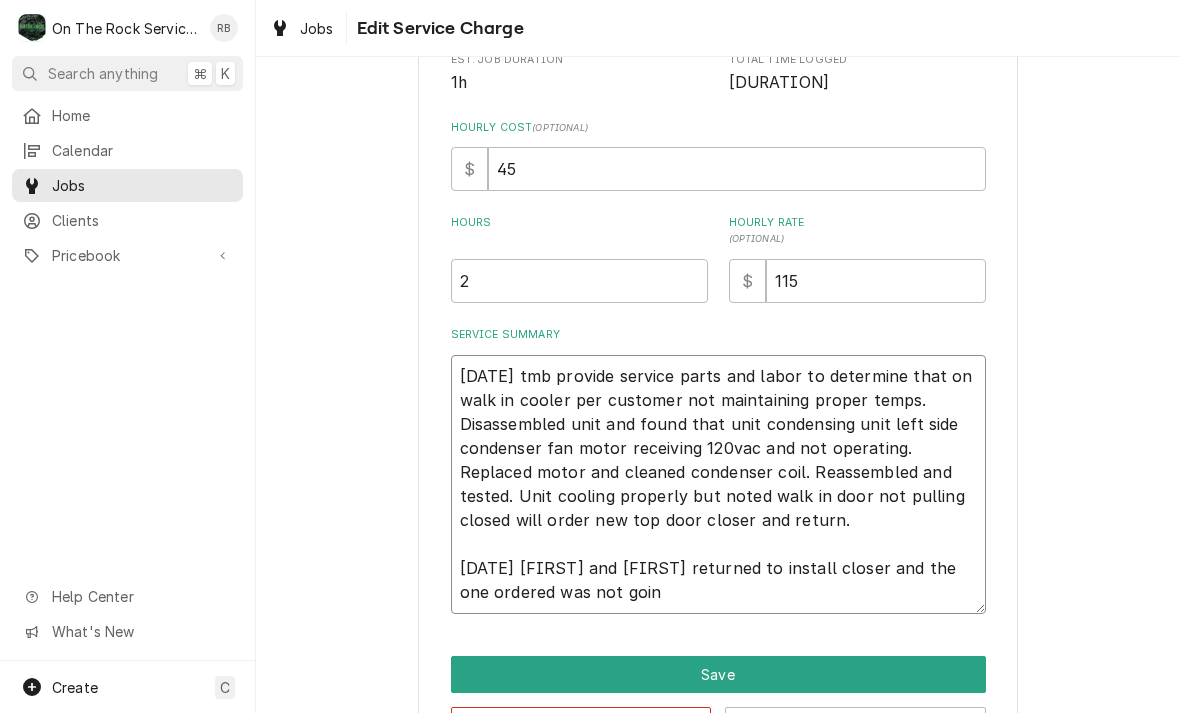 type on "x" 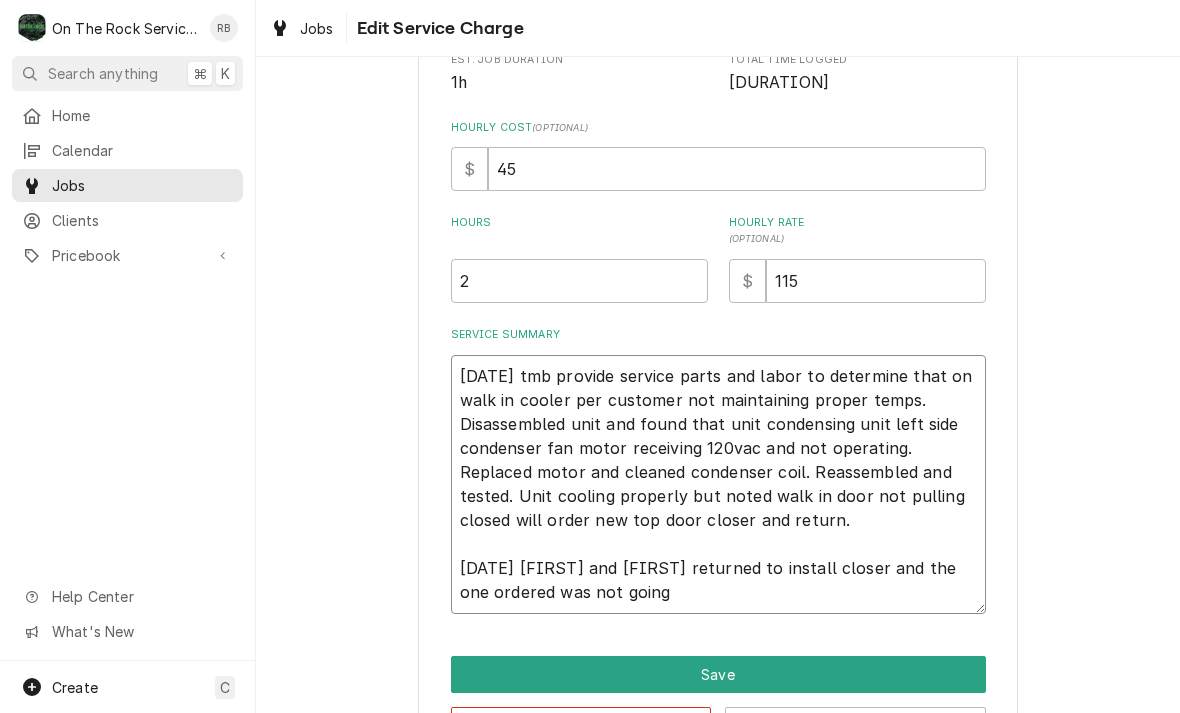 type on "x" 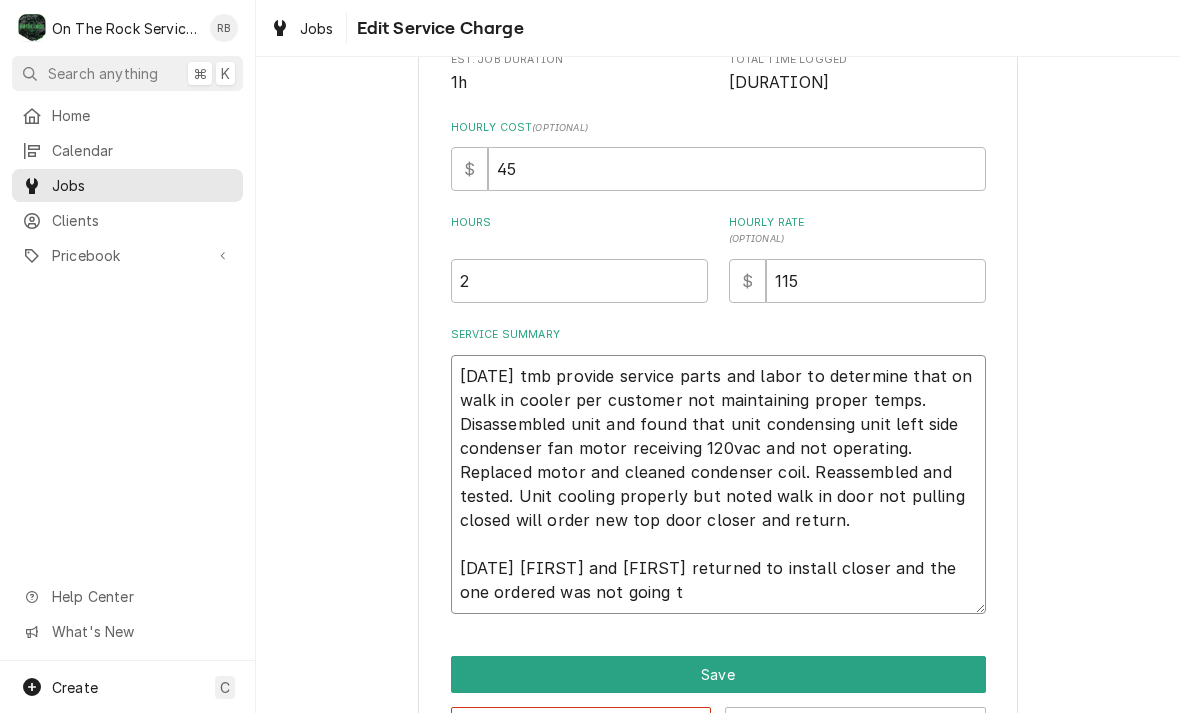 type on "x" 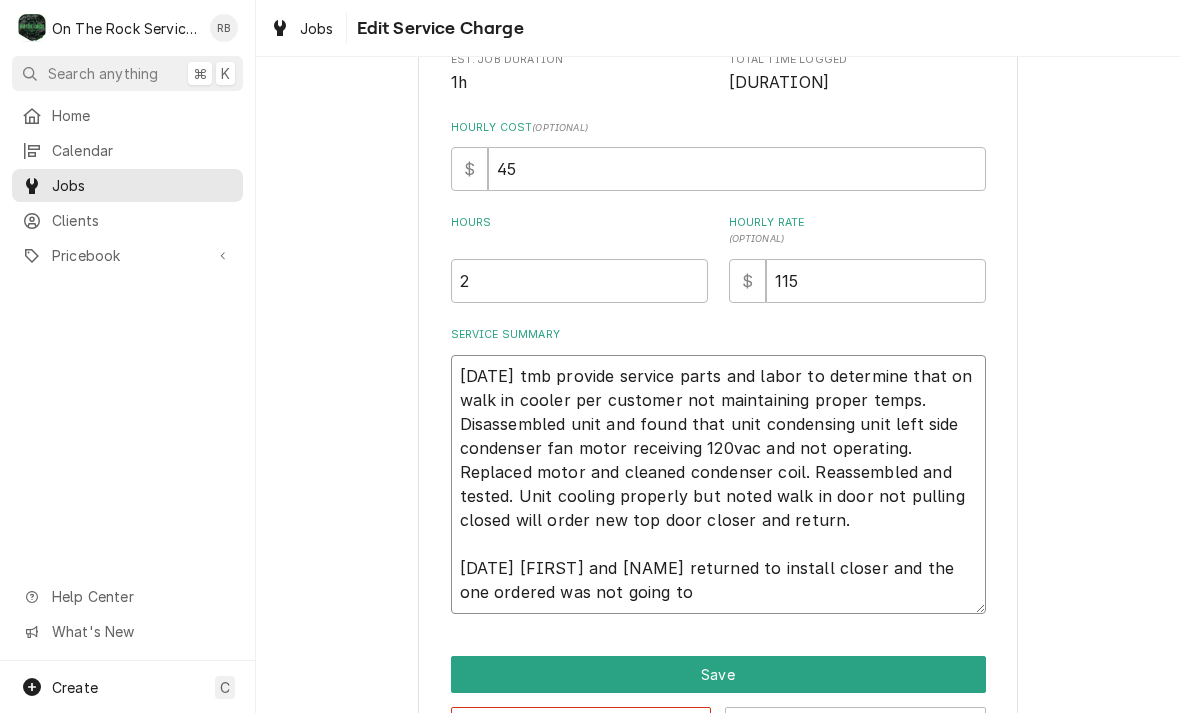 type on "x" 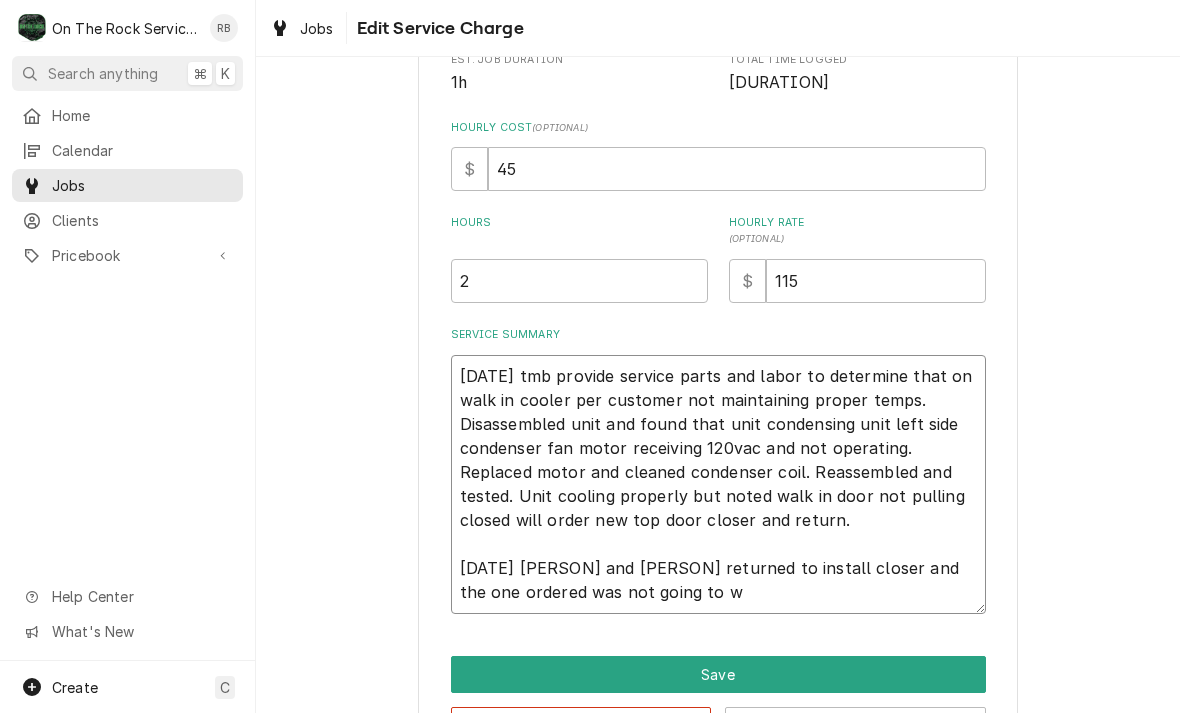type on "x" 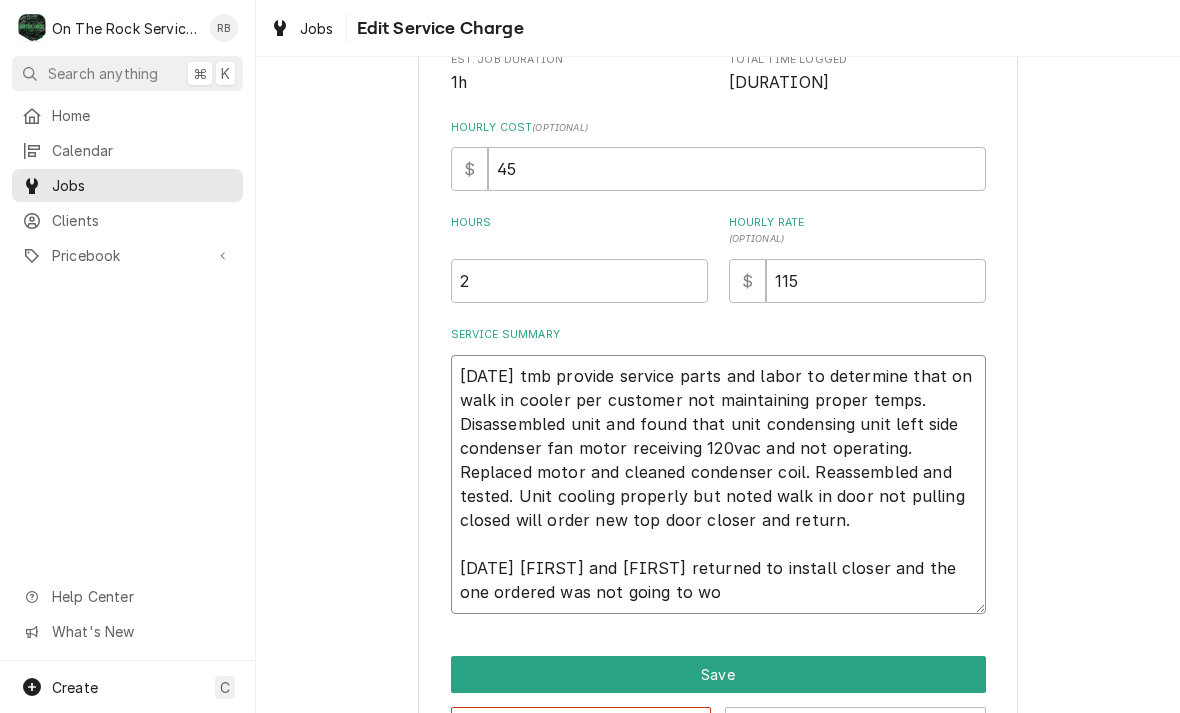 type on "x" 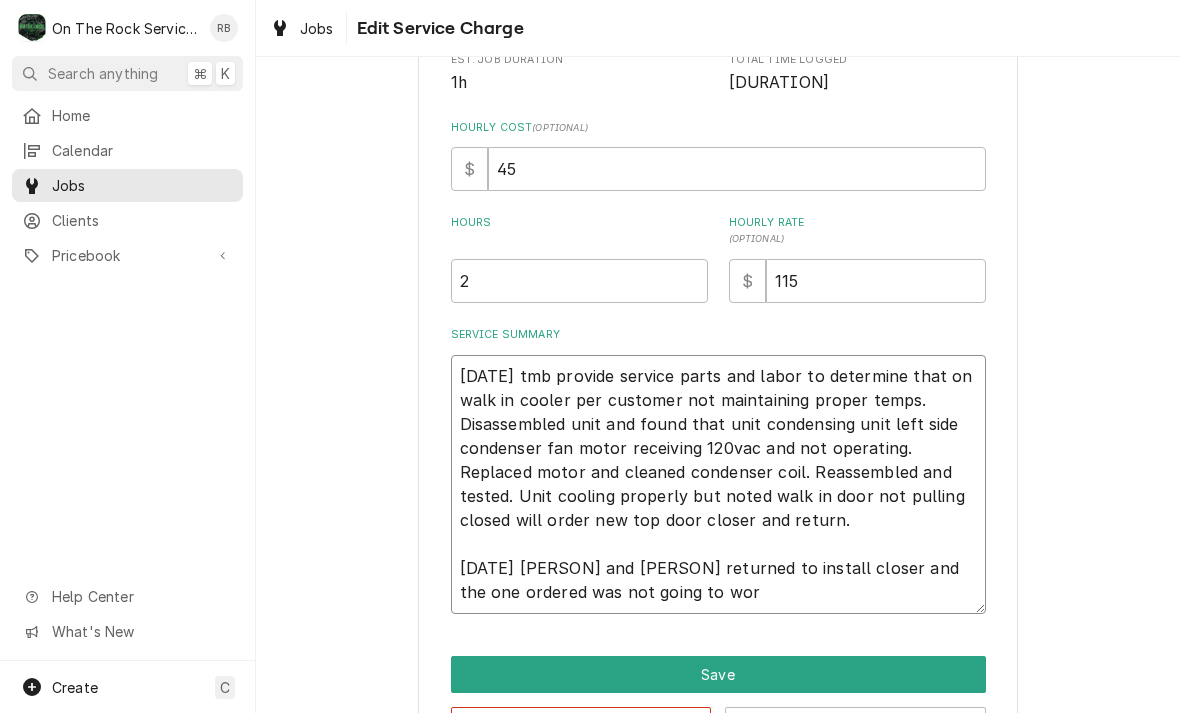 type on "x" 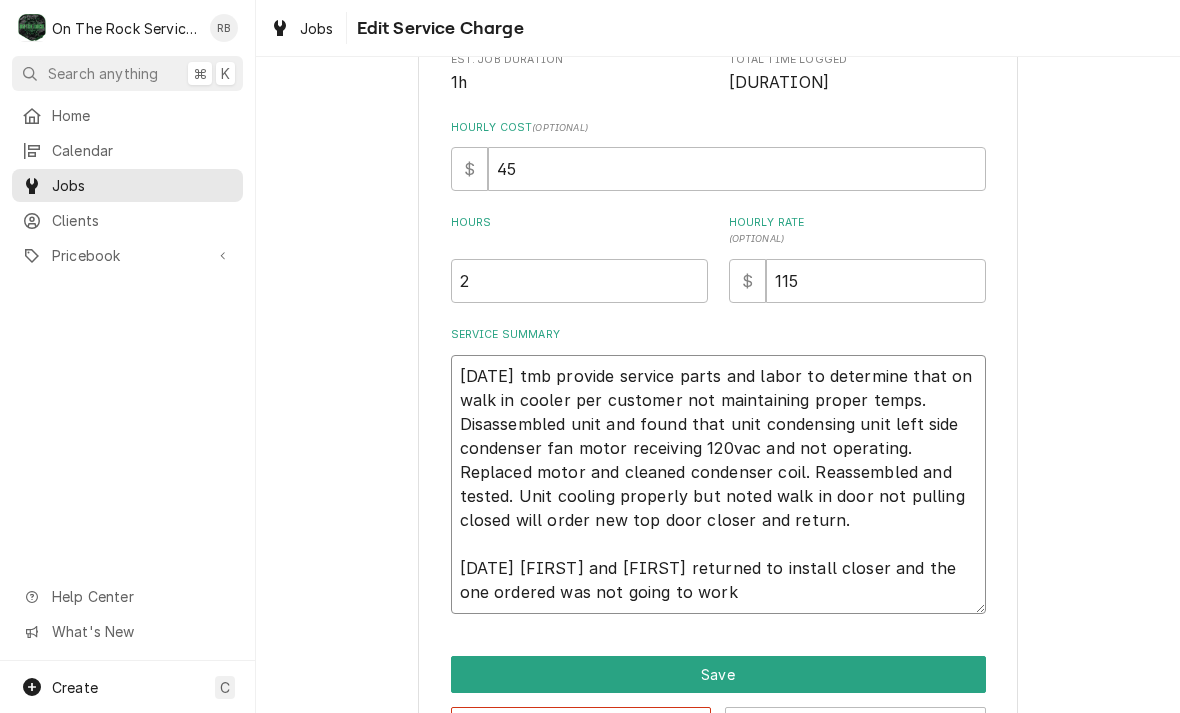 type on "x" 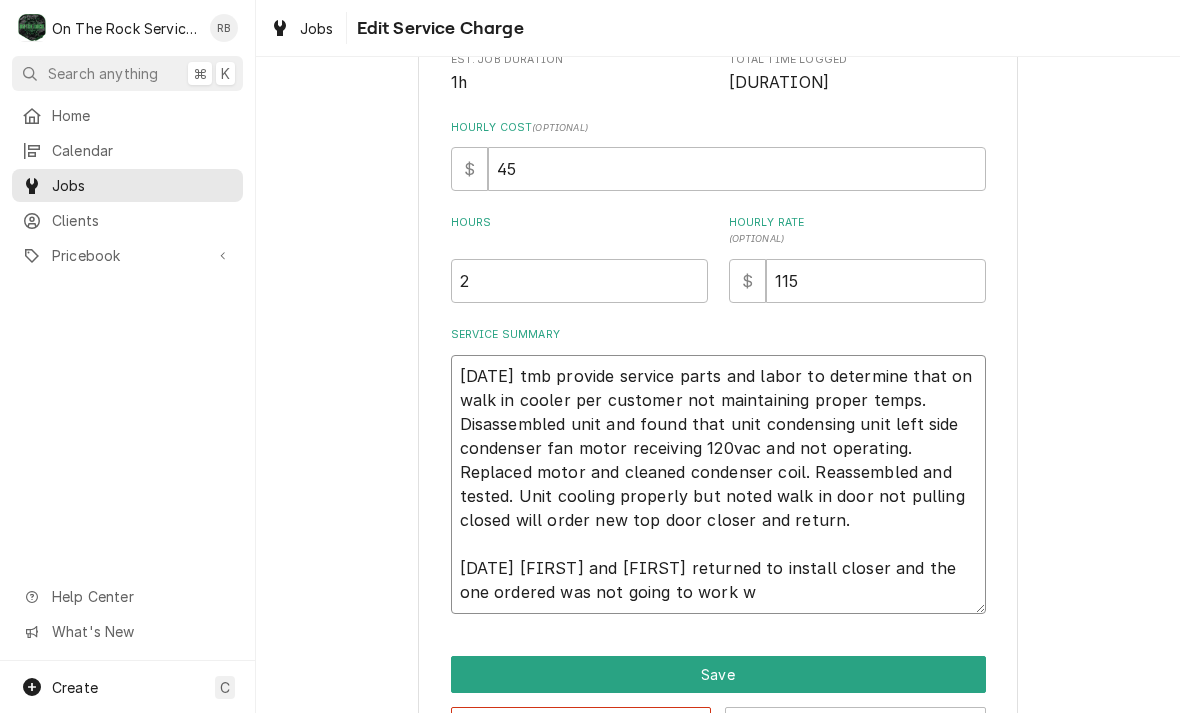 type 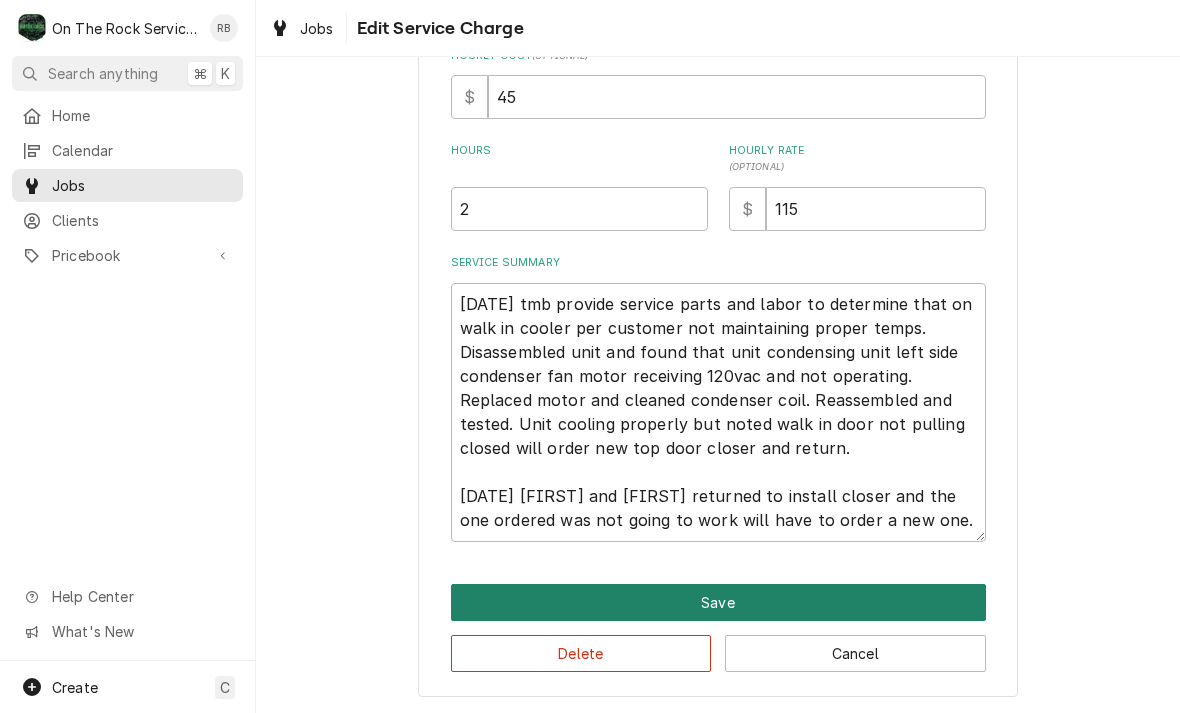 click on "Save" at bounding box center [718, 602] 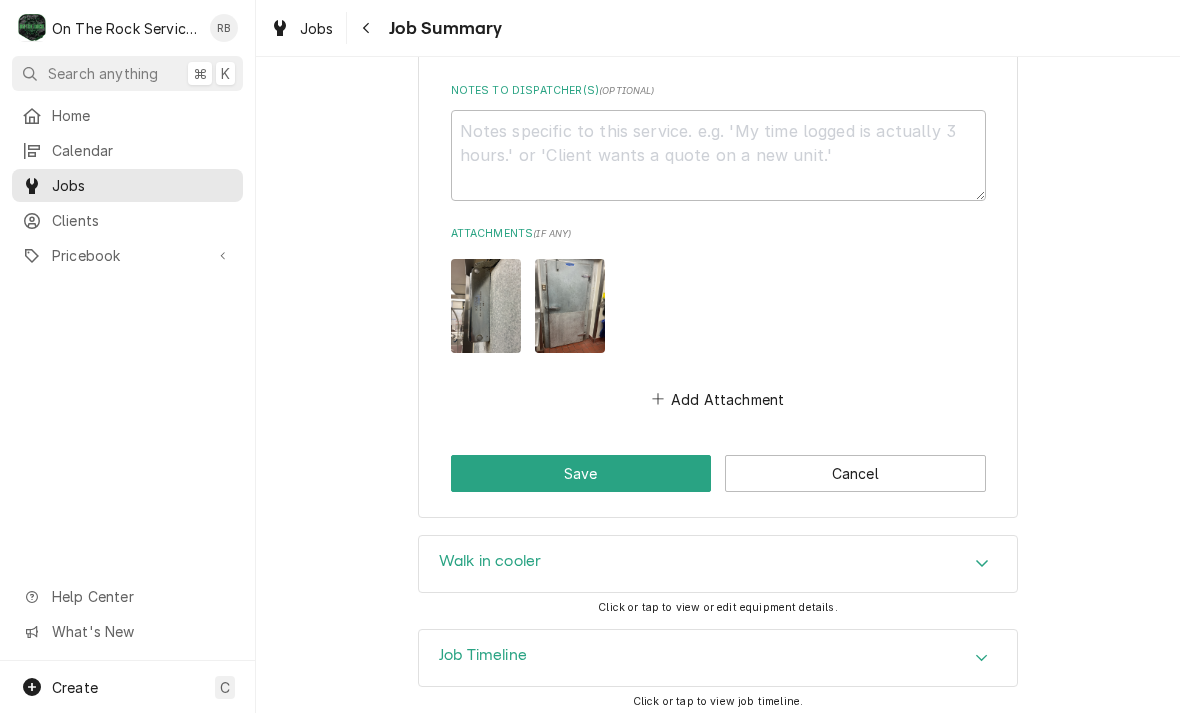 scroll, scrollTop: 2152, scrollLeft: 0, axis: vertical 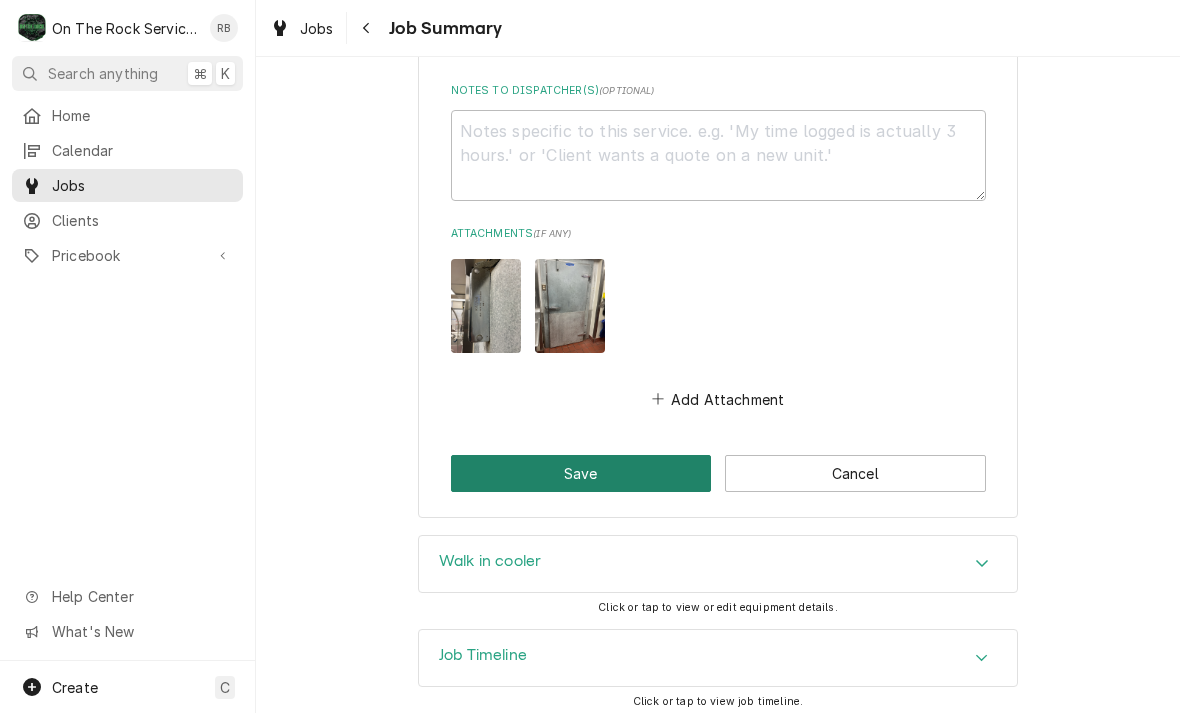 click on "Save" at bounding box center (581, 473) 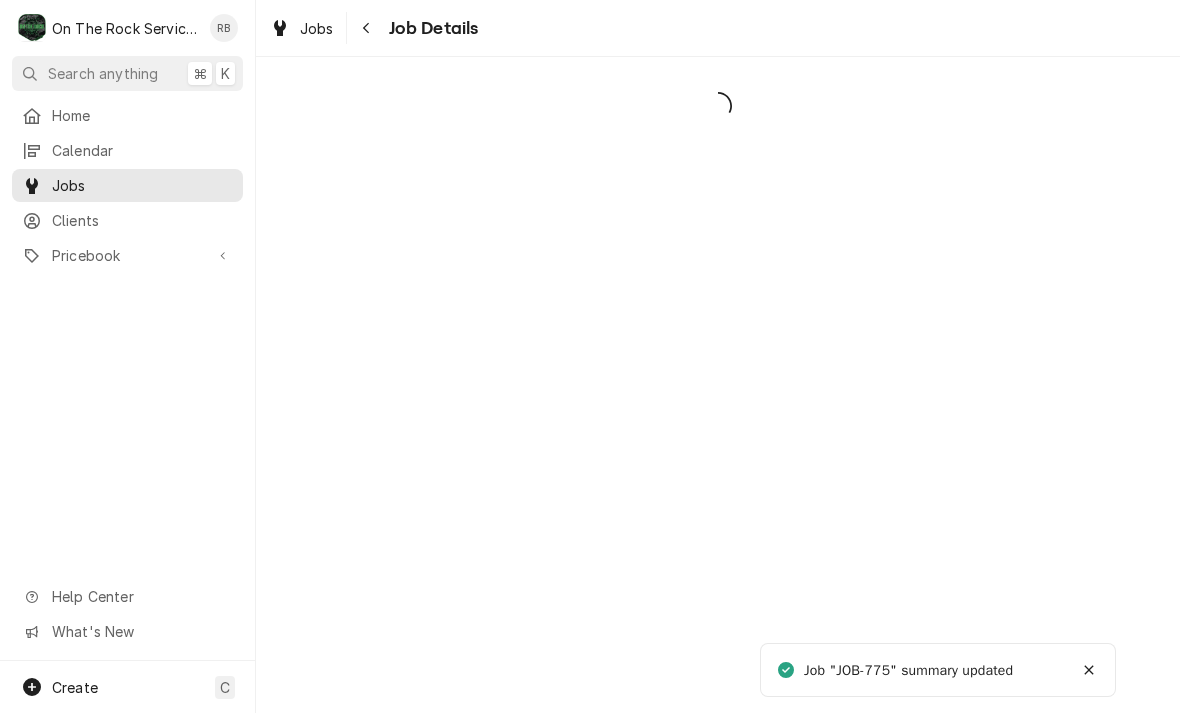 scroll, scrollTop: 0, scrollLeft: 0, axis: both 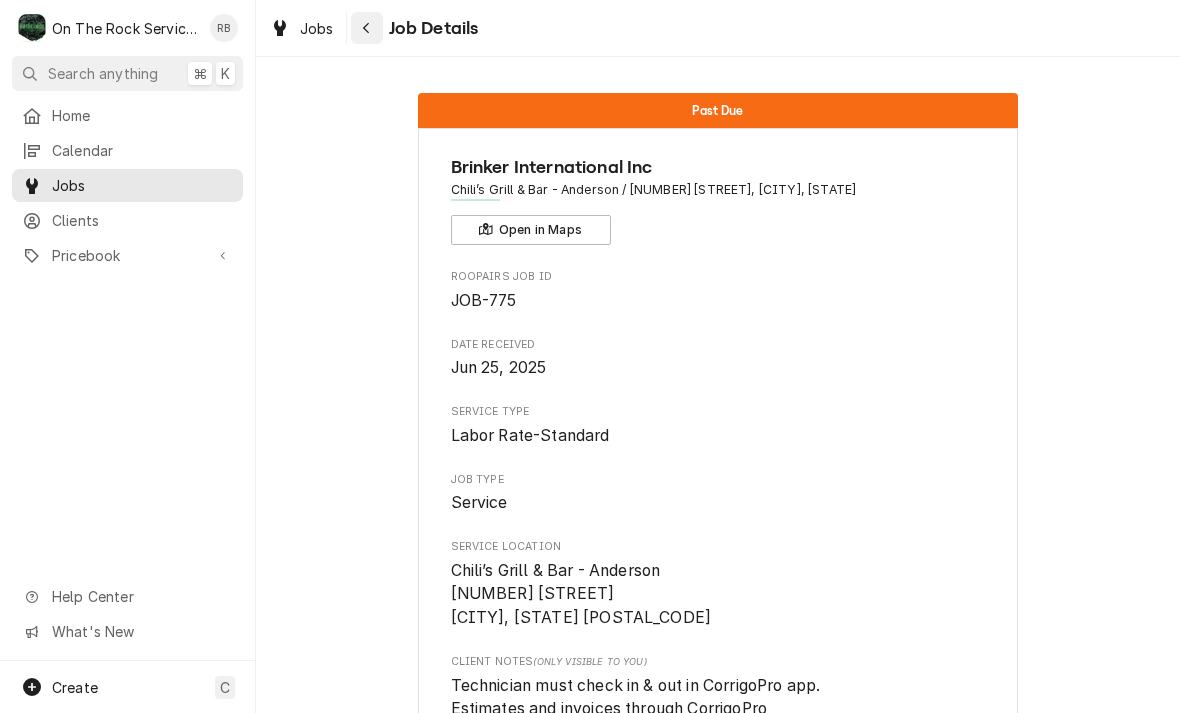click 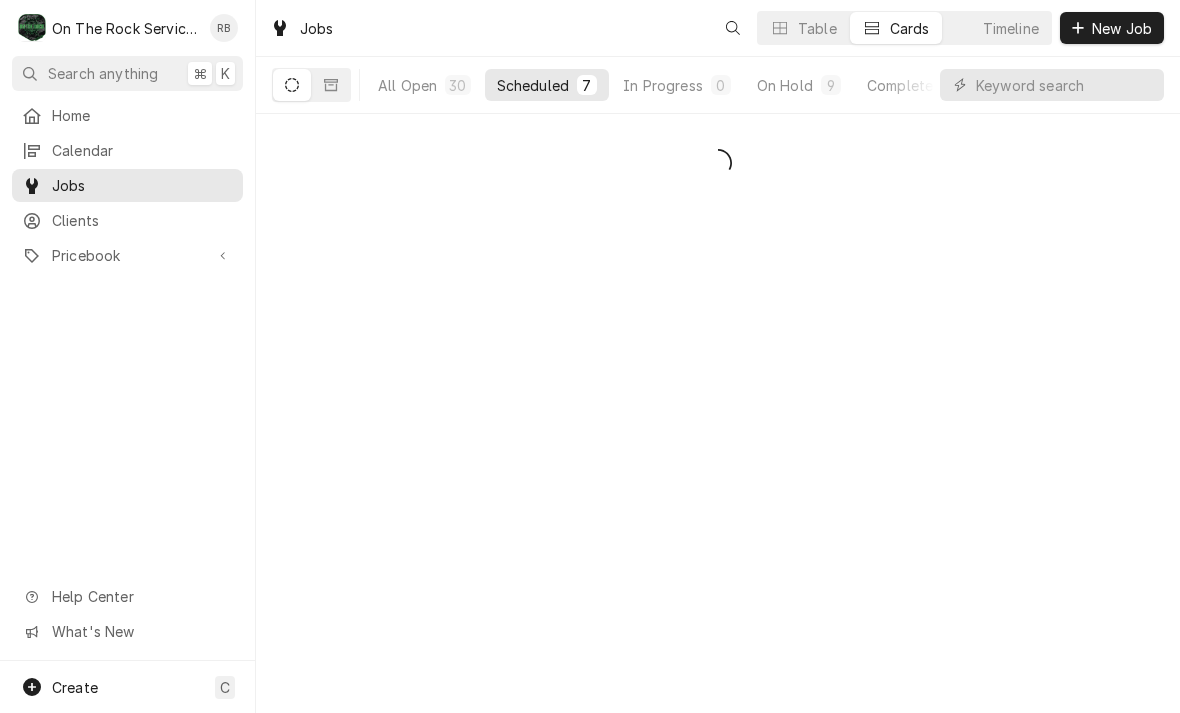 scroll, scrollTop: 0, scrollLeft: 0, axis: both 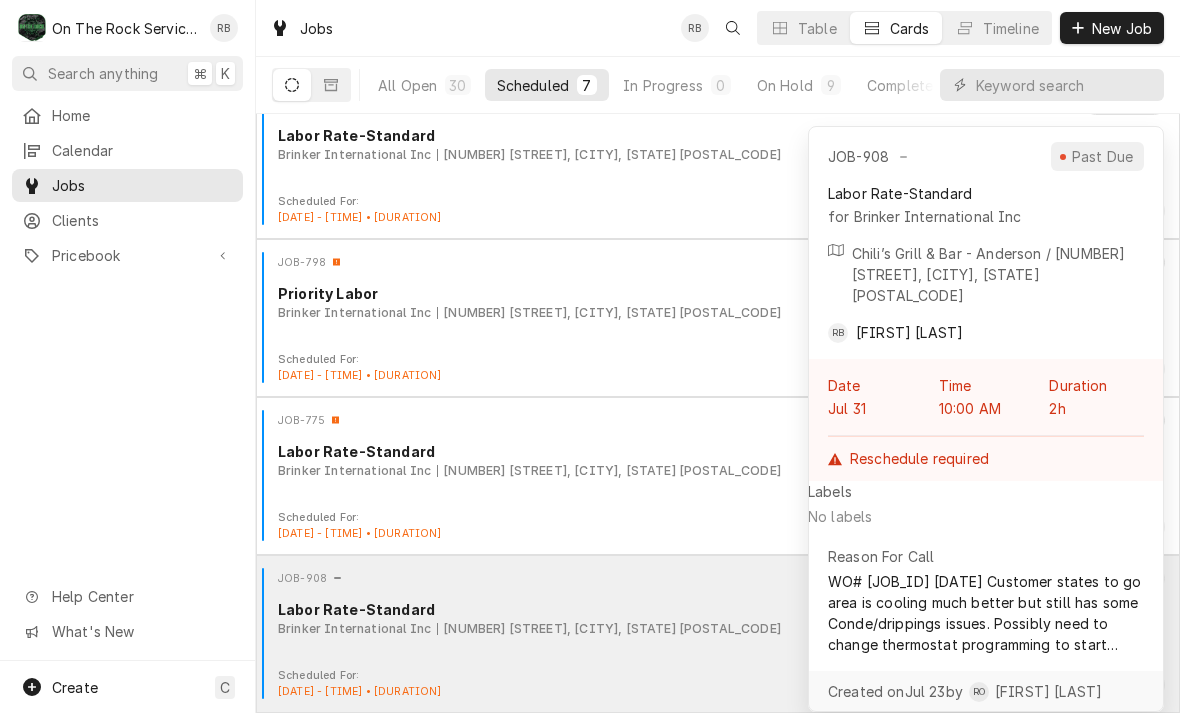 click on "3803 Clemson Blvd, Anderson, SC 29621" at bounding box center (609, 629) 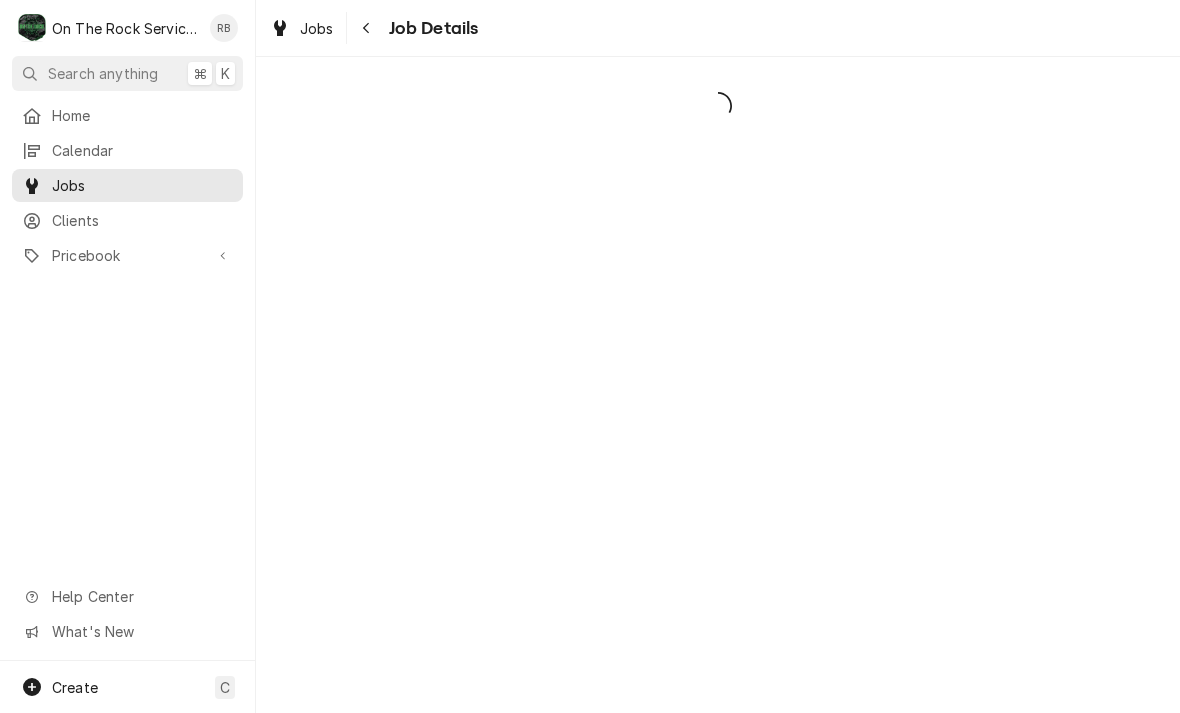 scroll, scrollTop: 0, scrollLeft: 0, axis: both 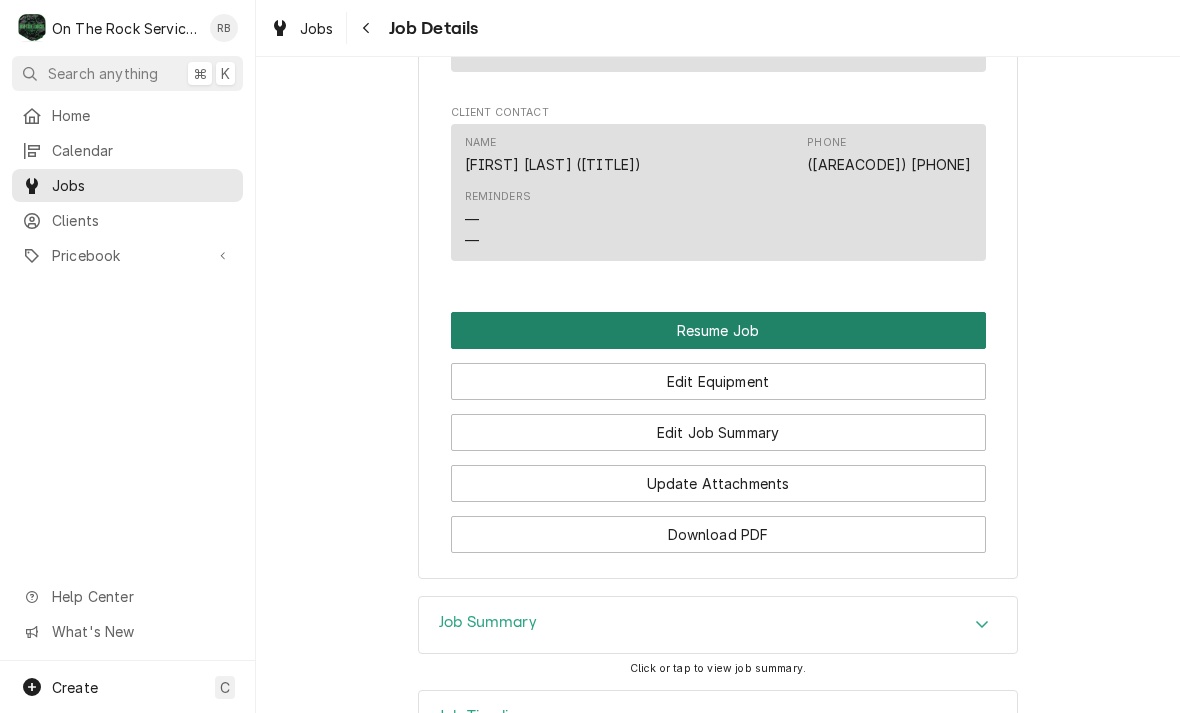 click on "Resume Job" at bounding box center (718, 330) 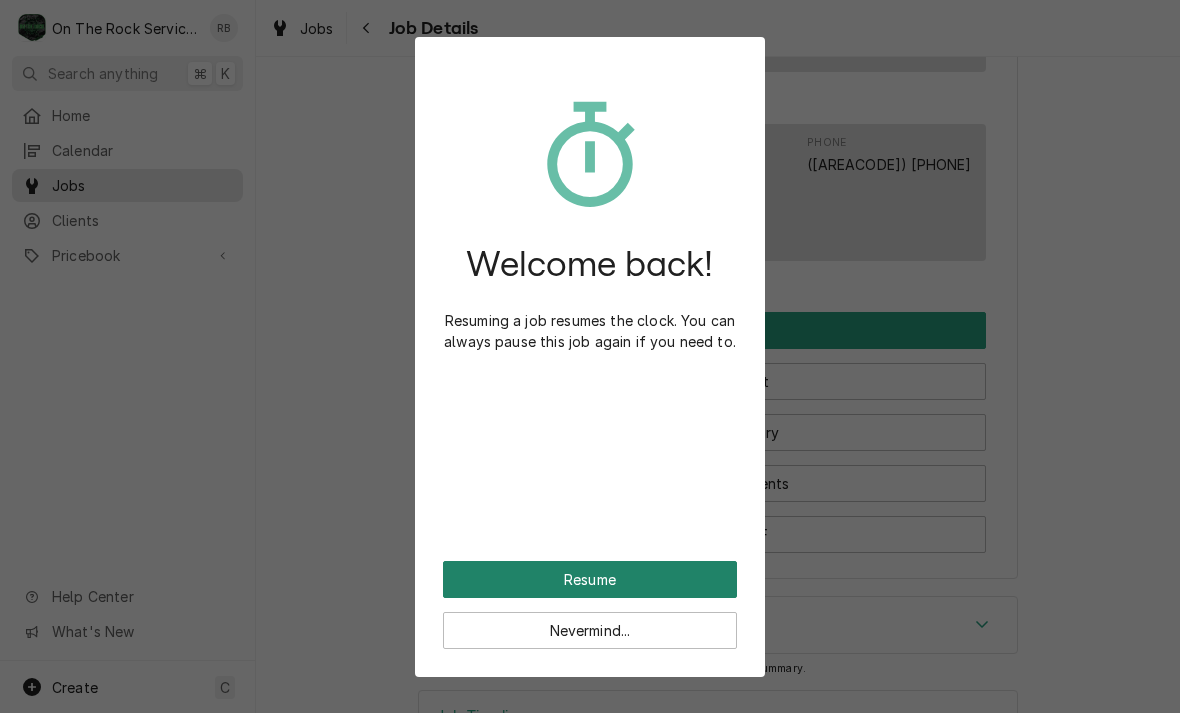 click on "Resume" at bounding box center [590, 579] 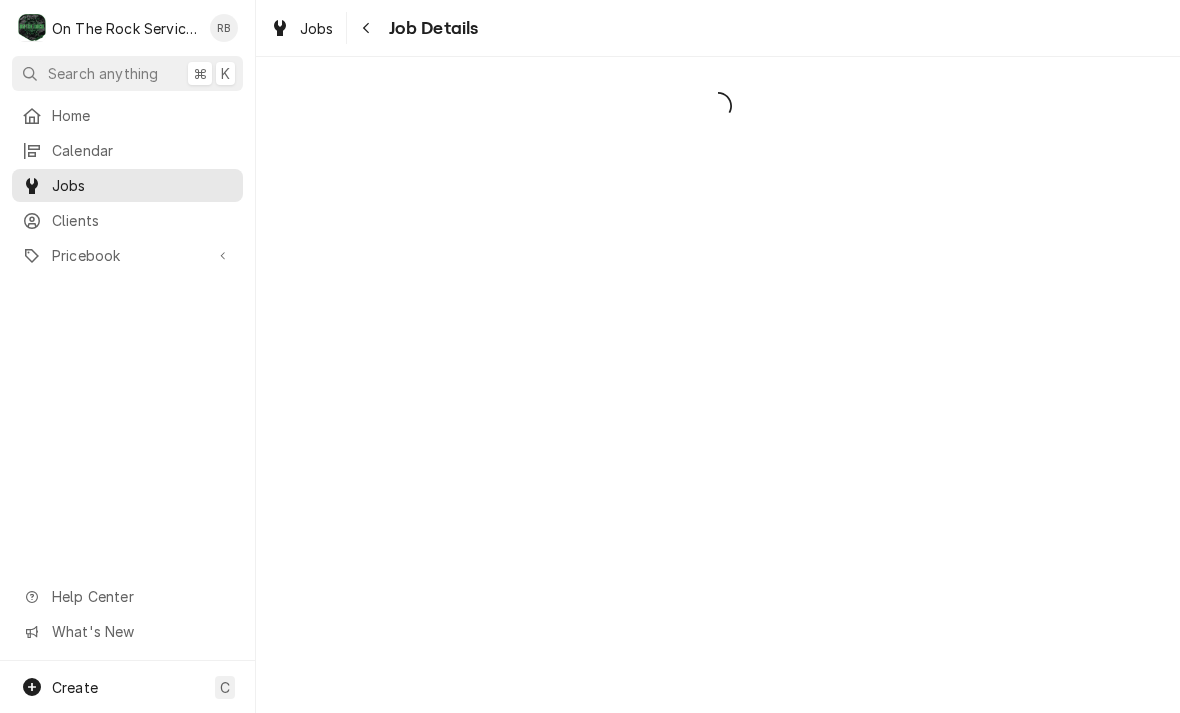 scroll, scrollTop: 0, scrollLeft: 0, axis: both 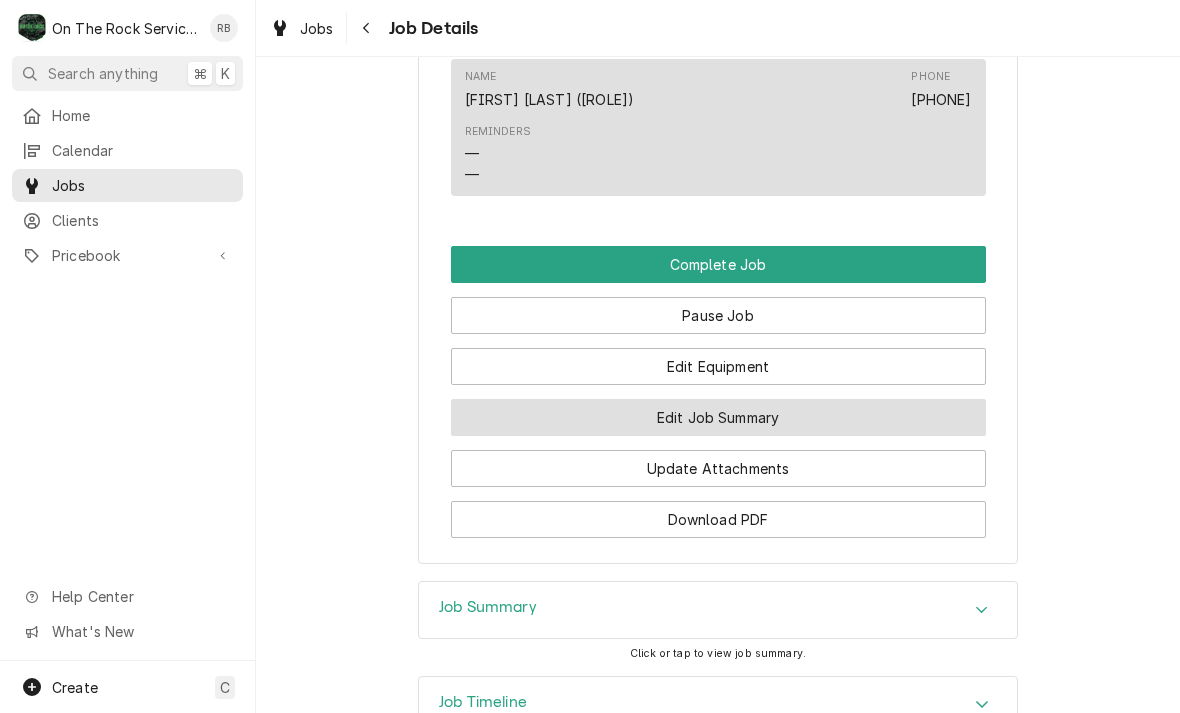 click on "Edit Job Summary" at bounding box center (718, 417) 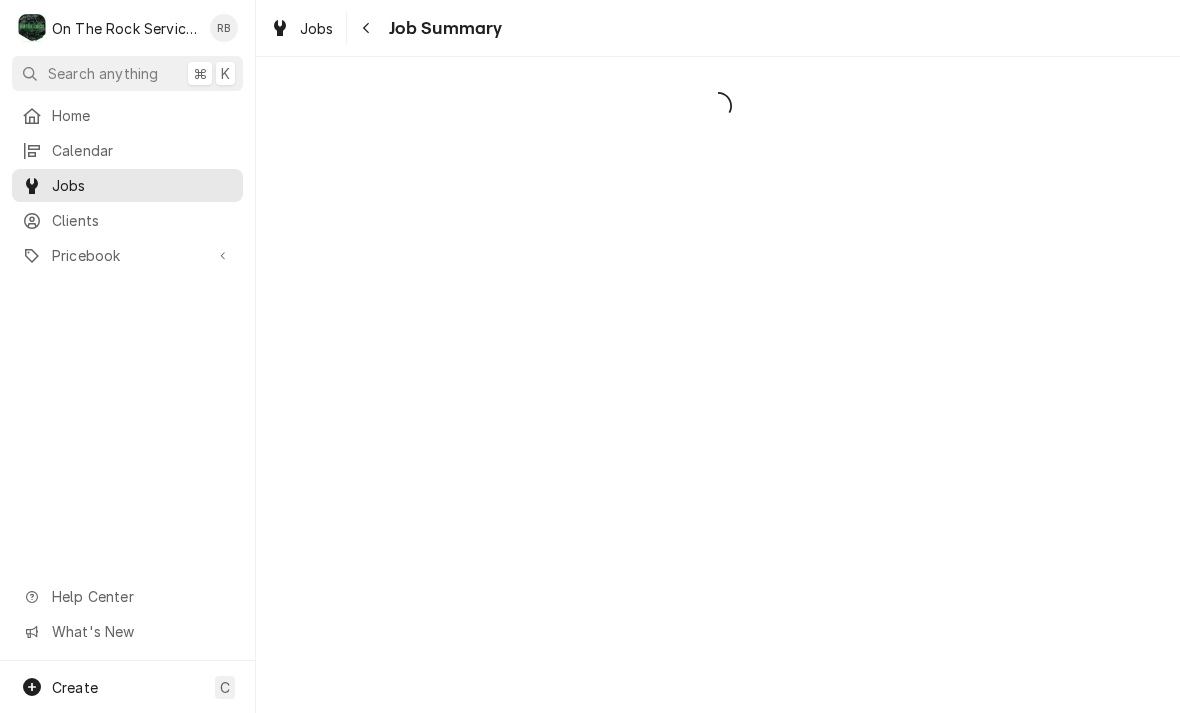 scroll, scrollTop: 0, scrollLeft: 0, axis: both 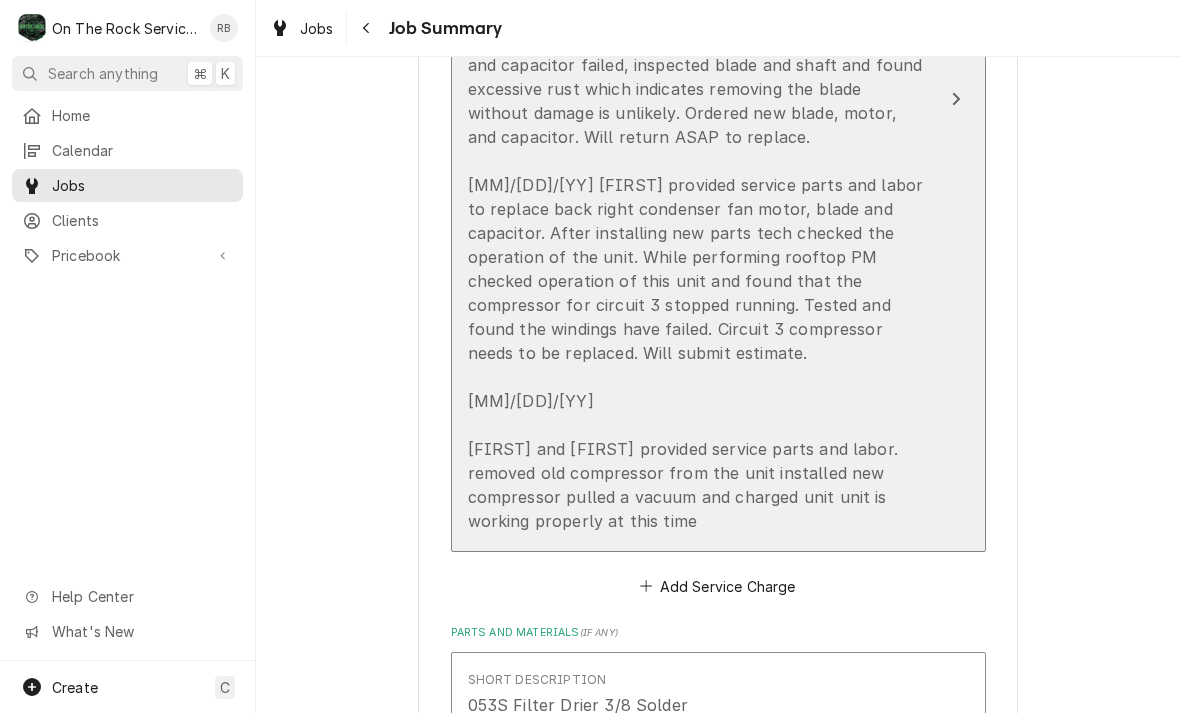 click at bounding box center [956, 99] 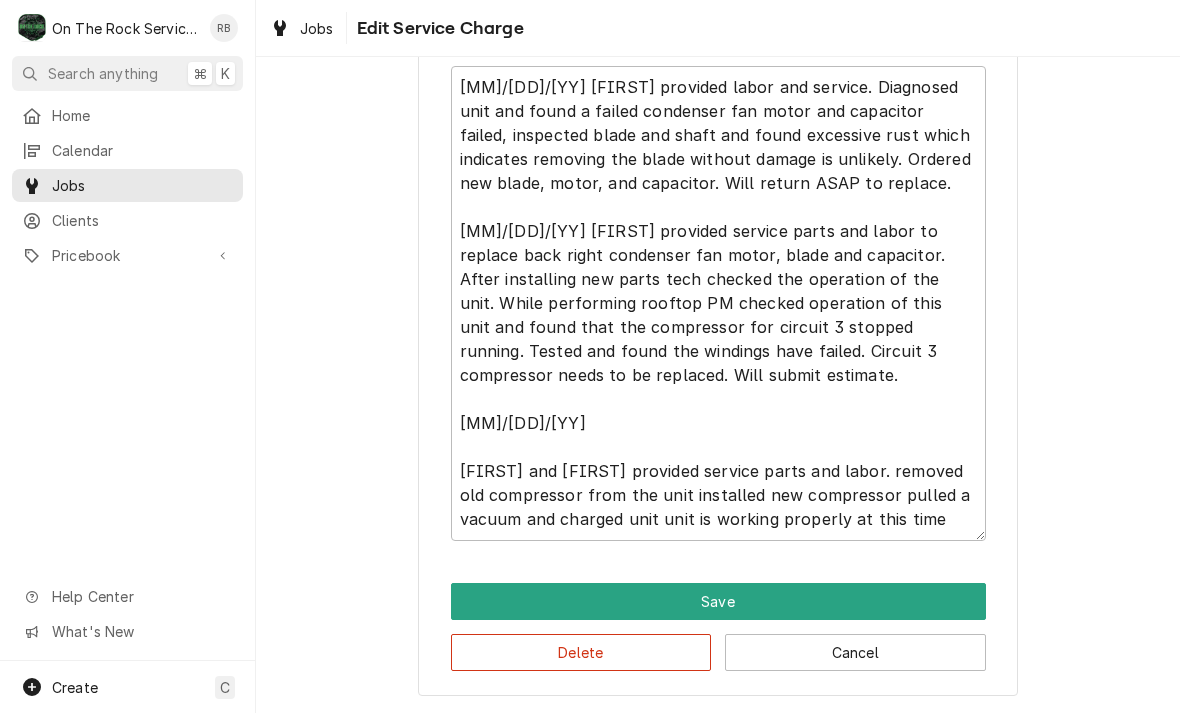 scroll, scrollTop: 773, scrollLeft: 0, axis: vertical 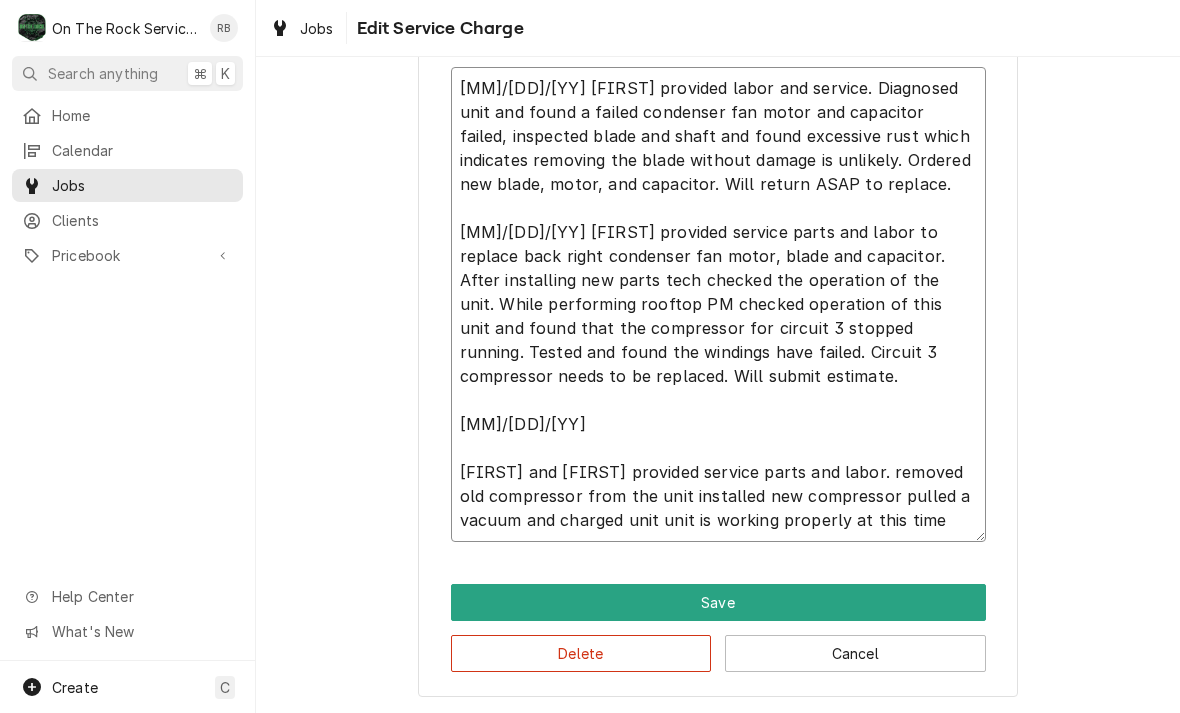 click on "7/1/25 Rich provided labor and service. Diagnosed unit and found a failed condenser fan motor and capacitor failed, inspected blade and shaft and found excessive rust which indicates removing the blade without damage is unlikely. Ordered new blade, motor, and capacitor. Will return ASAP to replace.
7/7/2025 Ray provided service parts and labor to replace back right condenser fan motor, blade and capacitor. After installing new parts tech checked the operation of the unit. While performing rooftop PM checked operation of this unit and found that the compressor for circuit 3 stopped running. Tested and found the windings have failed. Circuit 3 compressor needs to be replaced. Will submit estimate.
7/24/25
Ray and Izzy provided service parts and labor. removed old compressor from the unit installed new compressor pulled a vacuum and charged unit unit is working properly at this time" at bounding box center (718, 304) 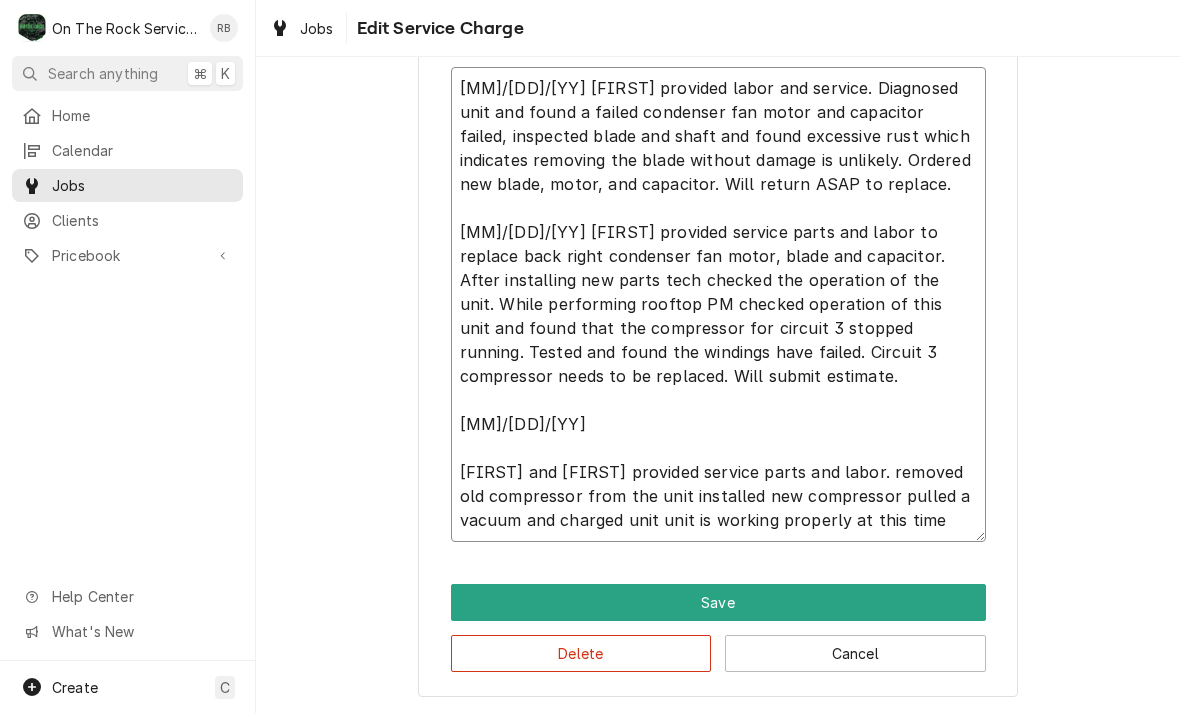 type on "x" 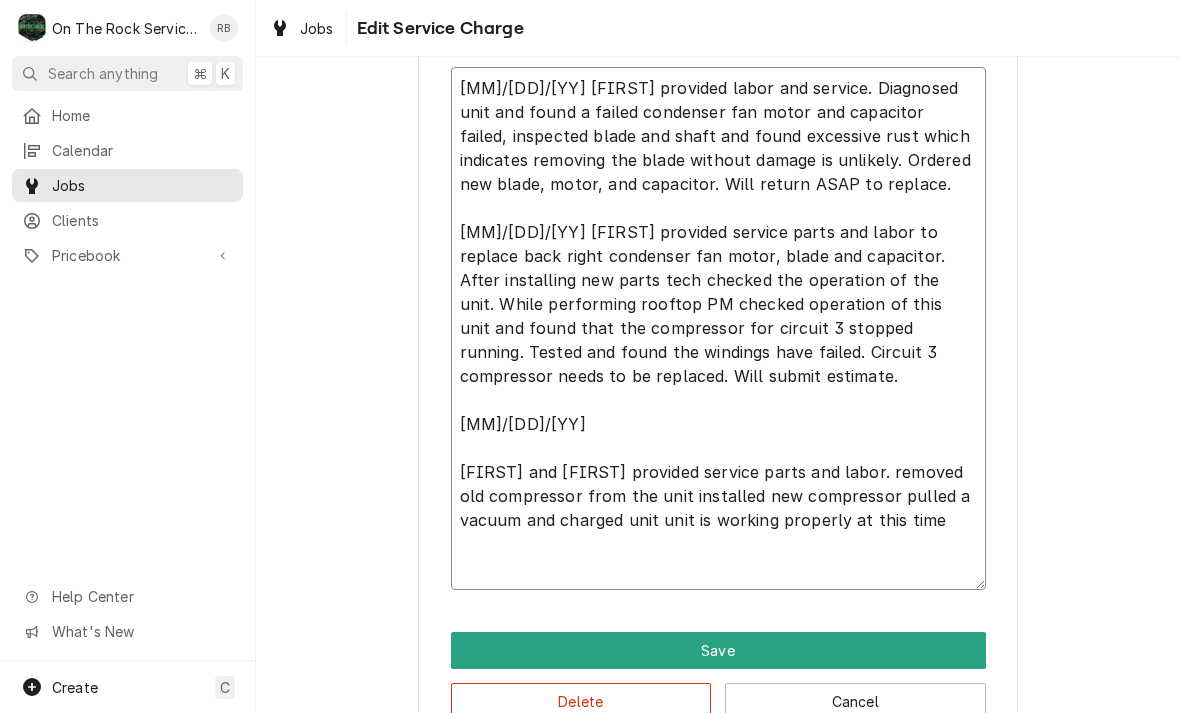type on "x" 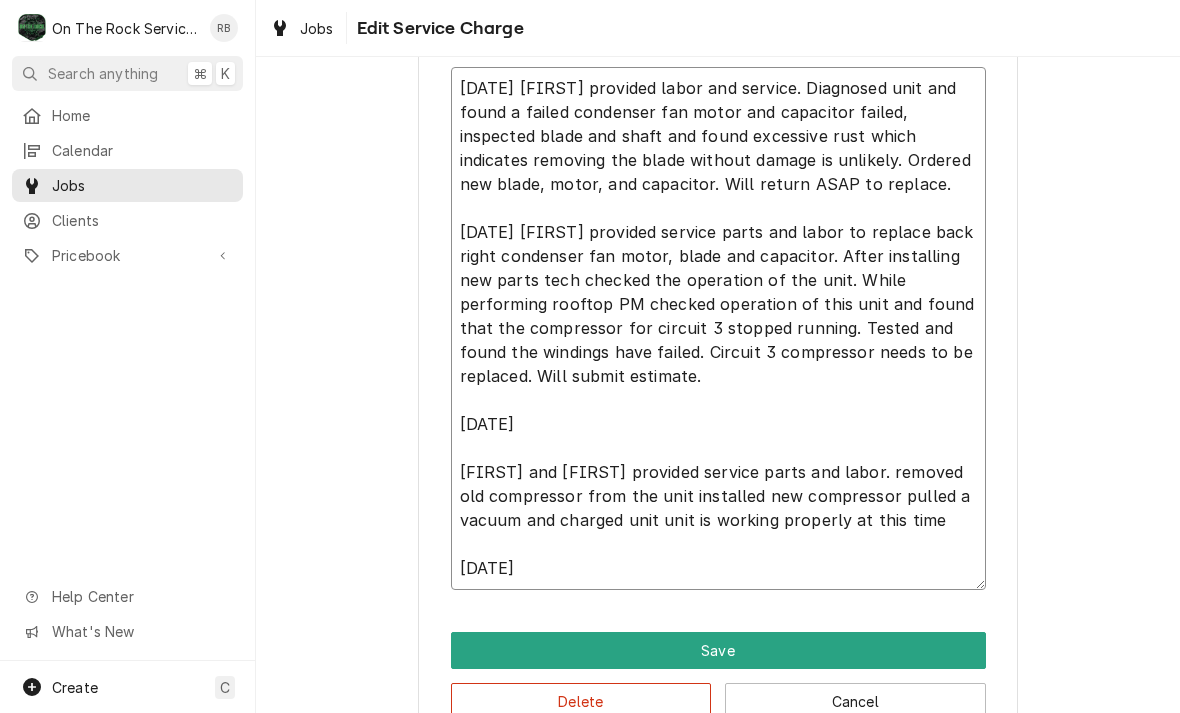 type on "x" 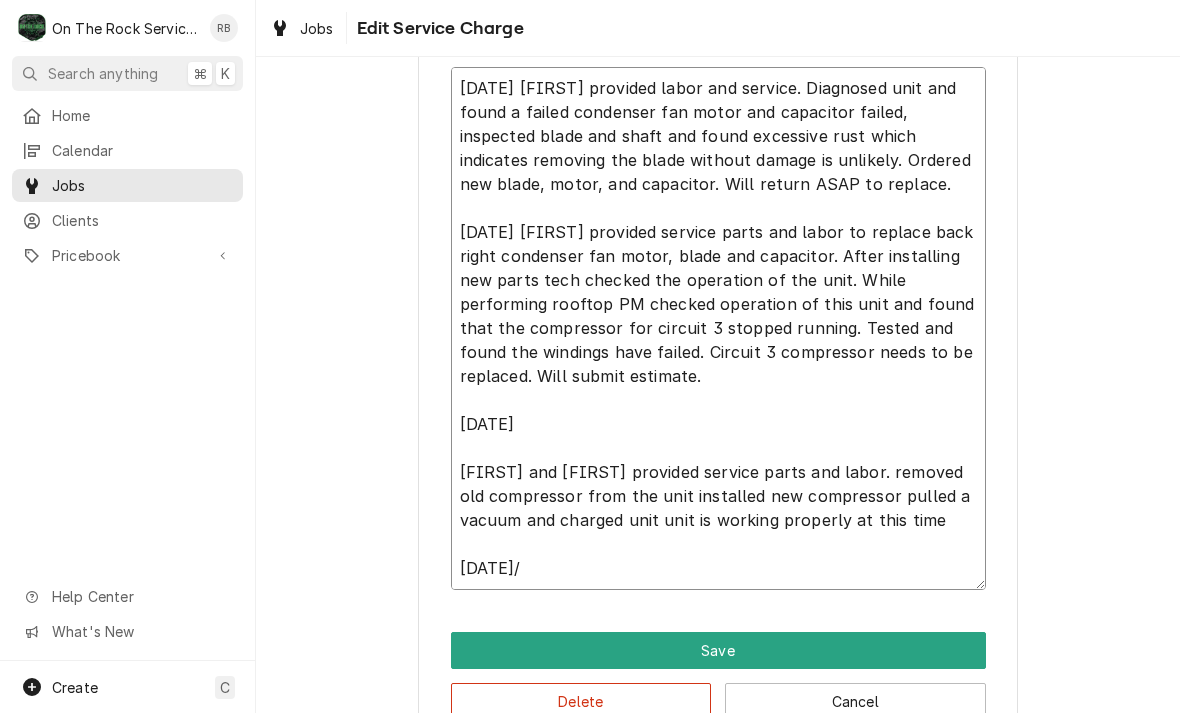 type on "x" 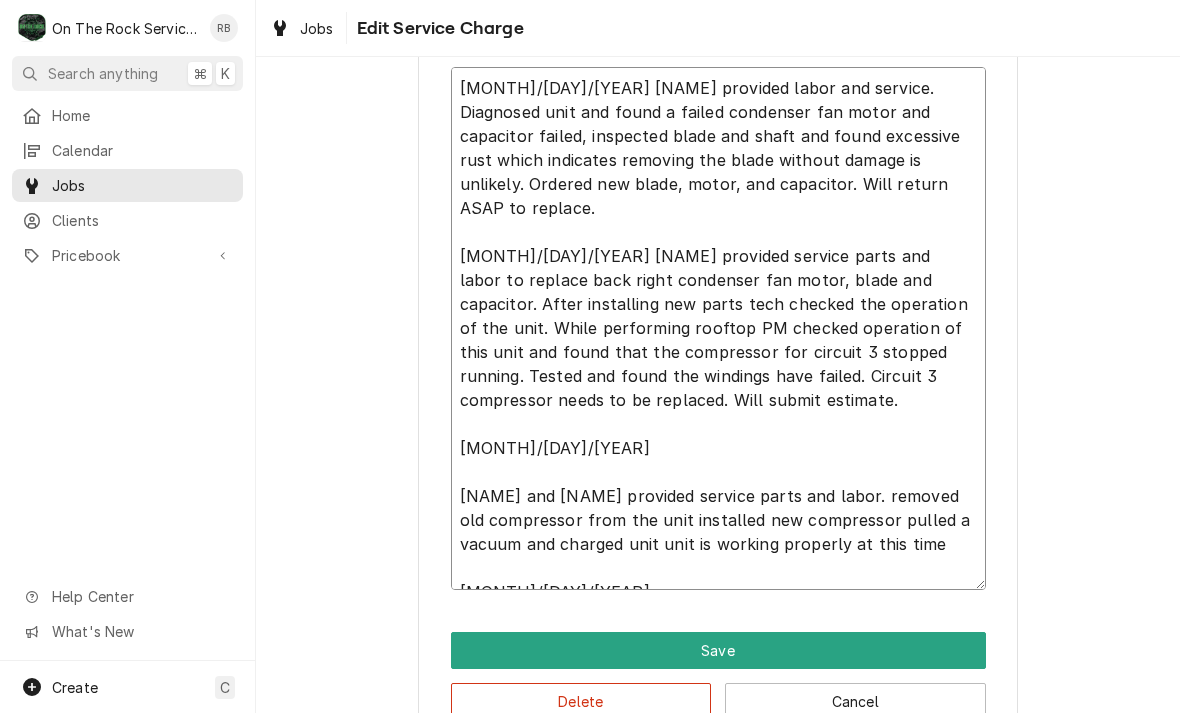type on "x" 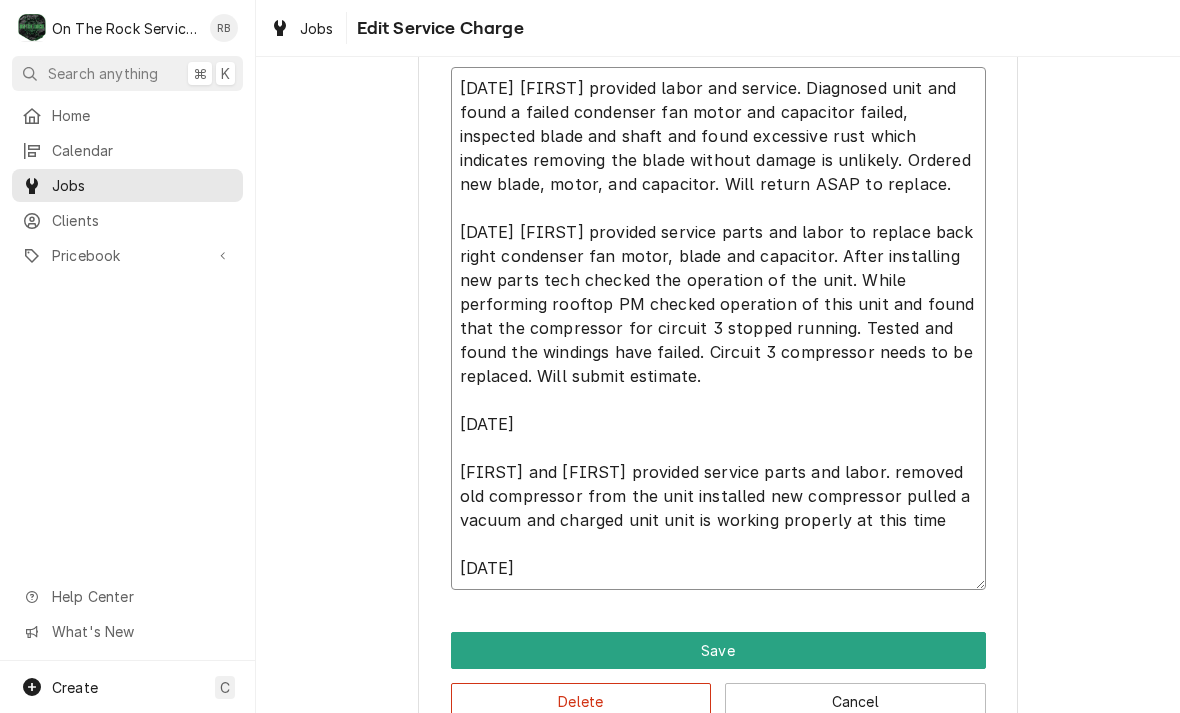type on "x" 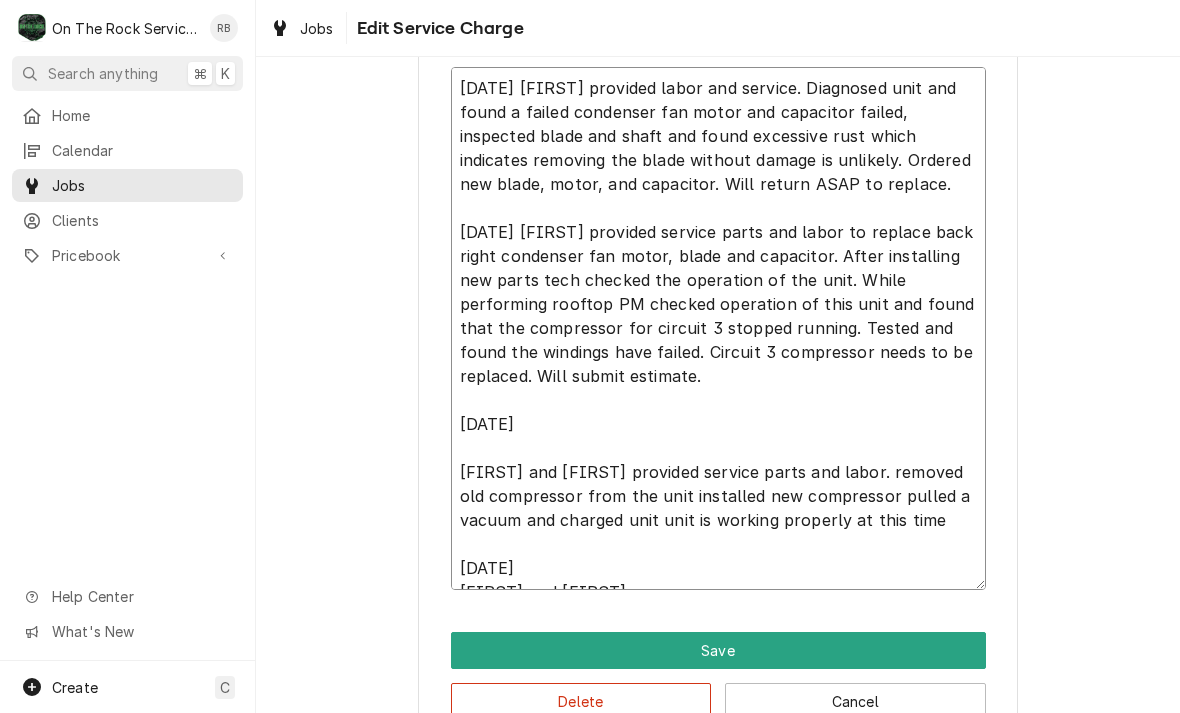 type on "x" 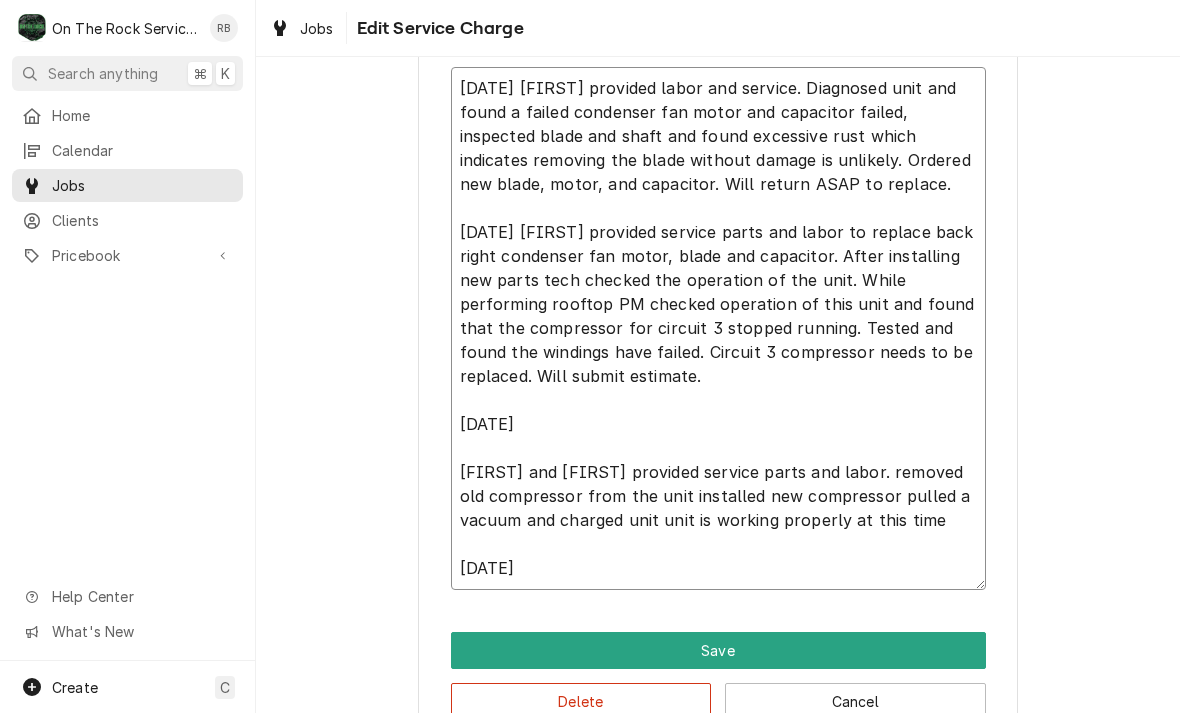type on "x" 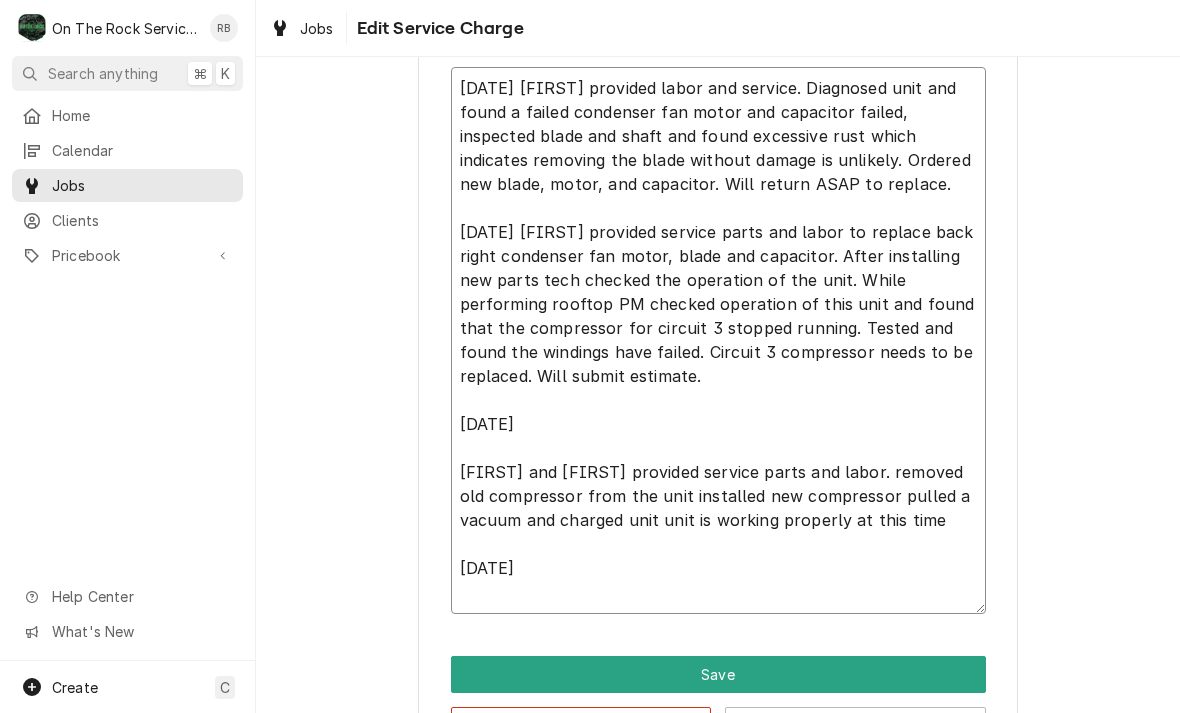 type on "x" 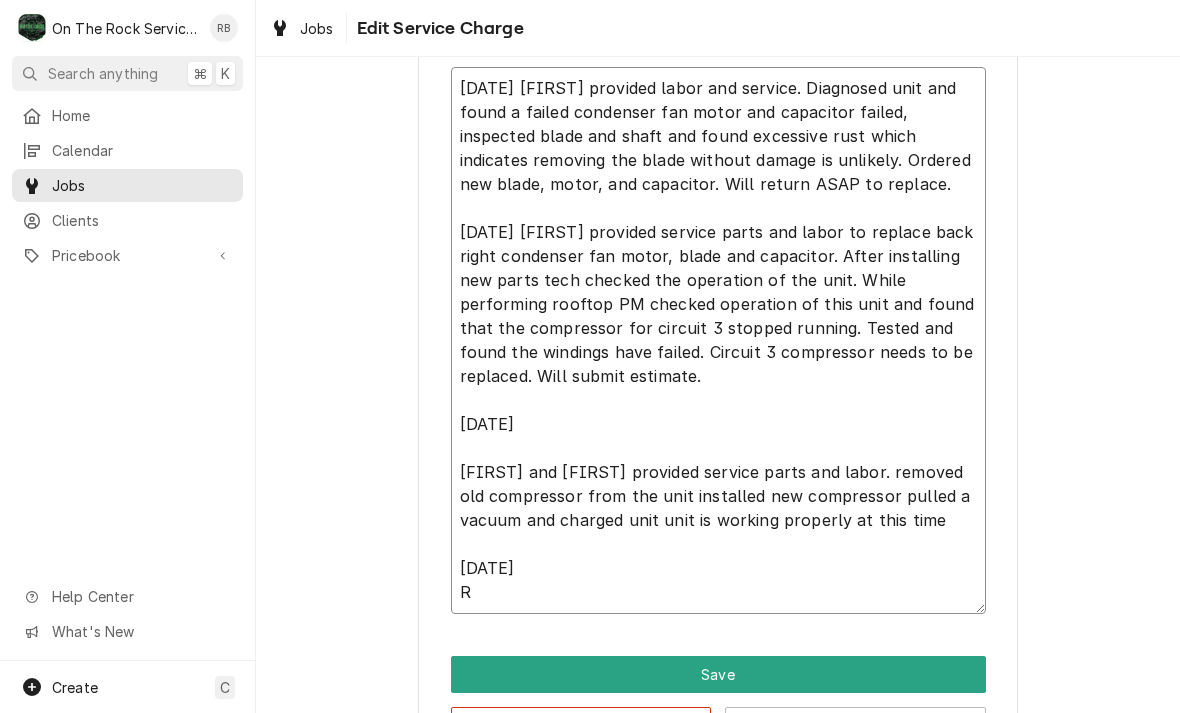 type on "x" 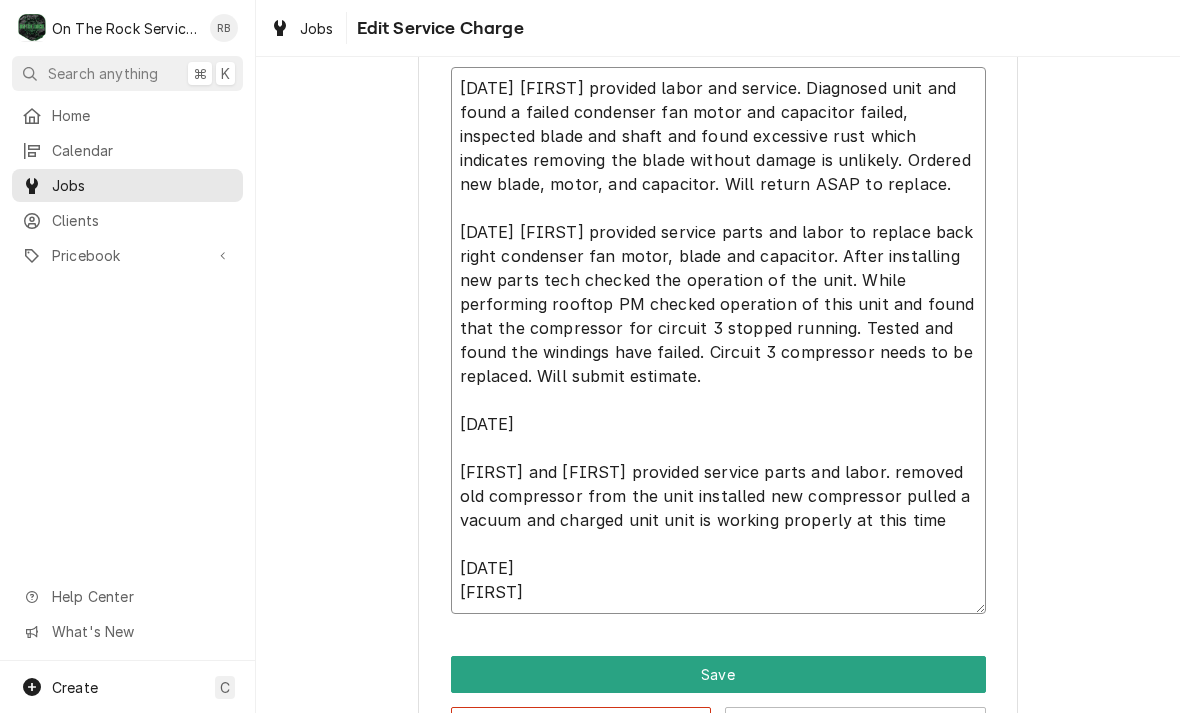 type on "x" 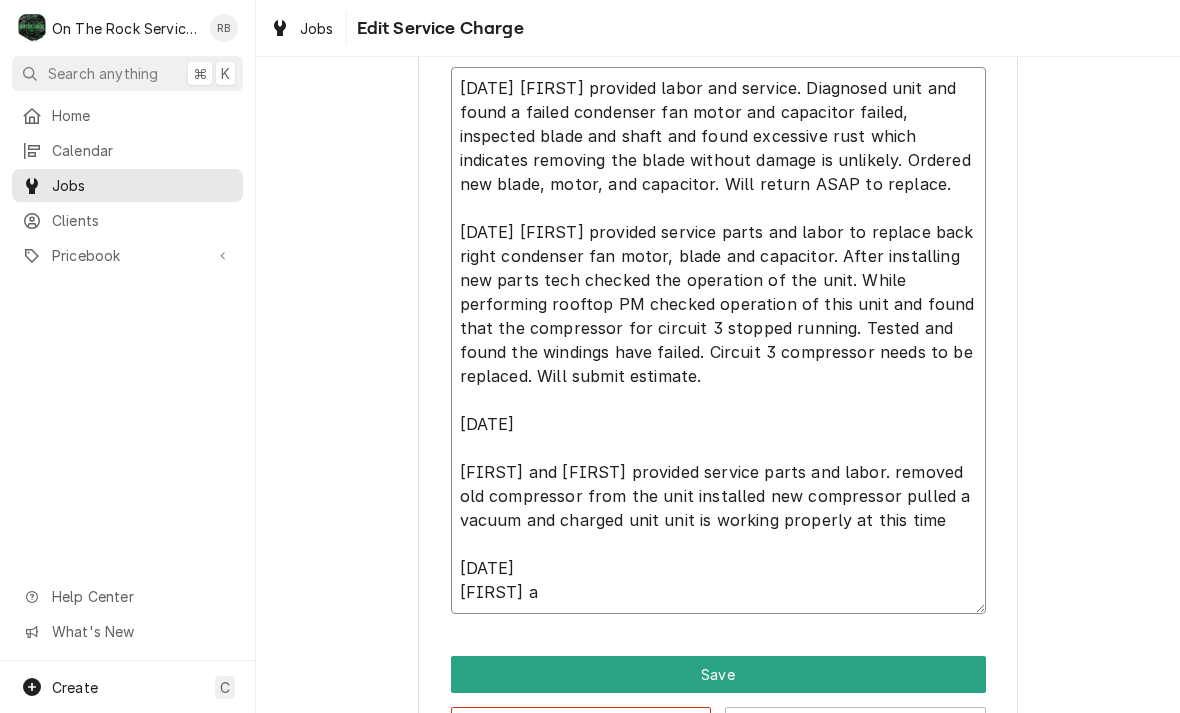 type on "x" 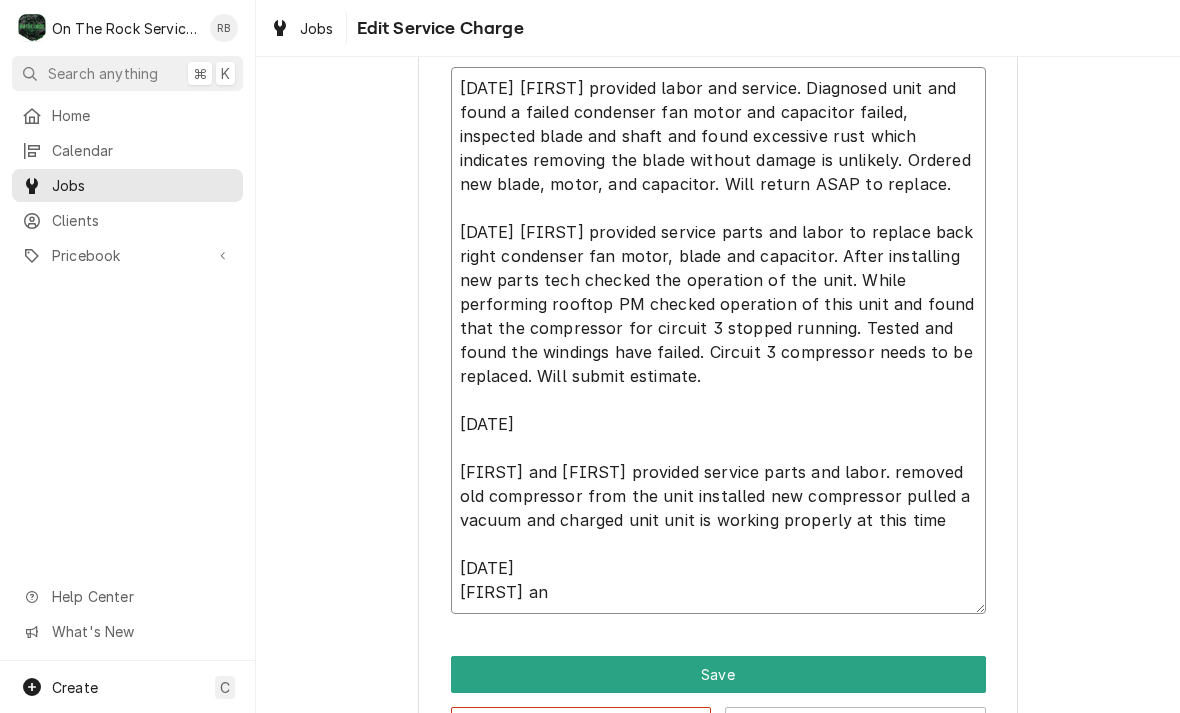 type on "x" 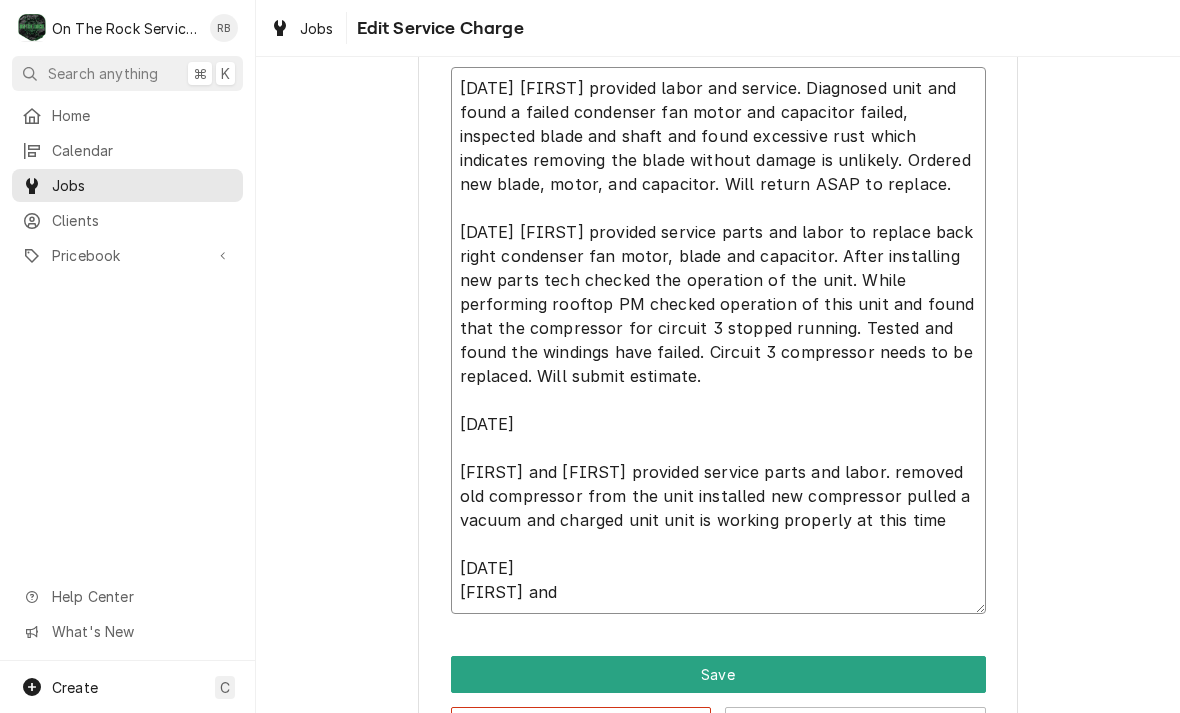 type on "x" 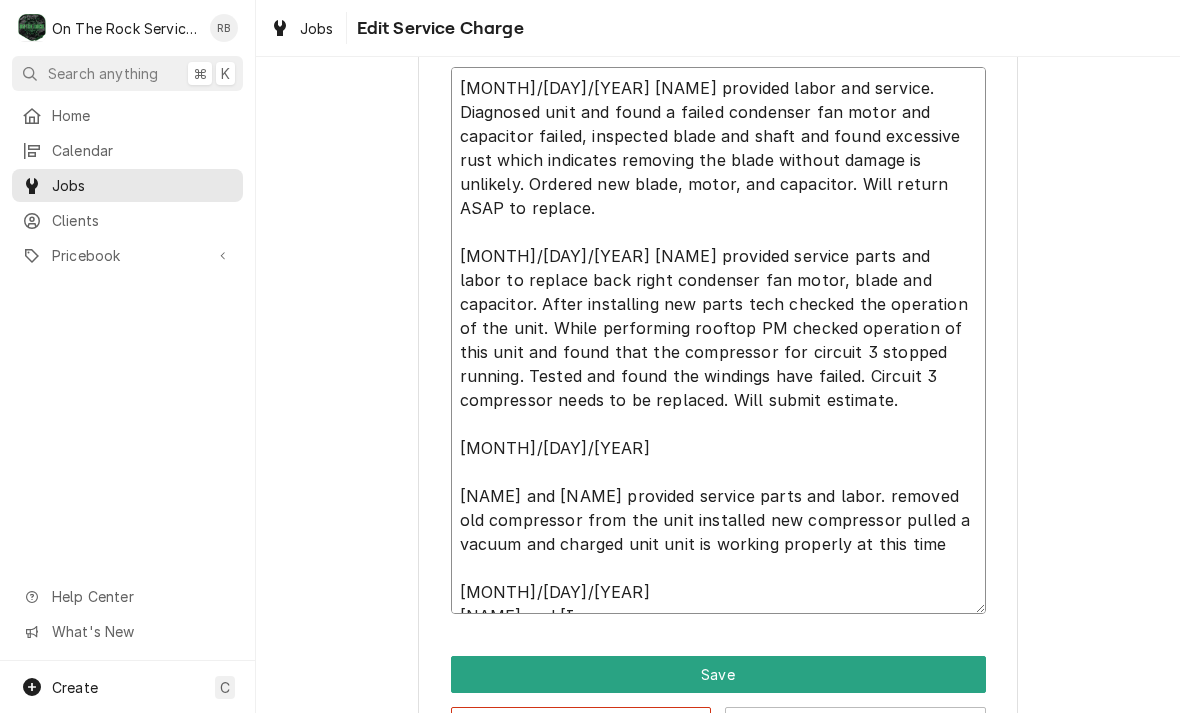 type on "x" 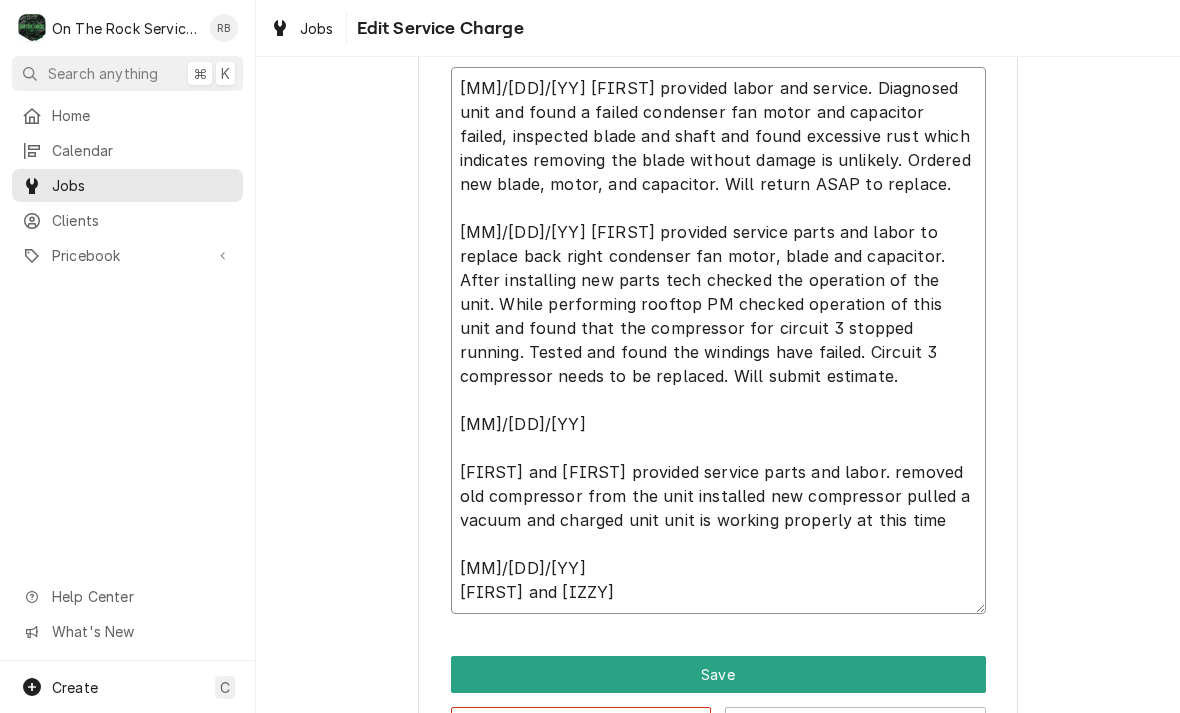 type on "x" 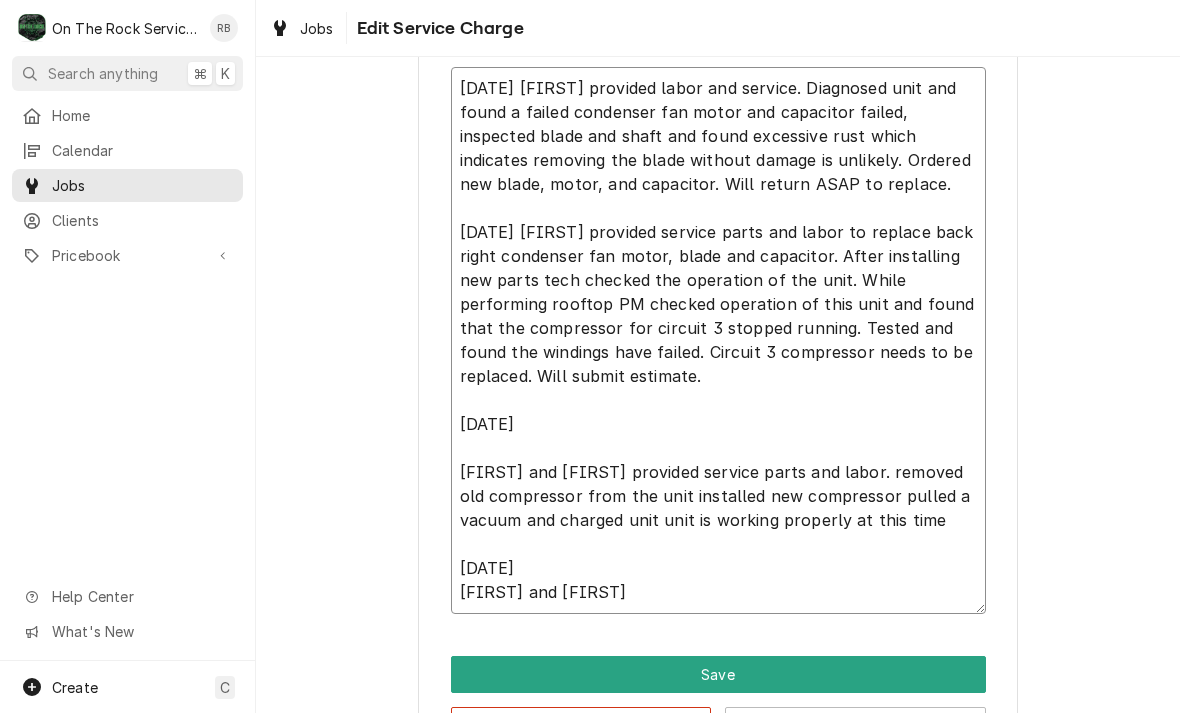 type on "x" 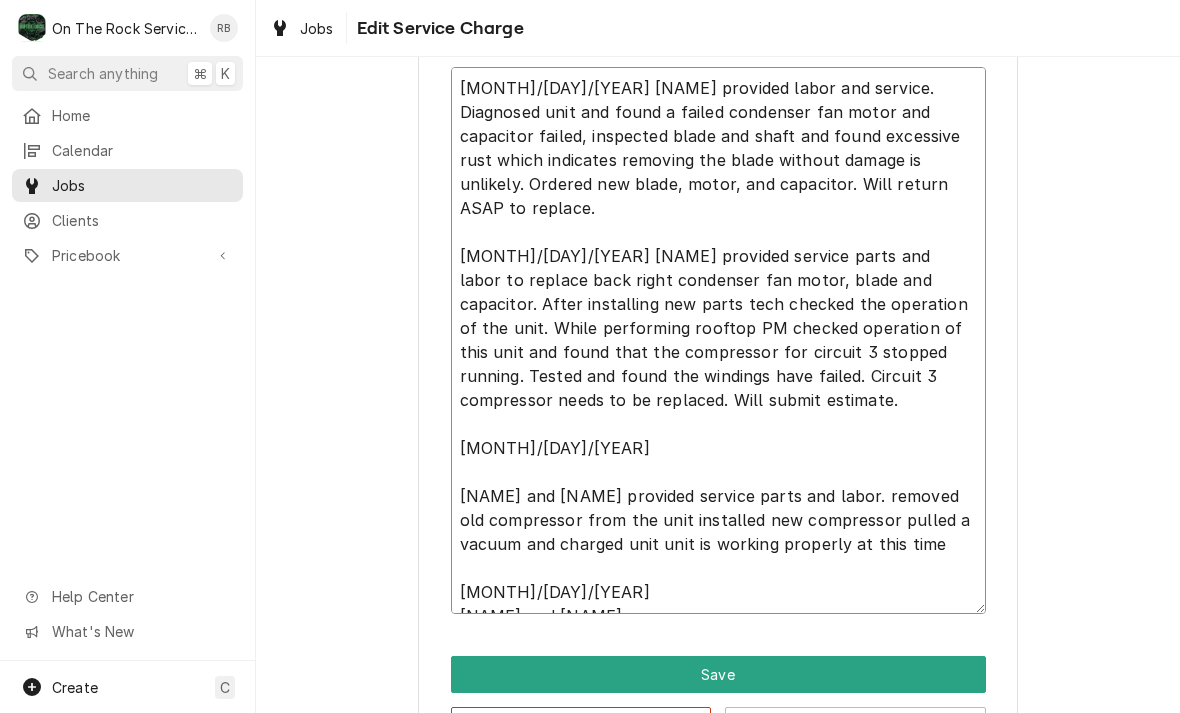 type on "x" 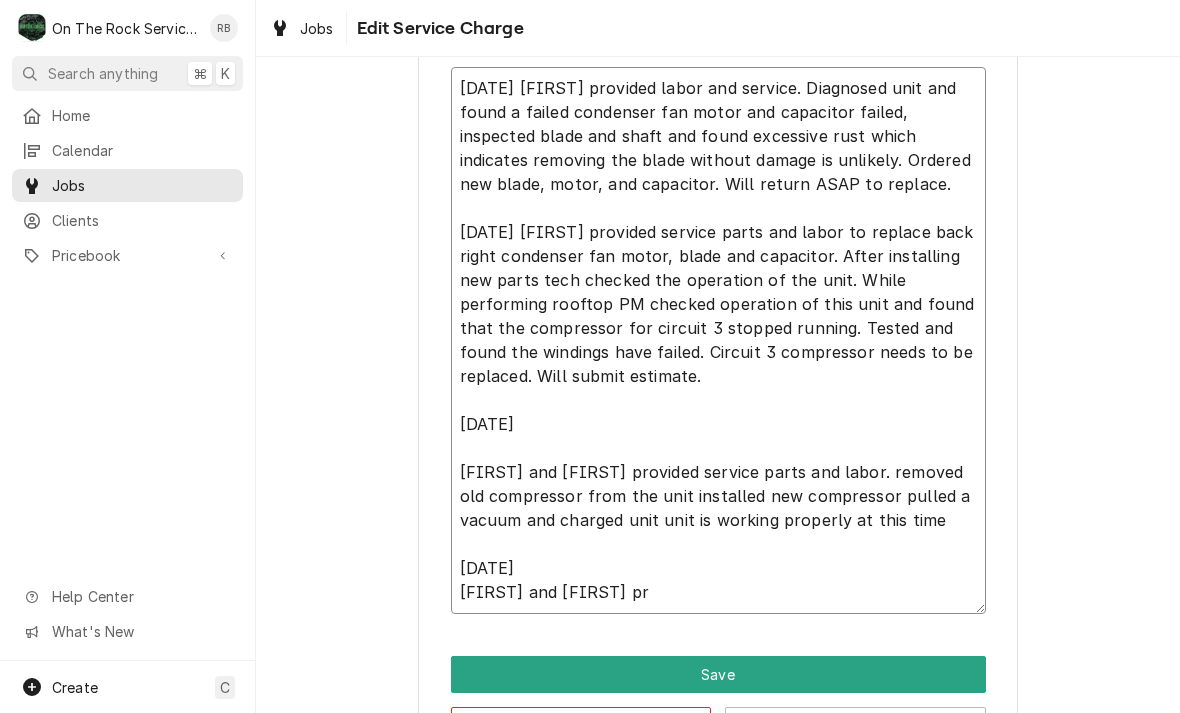 type on "7/1/25 Rich provided labor and service. Diagnosed unit and found a failed condenser fan motor and capacitor failed, inspected blade and shaft and found excessive rust which indicates removing the blade without damage is unlikely. Ordered new blade, motor, and capacitor. Will return ASAP to replace.
7/7/2025 Ray provided service parts and labor to replace back right condenser fan motor, blade and capacitor. After installing new parts tech checked the operation of the unit. While performing rooftop PM checked operation of this unit and found that the compressor for circuit 3 stopped running. Tested and found the windings have failed. Circuit 3 compressor needs to be replaced. Will submit estimate.
7/24/25
Ray and Izzy provided service parts and labor. removed old compressor from the unit installed new compressor pulled a vacuum and charged unit unit is working properly at this time
8/1/2025
Ray and Izzy pro" 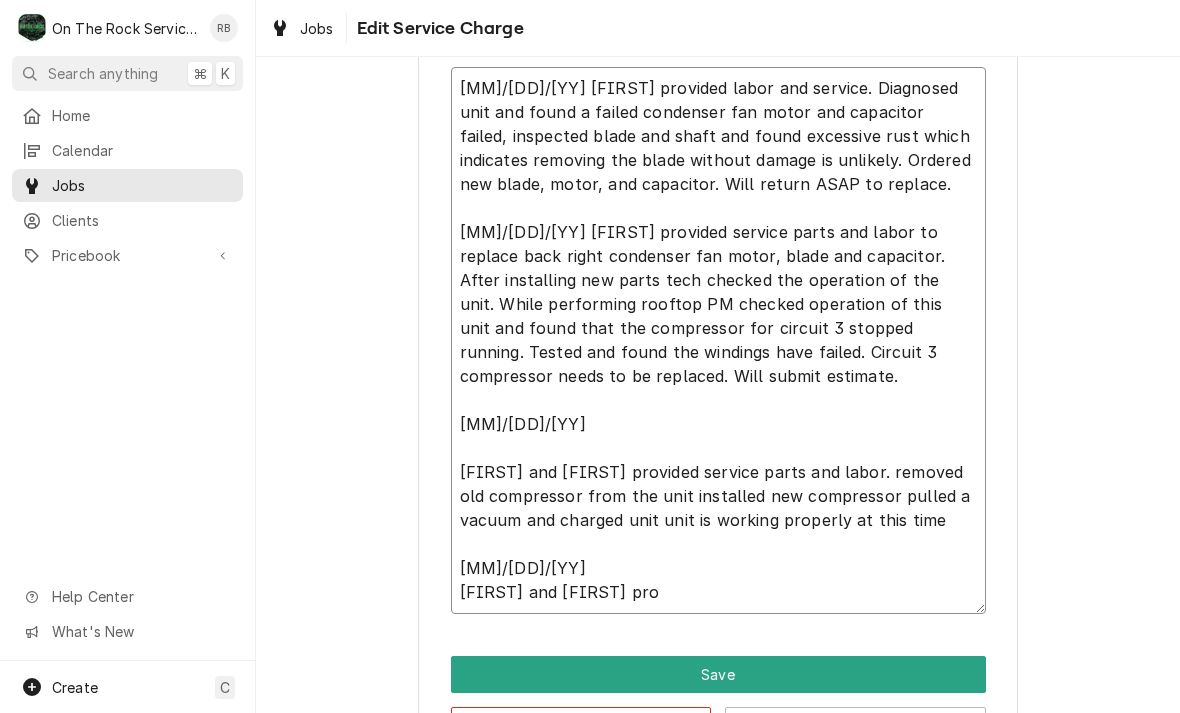 type on "x" 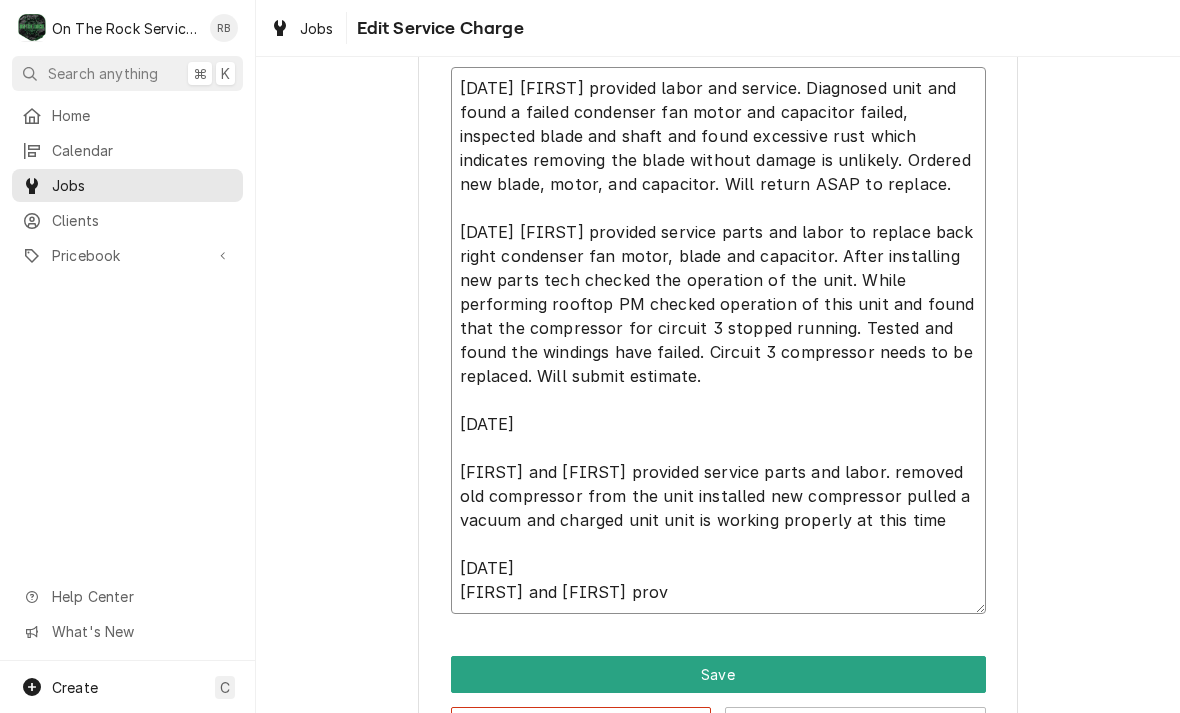 type on "x" 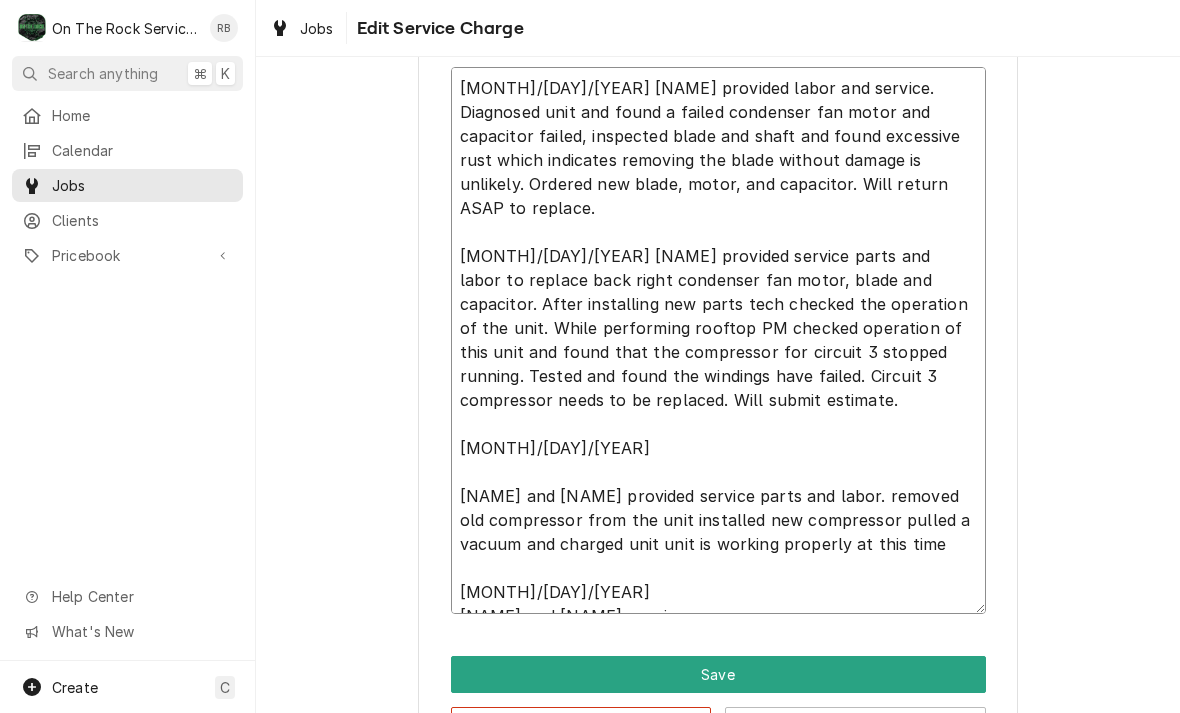 type on "x" 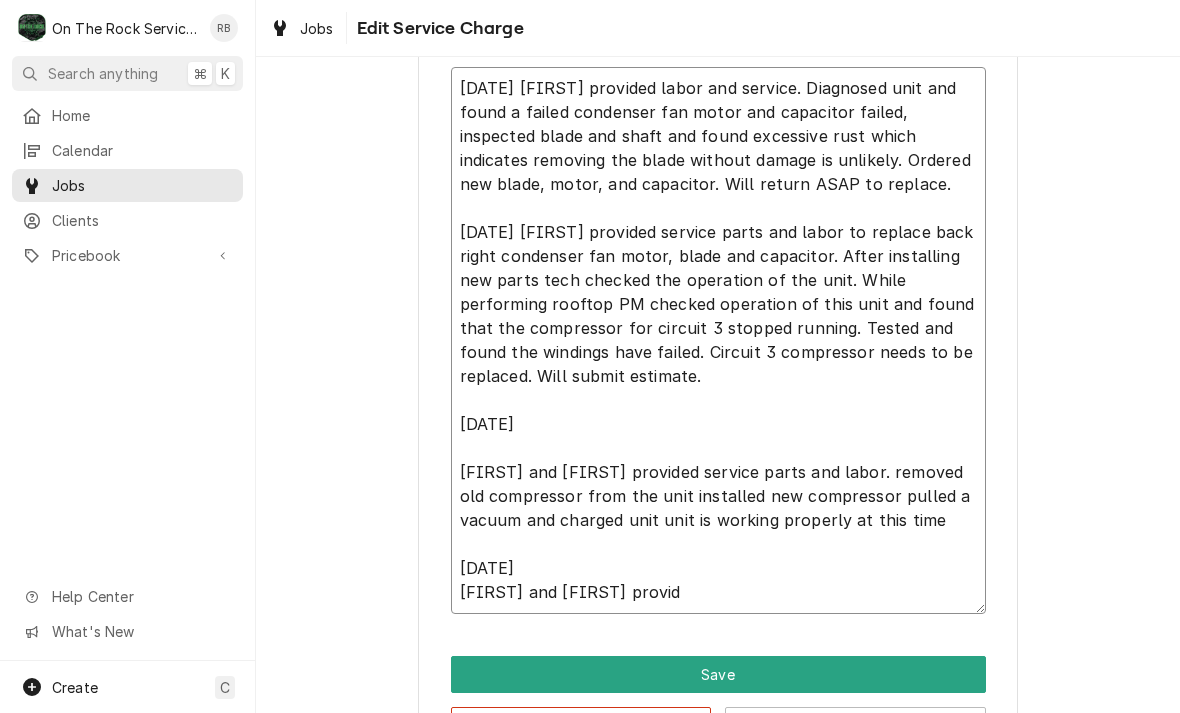 type on "x" 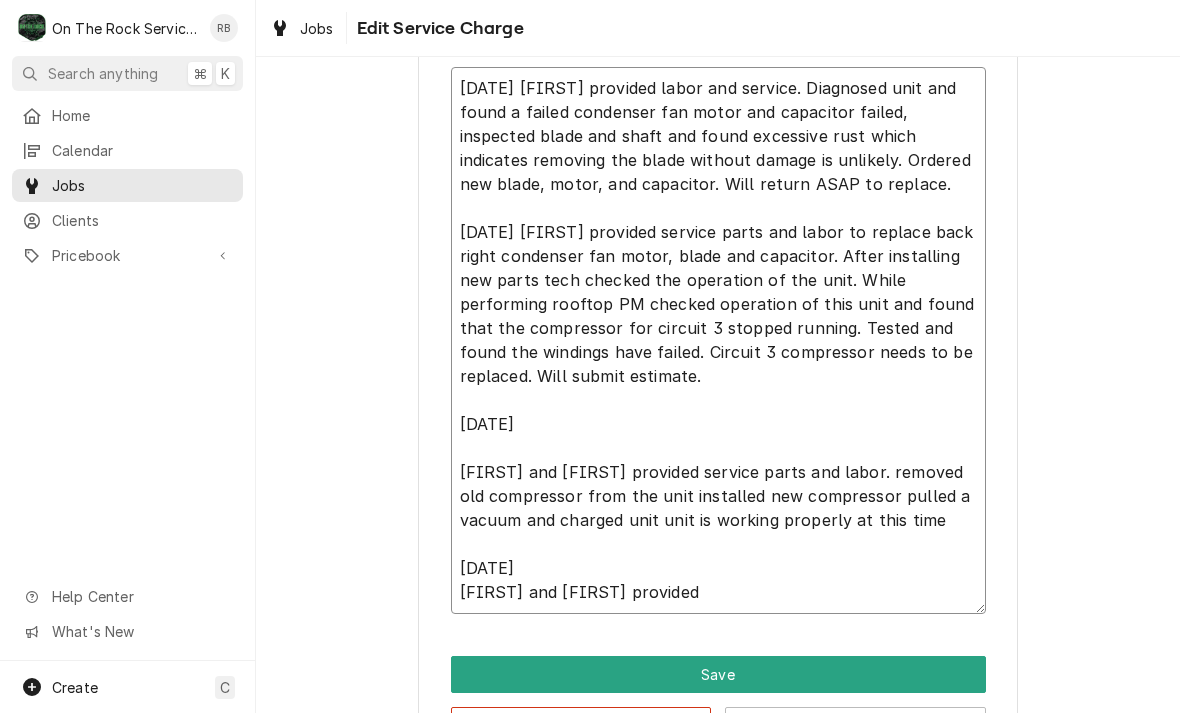 type on "x" 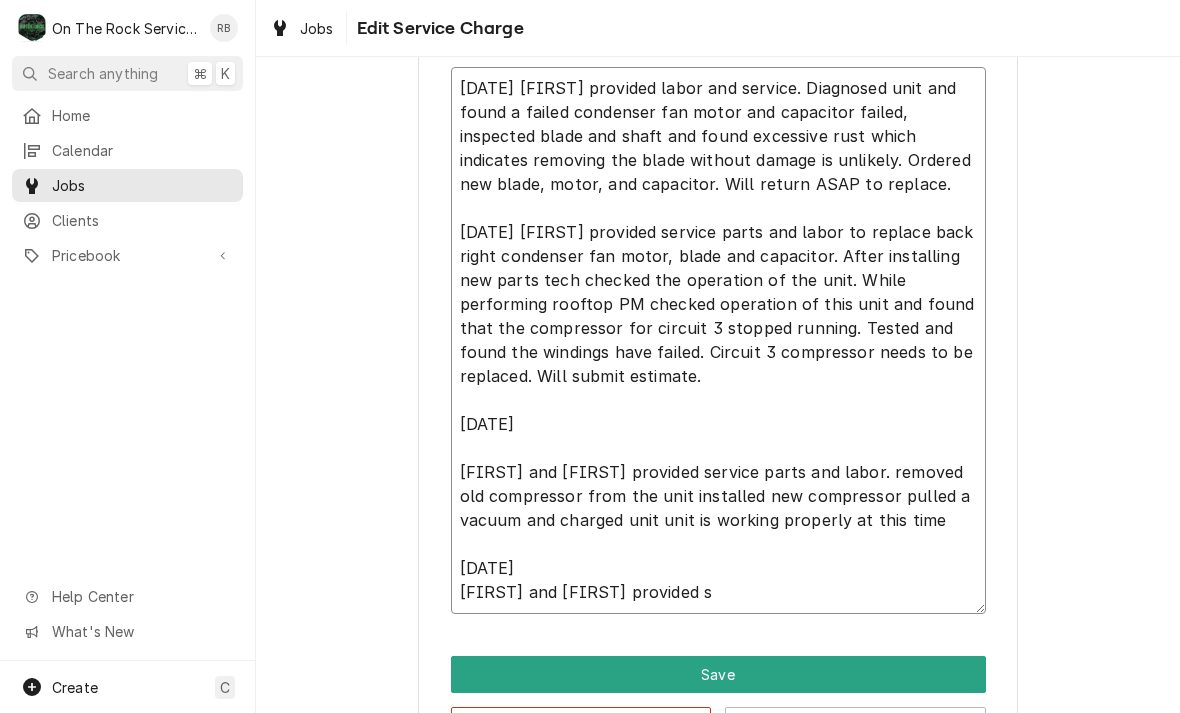 type on "x" 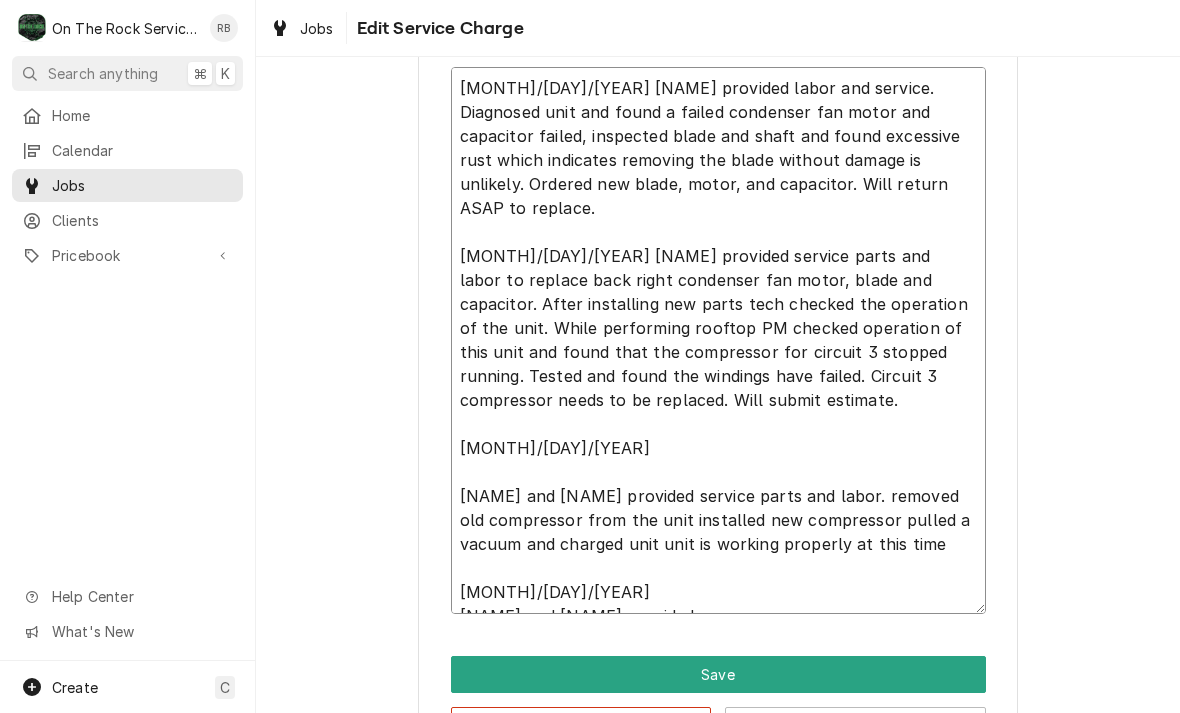 type on "7/1/25 Rich provided labor and service. Diagnosed unit and found a failed condenser fan motor and capacitor failed, inspected blade and shaft and found excessive rust which indicates removing the blade without damage is unlikely. Ordered new blade, motor, and capacitor. Will return ASAP to replace.
7/7/2025 Ray provided service parts and labor to replace back right condenser fan motor, blade and capacitor. After installing new parts tech checked the operation of the unit. While performing rooftop PM checked operation of this unit and found that the compressor for circuit 3 stopped running. Tested and found the windings have failed. Circuit 3 compressor needs to be replaced. Will submit estimate.
7/24/25
Ray and Izzy provided service parts and labor. removed old compressor from the unit installed new compressor pulled a vacuum and charged unit unit is working properly at this time
8/1/2025
Ray and Izzy provided ser" 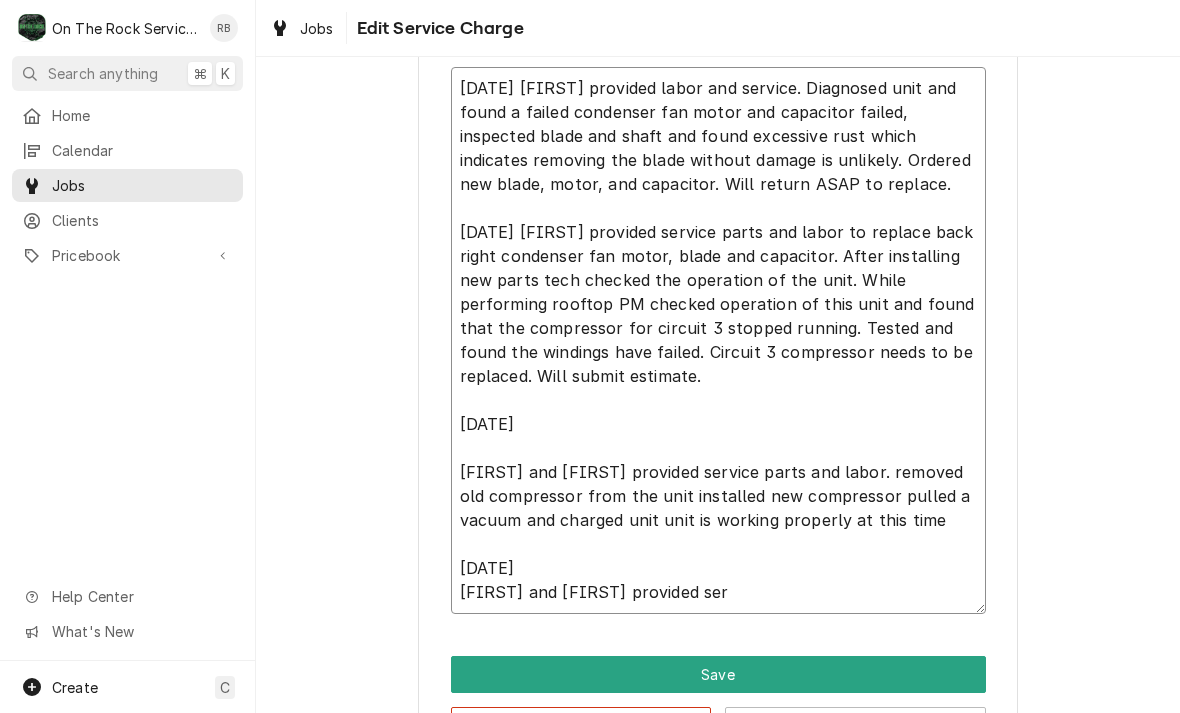 type on "x" 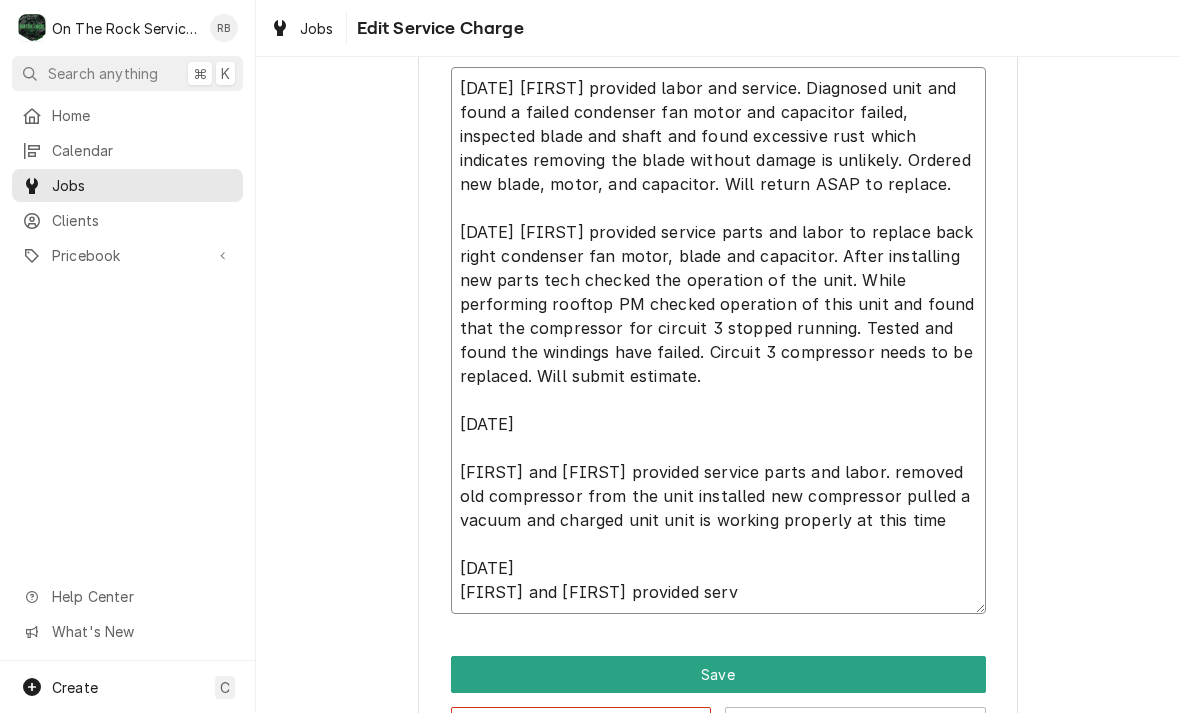 type on "x" 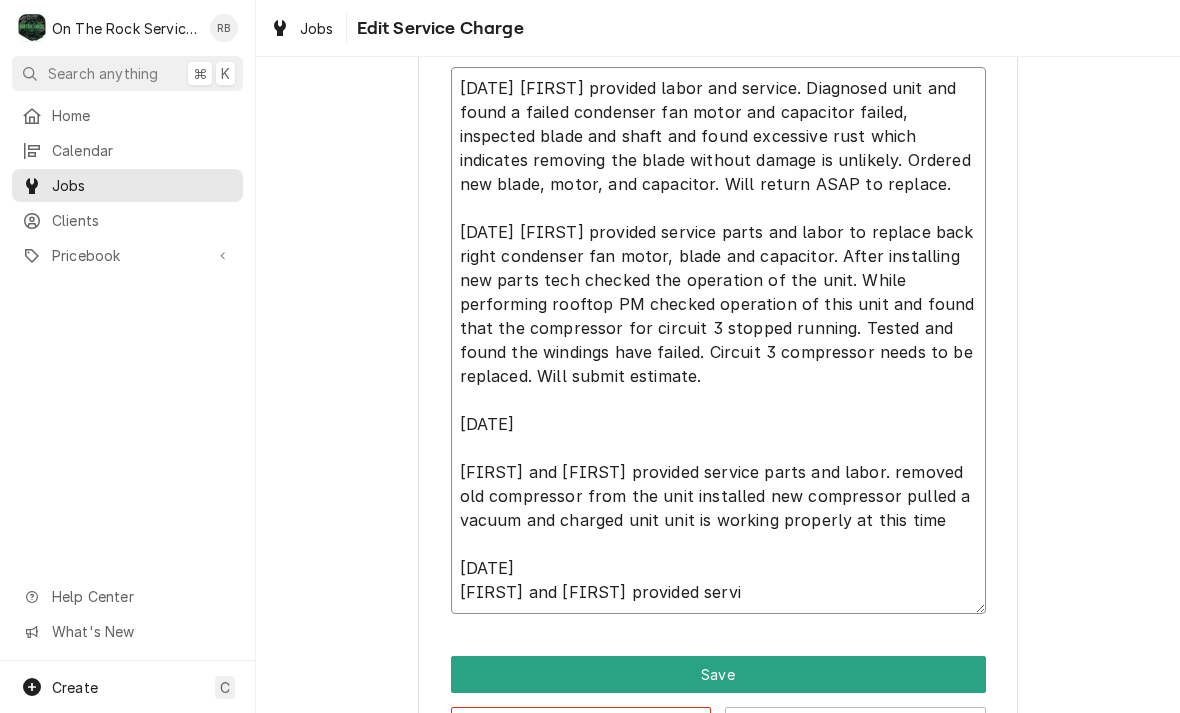 type on "x" 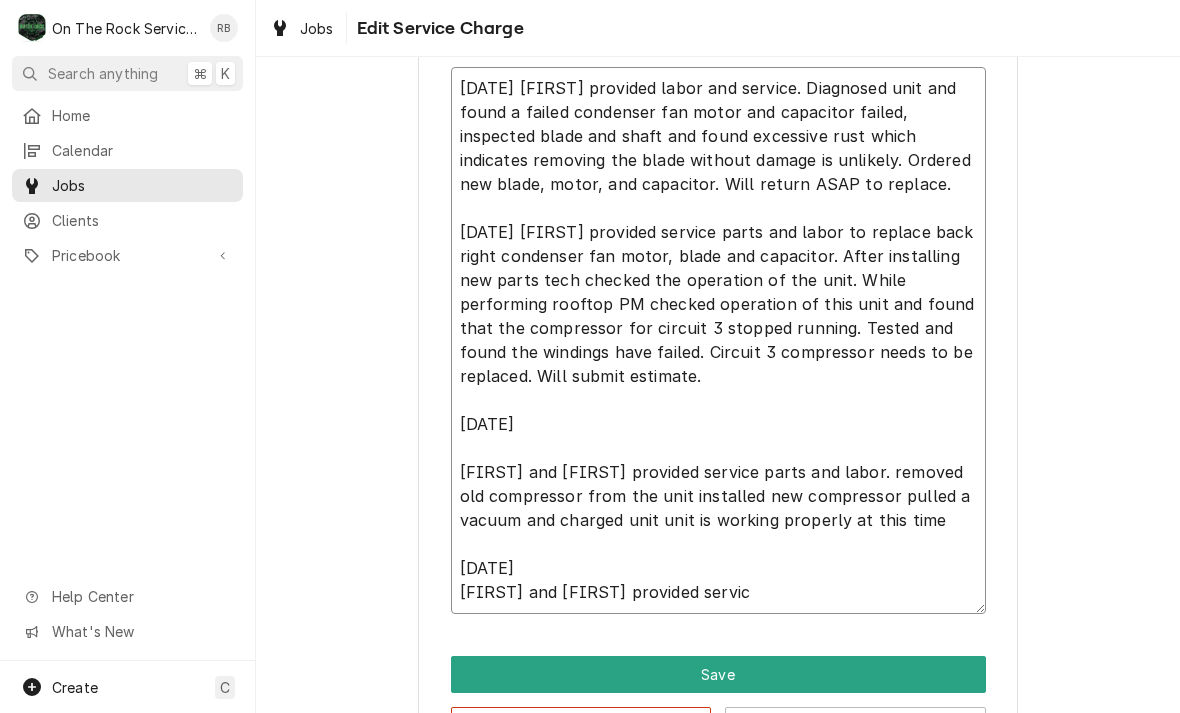 type on "x" 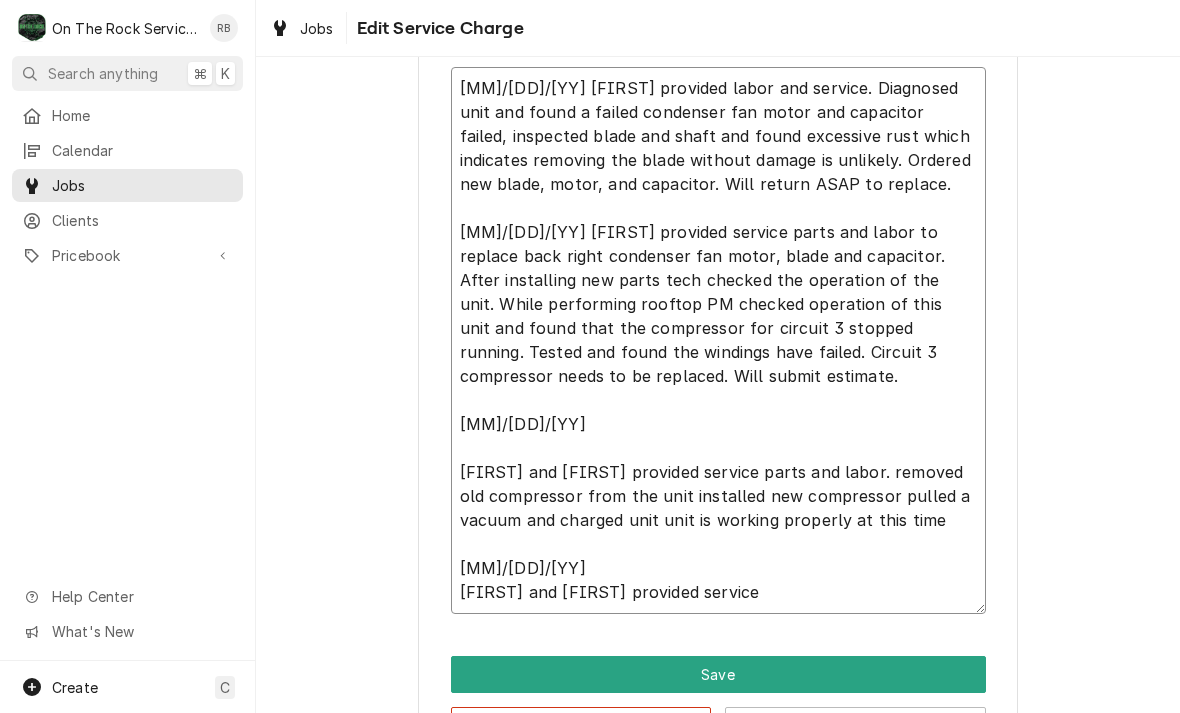 type on "x" 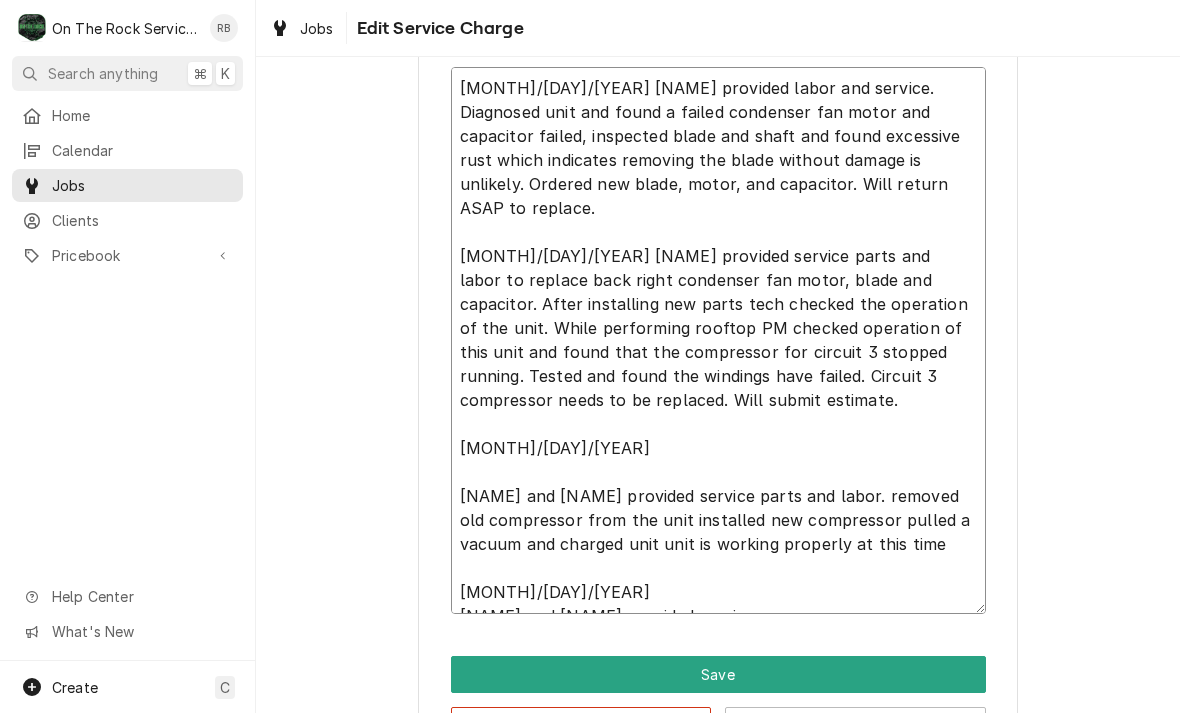 type on "x" 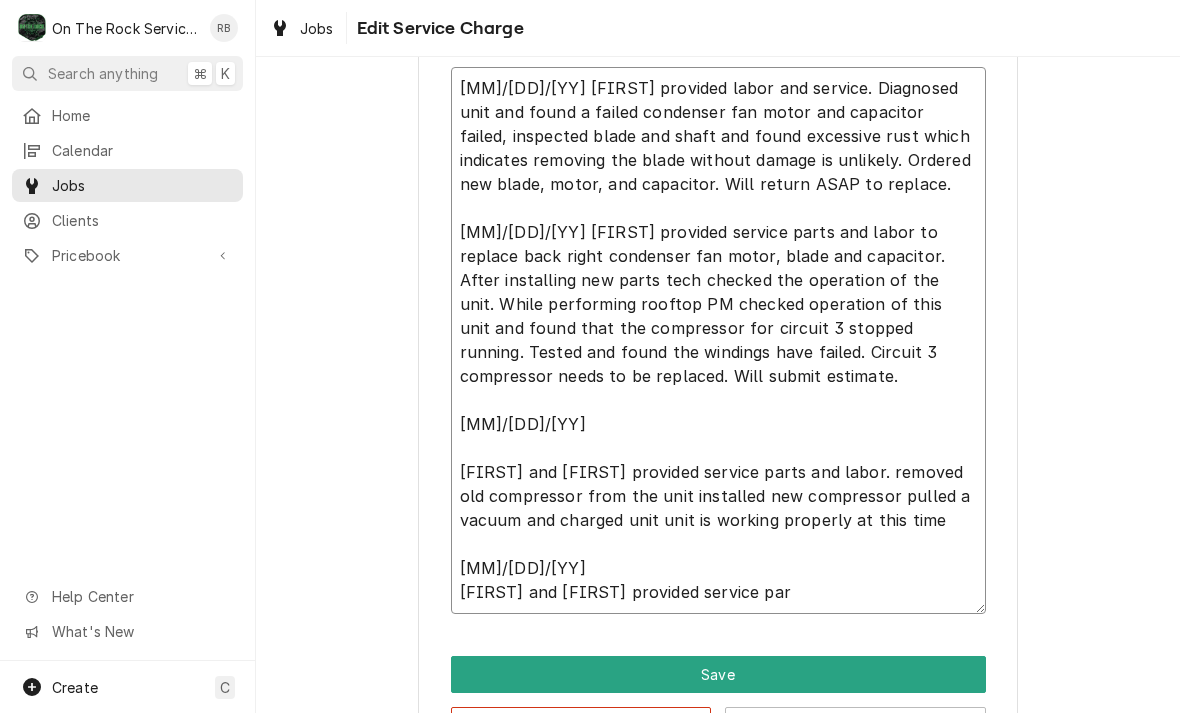 type on "x" 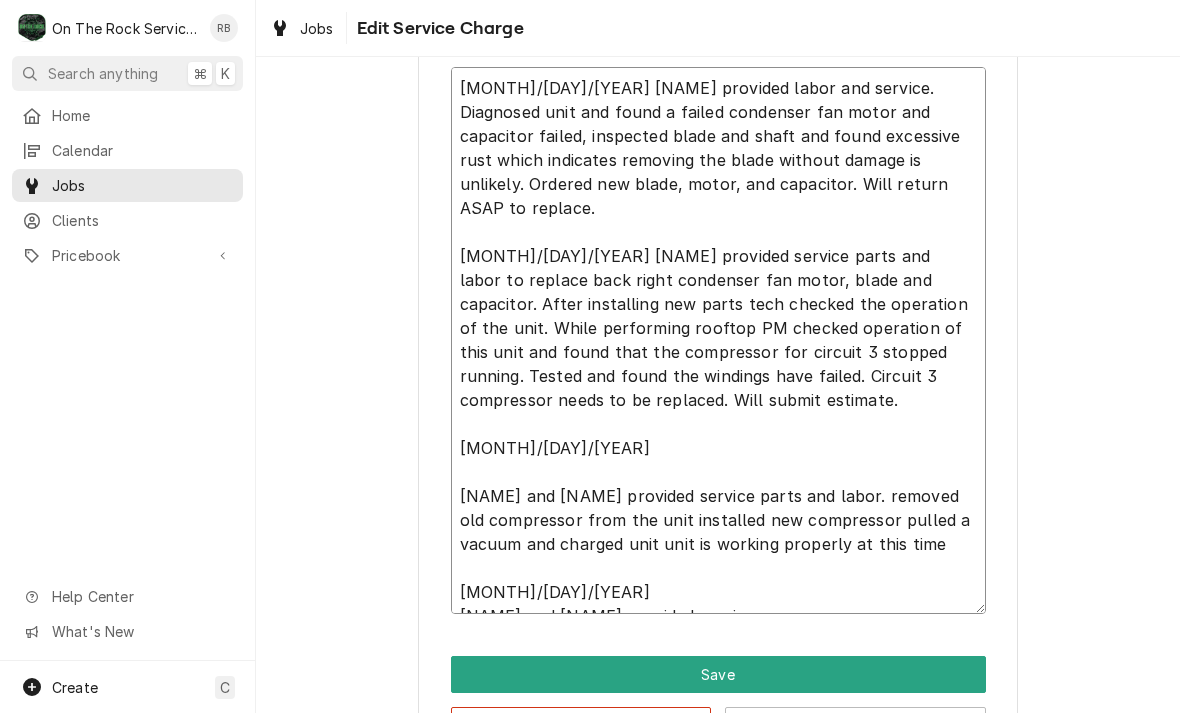 type on "x" 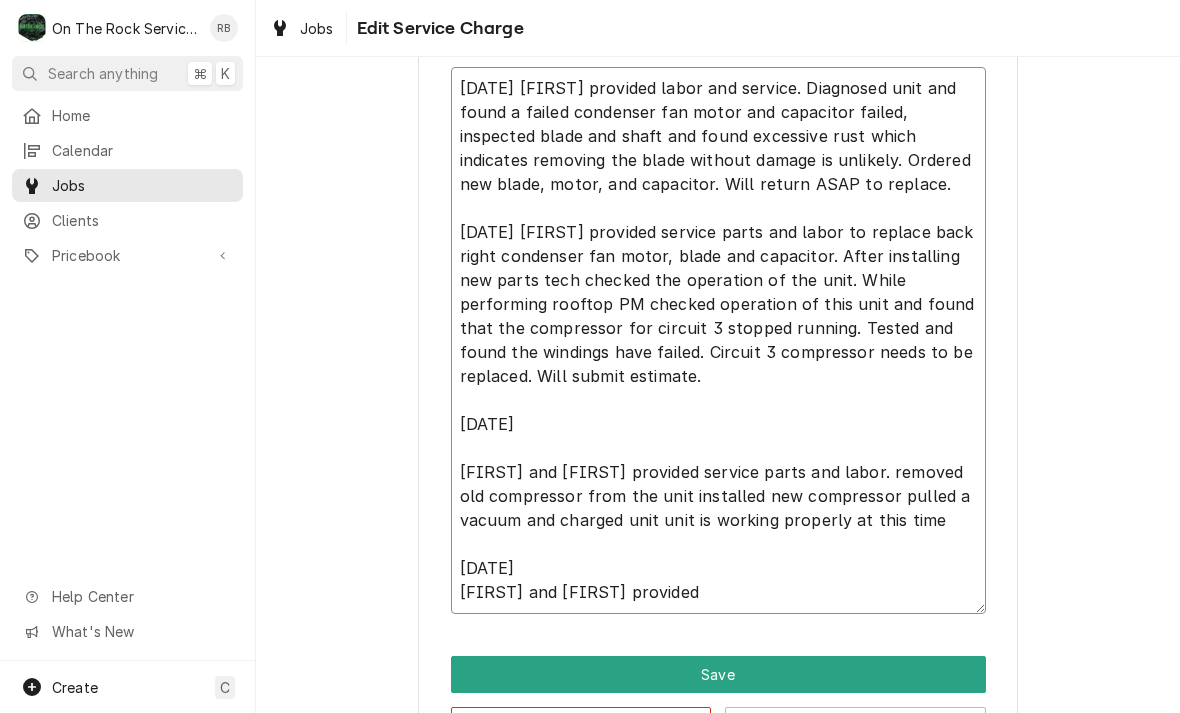 type on "x" 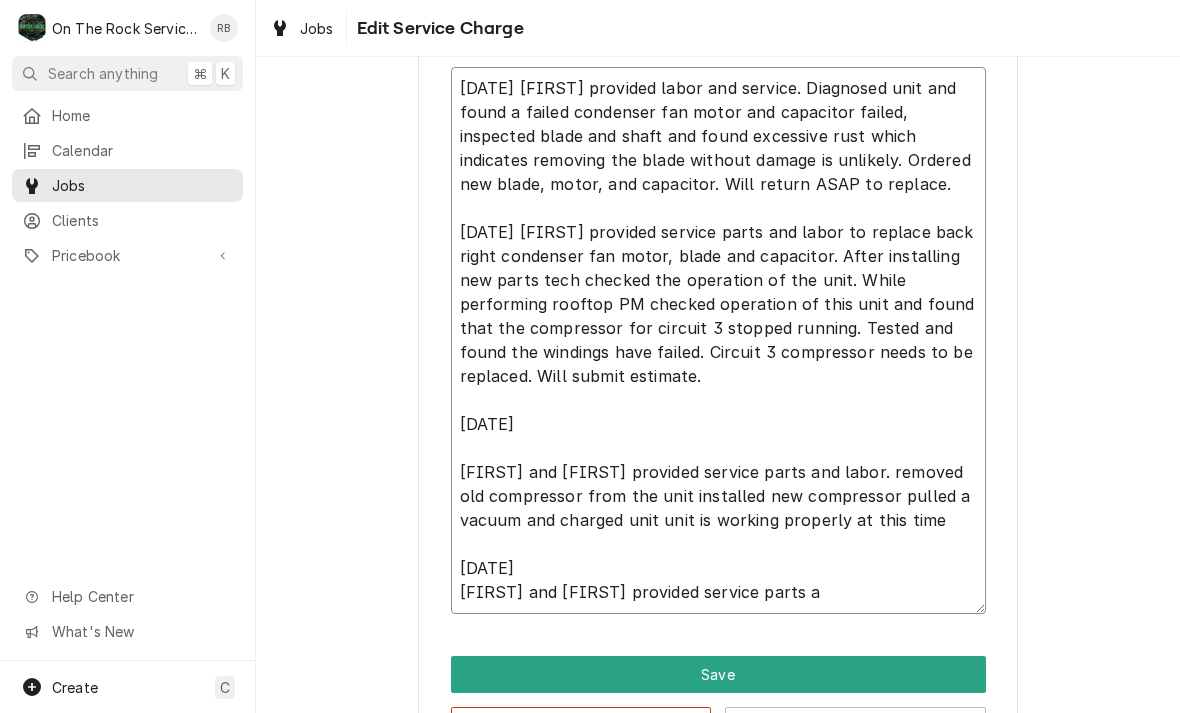 type on "x" 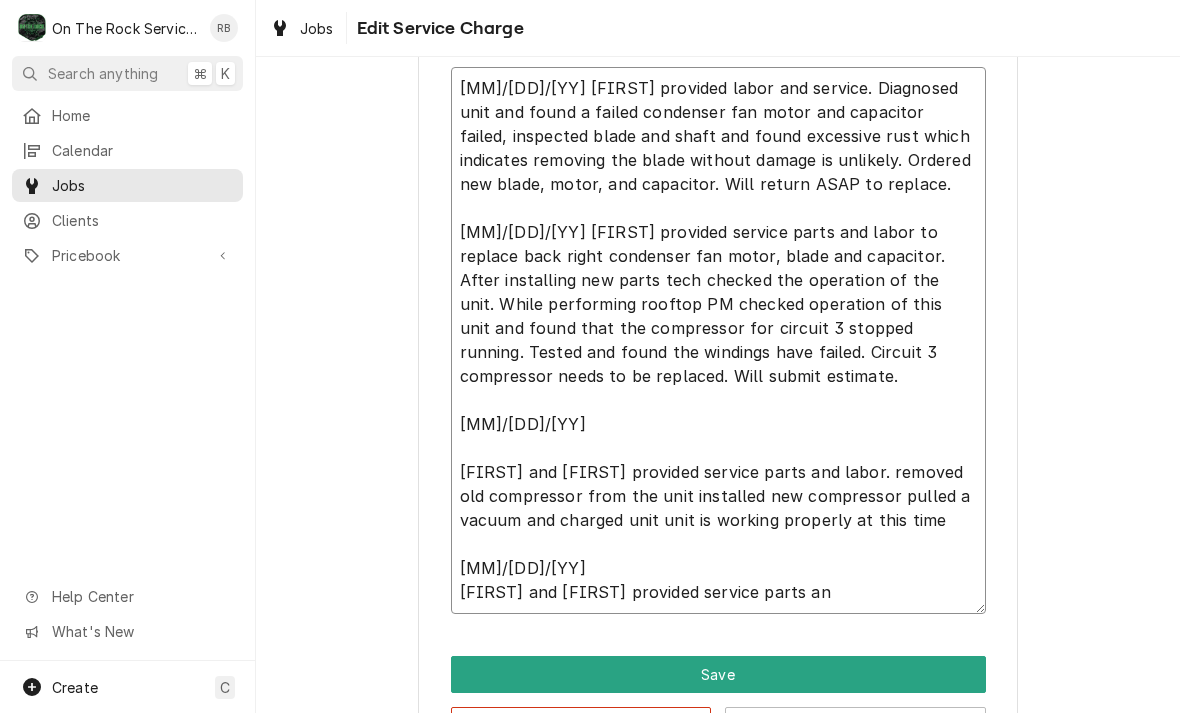 type on "7/1/25 Rich provided labor and service. Diagnosed unit and found a failed condenser fan motor and capacitor failed, inspected blade and shaft and found excessive rust which indicates removing the blade without damage is unlikely. Ordered new blade, motor, and capacitor. Will return ASAP to replace.
7/7/2025 Ray provided service parts and labor to replace back right condenser fan motor, blade and capacitor. After installing new parts tech checked the operation of the unit. While performing rooftop PM checked operation of this unit and found that the compressor for circuit 3 stopped running. Tested and found the windings have failed. Circuit 3 compressor needs to be replaced. Will submit estimate.
7/24/25
Ray and Izzy provided service parts and labor. removed old compressor from the unit installed new compressor pulled a vacuum and charged unit unit is working properly at this time
8/1/2025
Ray and Izzy provided service parts and" 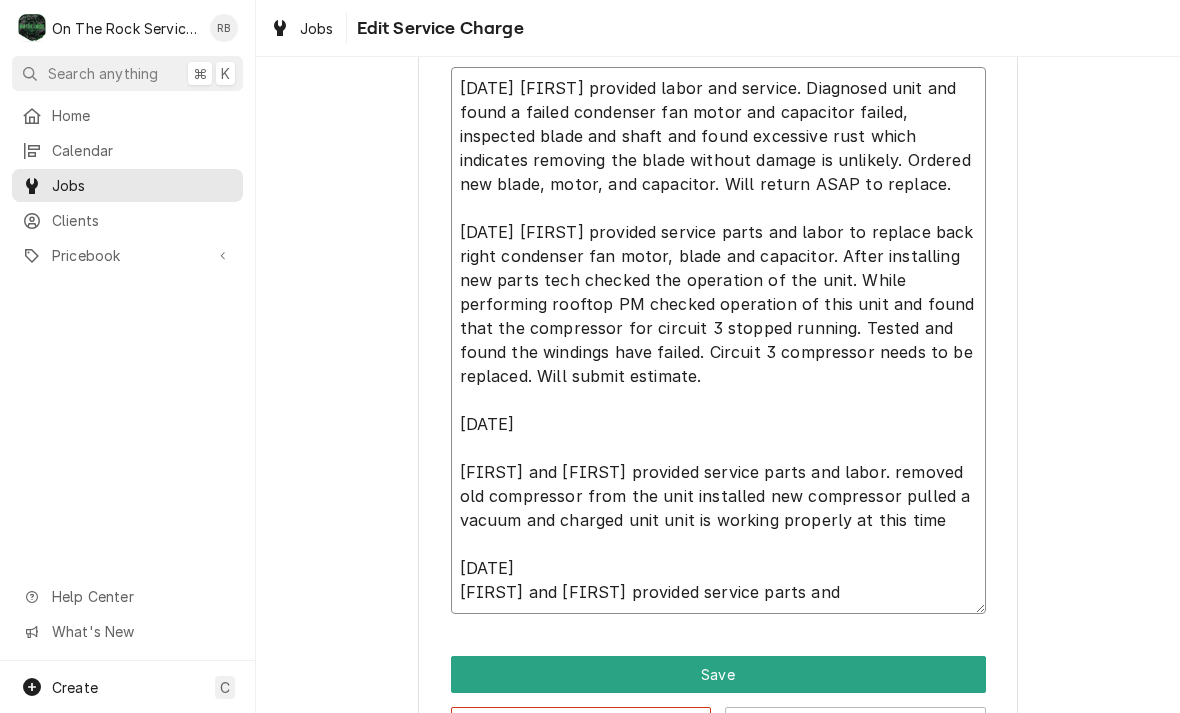 type on "x" 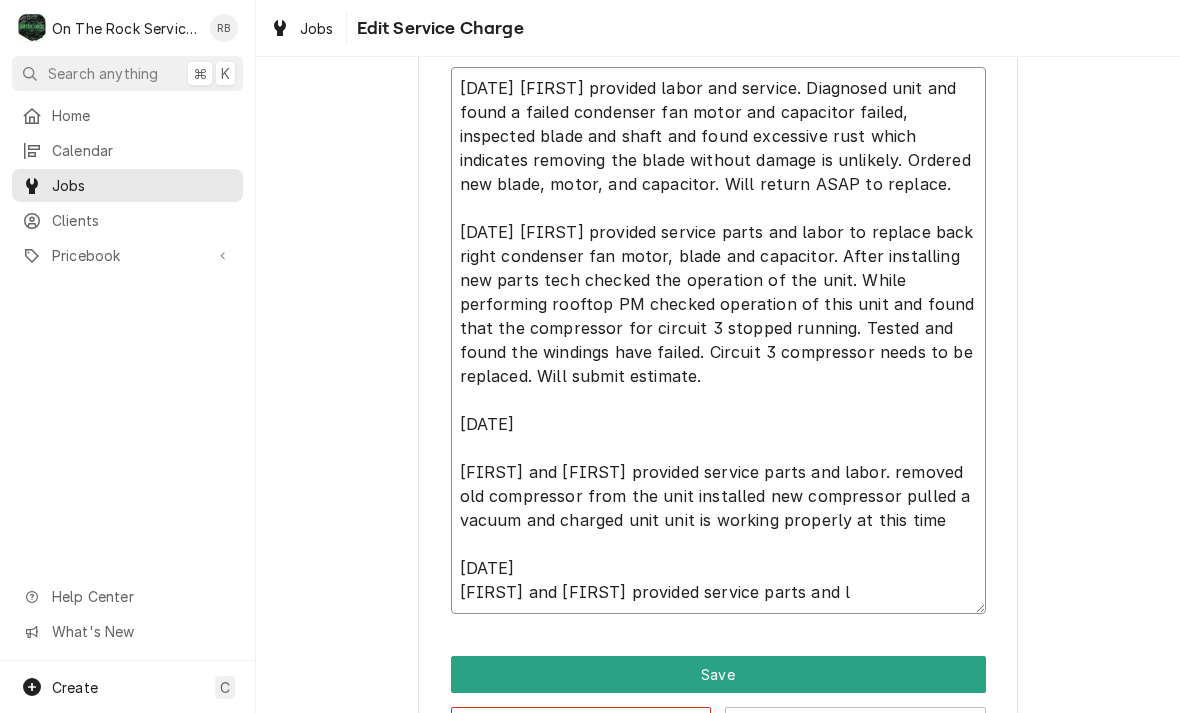 type on "x" 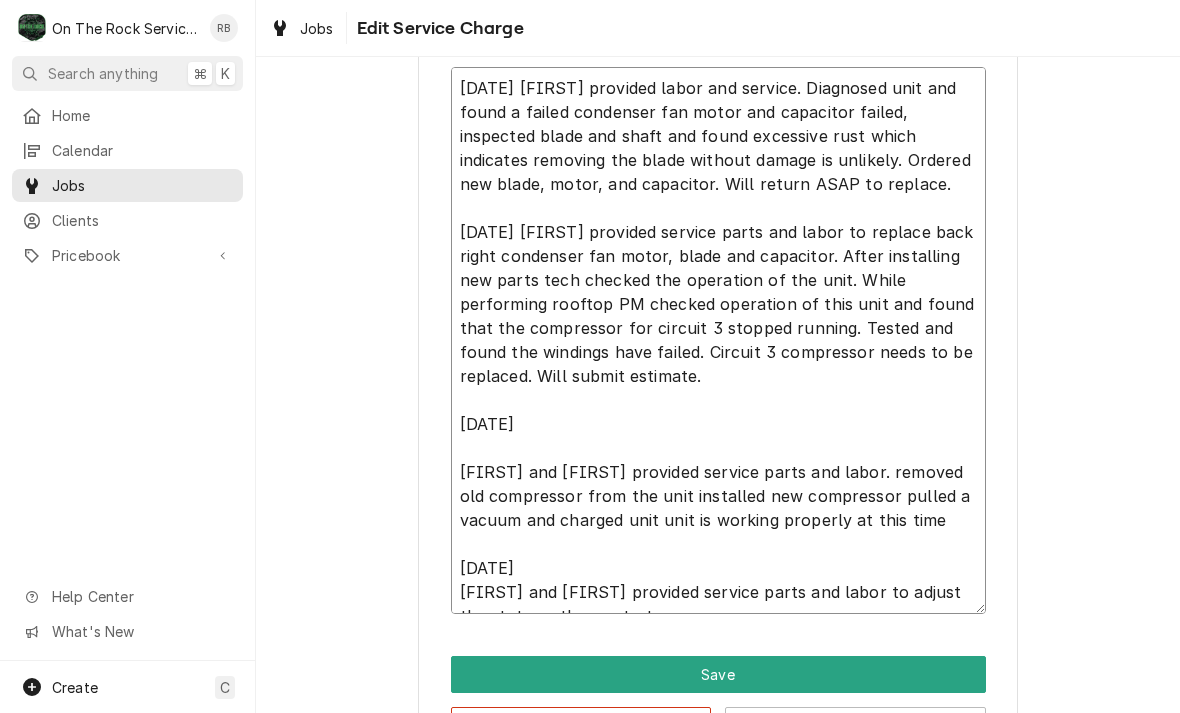 type on "x" 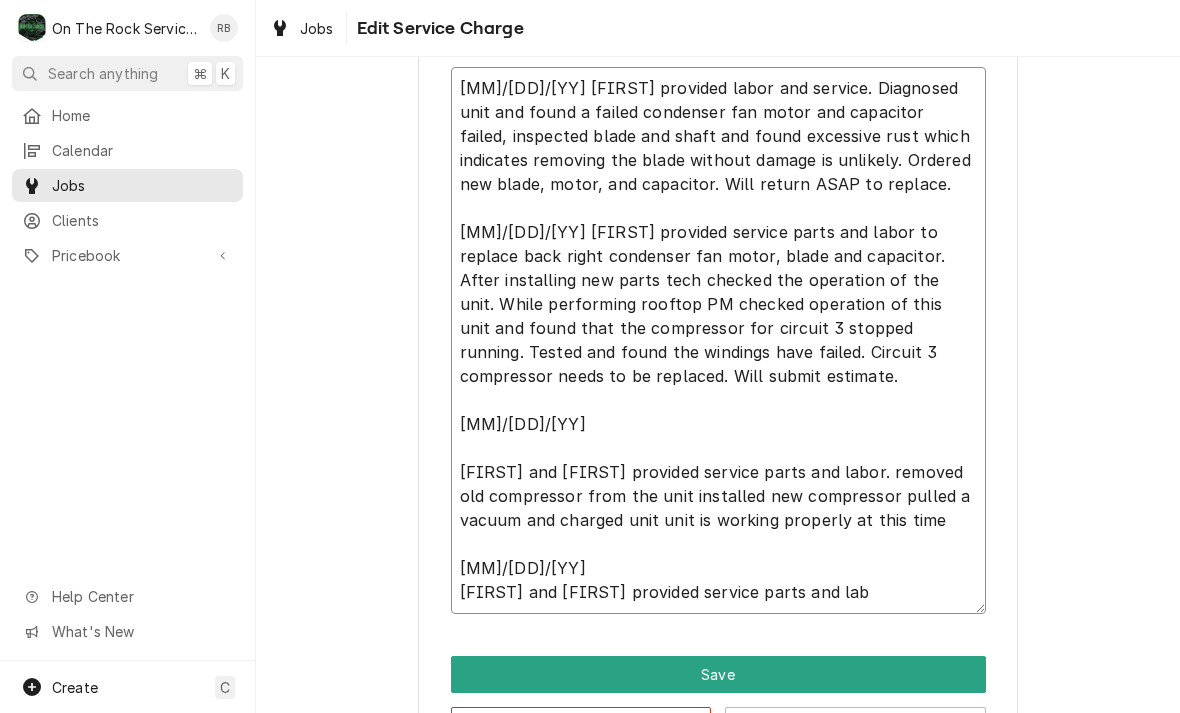 type on "x" 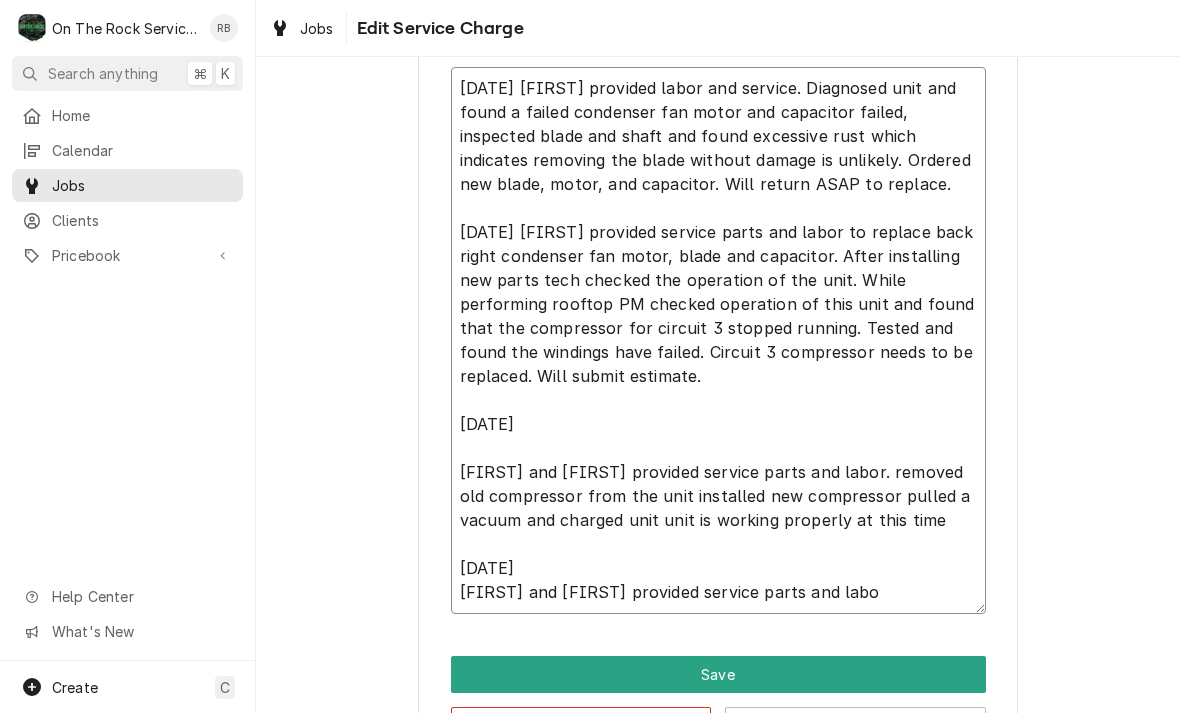 type on "x" 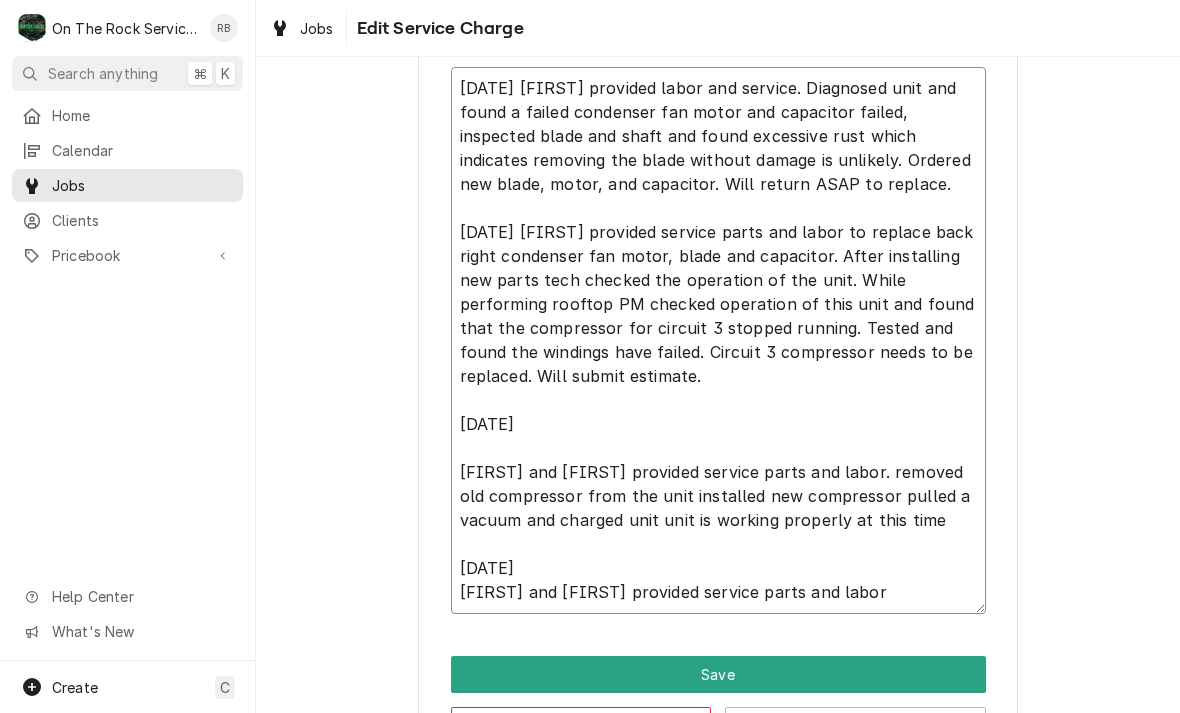 type on "x" 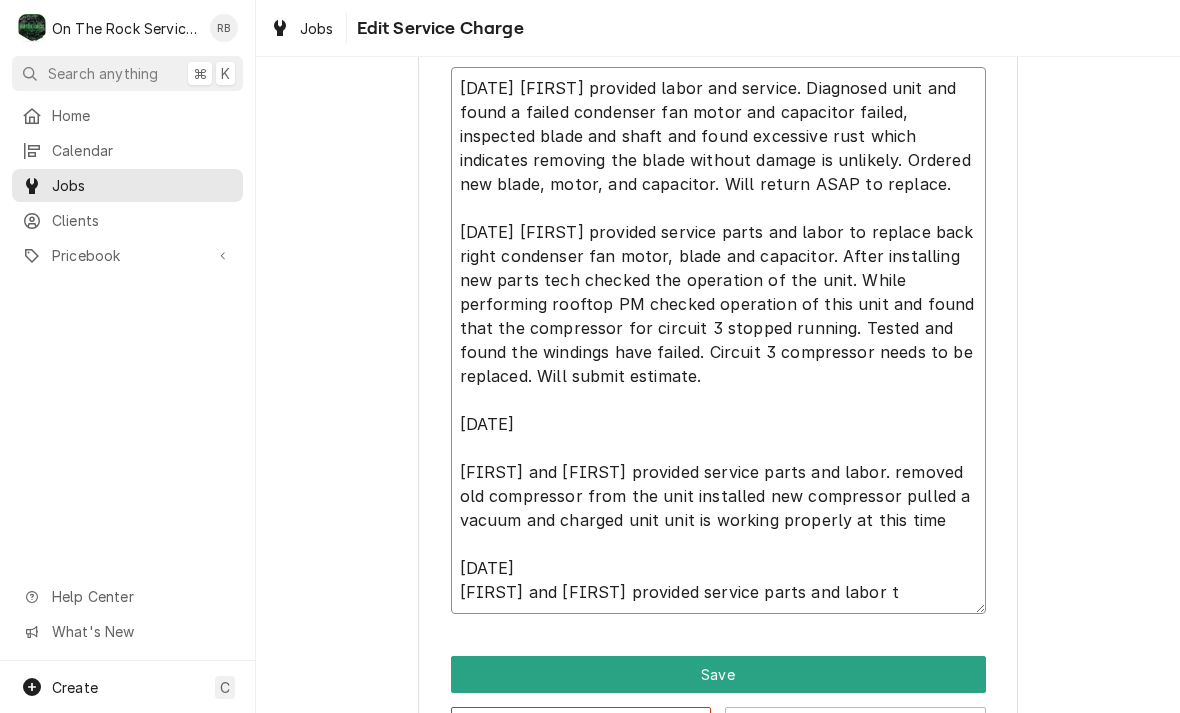 type on "x" 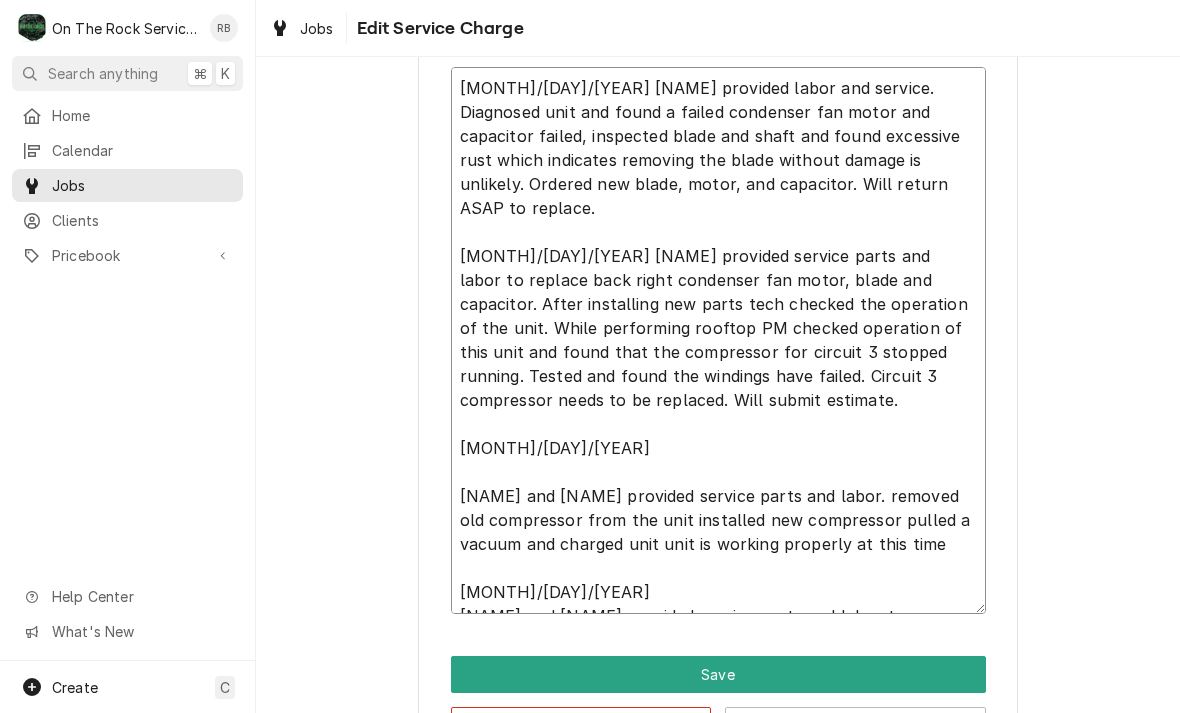 type on "x" 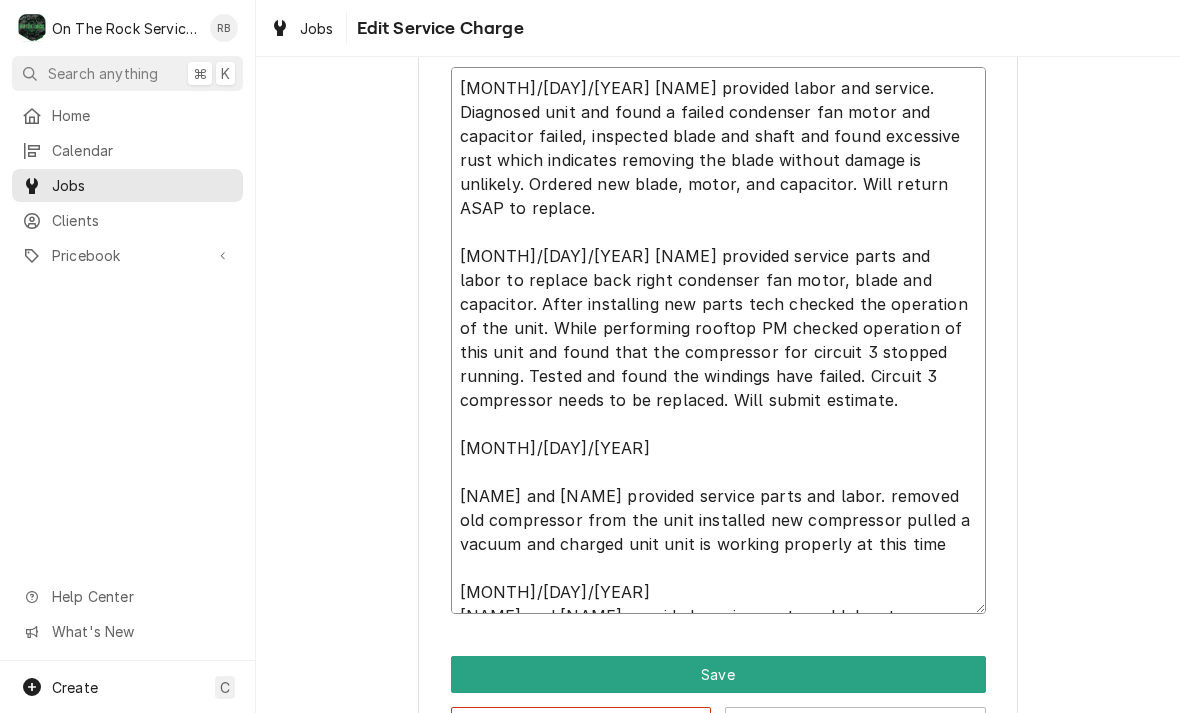 type on "x" 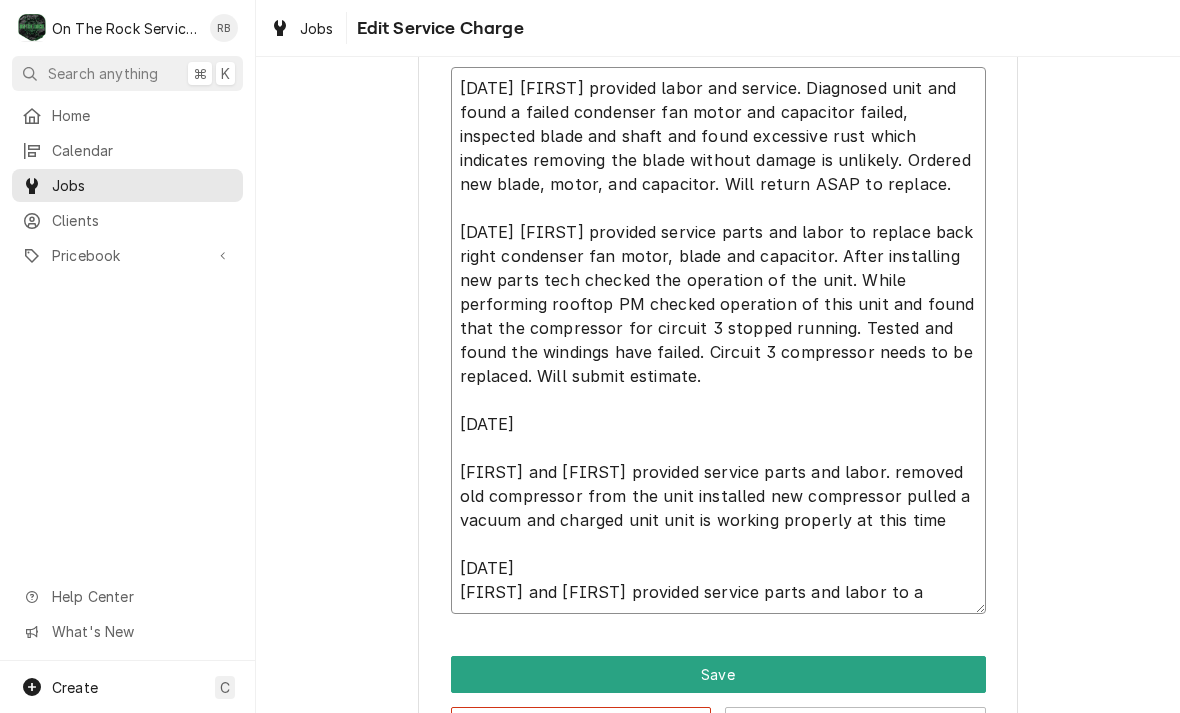 type on "x" 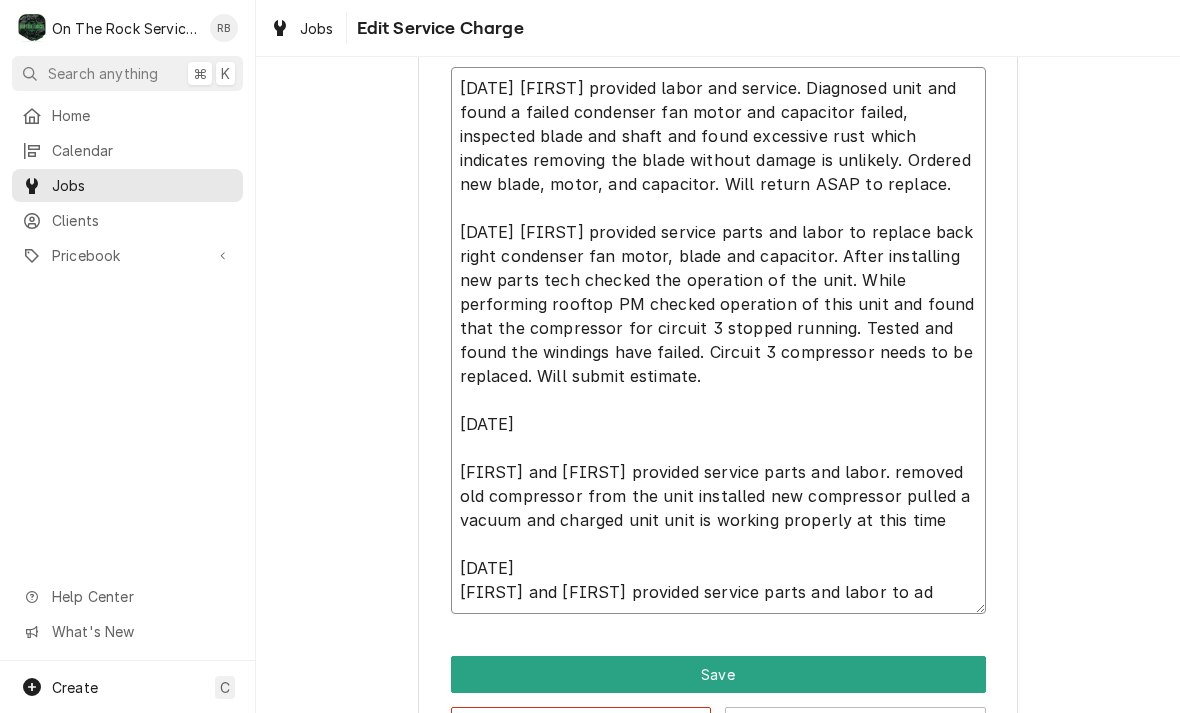 type on "x" 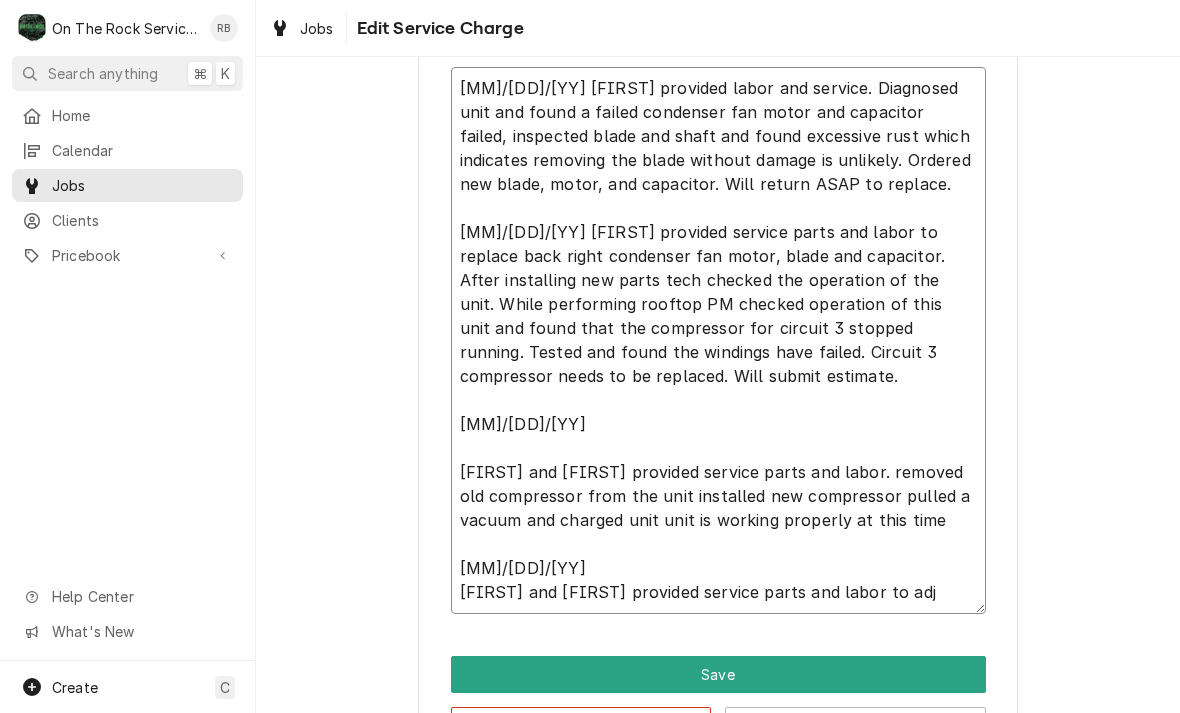 type on "x" 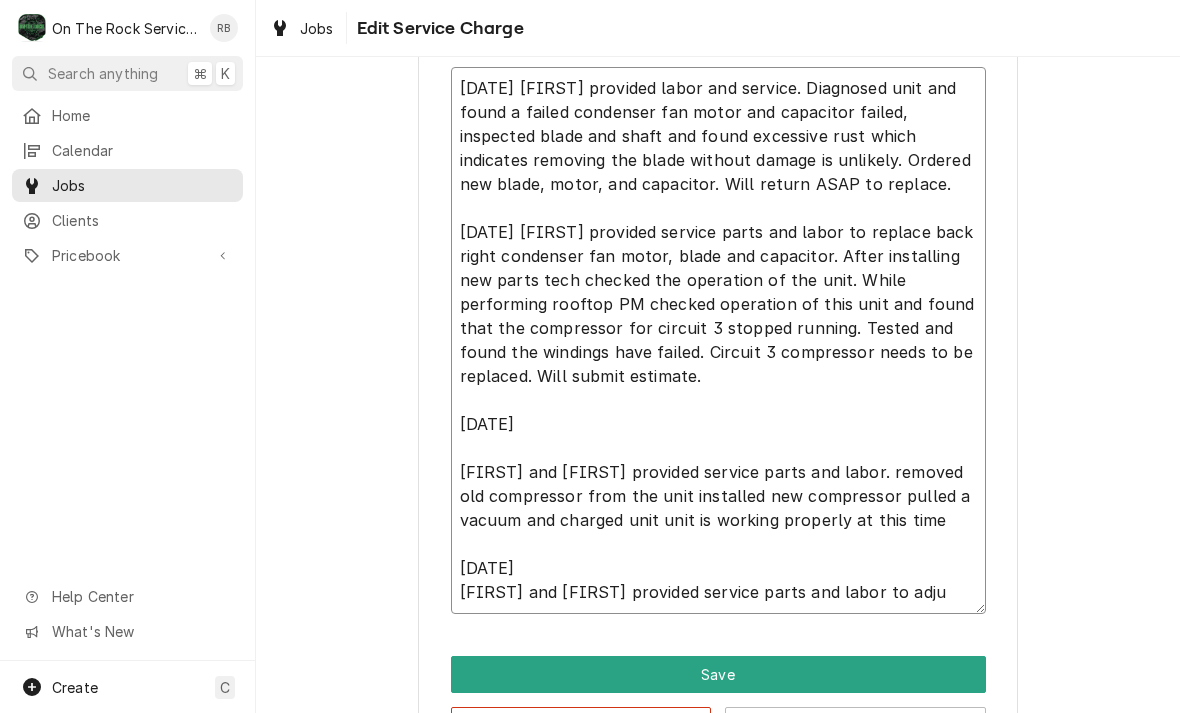 type on "x" 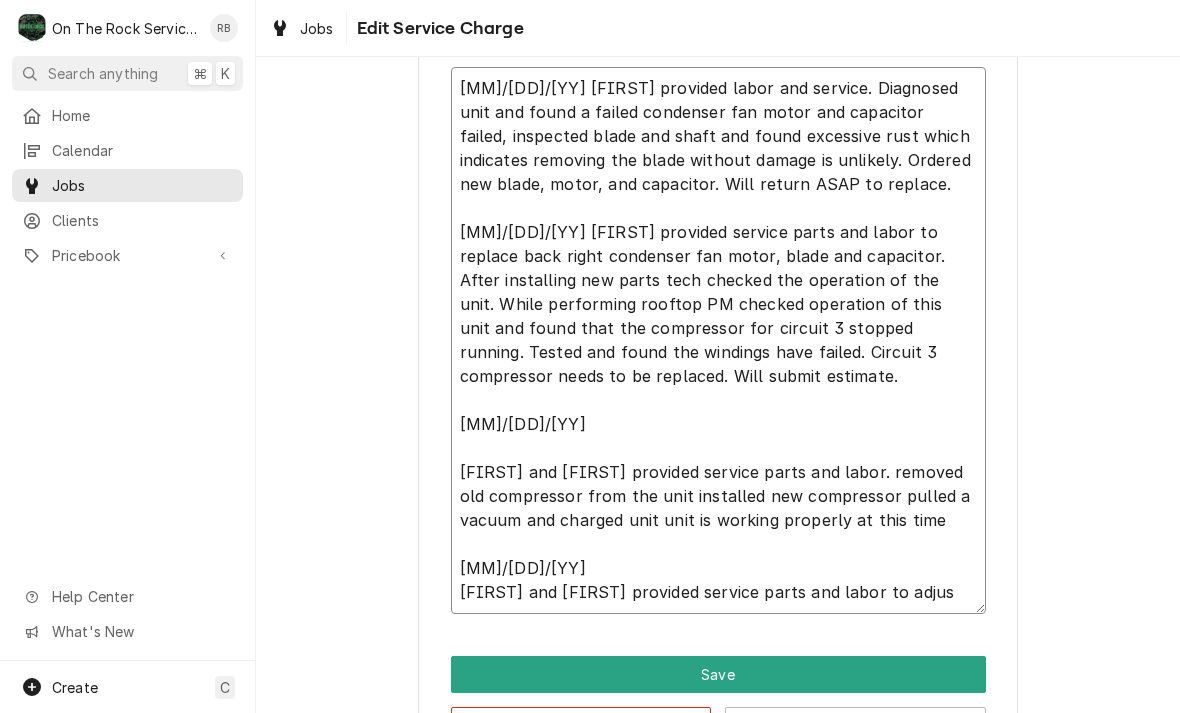 type on "x" 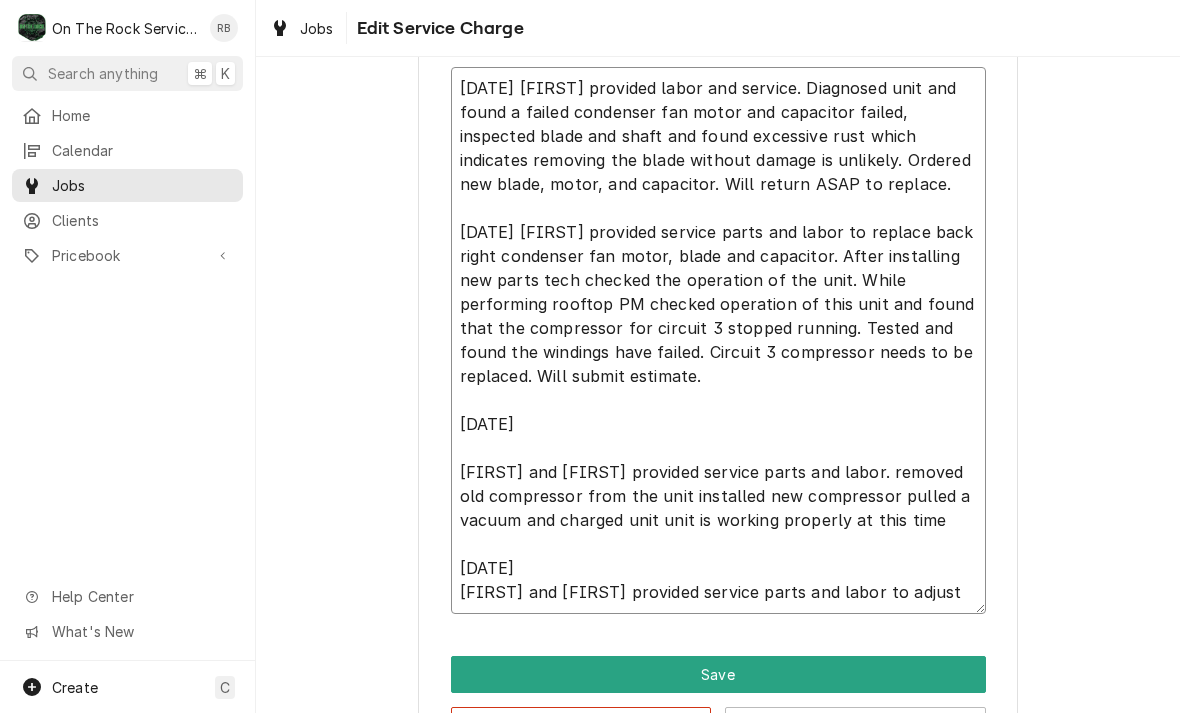 type on "x" 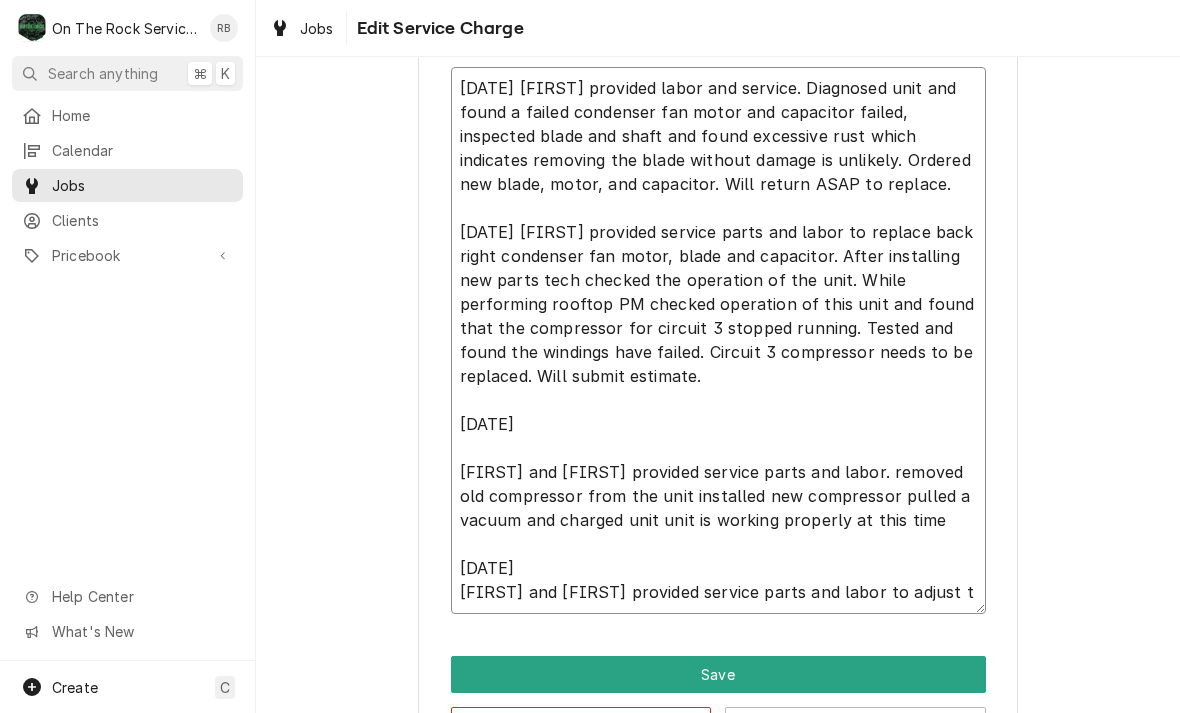 type on "x" 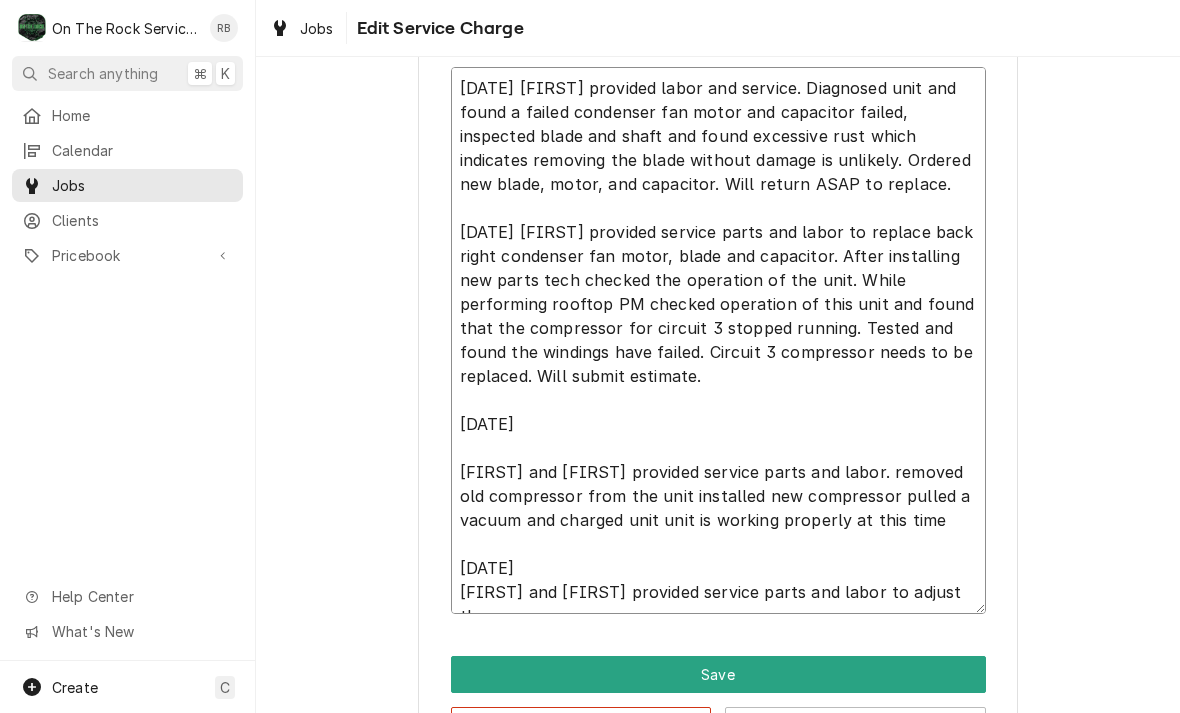 type on "x" 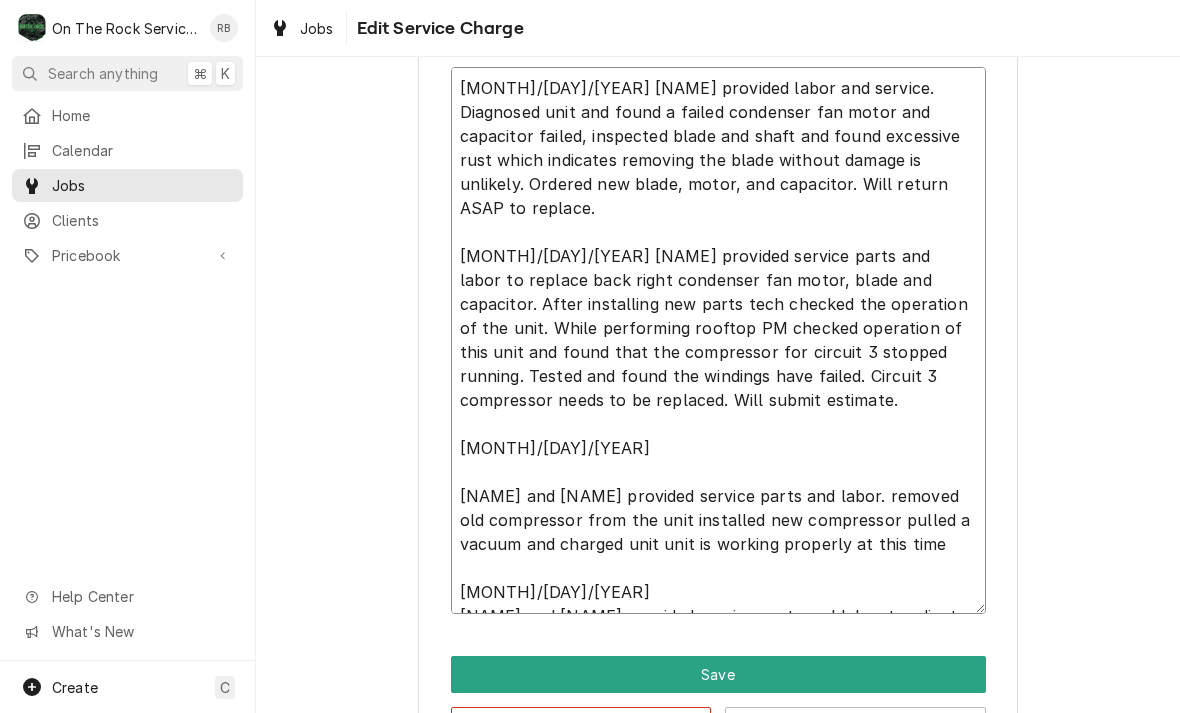 type on "x" 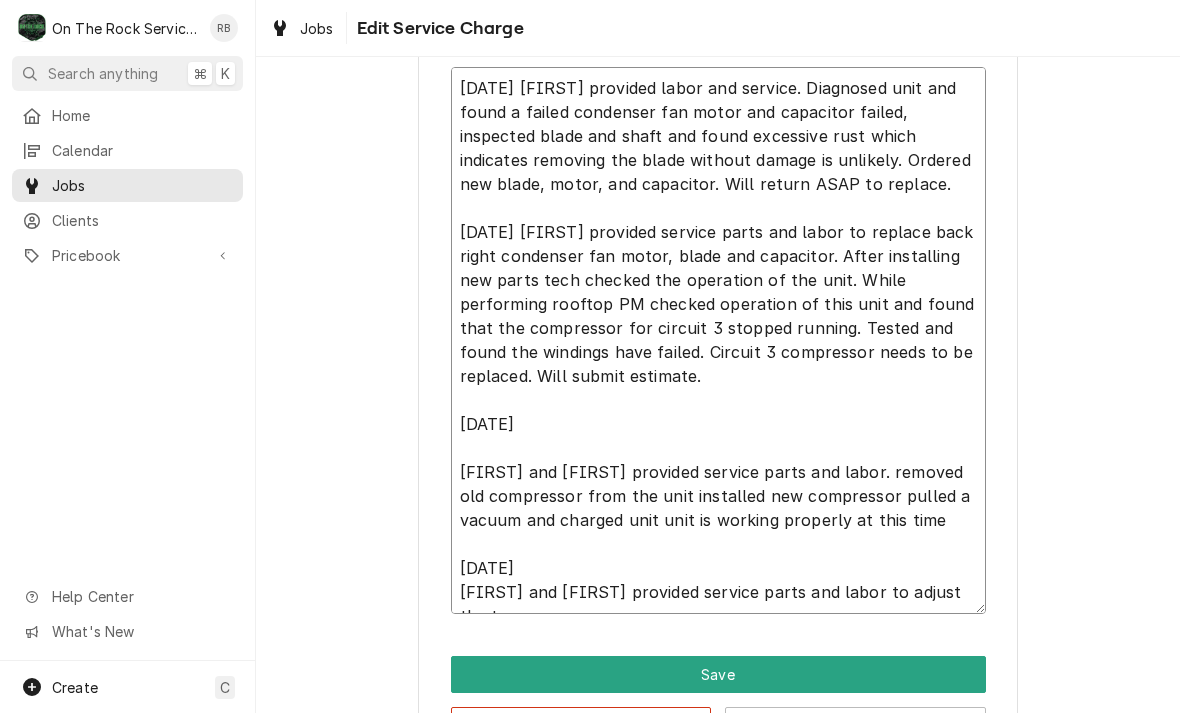 type on "x" 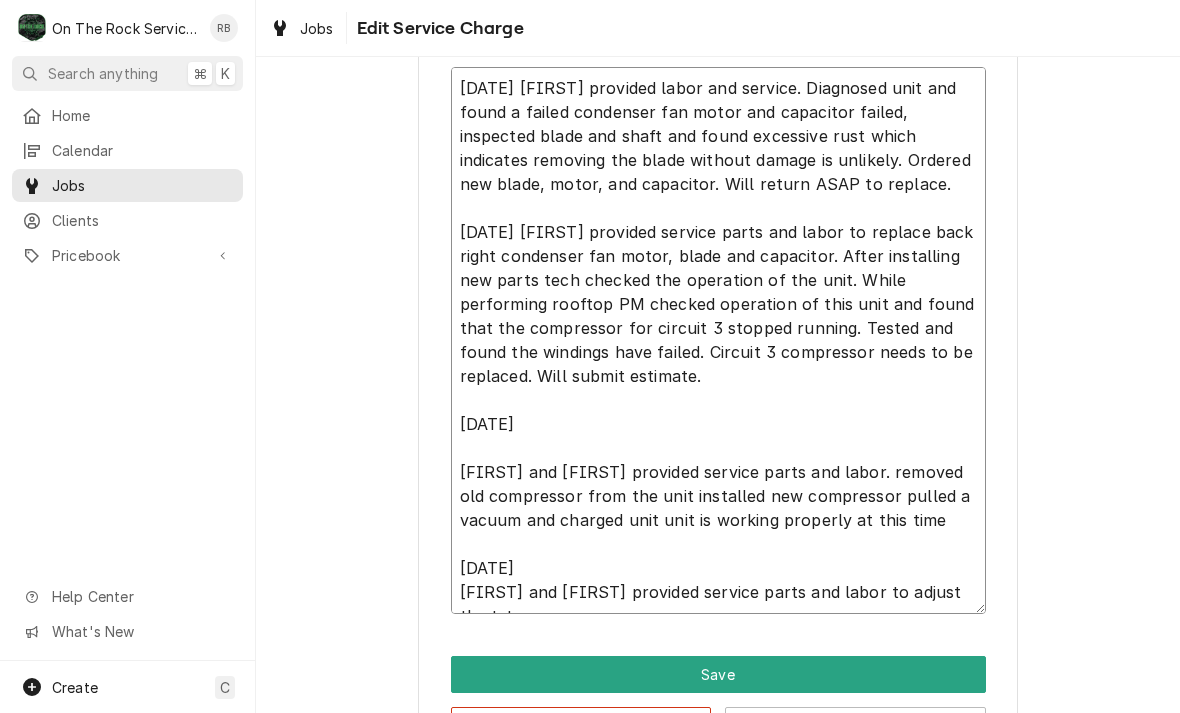 type on "x" 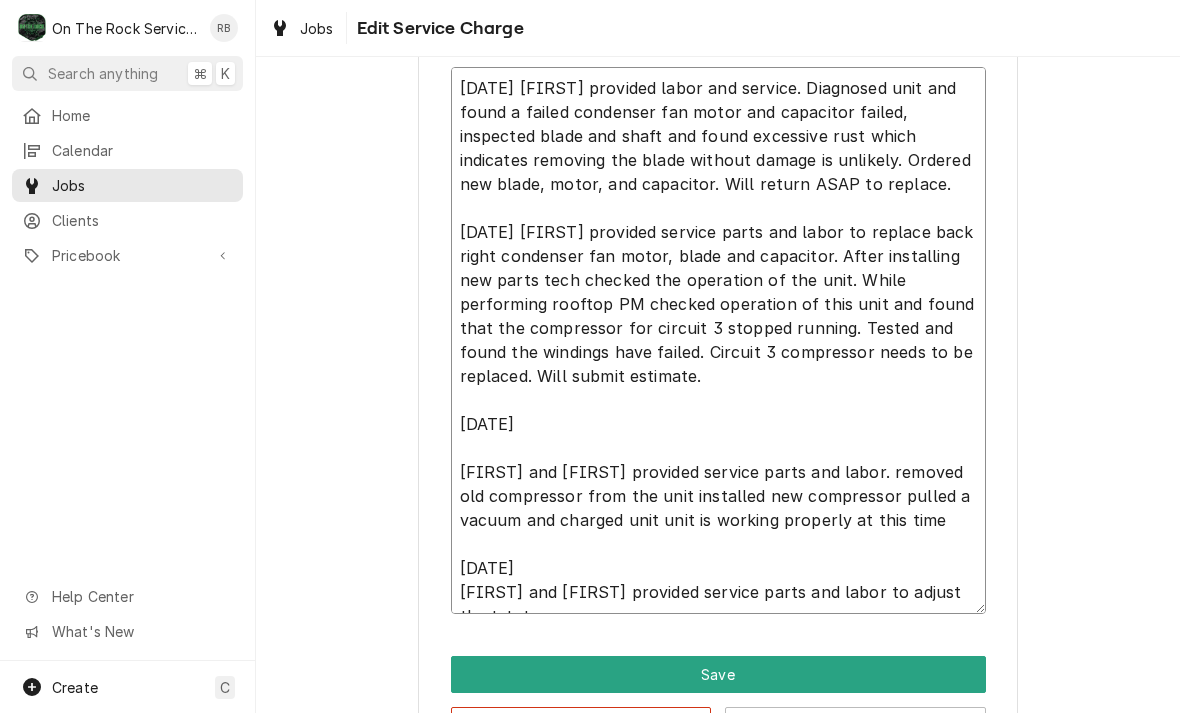 type on "x" 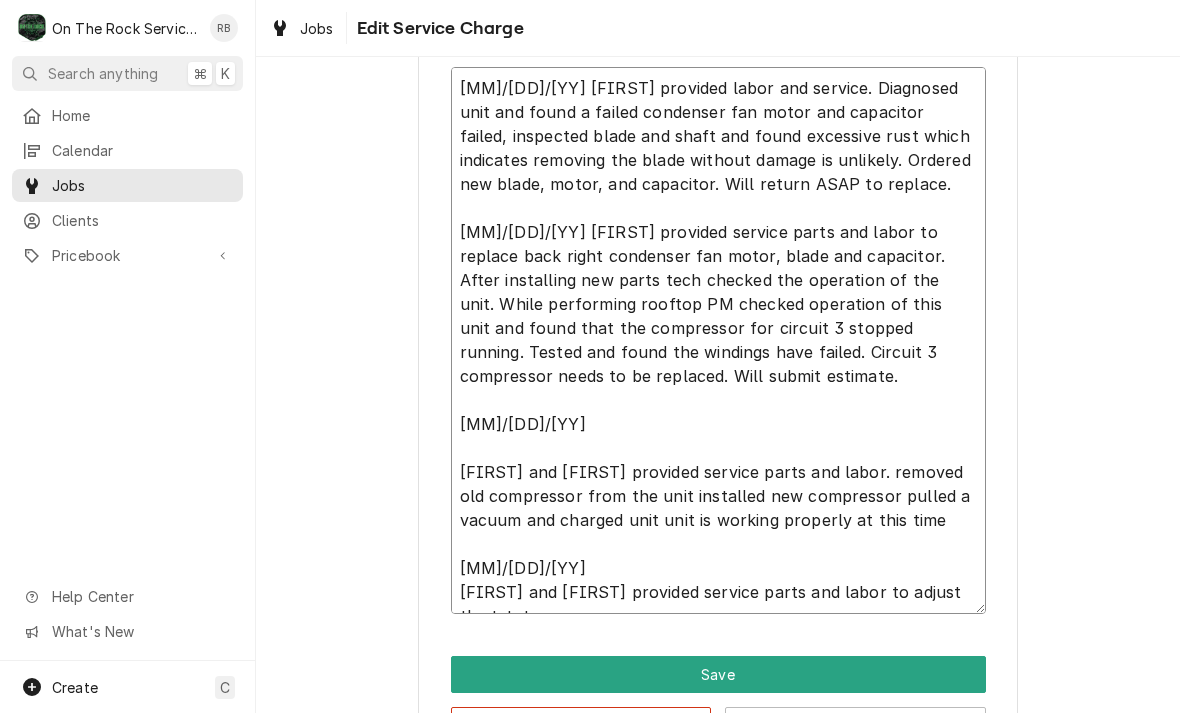 type on "x" 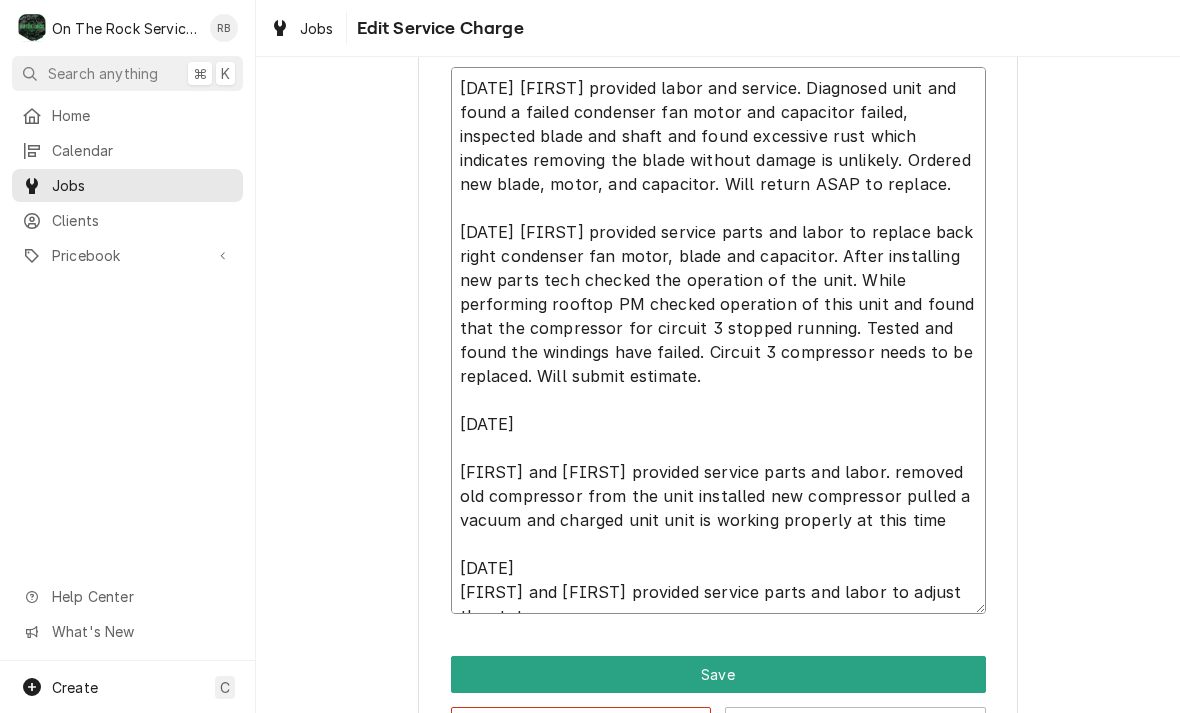 type on "x" 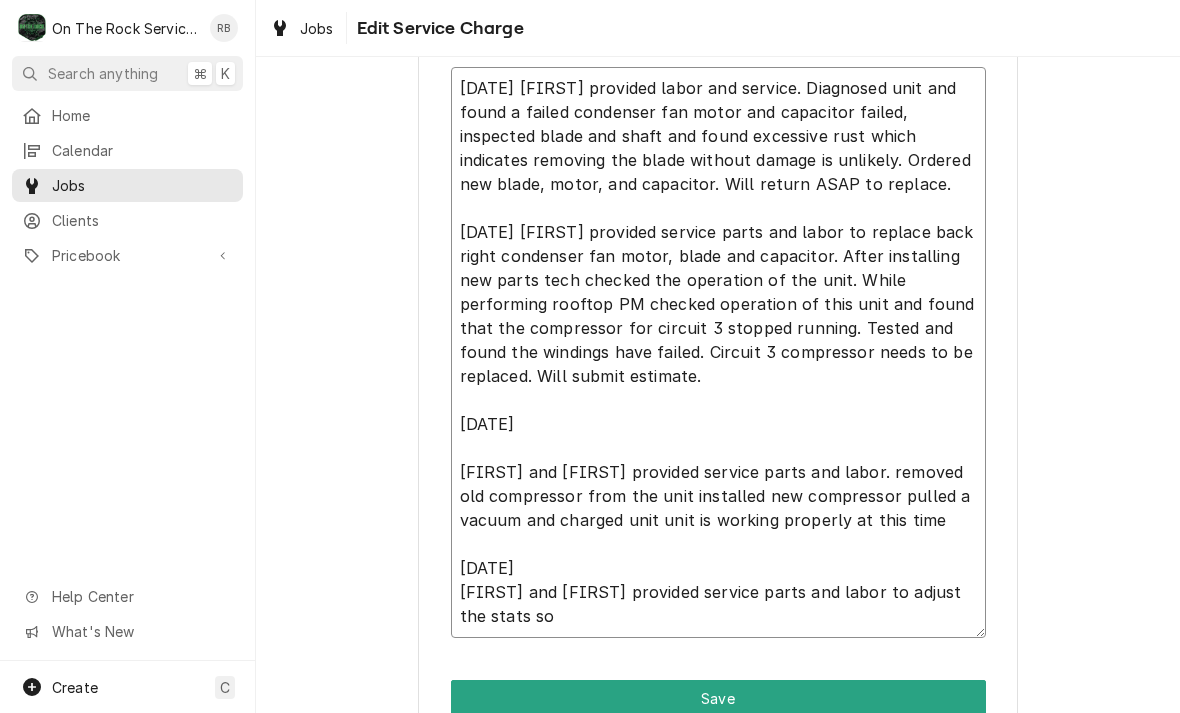 type on "x" 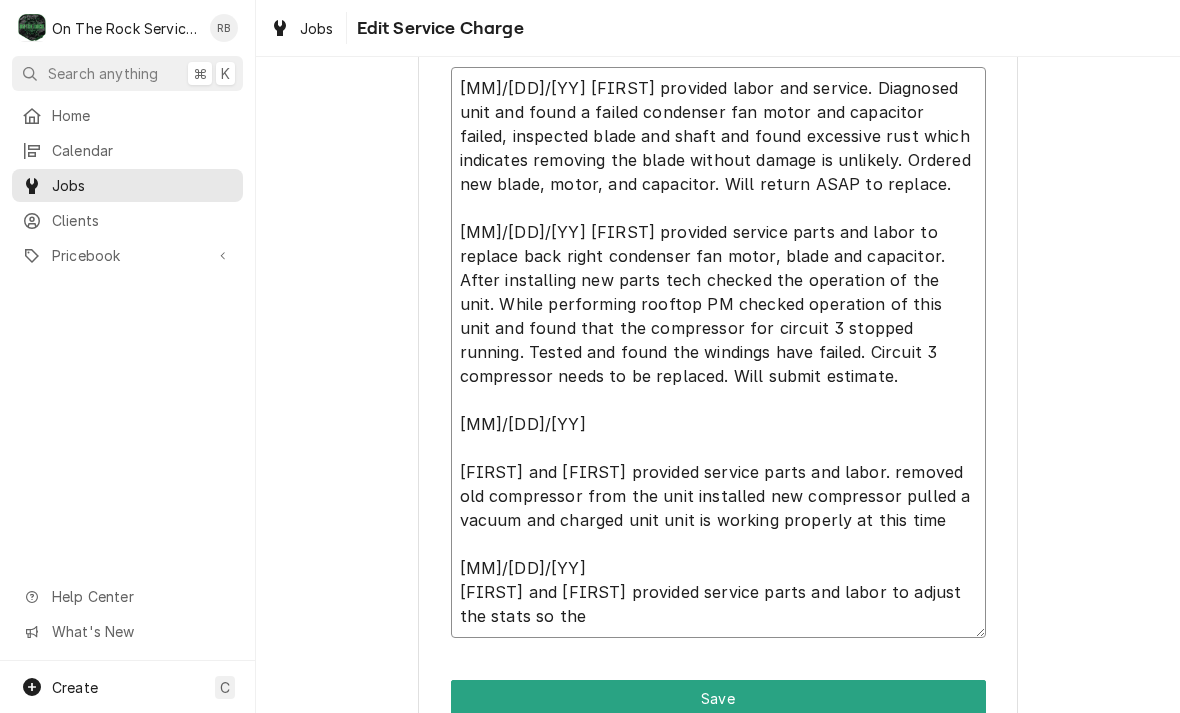 type on "x" 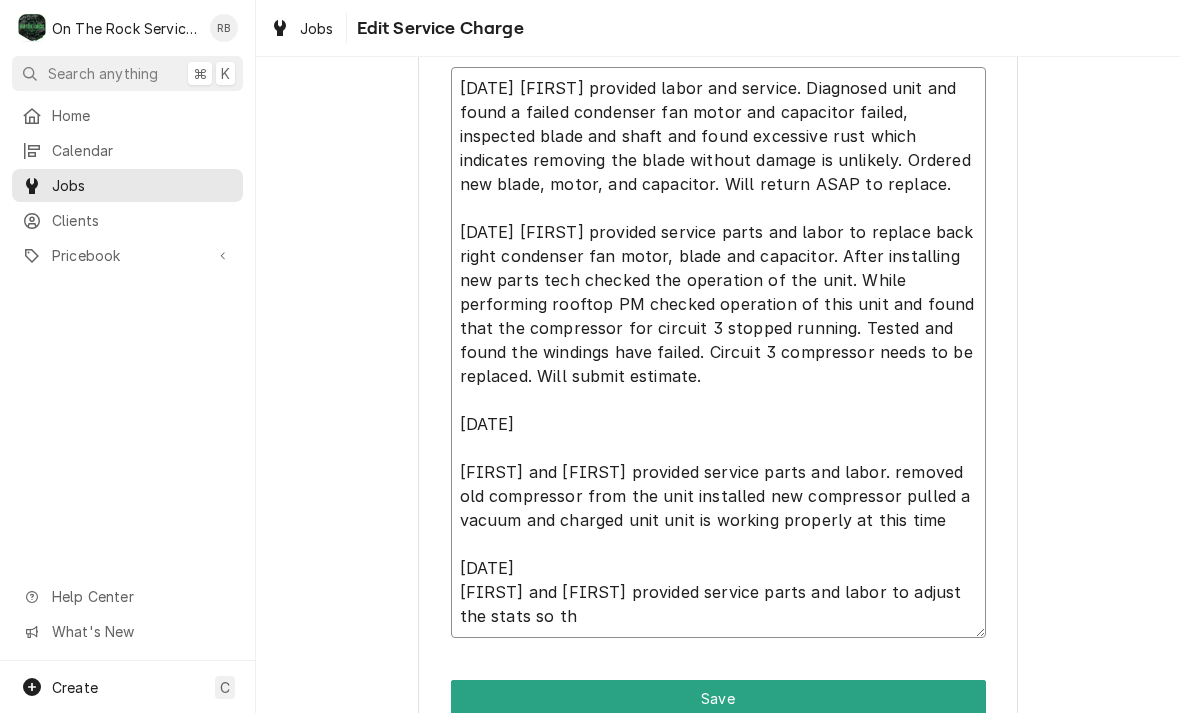 type on "x" 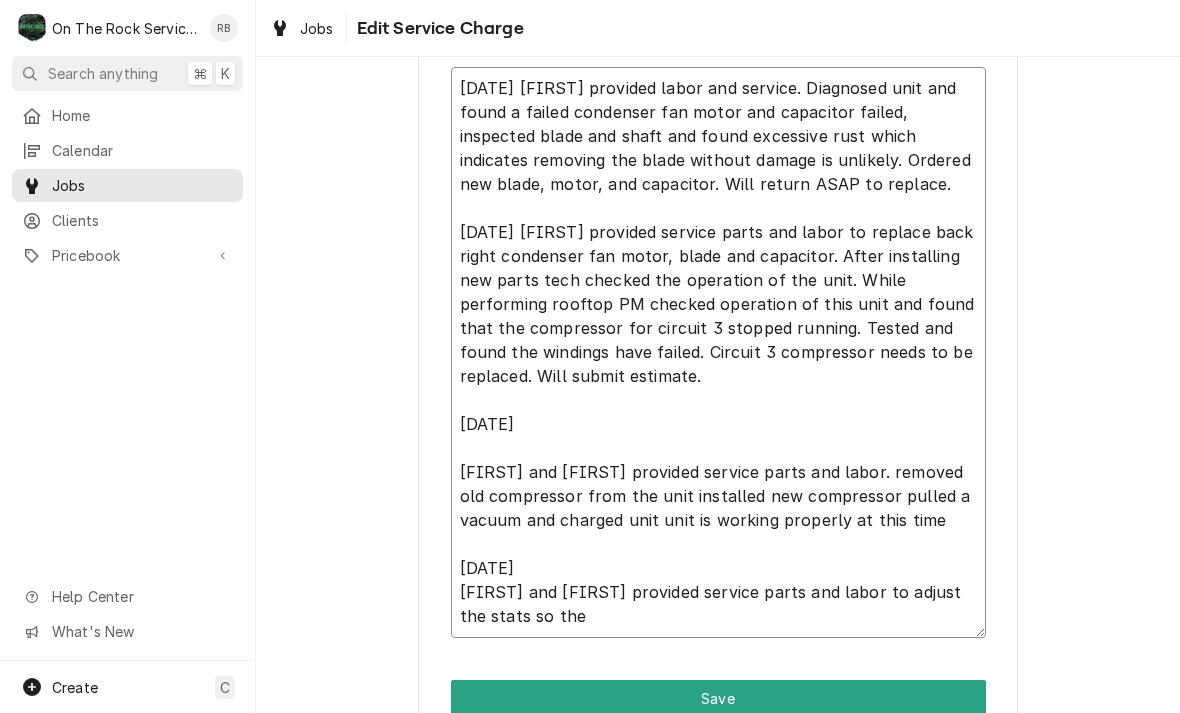 type on "x" 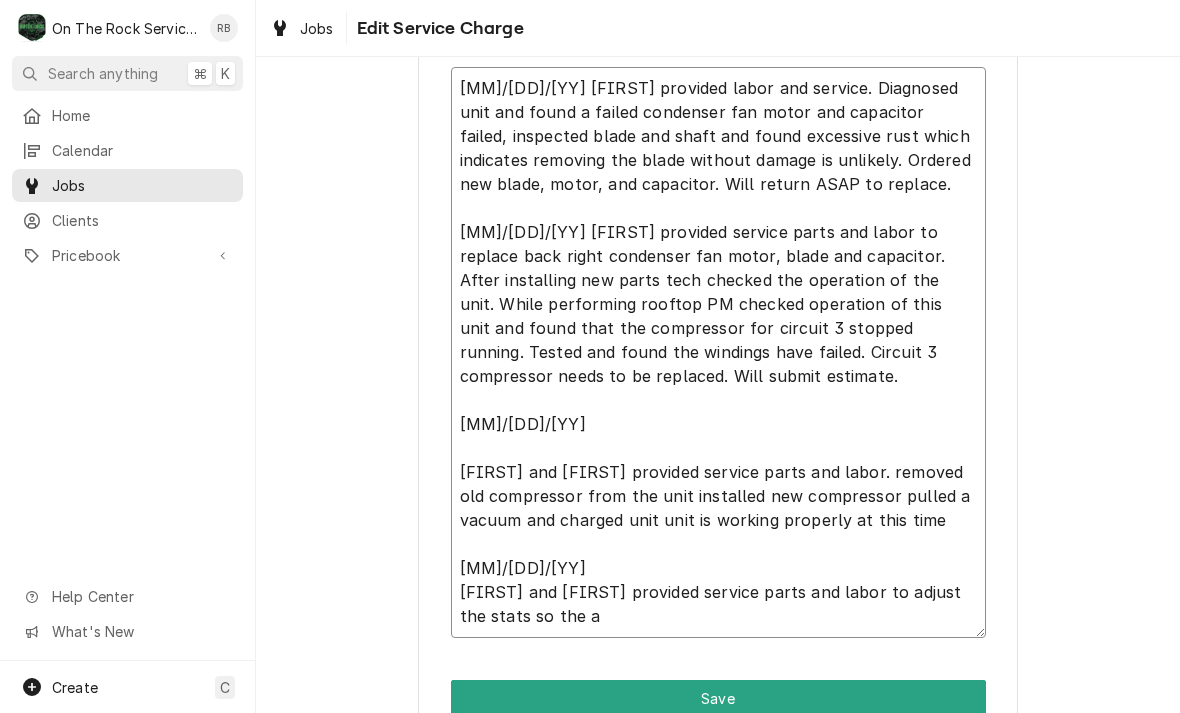 type on "x" 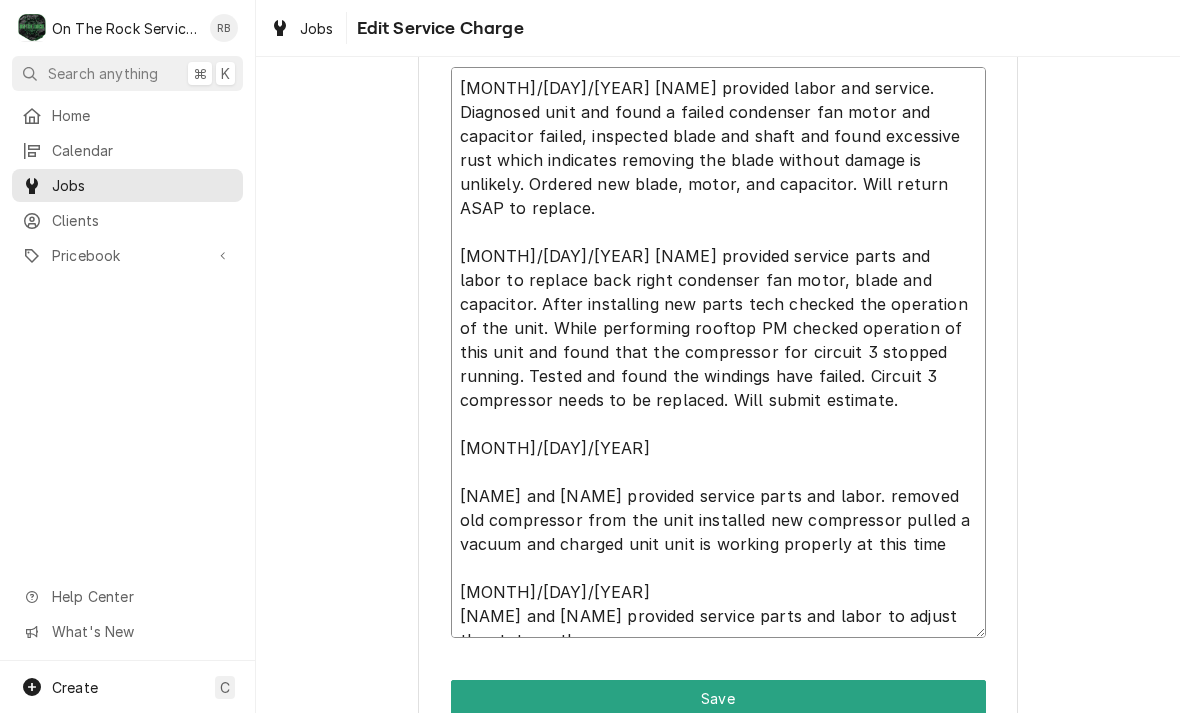 type on "x" 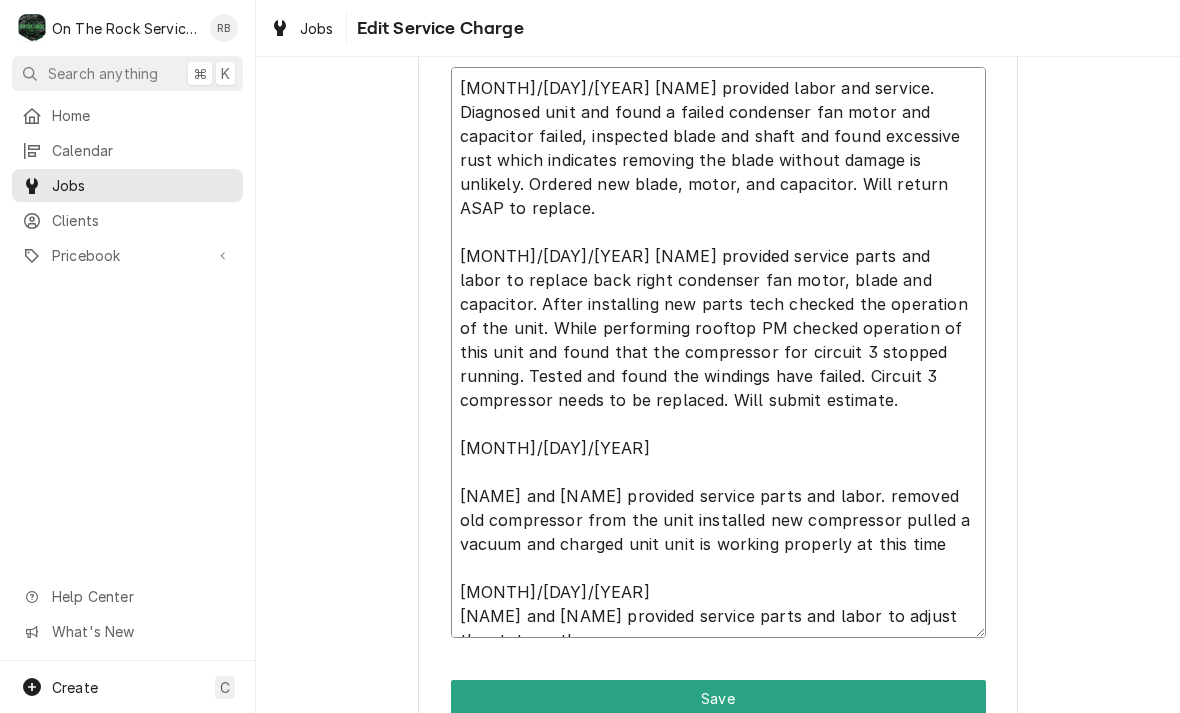 type on "x" 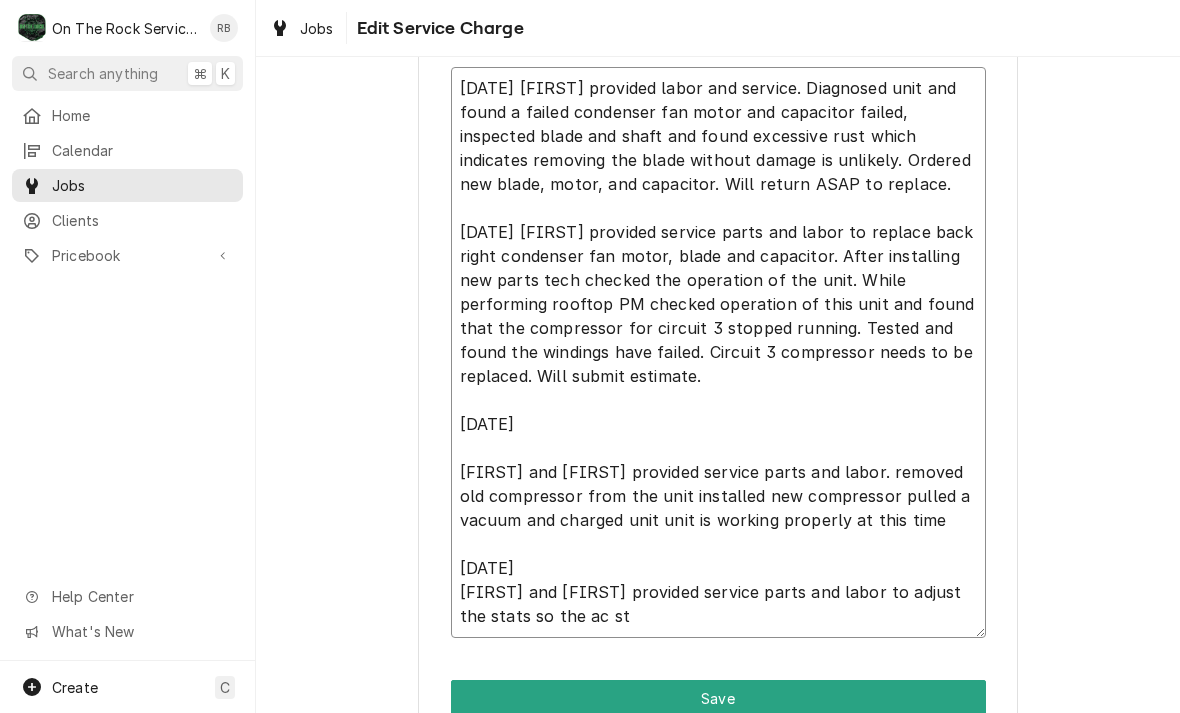 type on "x" 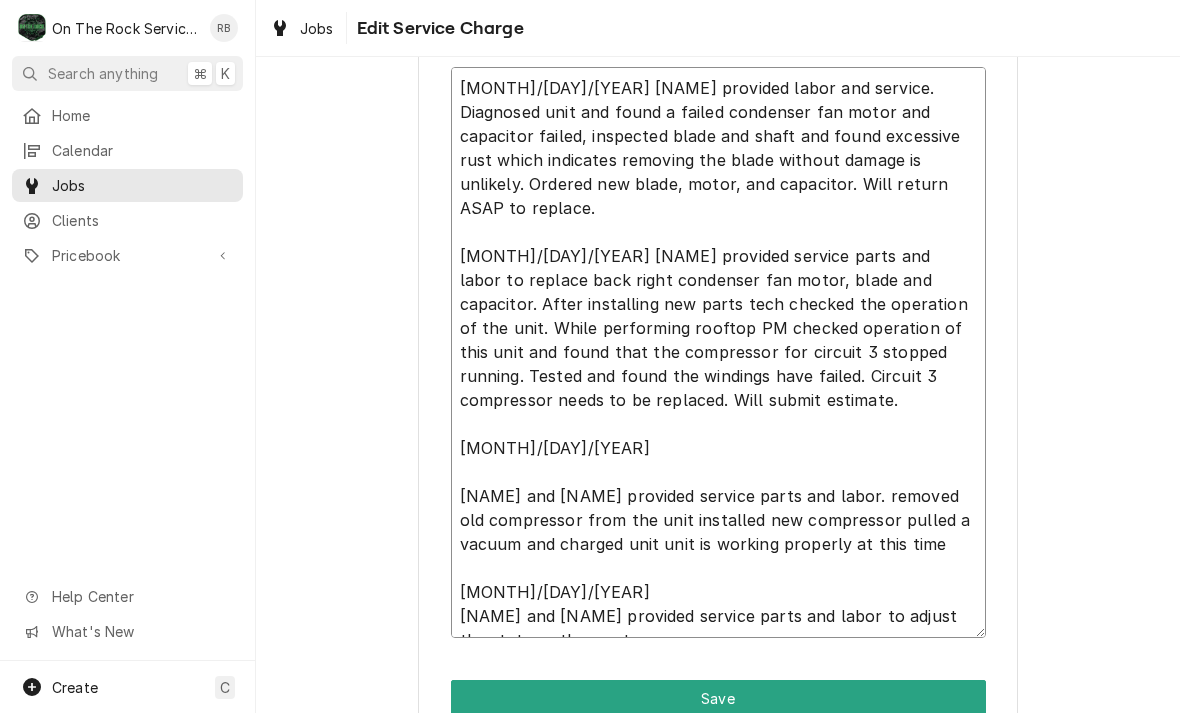 type on "x" 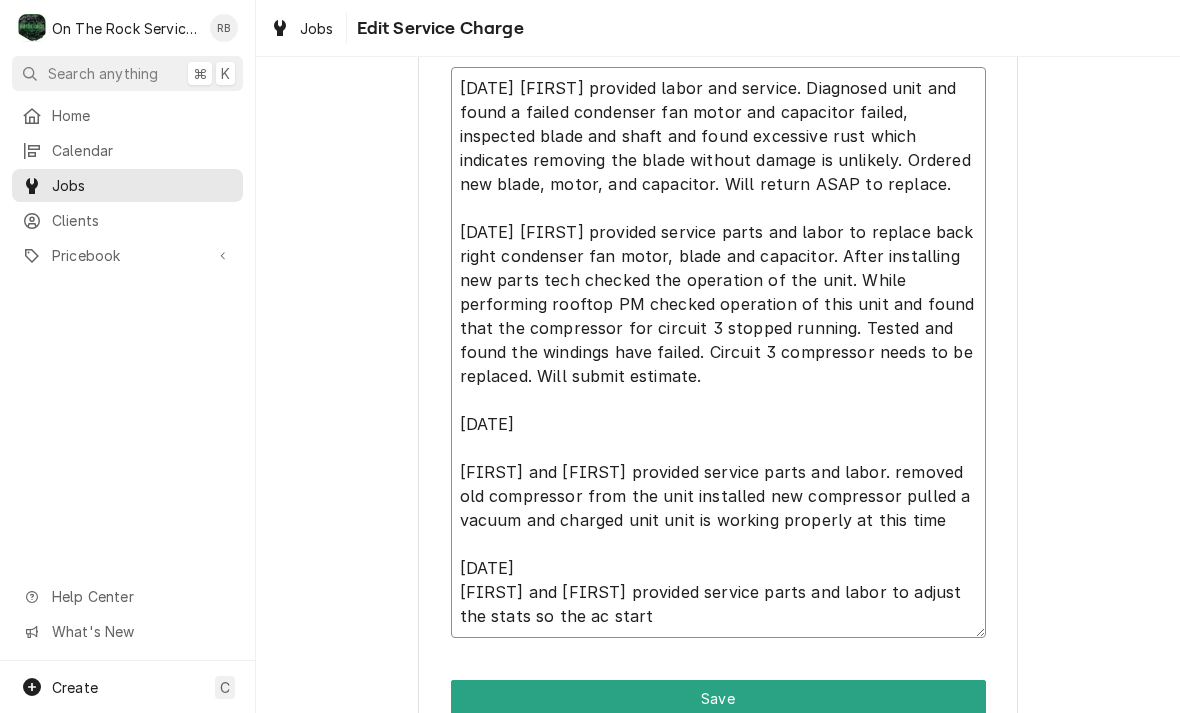 type on "x" 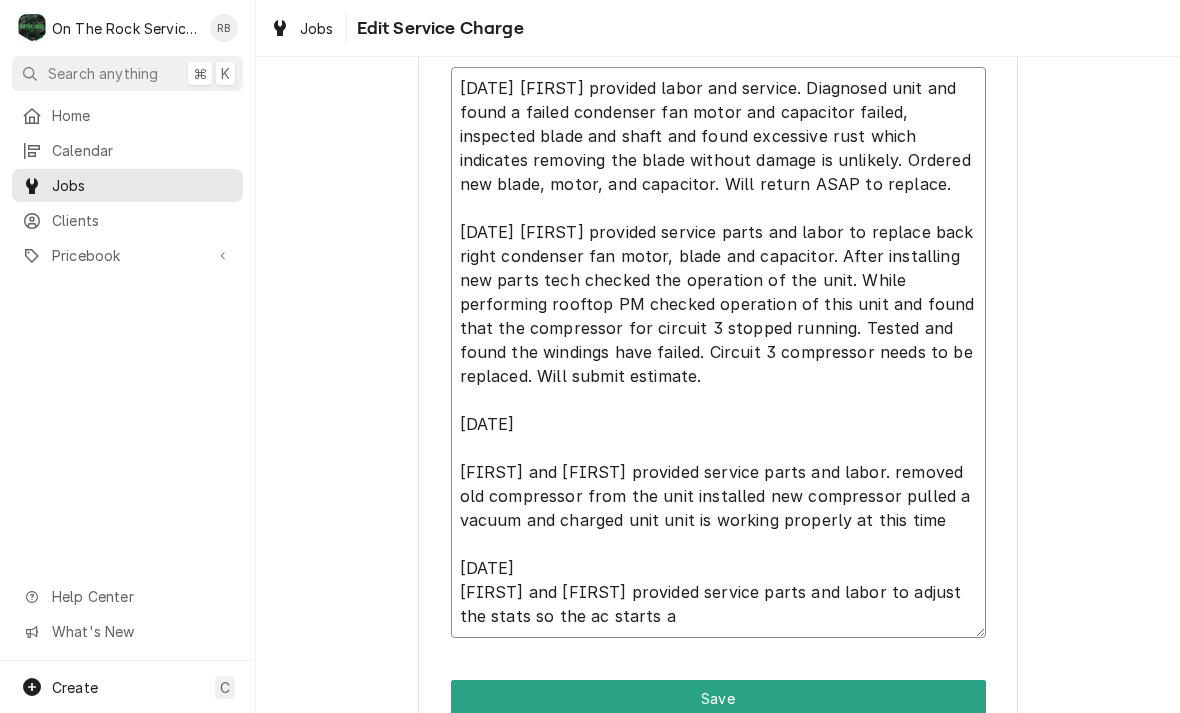 type on "x" 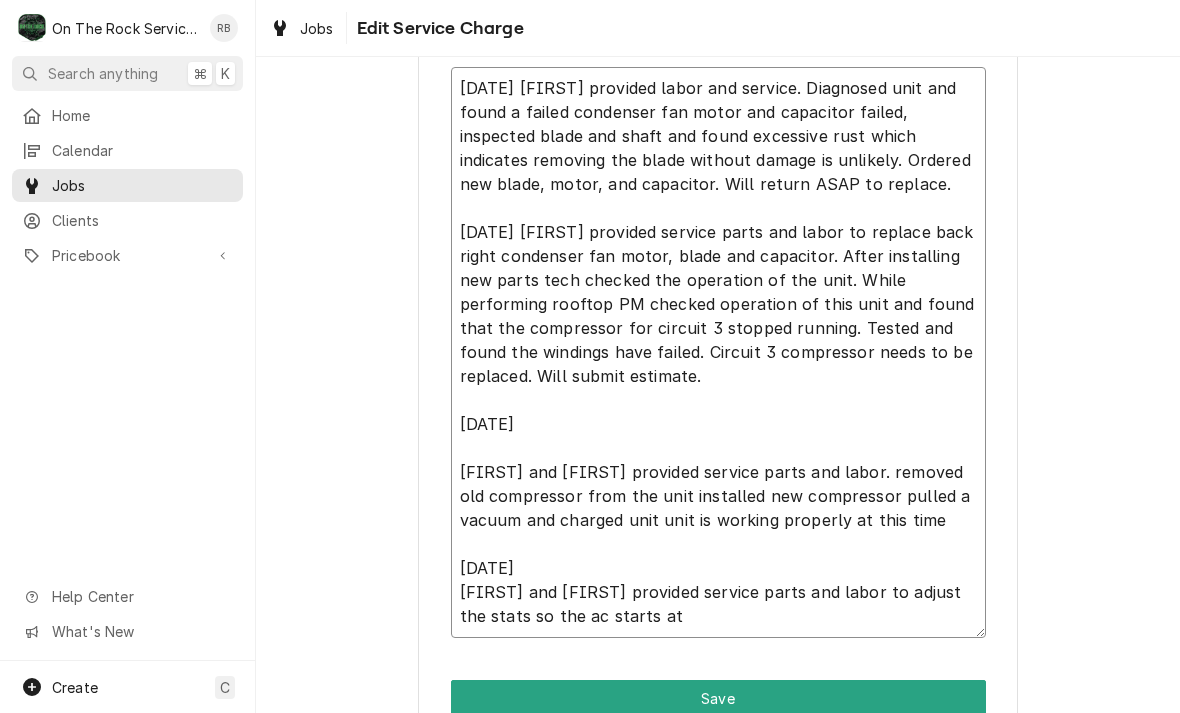 type on "x" 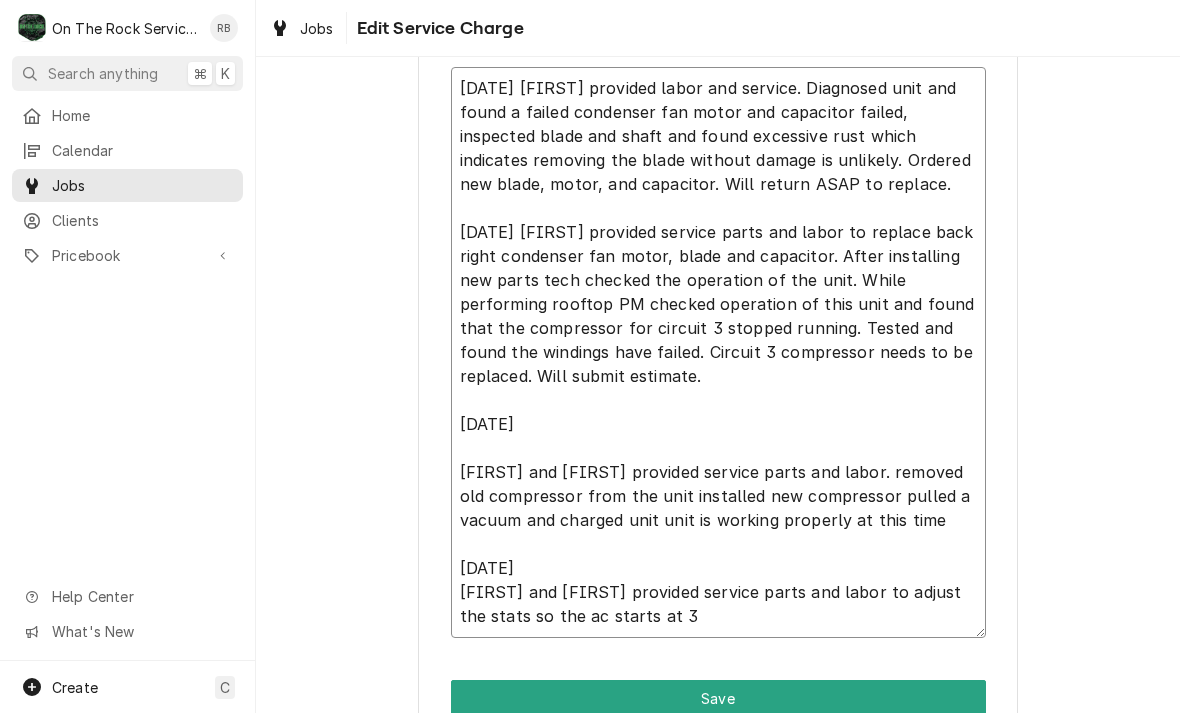 type on "x" 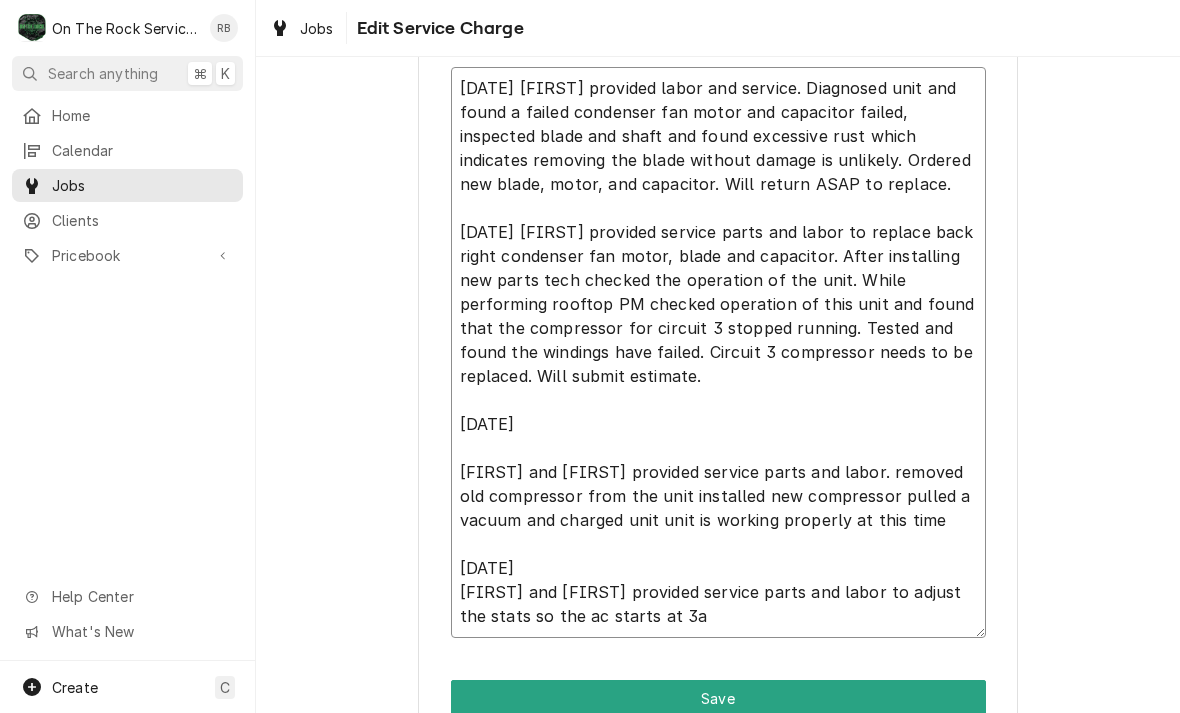 type on "x" 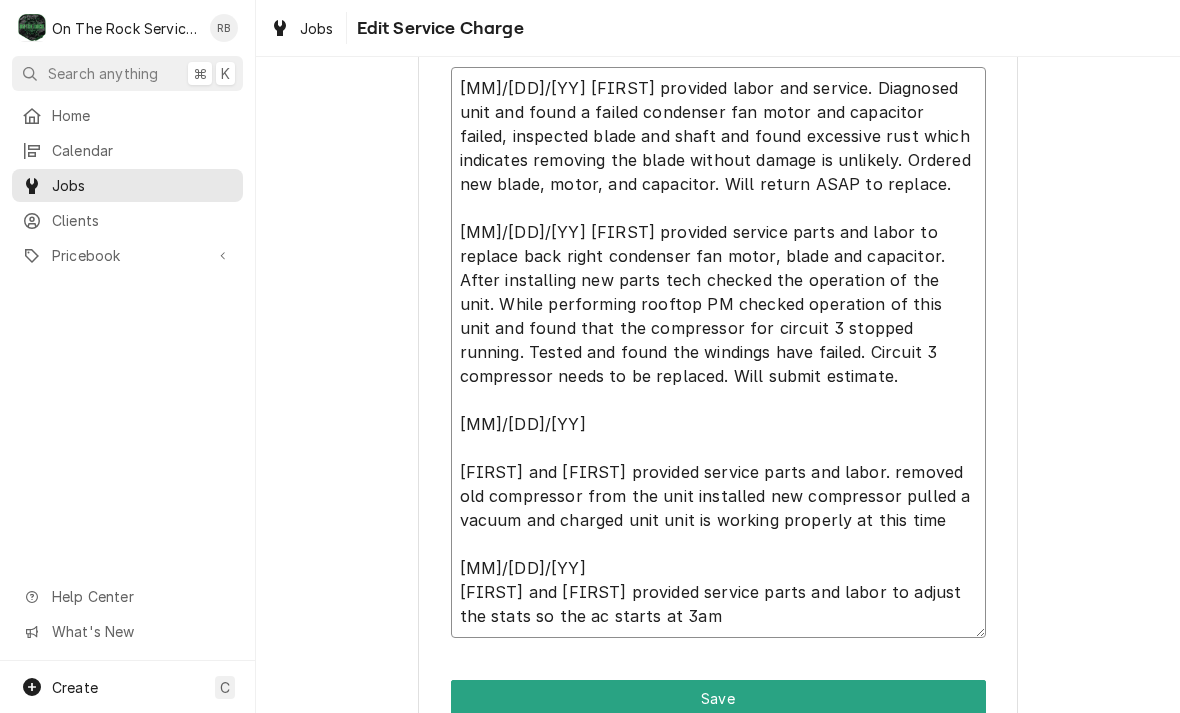 type on "x" 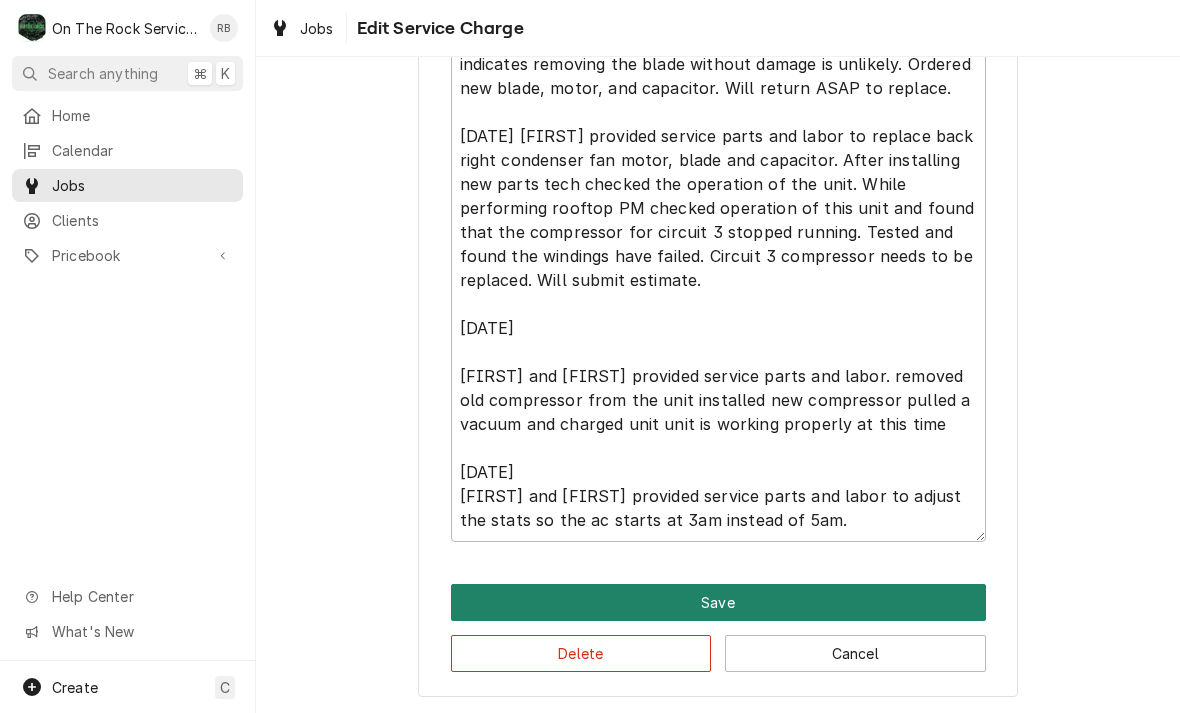 click on "Save" at bounding box center (718, 602) 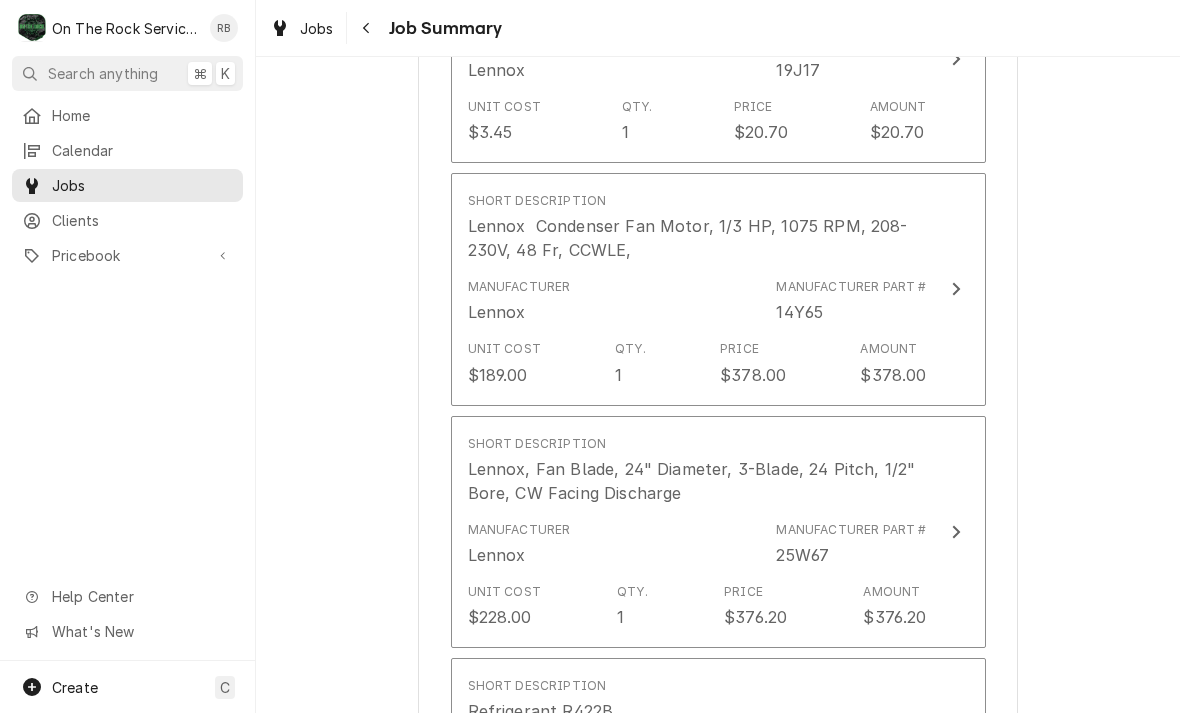 scroll, scrollTop: 4173, scrollLeft: 0, axis: vertical 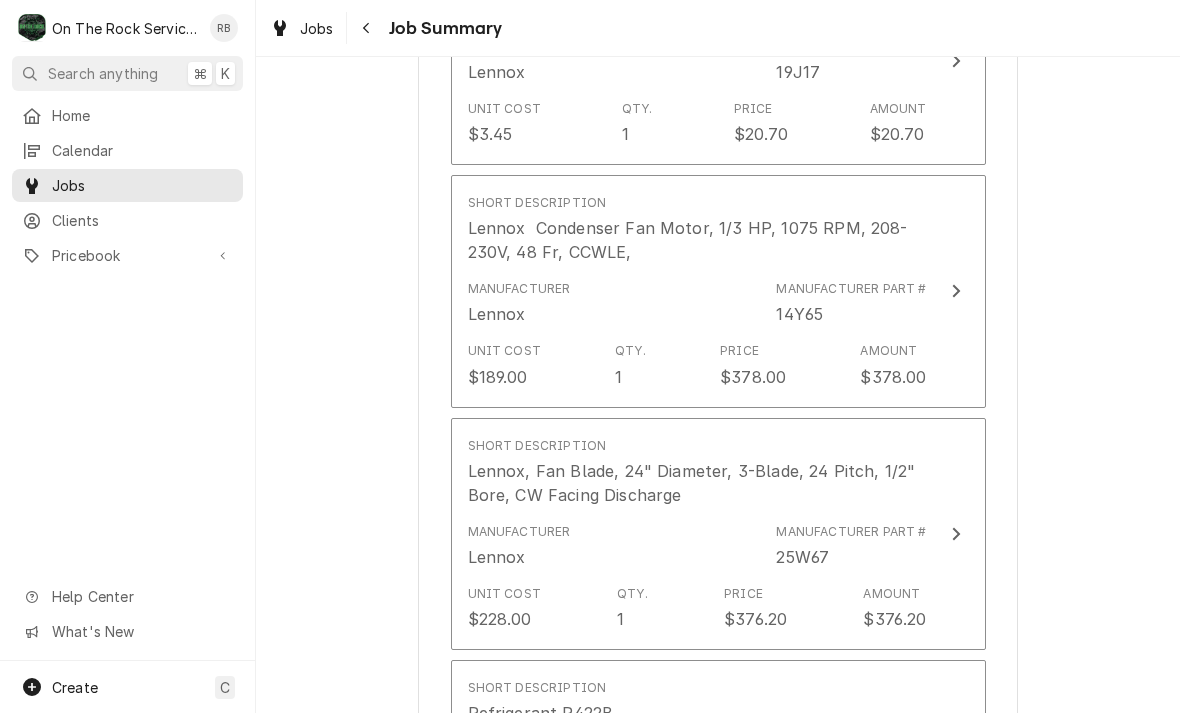 click on "Save" at bounding box center [581, 1858] 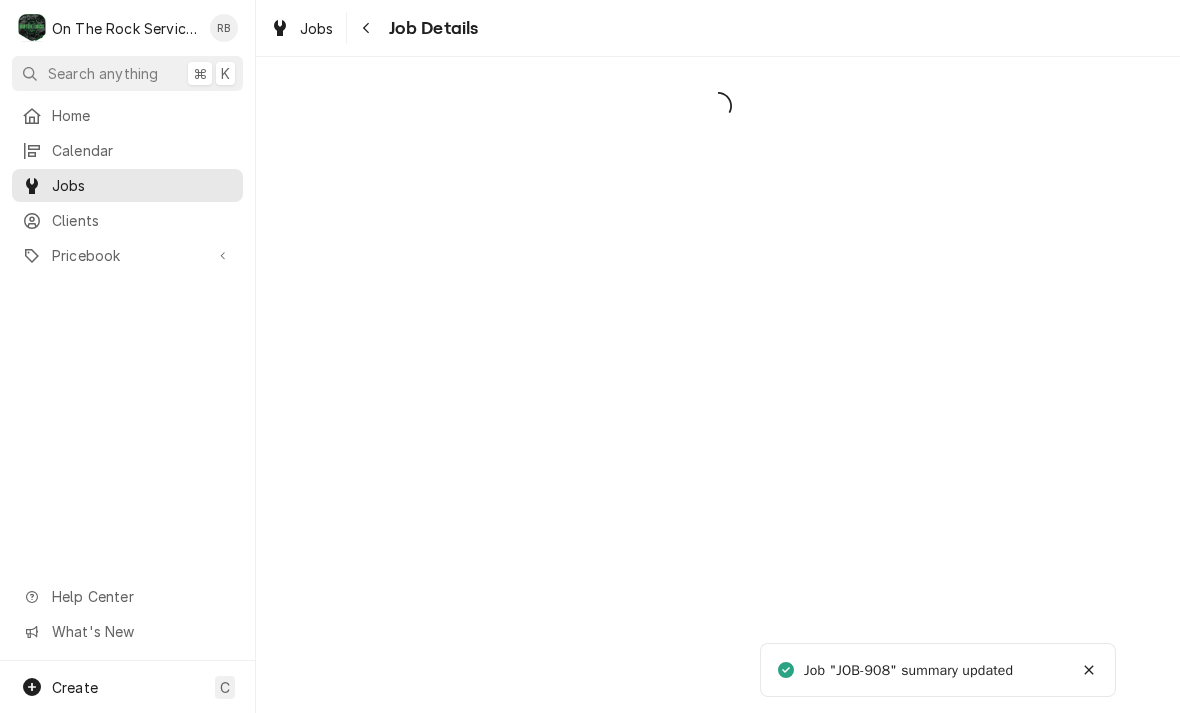 scroll, scrollTop: 0, scrollLeft: 0, axis: both 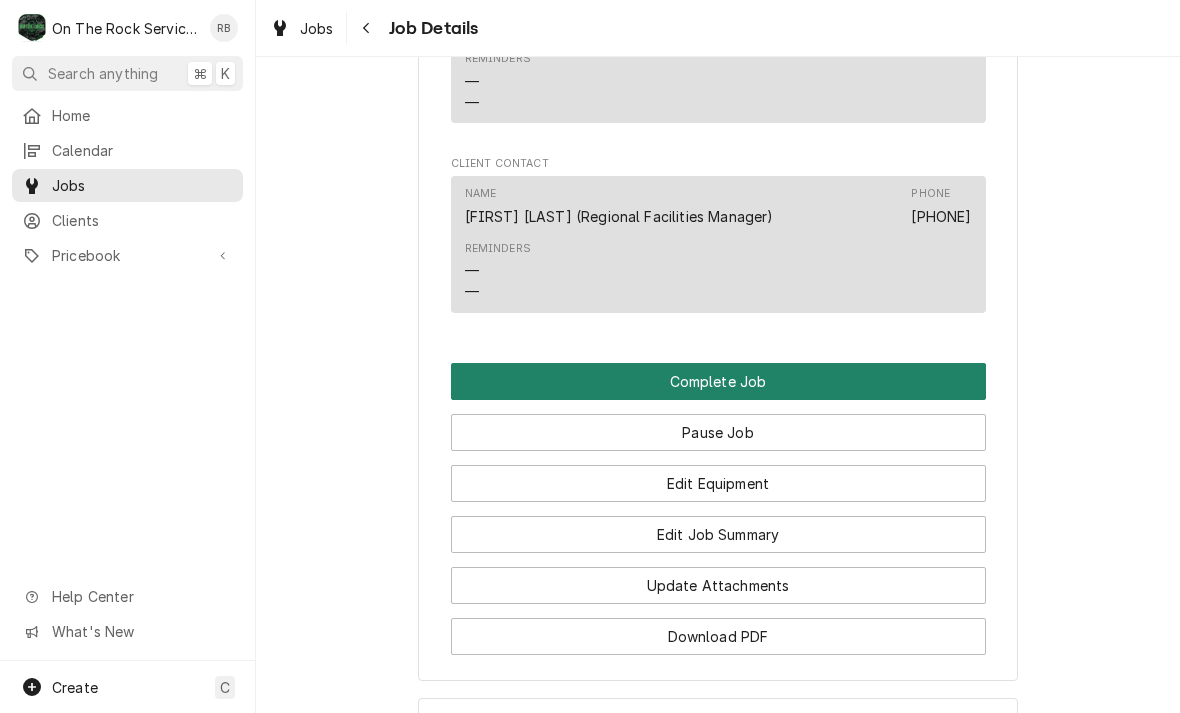 click on "Complete Job" at bounding box center (718, 381) 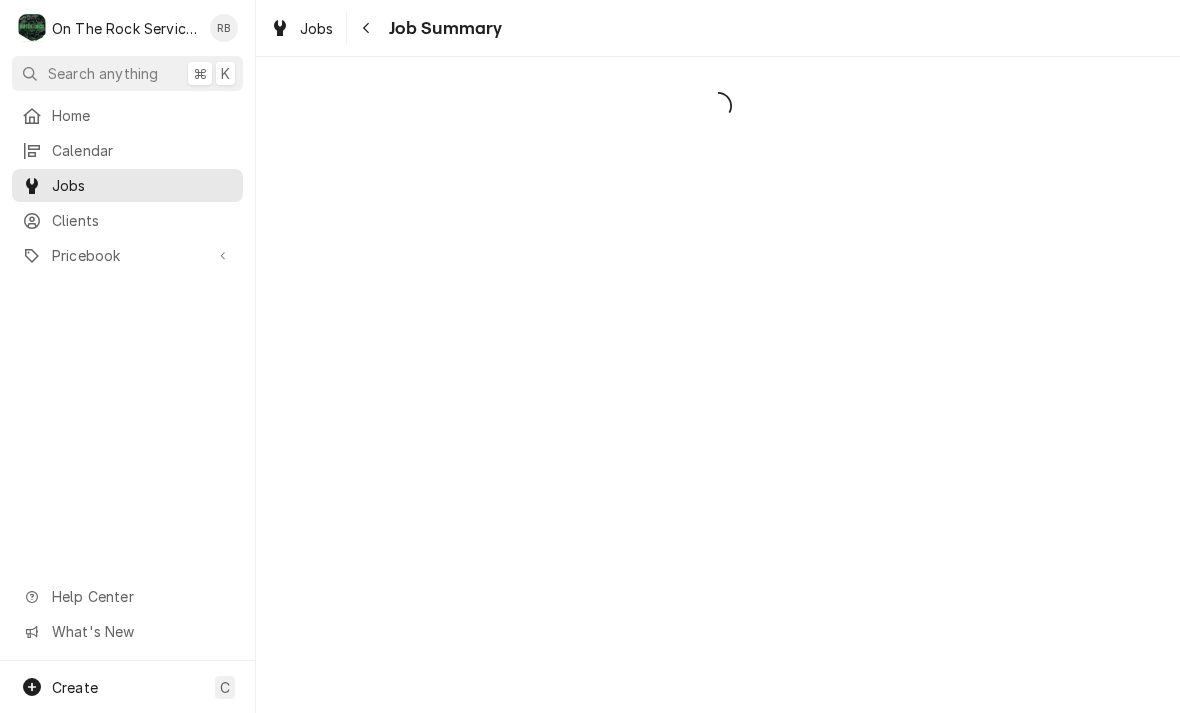 scroll, scrollTop: 0, scrollLeft: 0, axis: both 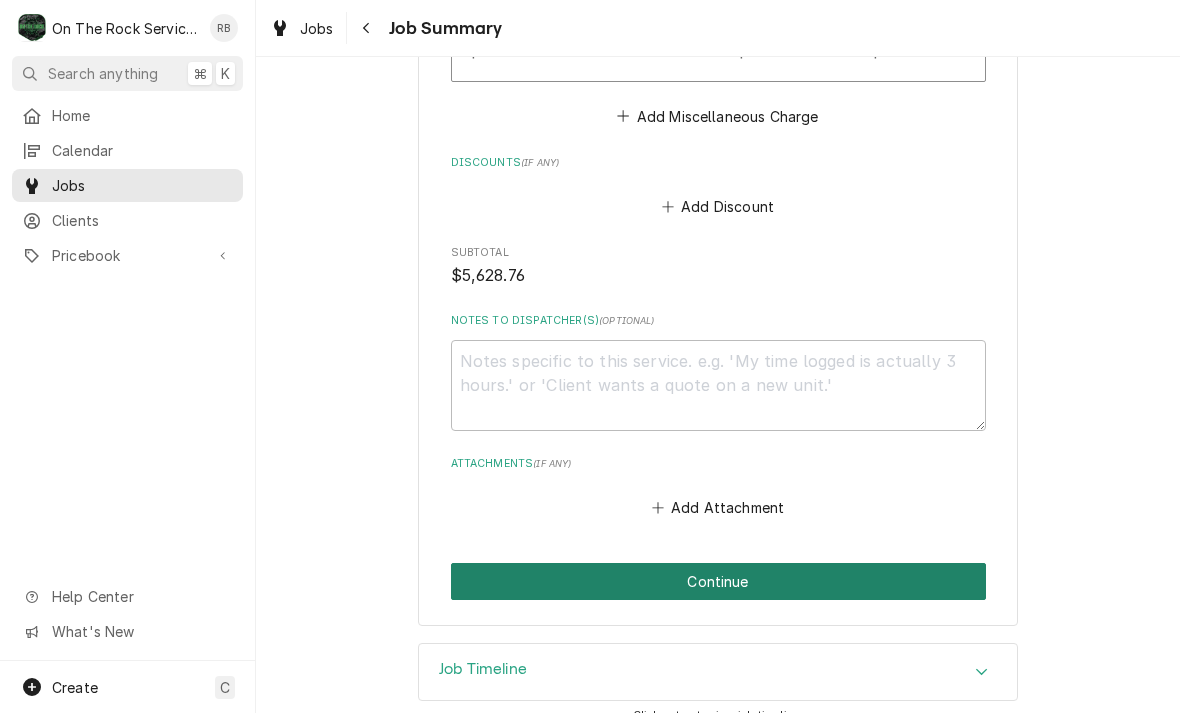 click on "Continue" at bounding box center [718, 581] 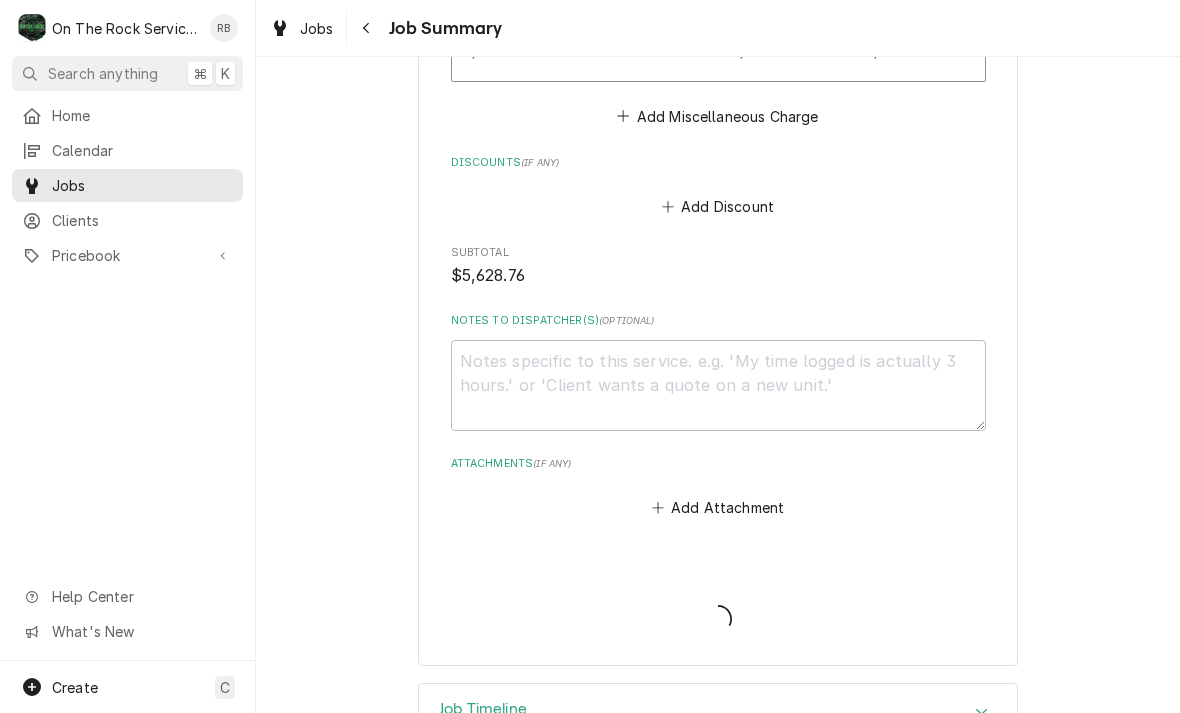 type on "x" 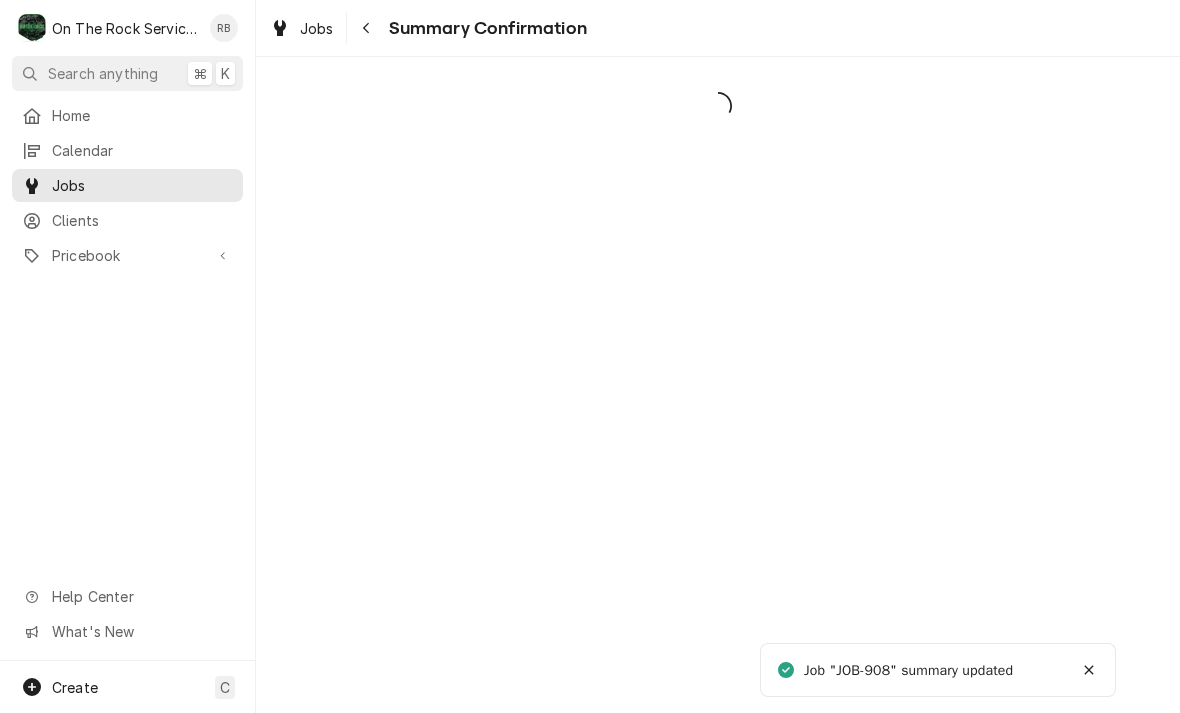 scroll, scrollTop: 0, scrollLeft: 0, axis: both 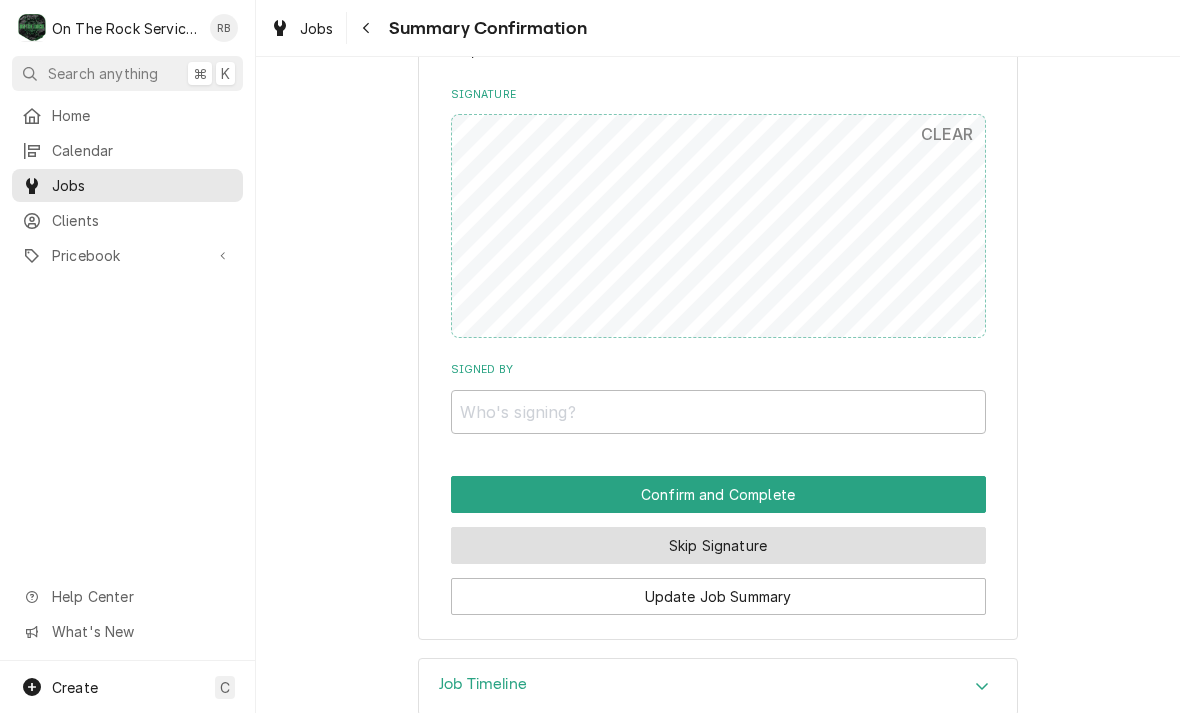 click on "Skip Signature" at bounding box center (718, 545) 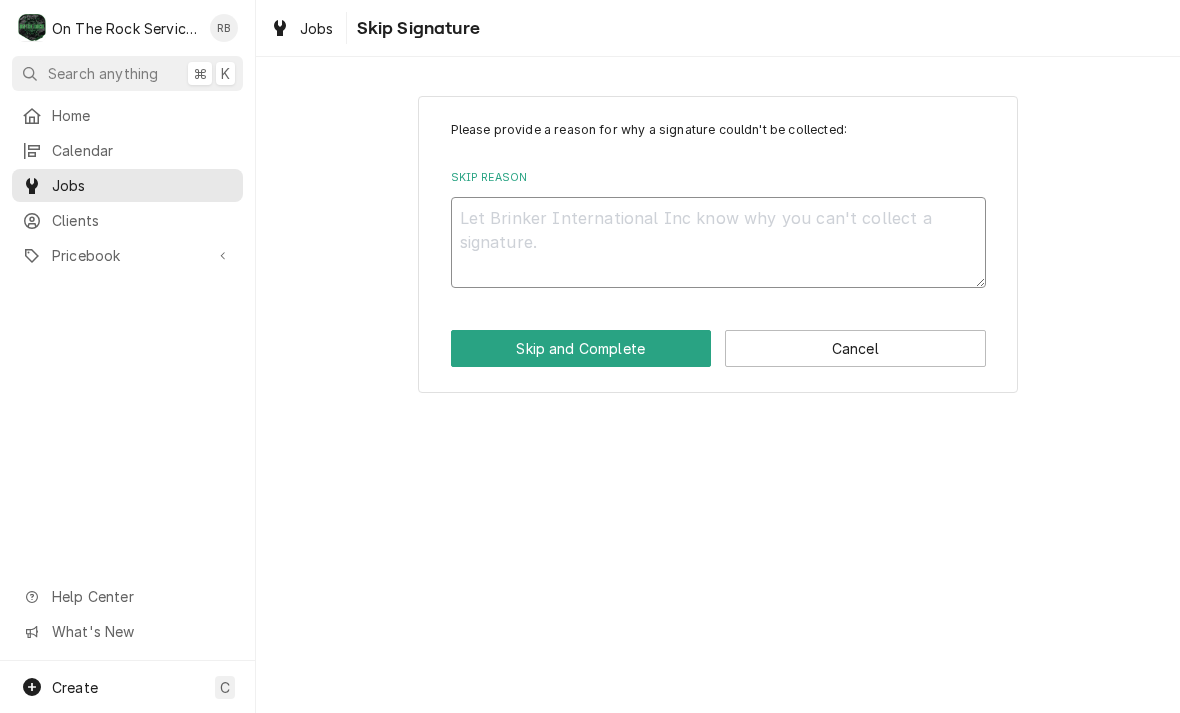 click on "Skip Reason" at bounding box center (718, 242) 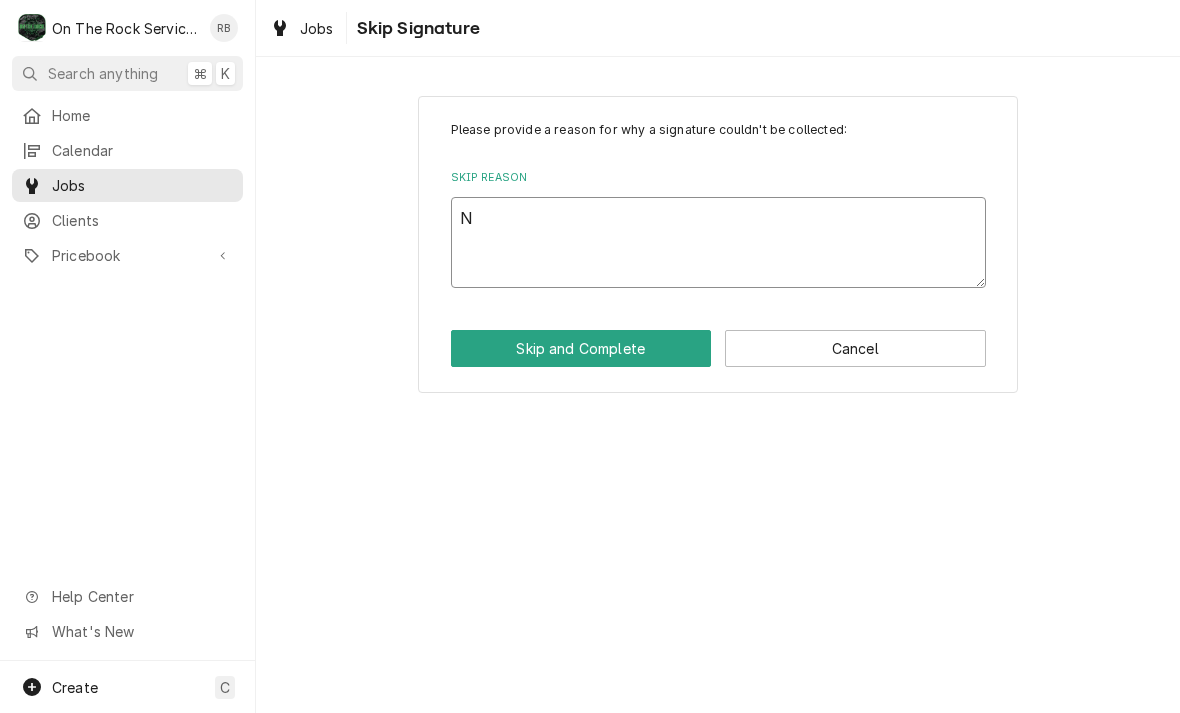 type on "x" 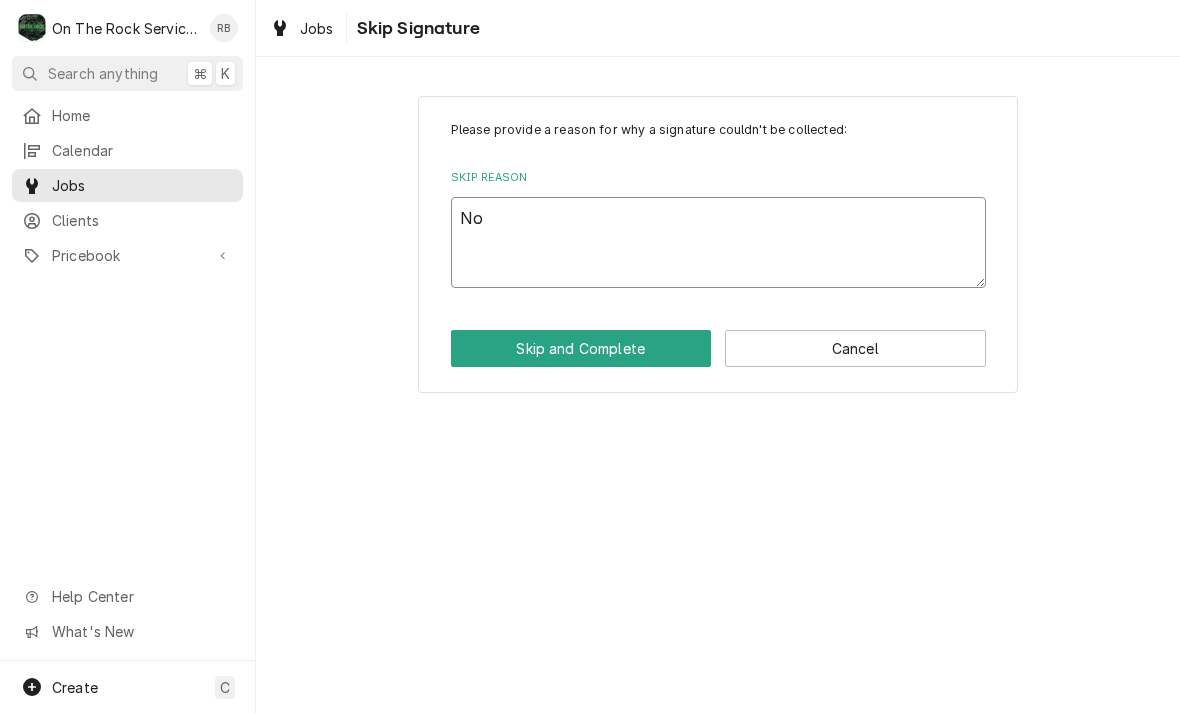 type on "x" 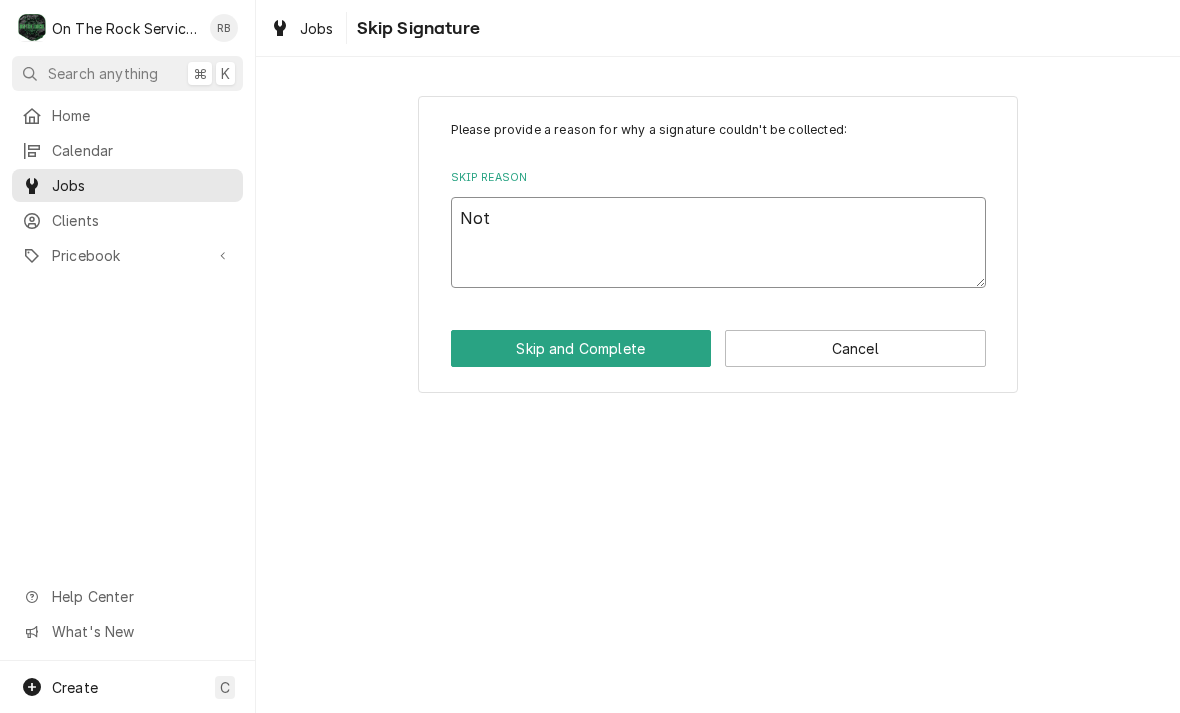 type on "x" 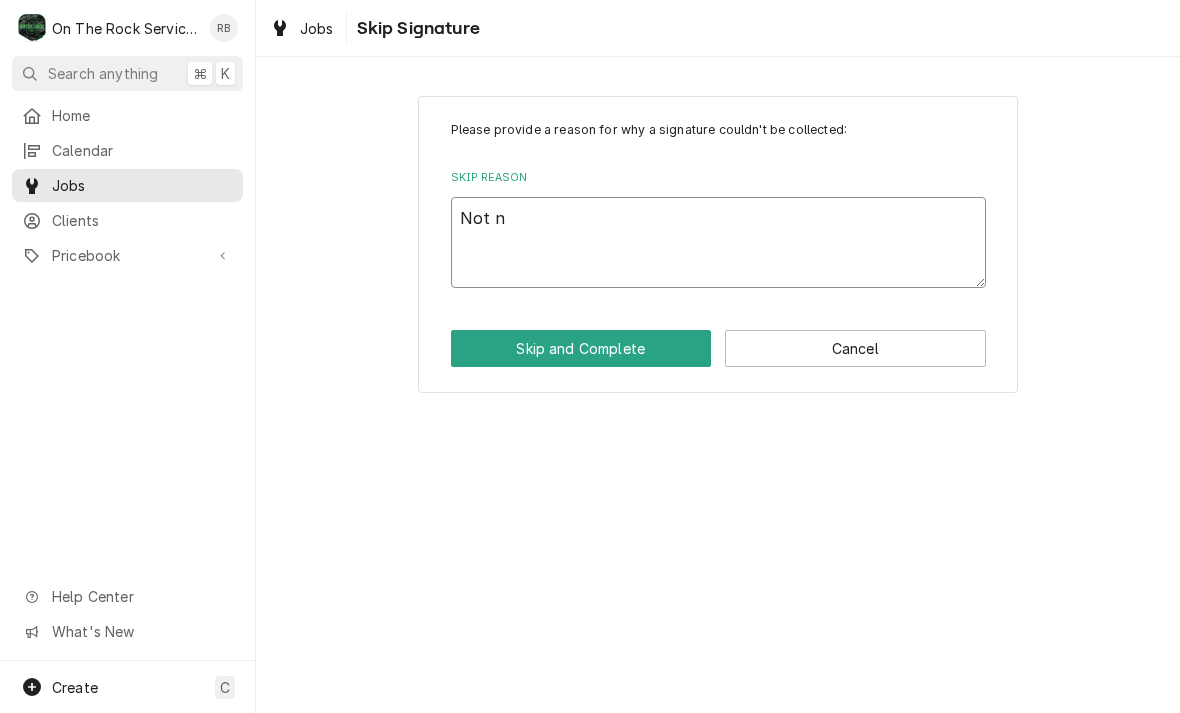 type on "x" 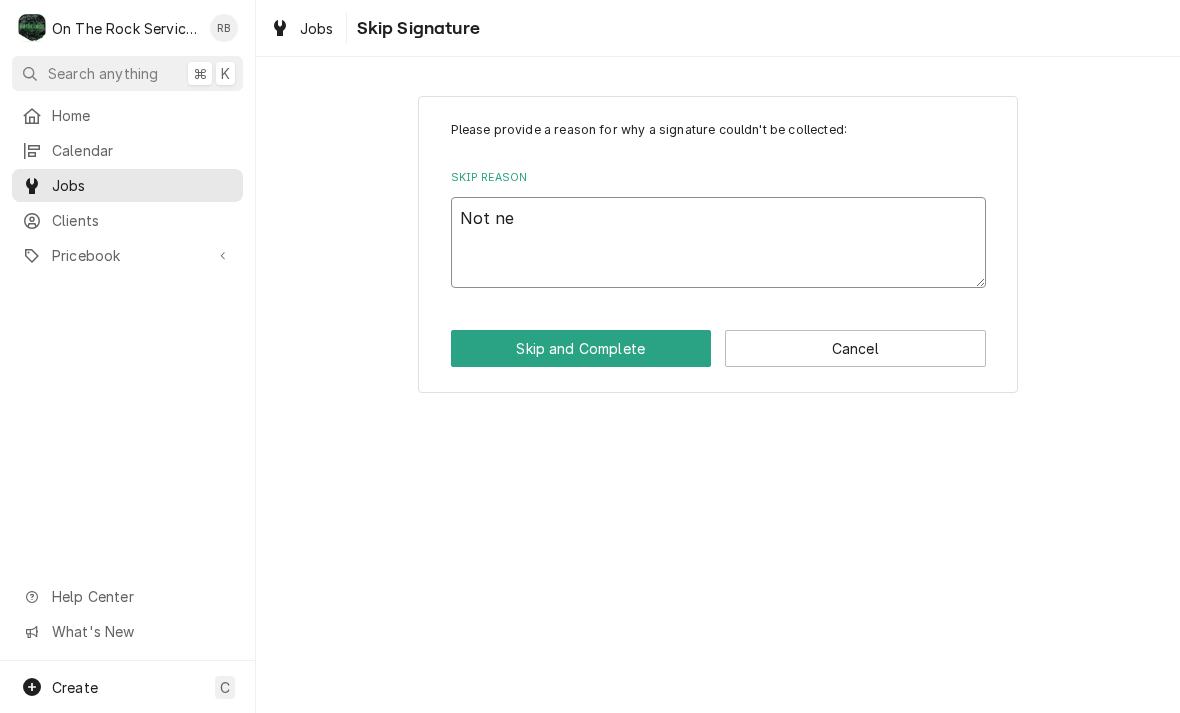 type on "x" 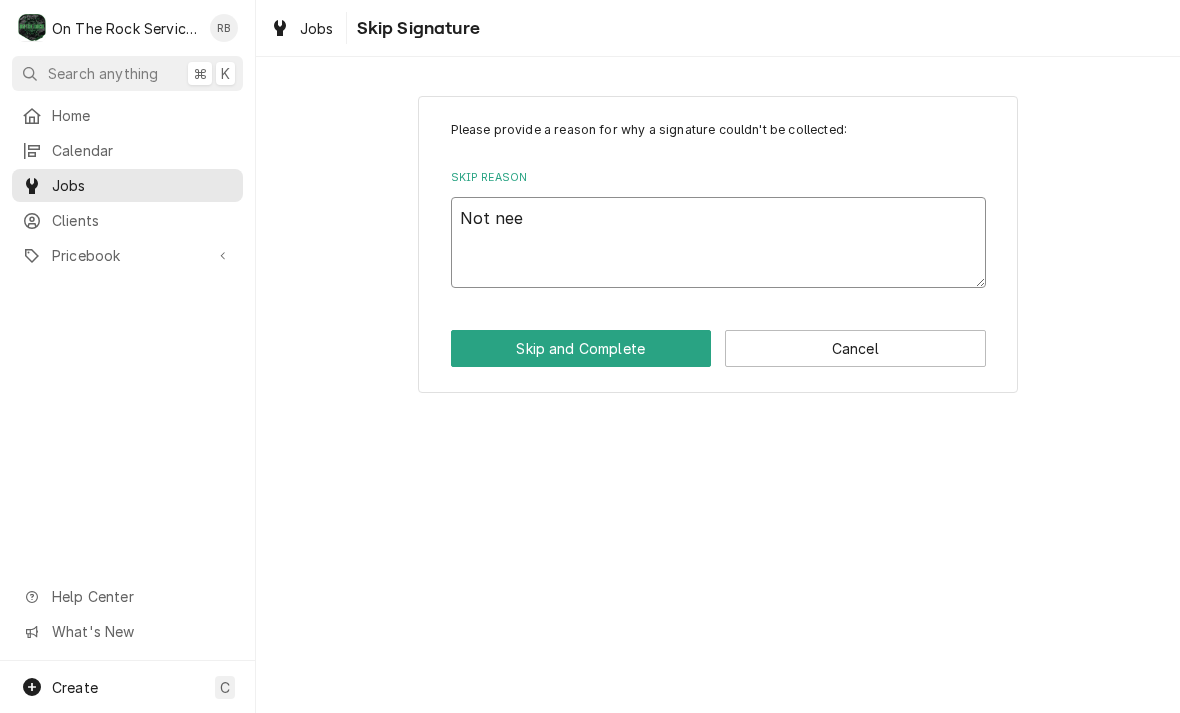 type on "x" 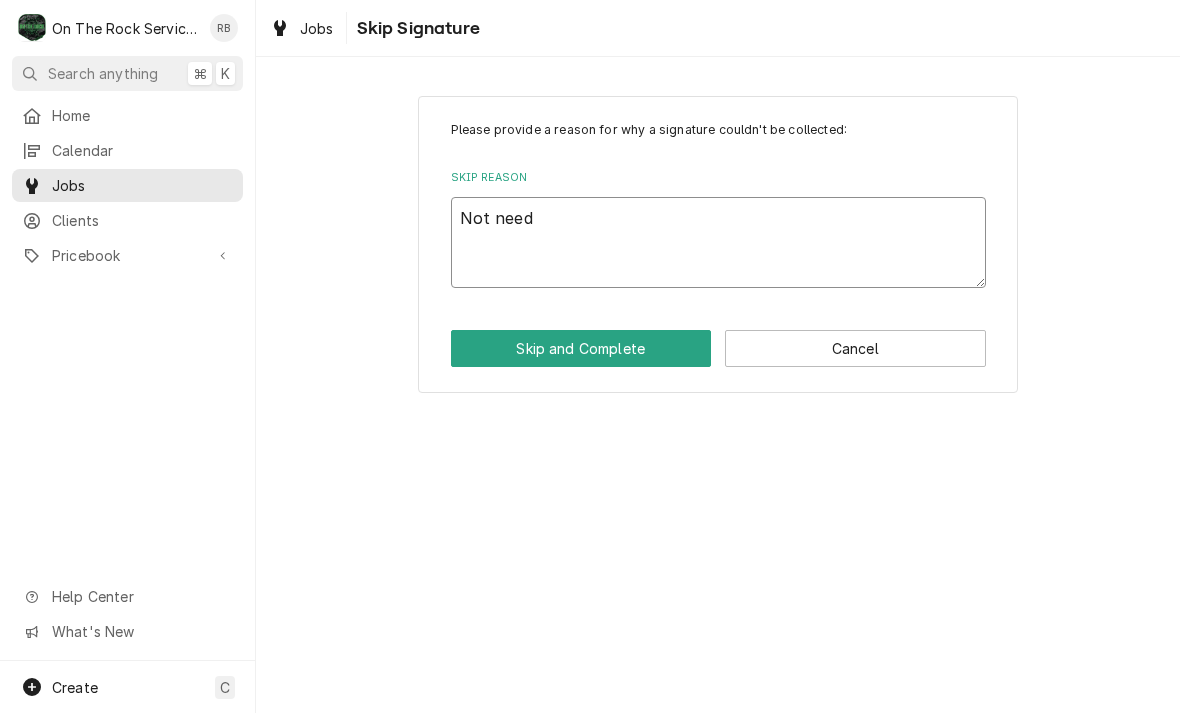 type on "x" 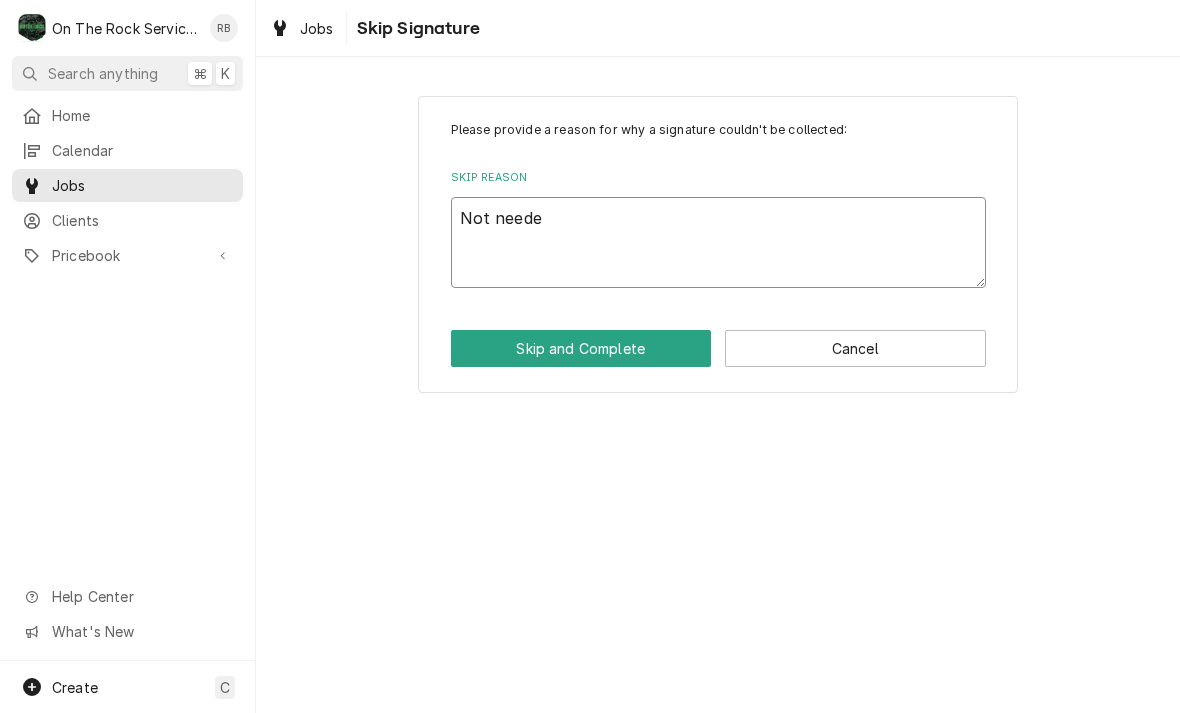 type on "x" 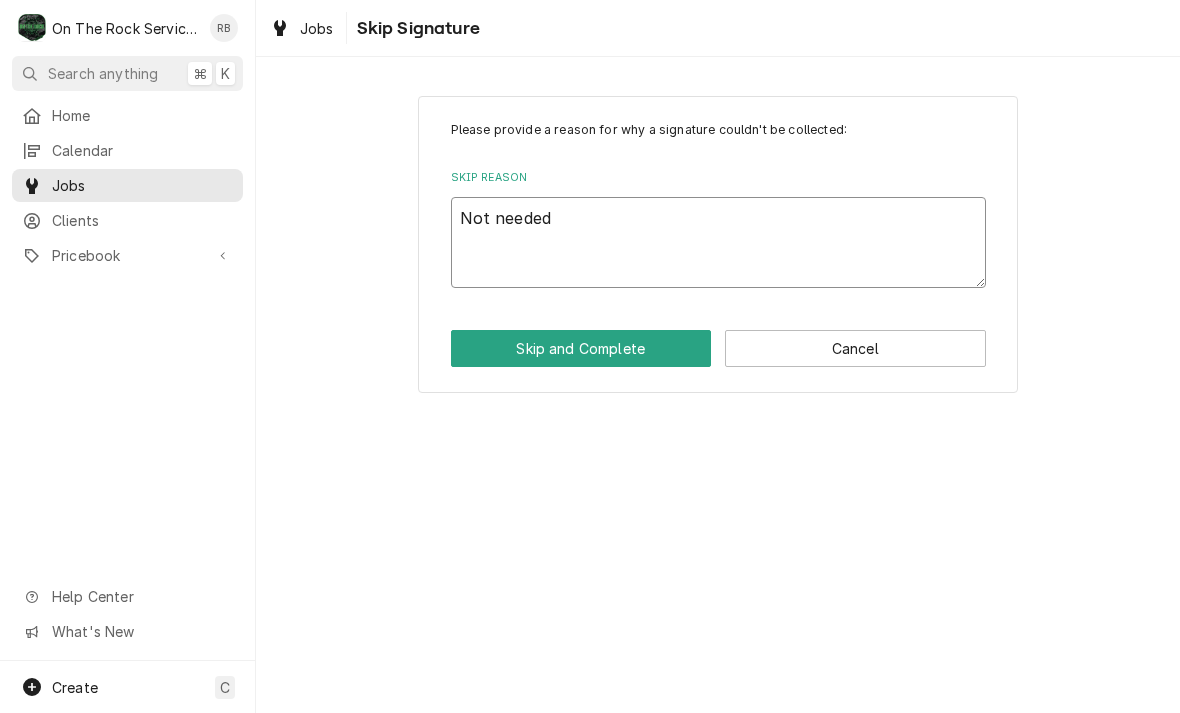 type on "x" 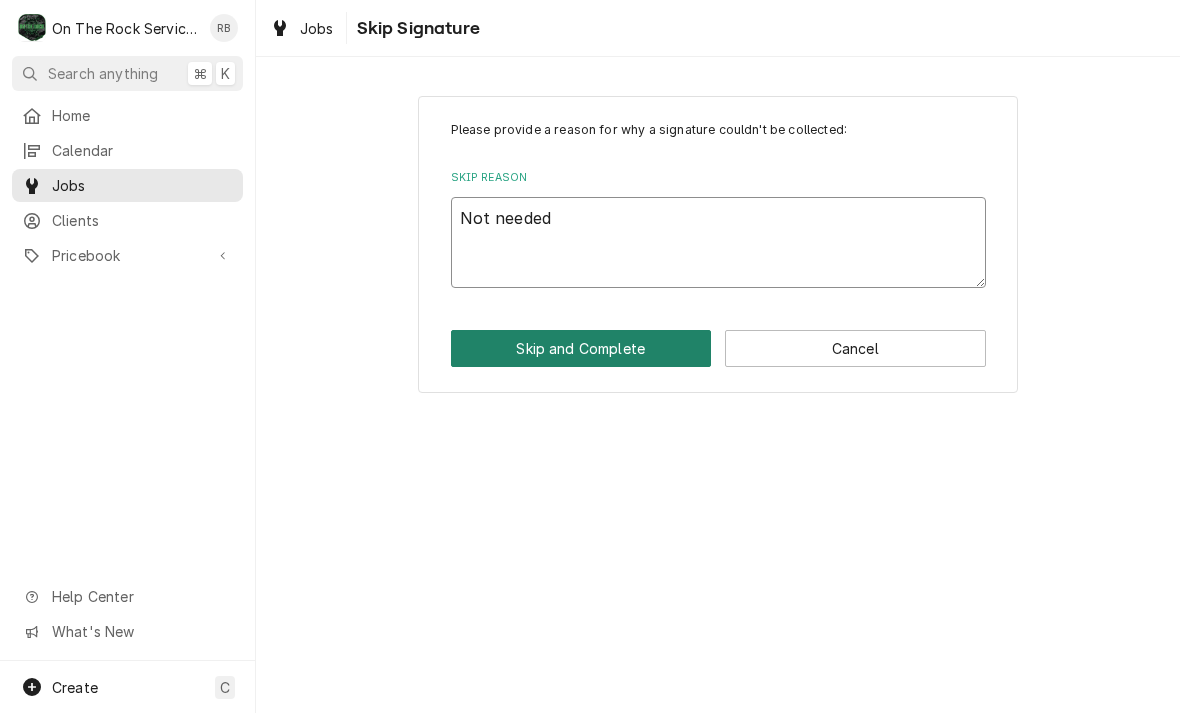 type on "Not needed" 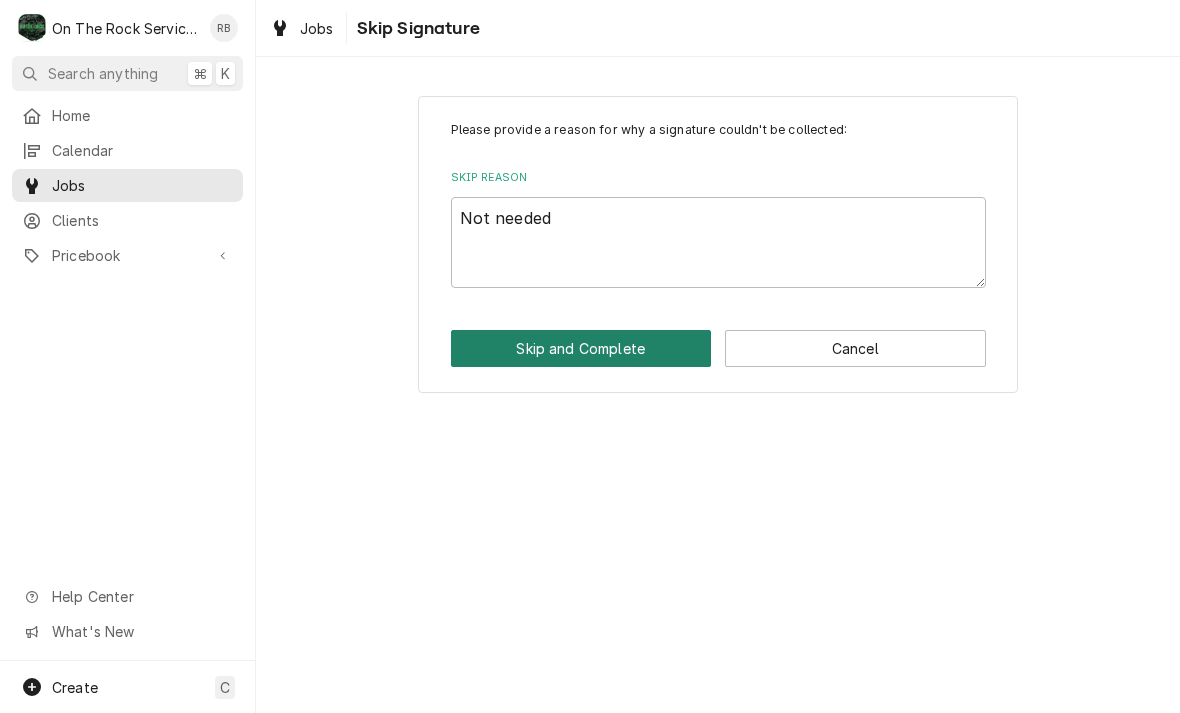 click on "Skip and Complete" at bounding box center (581, 348) 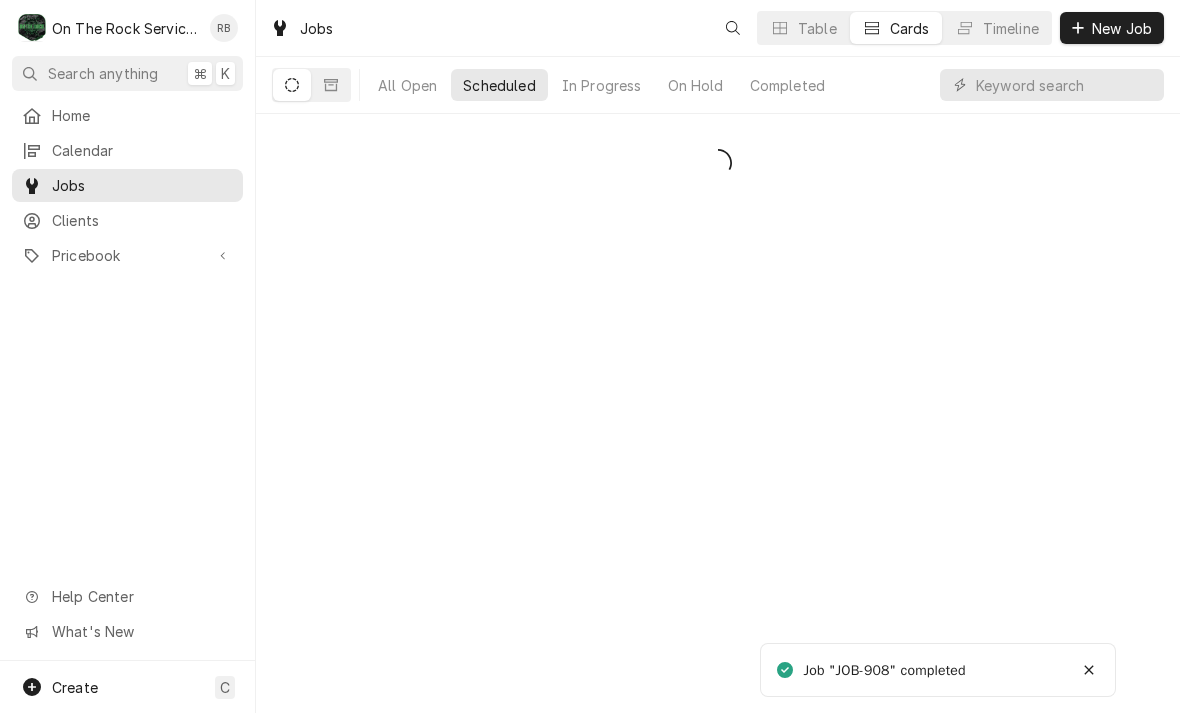 scroll, scrollTop: 0, scrollLeft: 0, axis: both 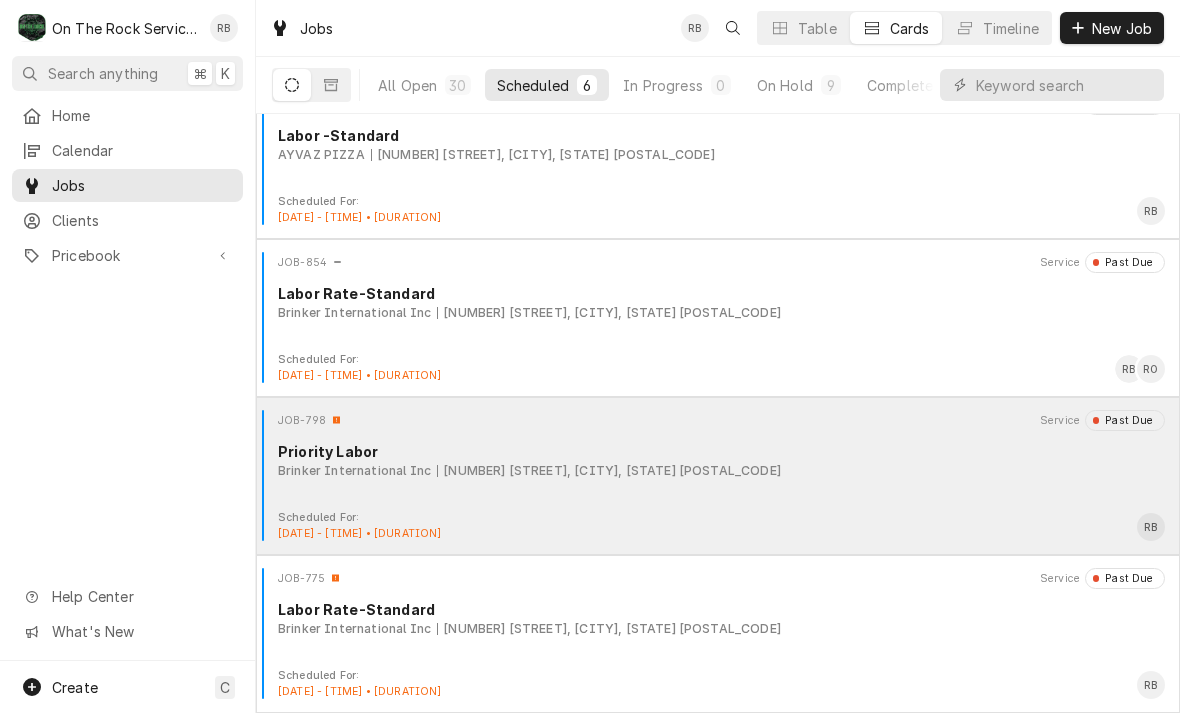click on "Priority Labor" at bounding box center [721, 451] 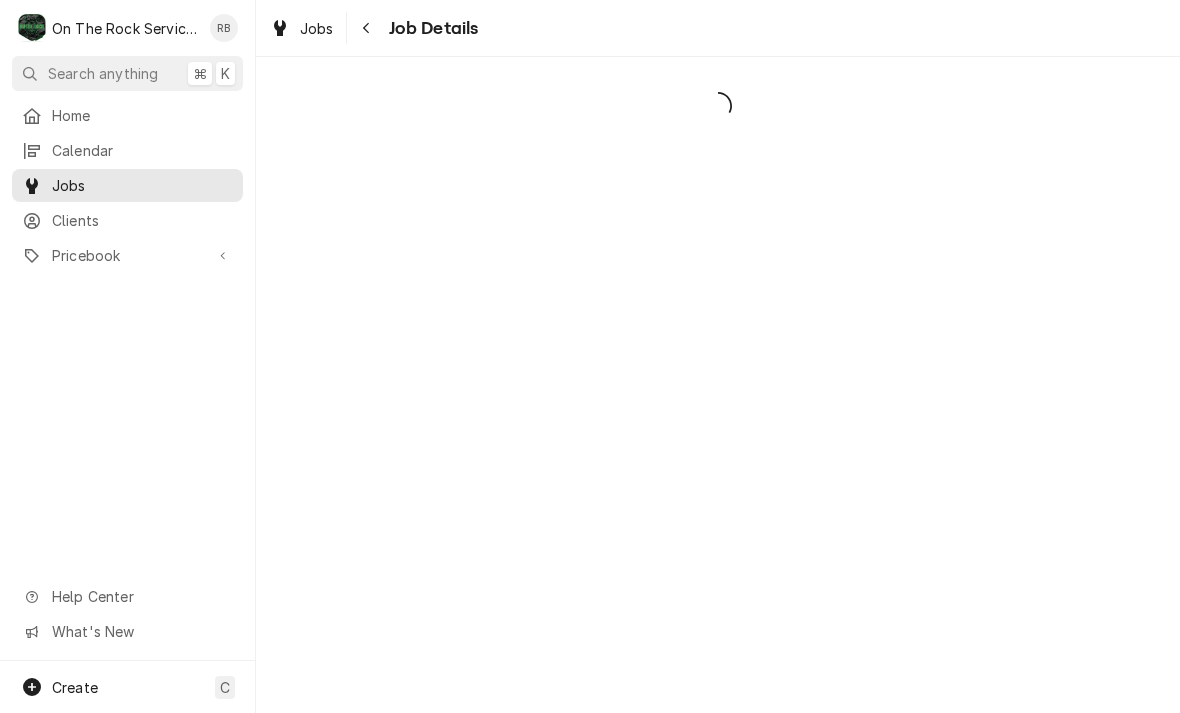 scroll, scrollTop: 0, scrollLeft: 0, axis: both 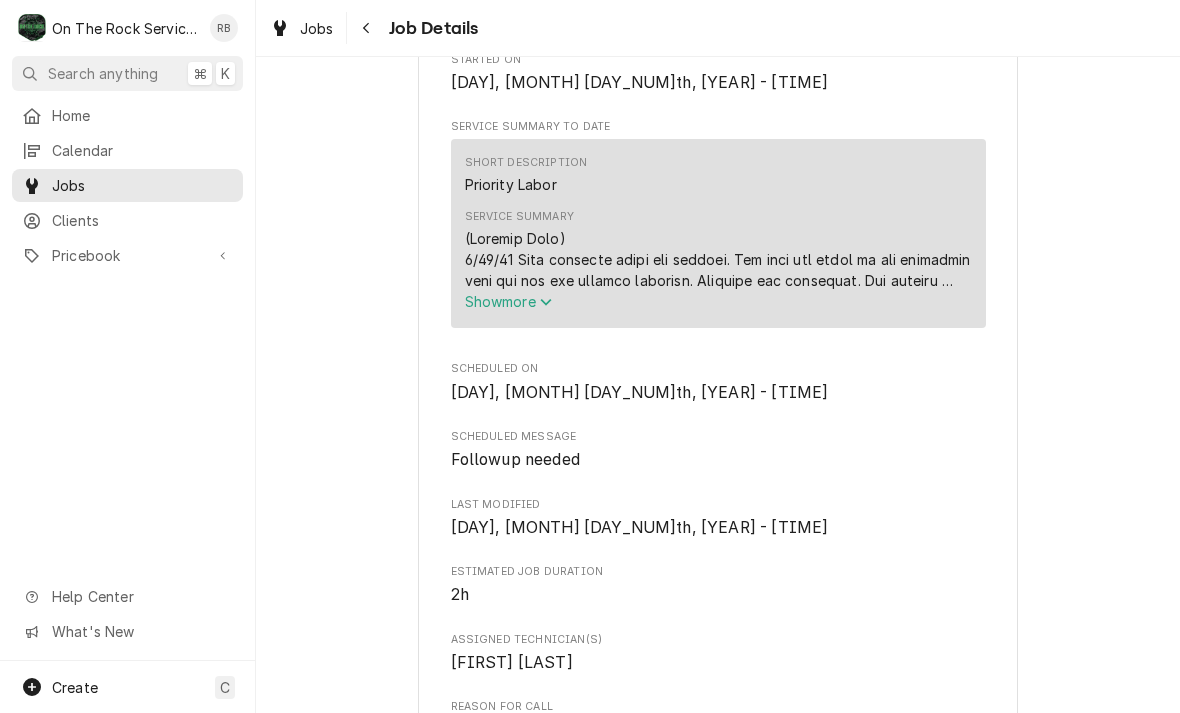 click on "Show  more" at bounding box center [509, 301] 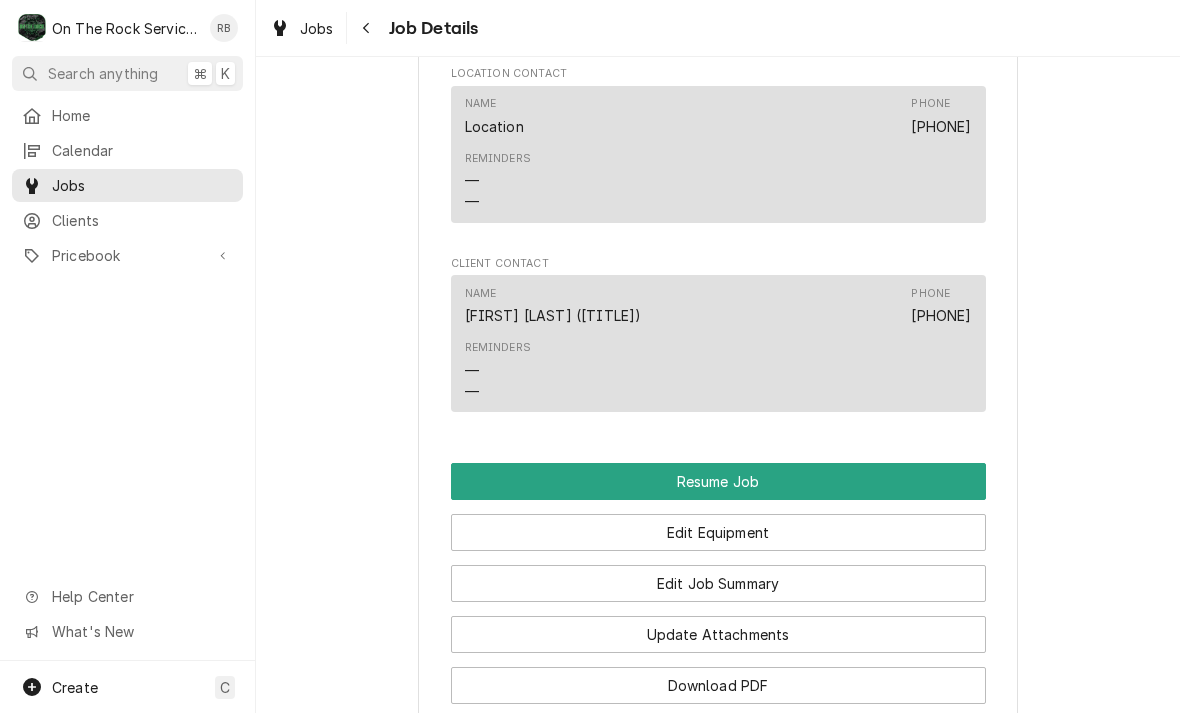 scroll, scrollTop: 3066, scrollLeft: 0, axis: vertical 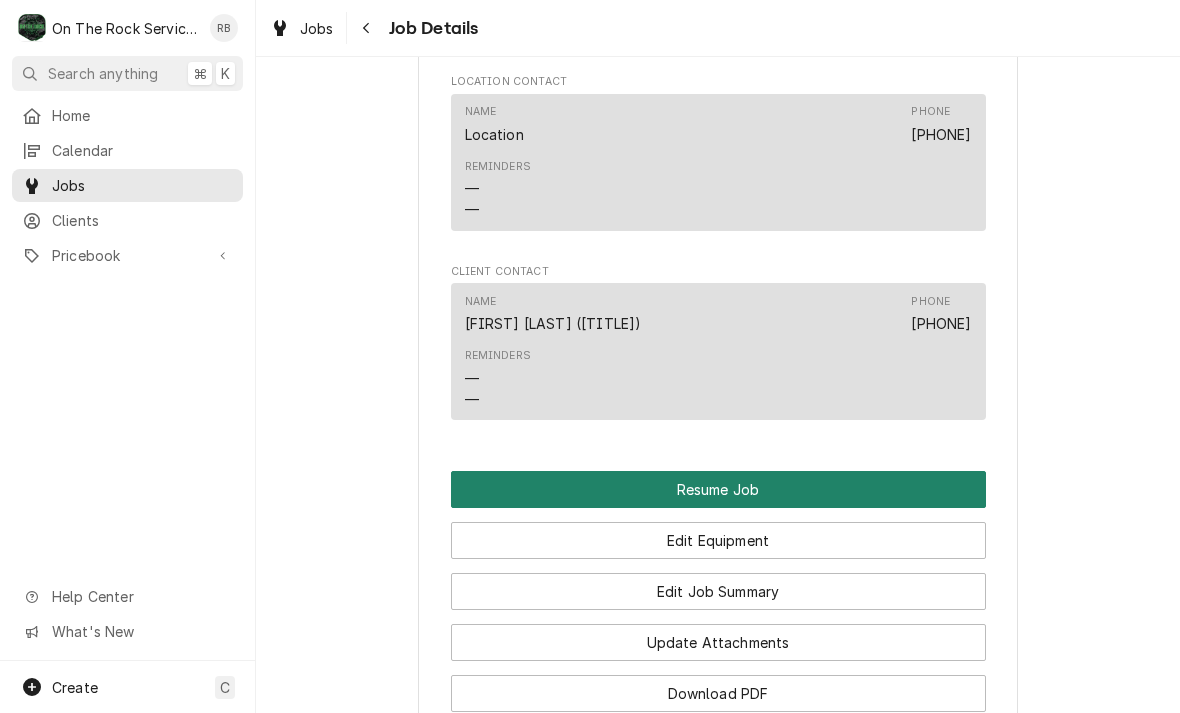 click on "Resume Job" at bounding box center (718, 489) 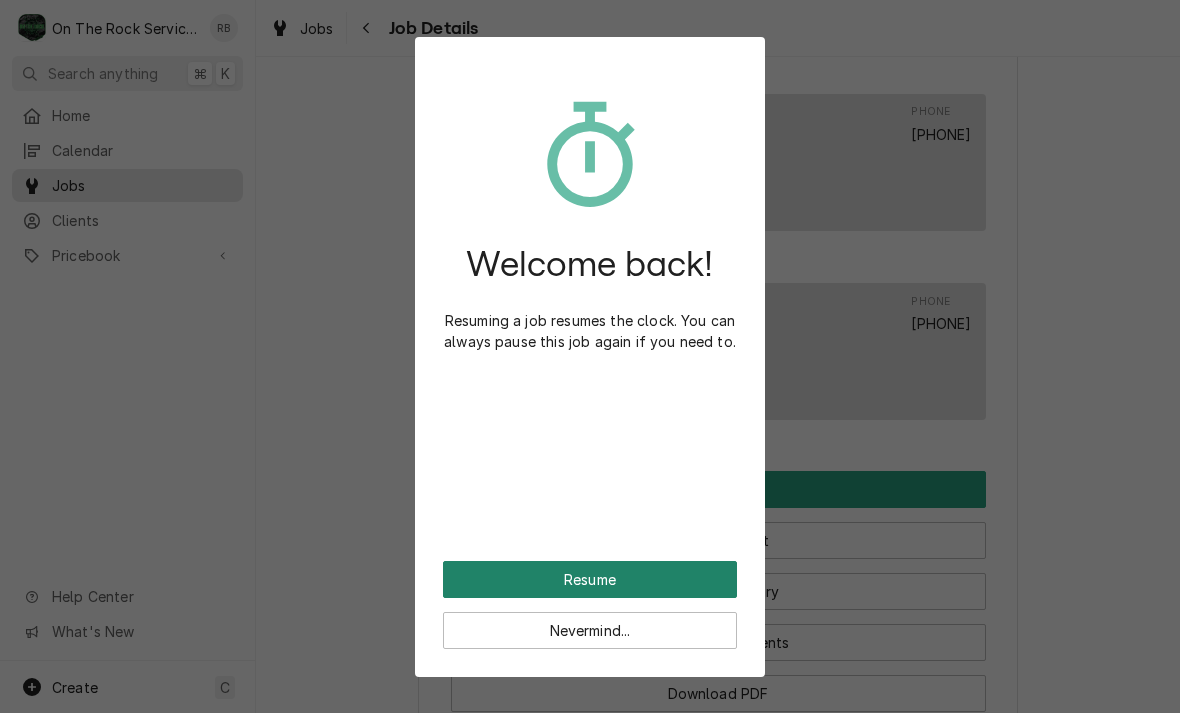 click on "Resume" at bounding box center [590, 579] 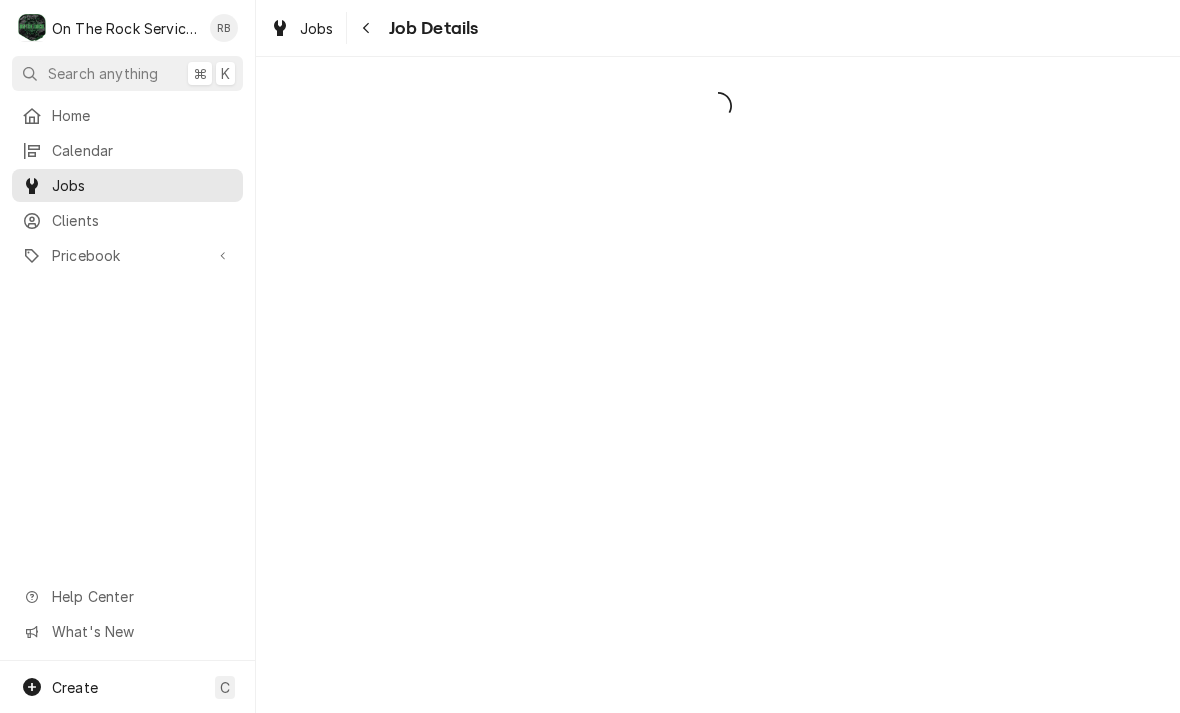 scroll, scrollTop: 0, scrollLeft: 0, axis: both 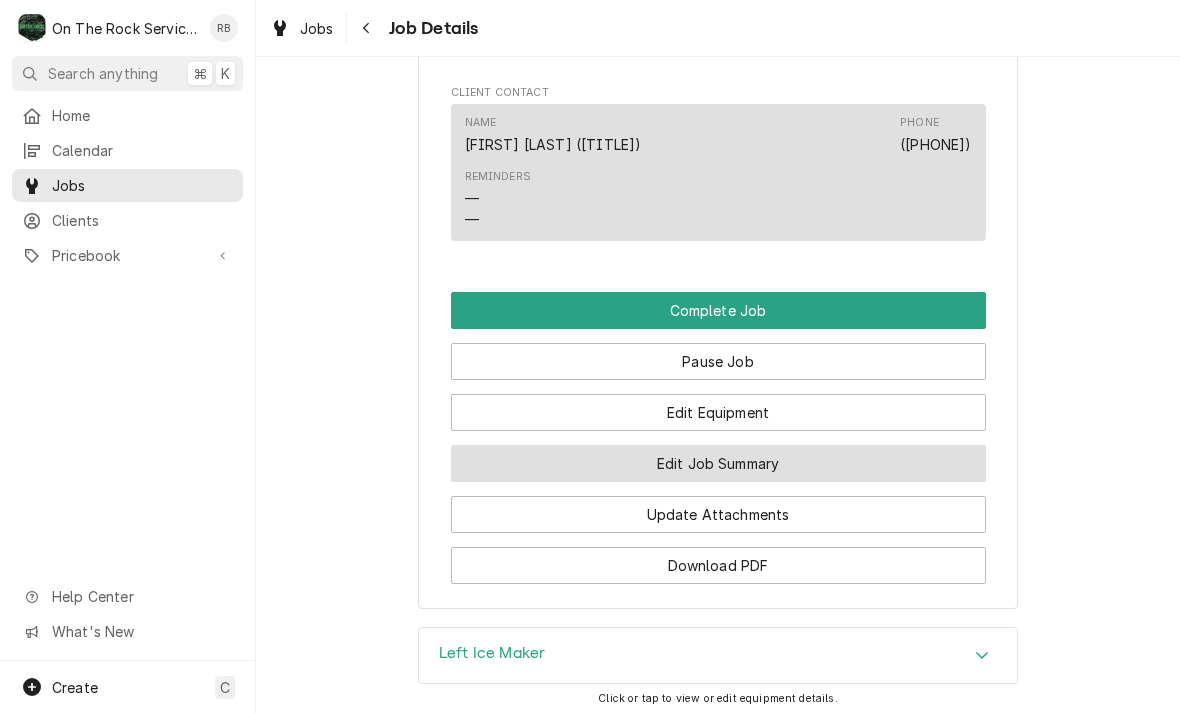 click on "Edit Job Summary" at bounding box center [718, 463] 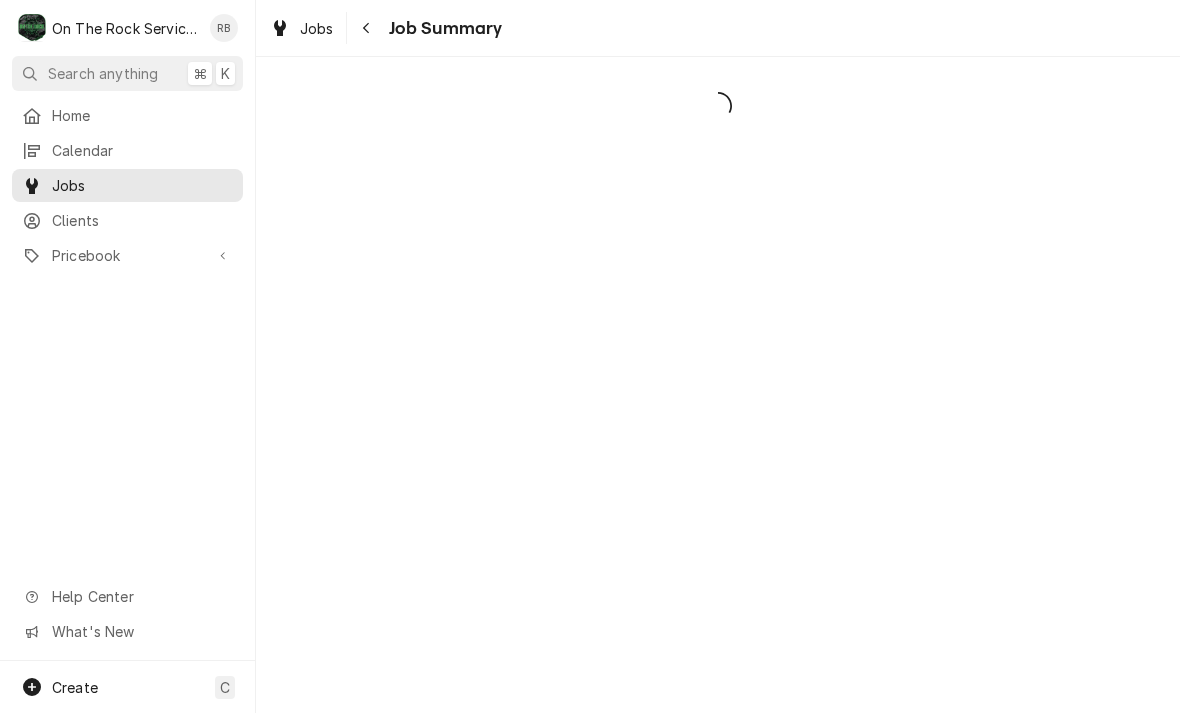 scroll, scrollTop: 0, scrollLeft: 0, axis: both 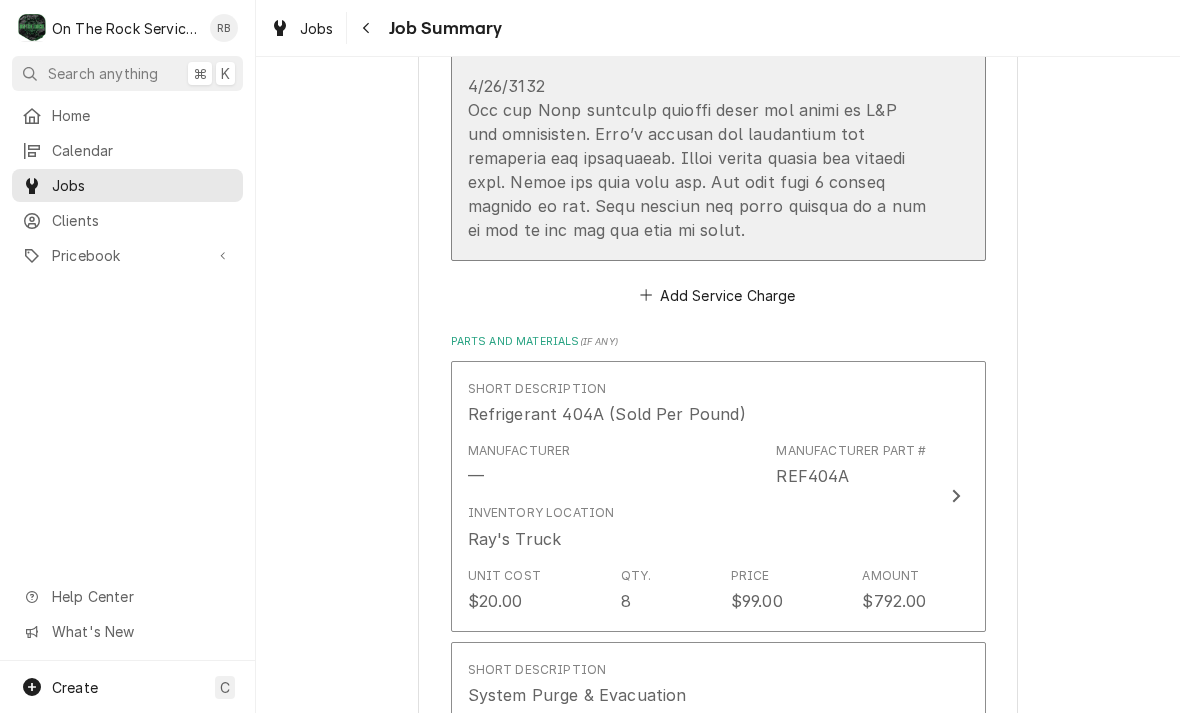 click at bounding box center (697, -346) 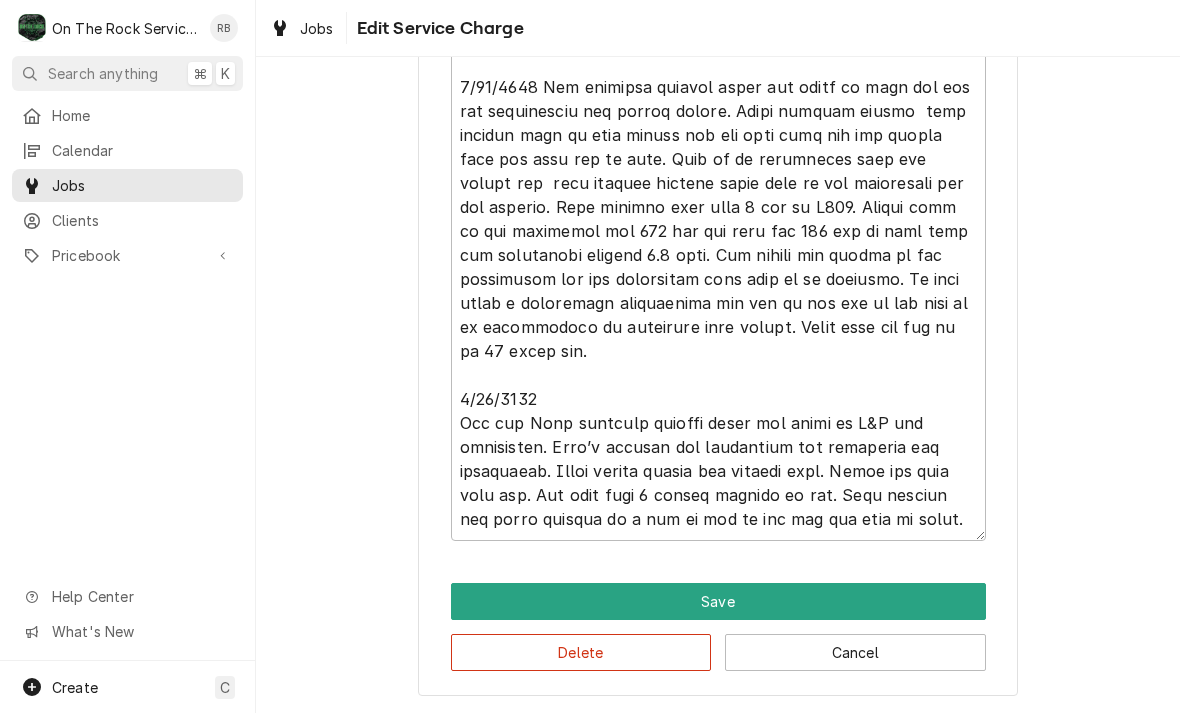scroll, scrollTop: 1373, scrollLeft: 0, axis: vertical 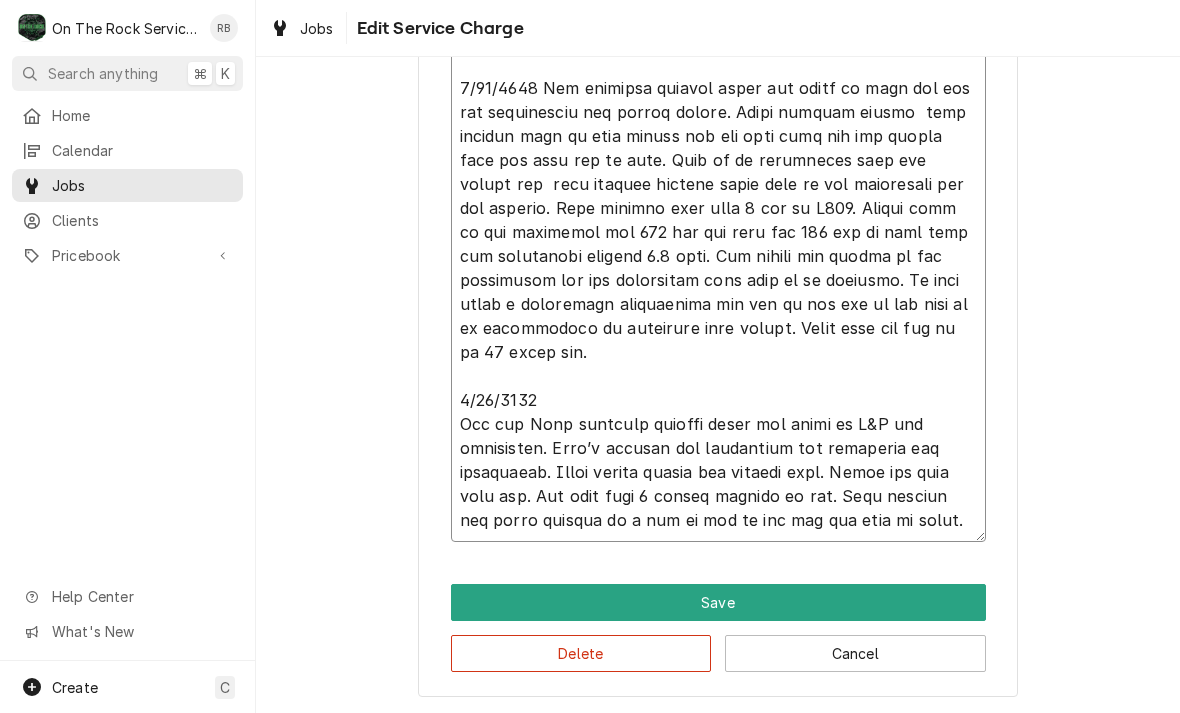 click on "Service Summary" at bounding box center [718, 4] 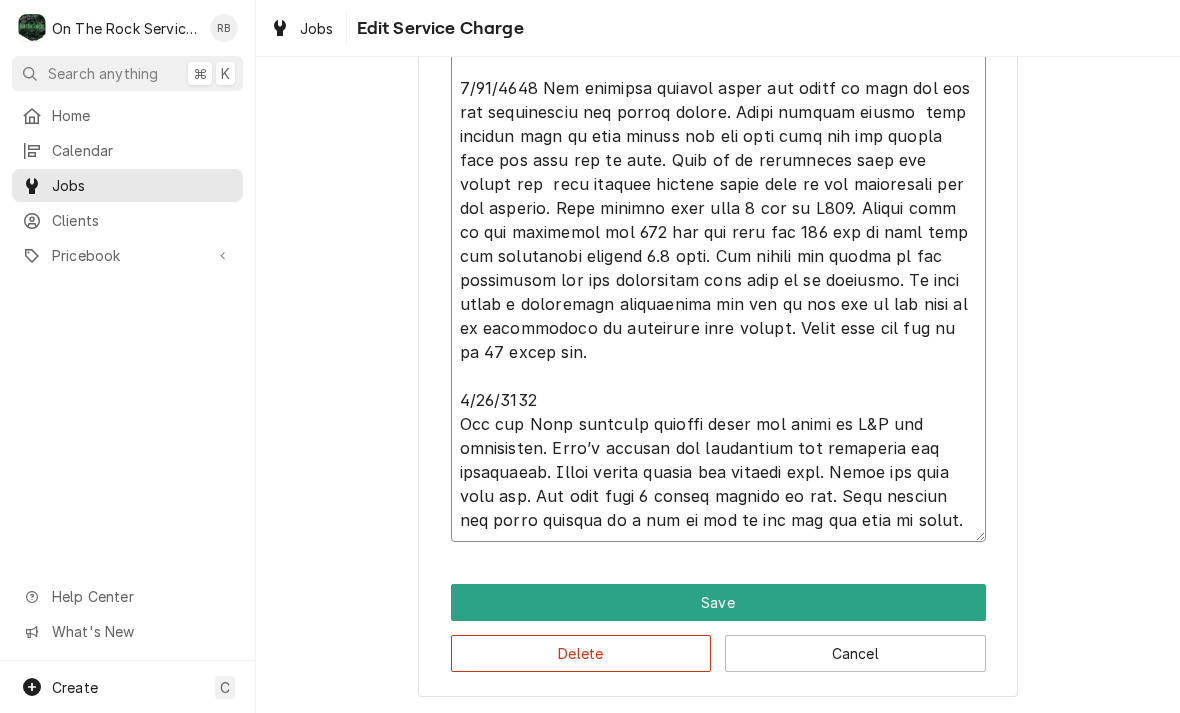 type on "x" 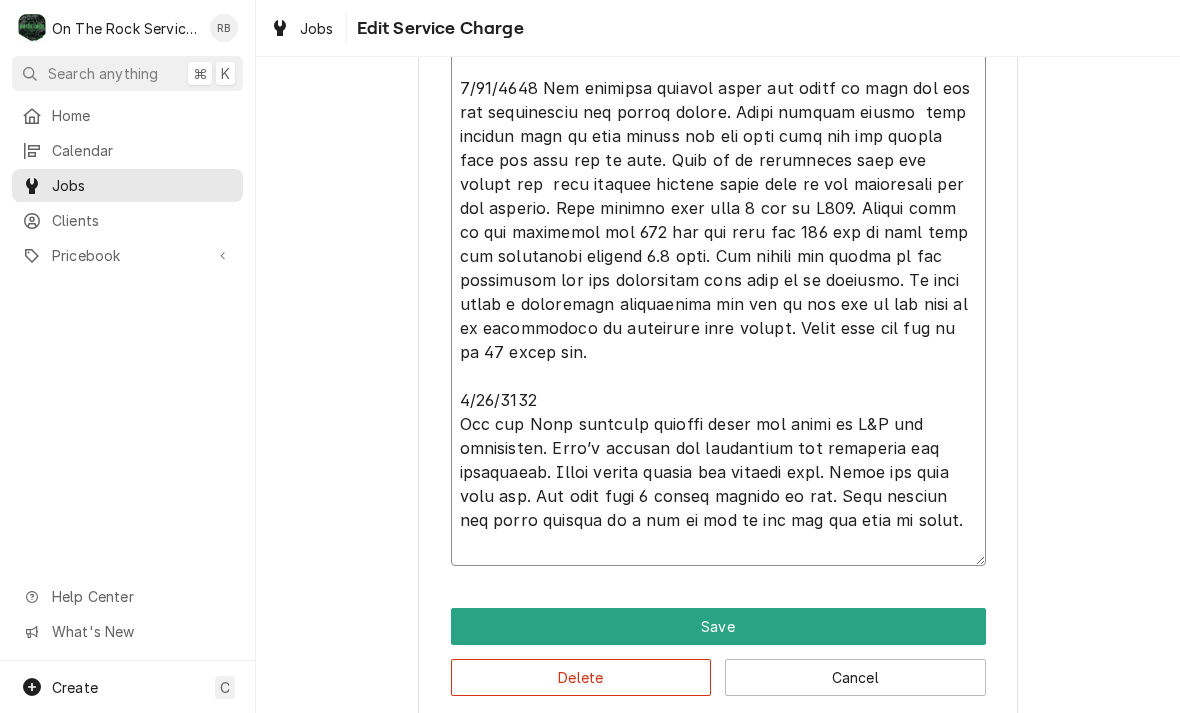 type on "x" 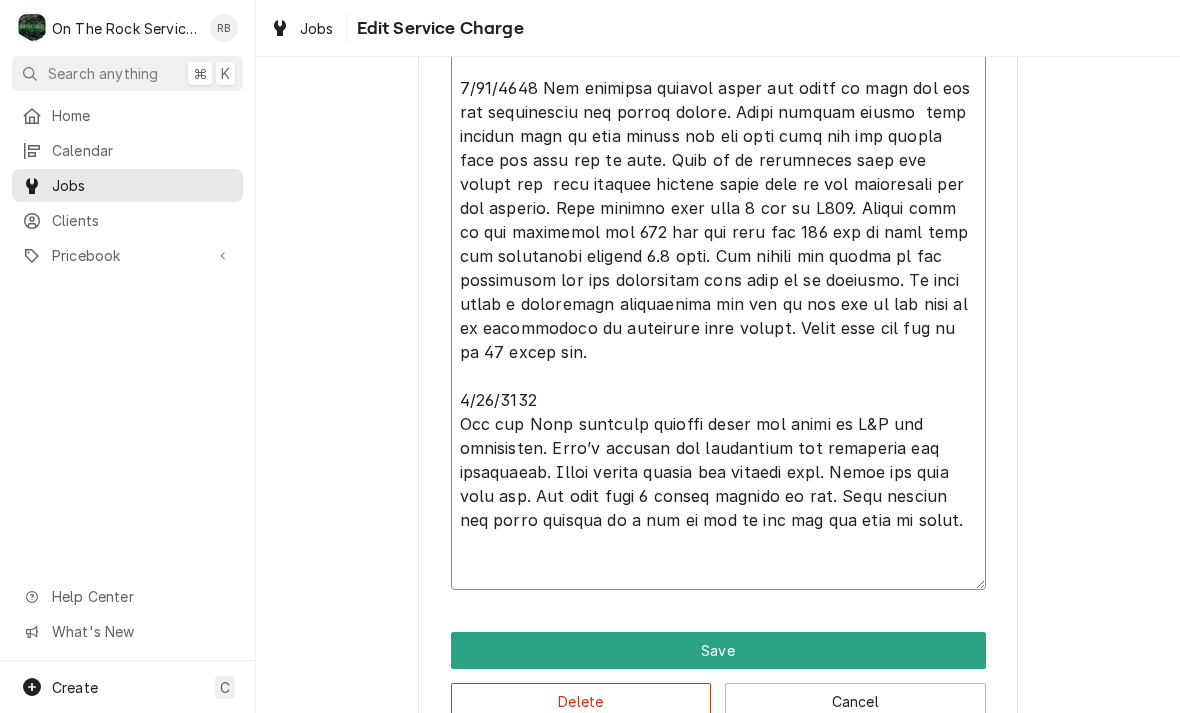 type on "x" 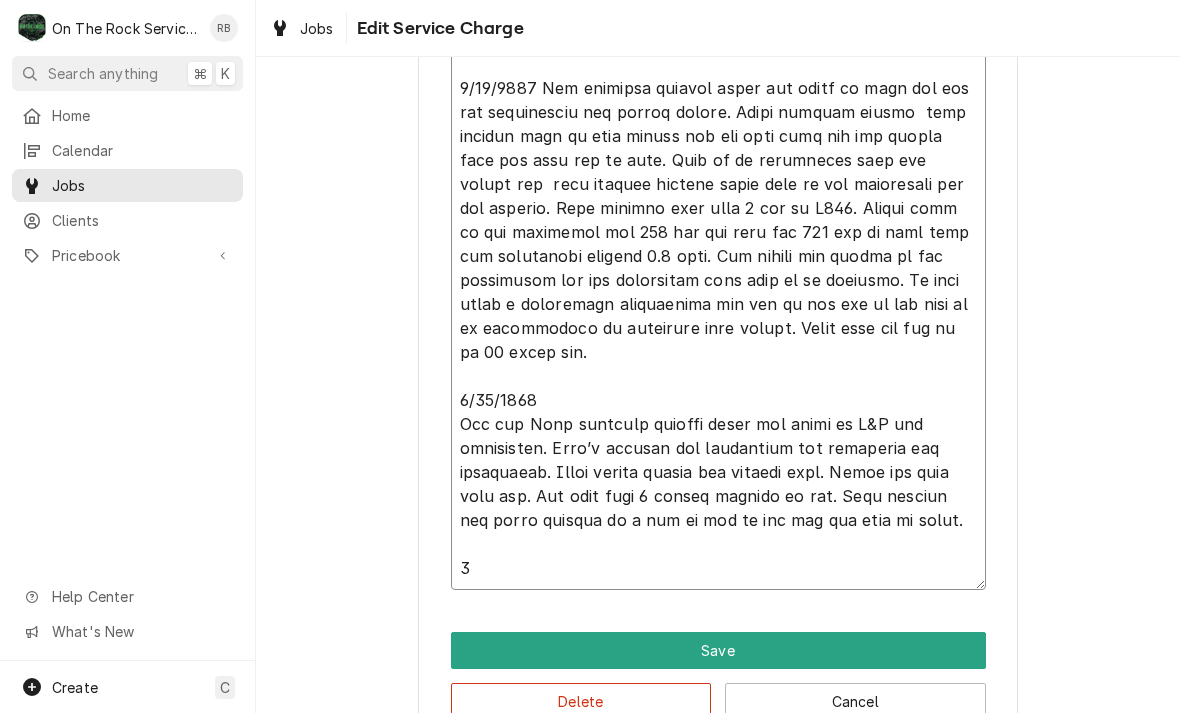 type on "x" 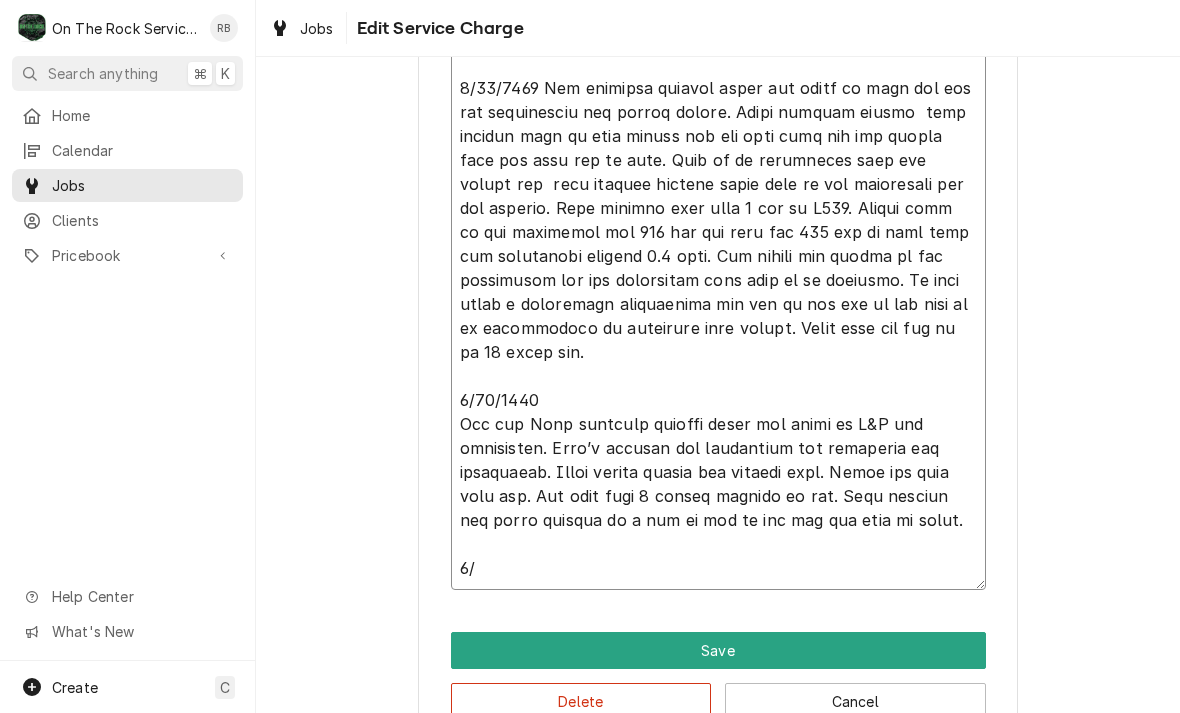 type on "x" 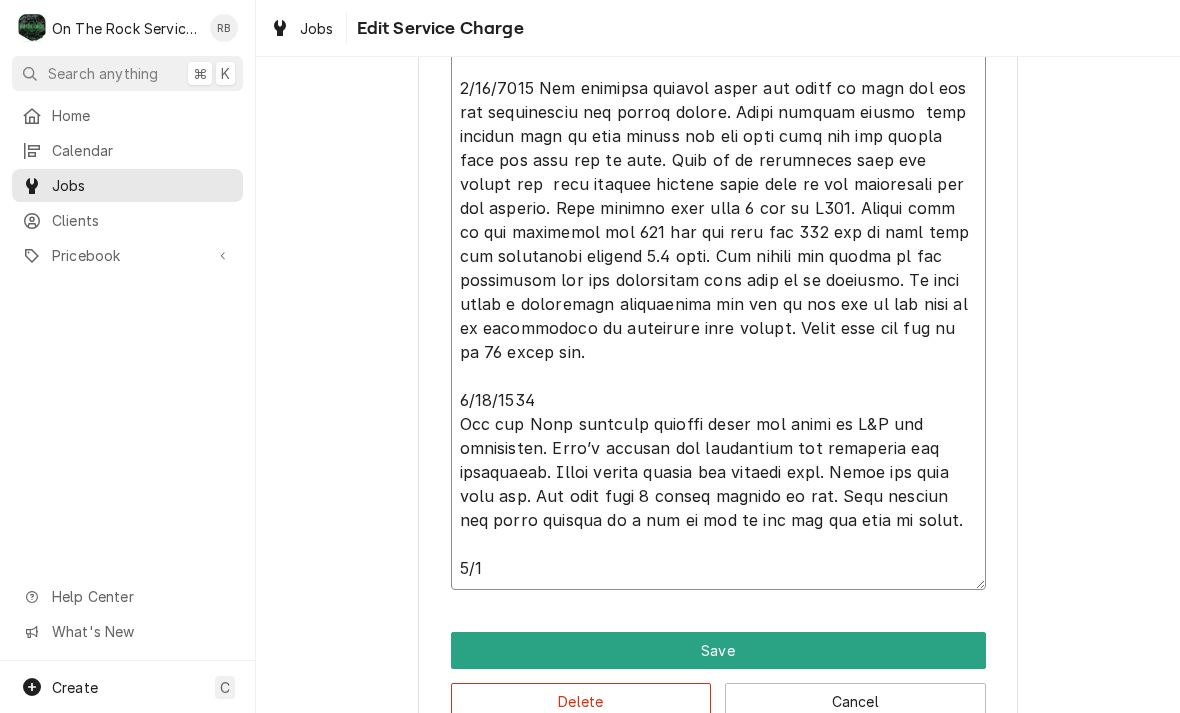 type on "x" 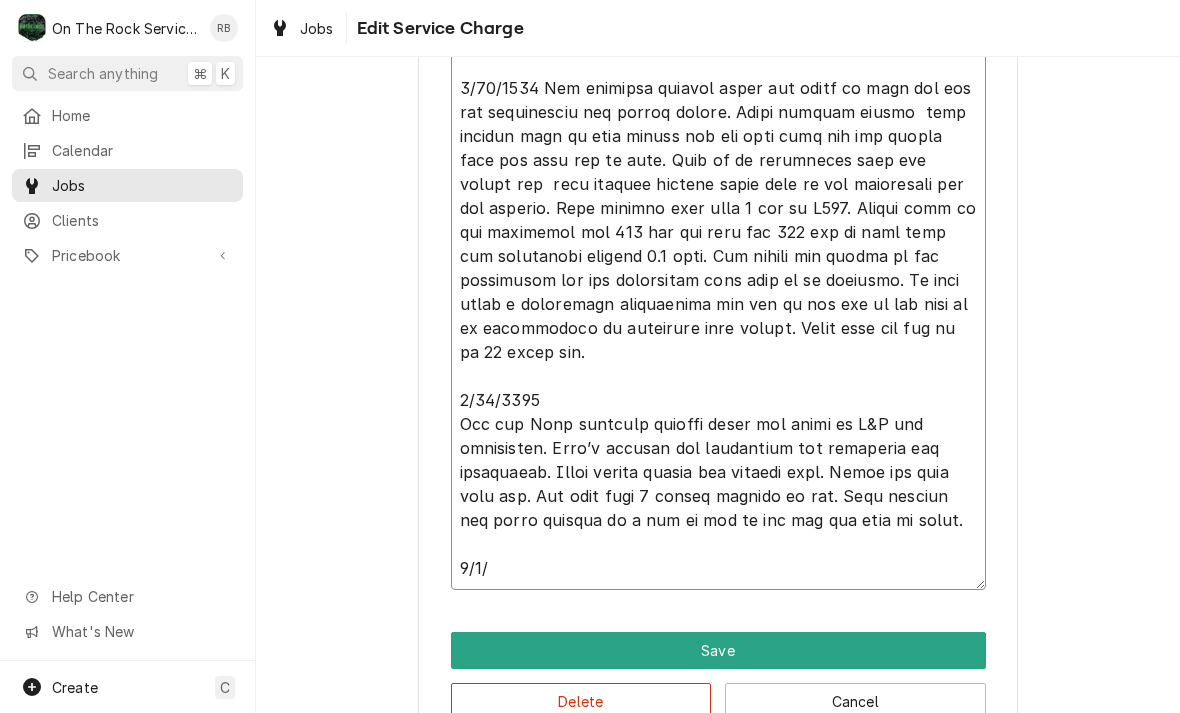 type on "x" 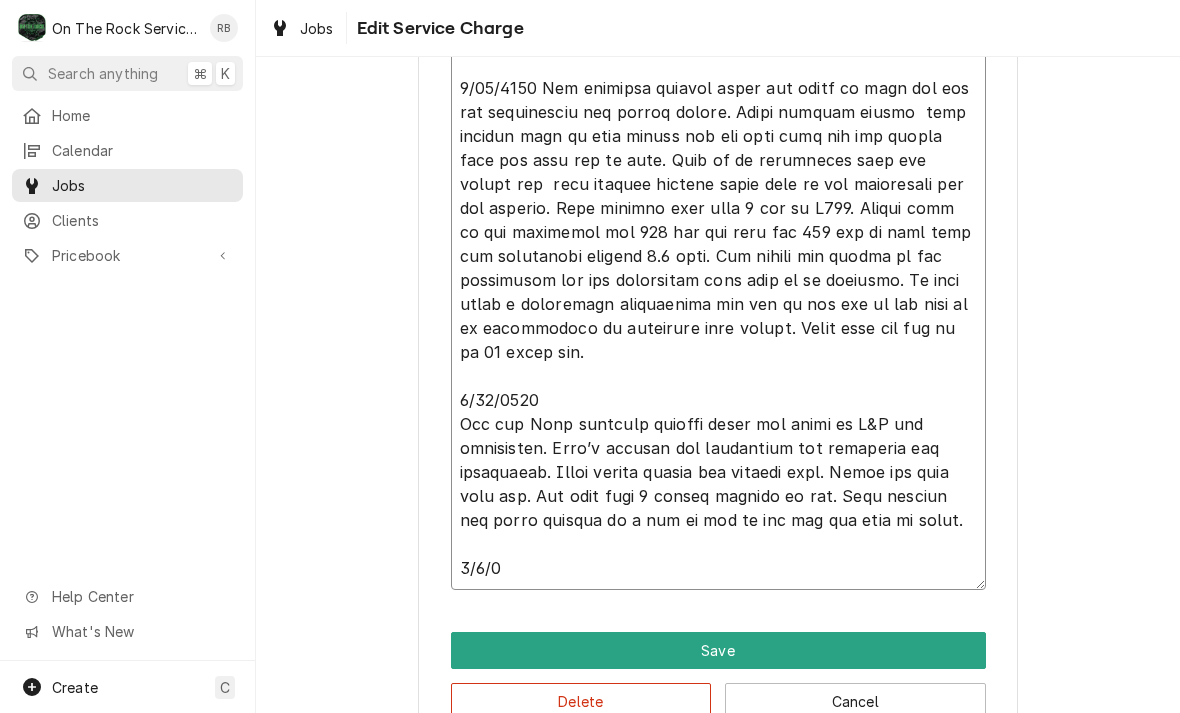 type on "x" 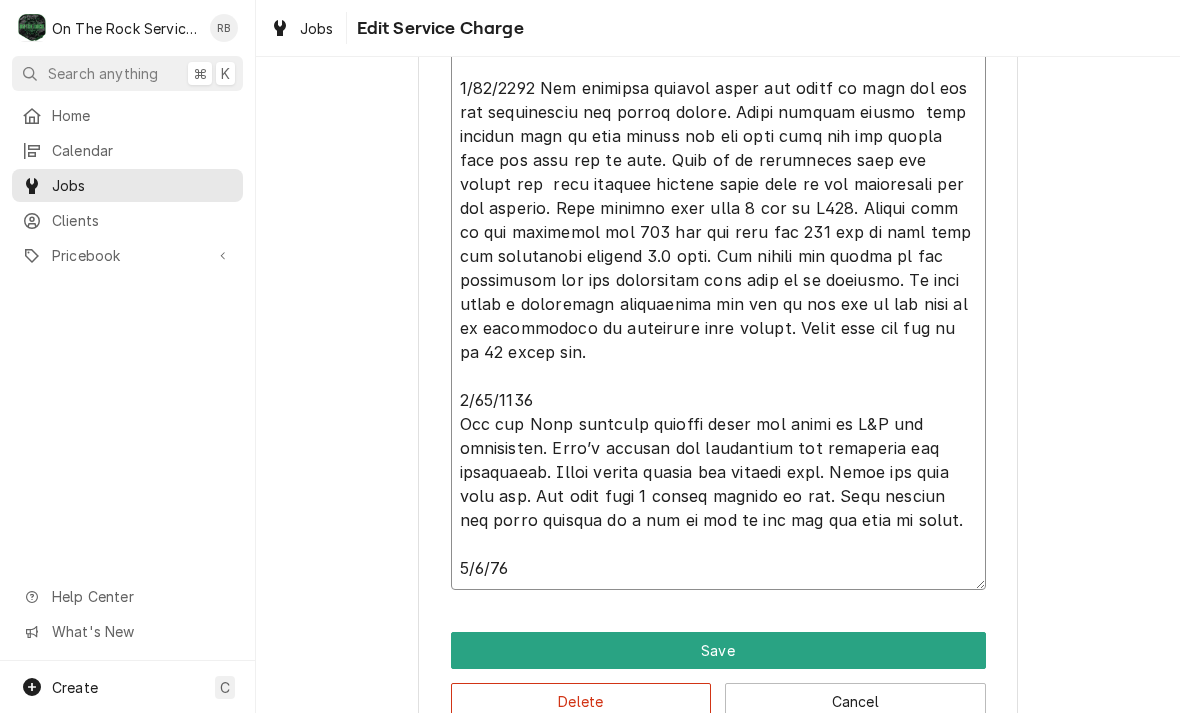 type on "x" 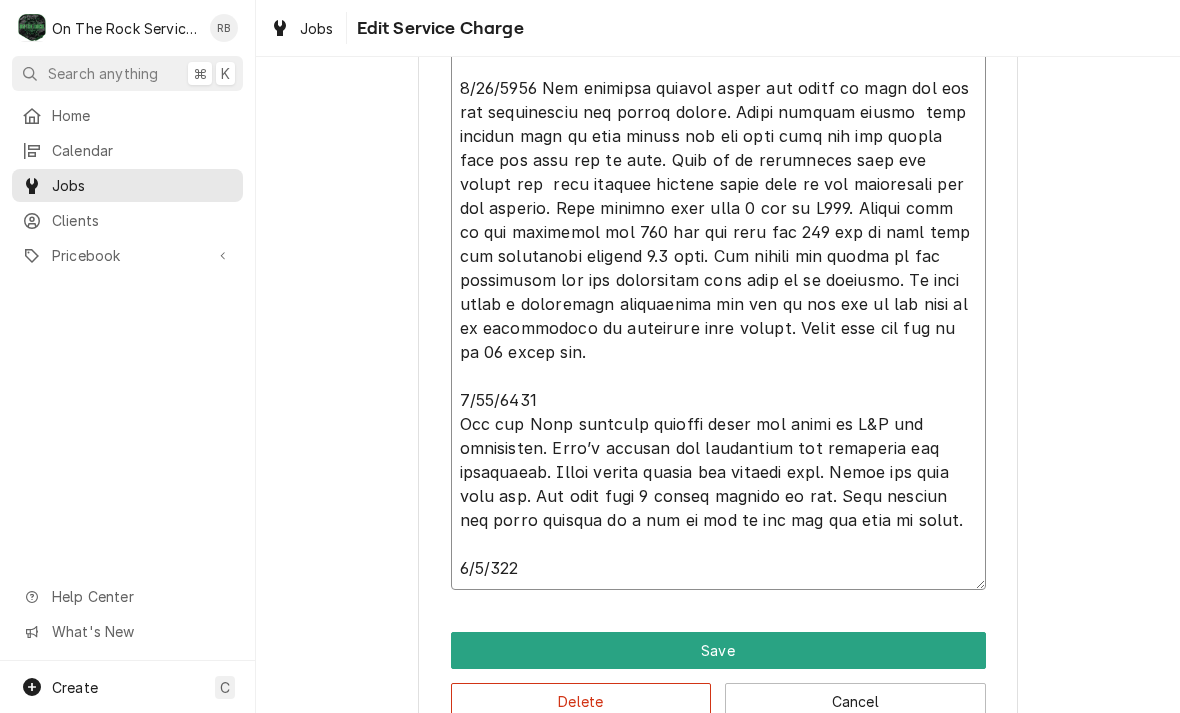 type on "x" 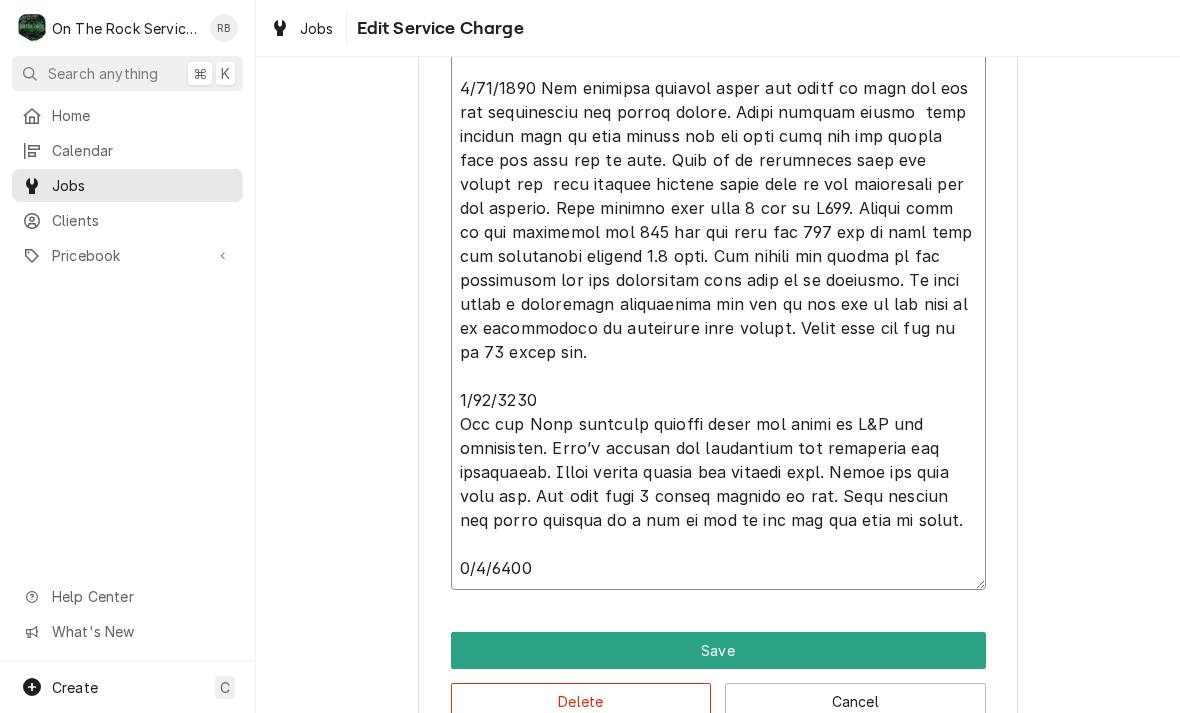 type on "x" 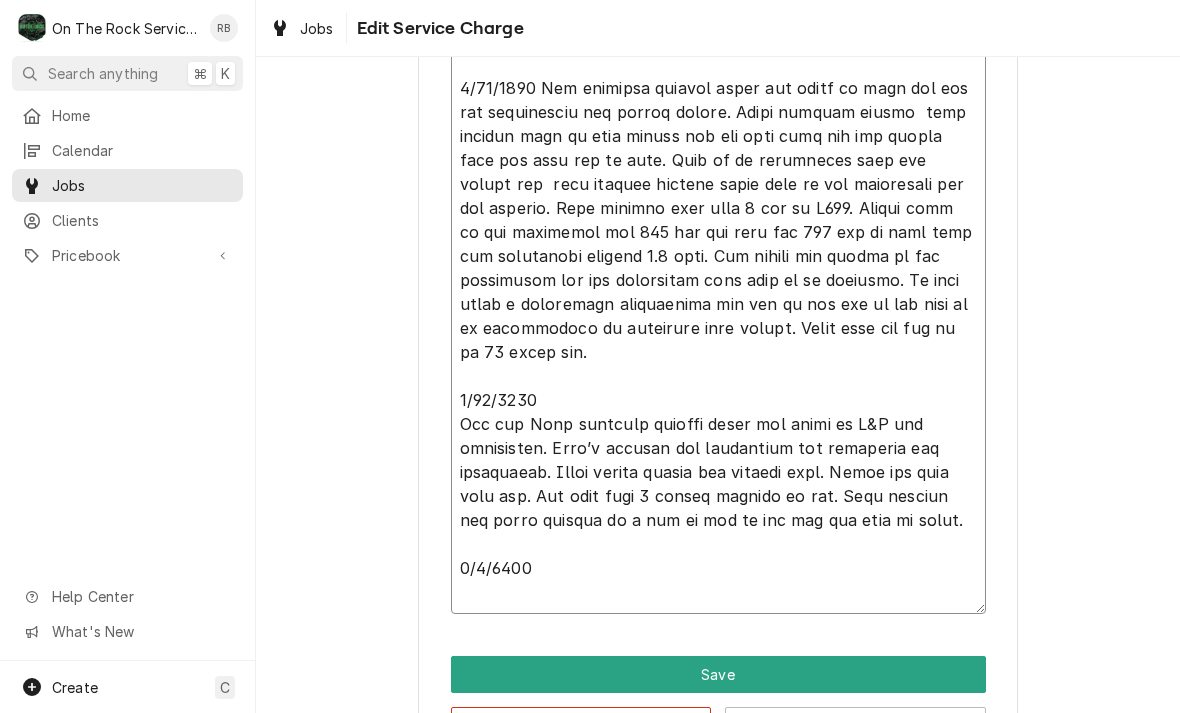 type on "x" 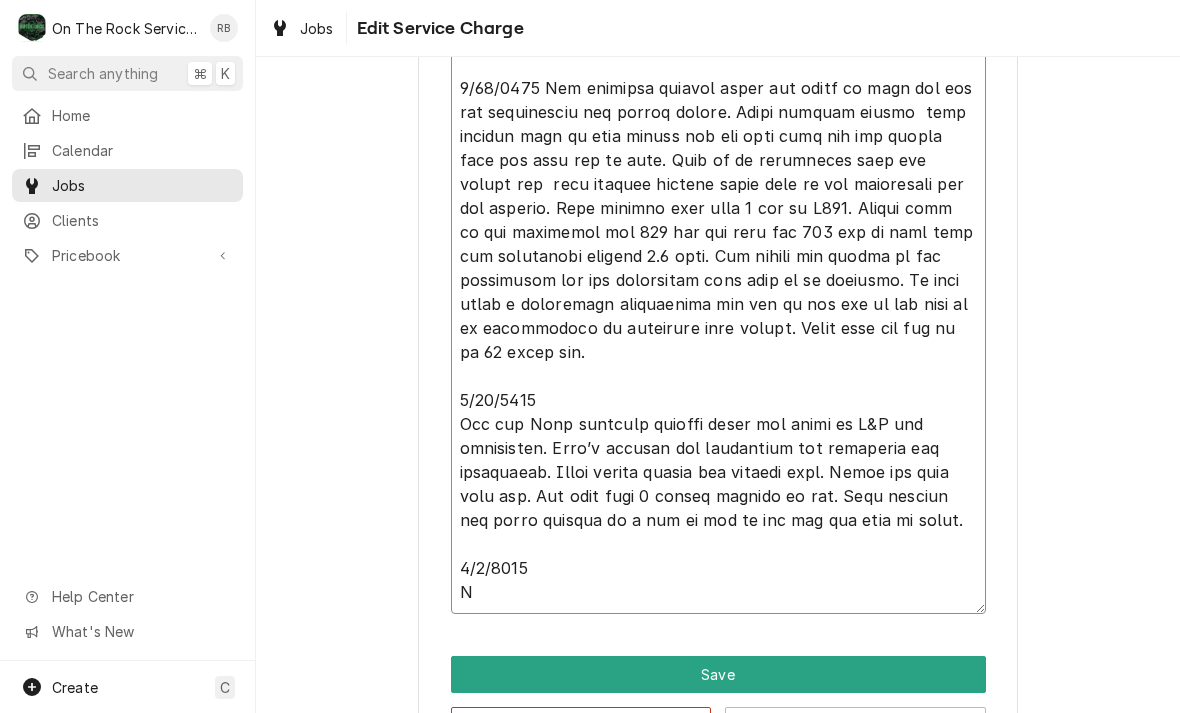 type on "x" 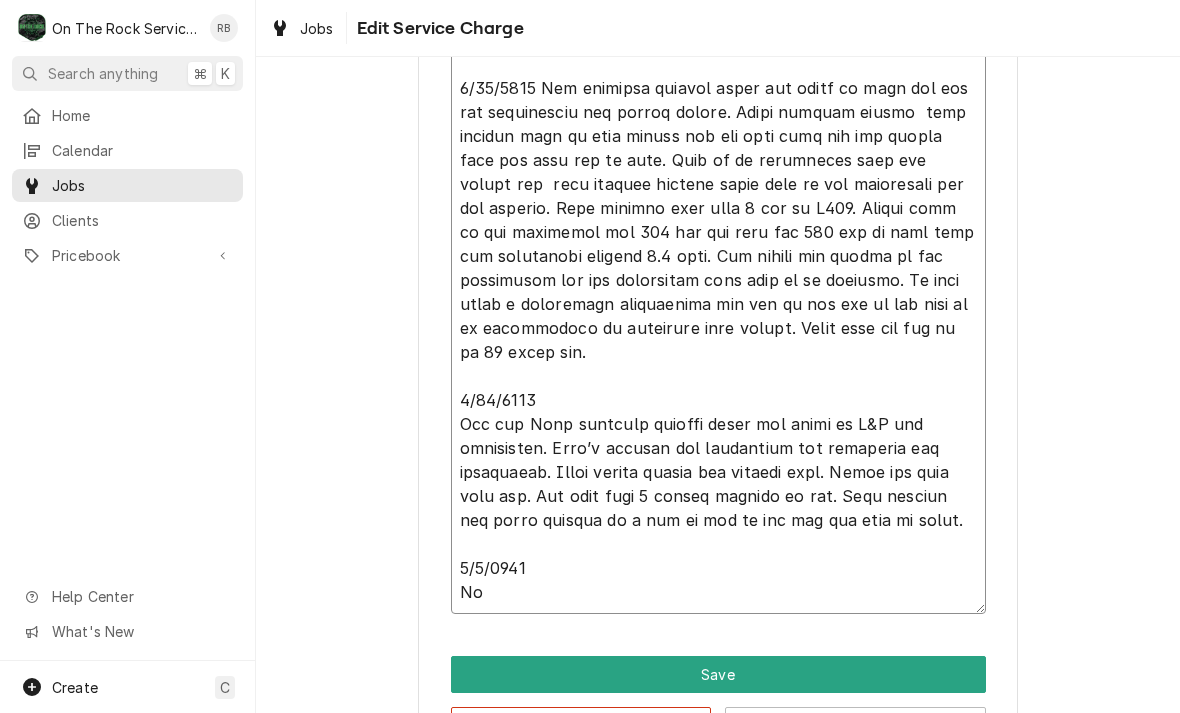 type on "x" 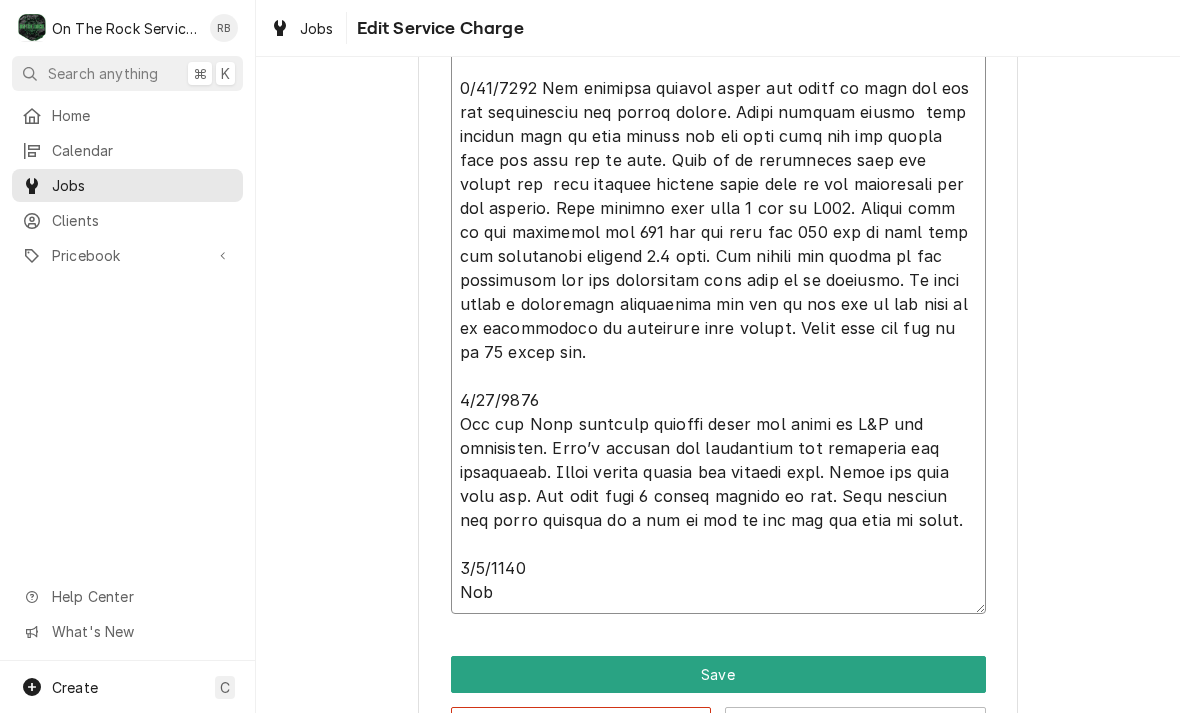 type on "x" 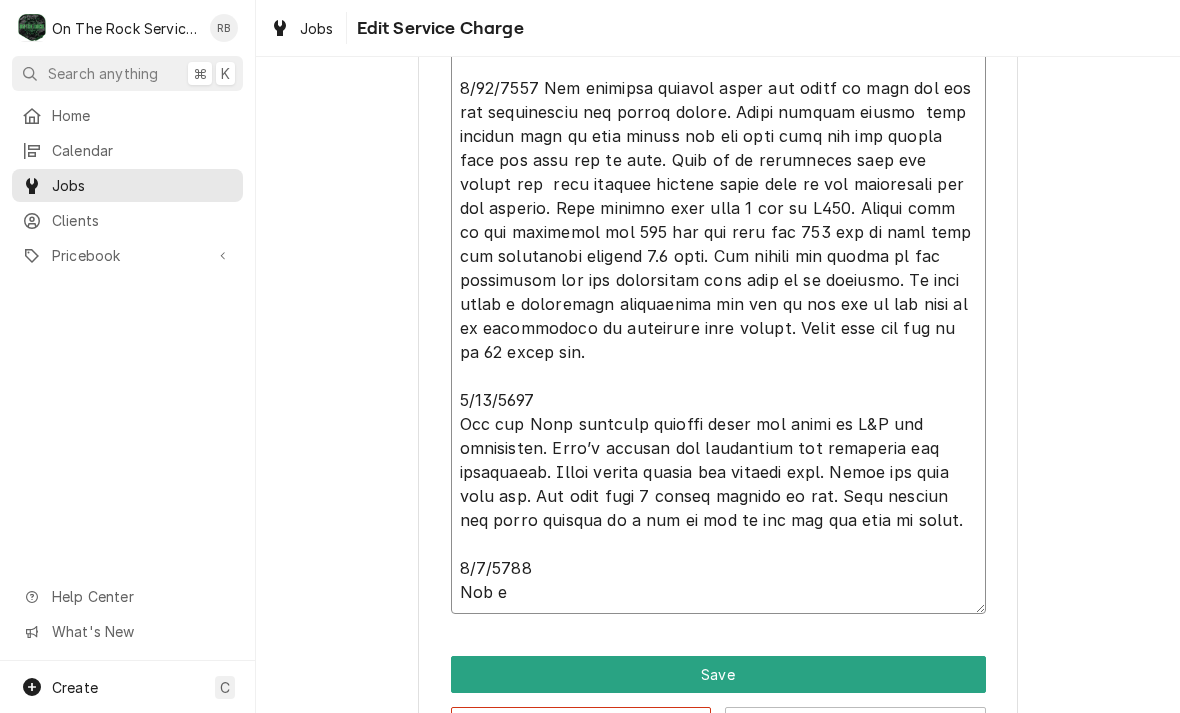 type on "x" 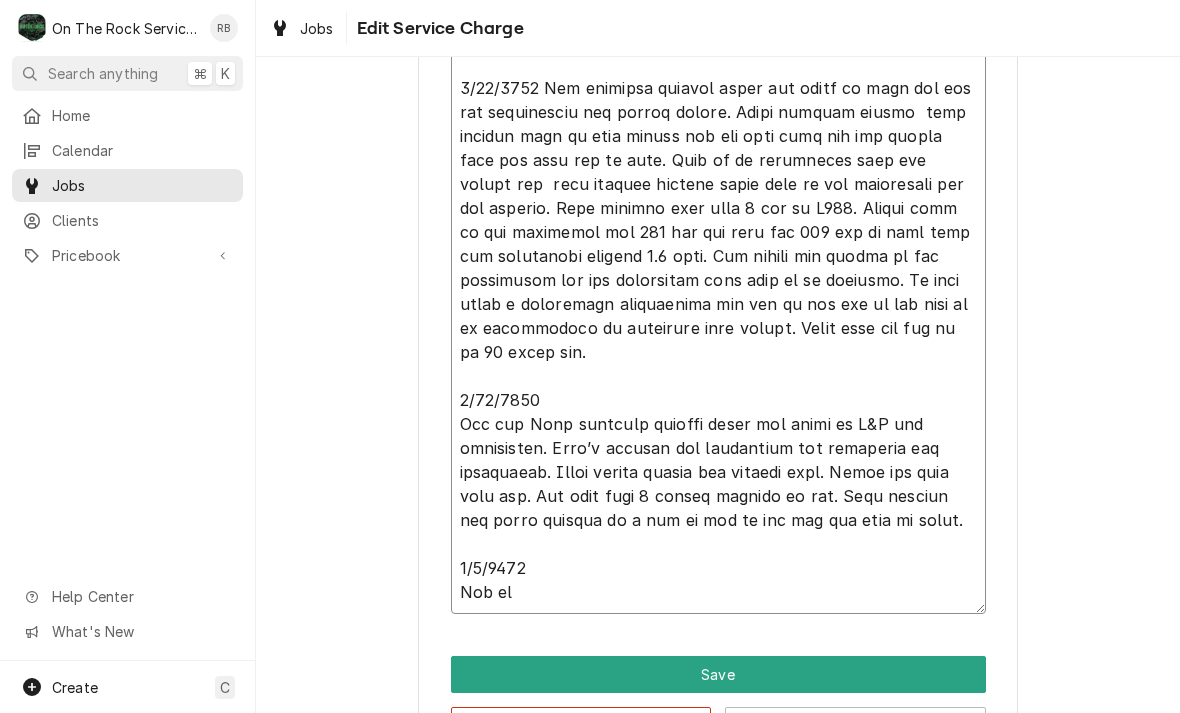 type on "x" 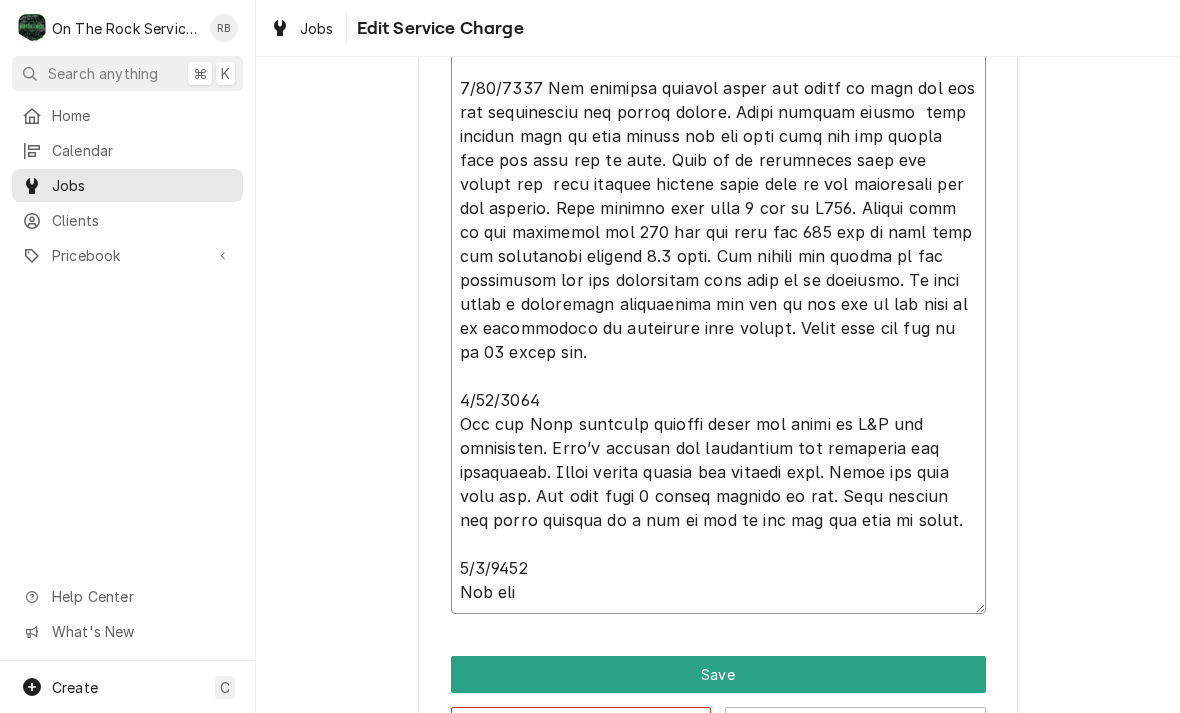 type on "x" 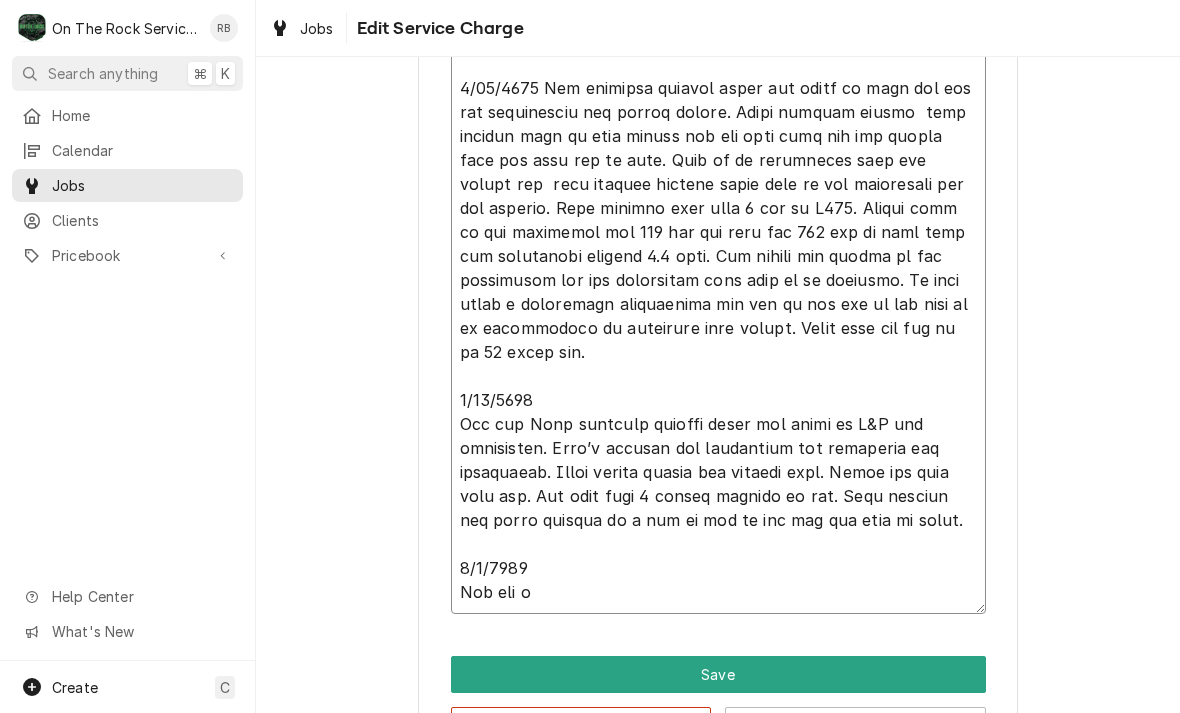 type on "x" 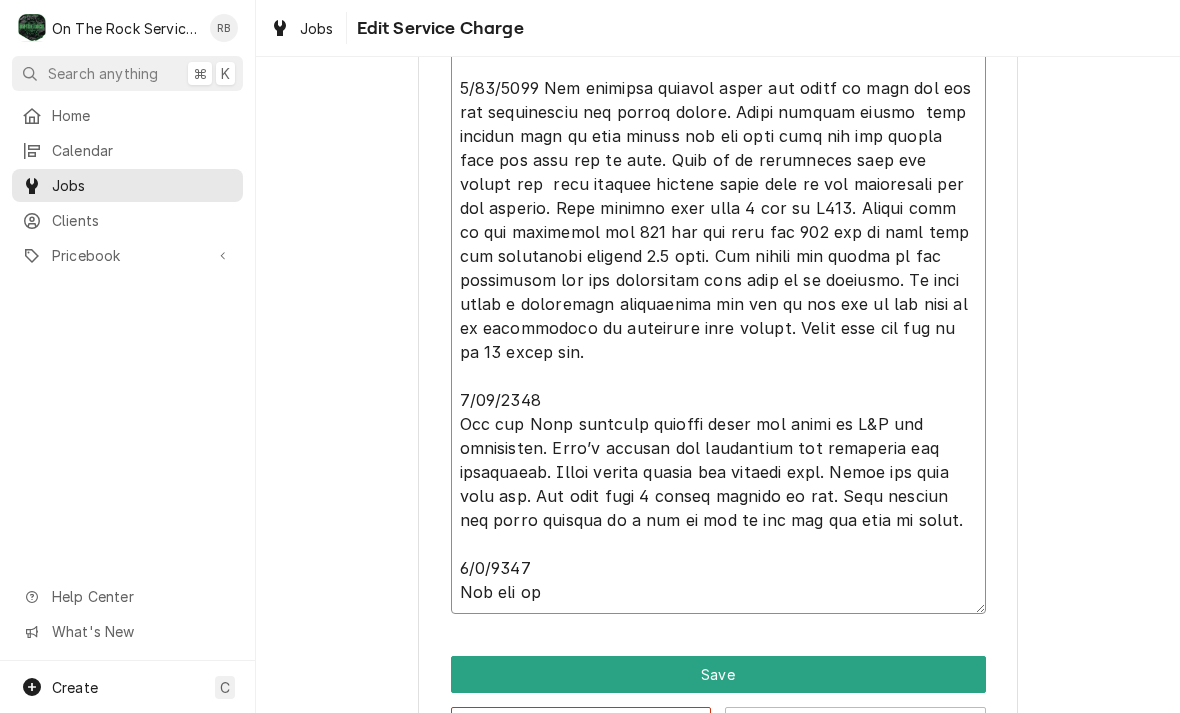type on "x" 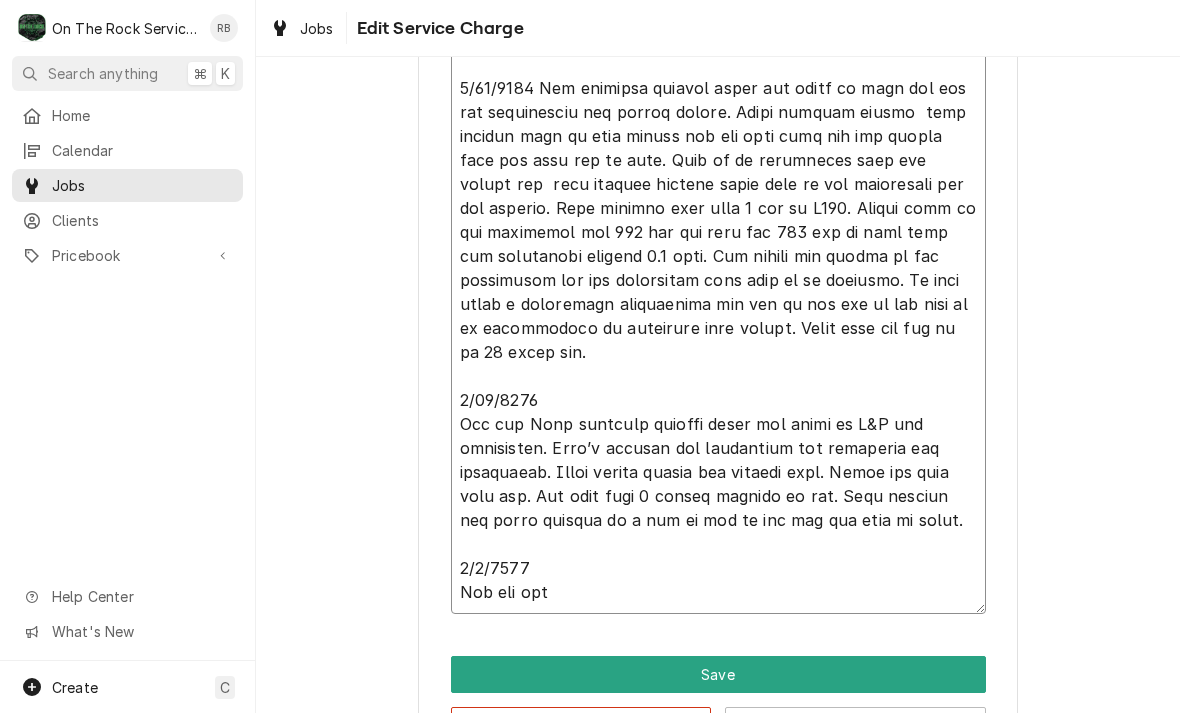 type on "x" 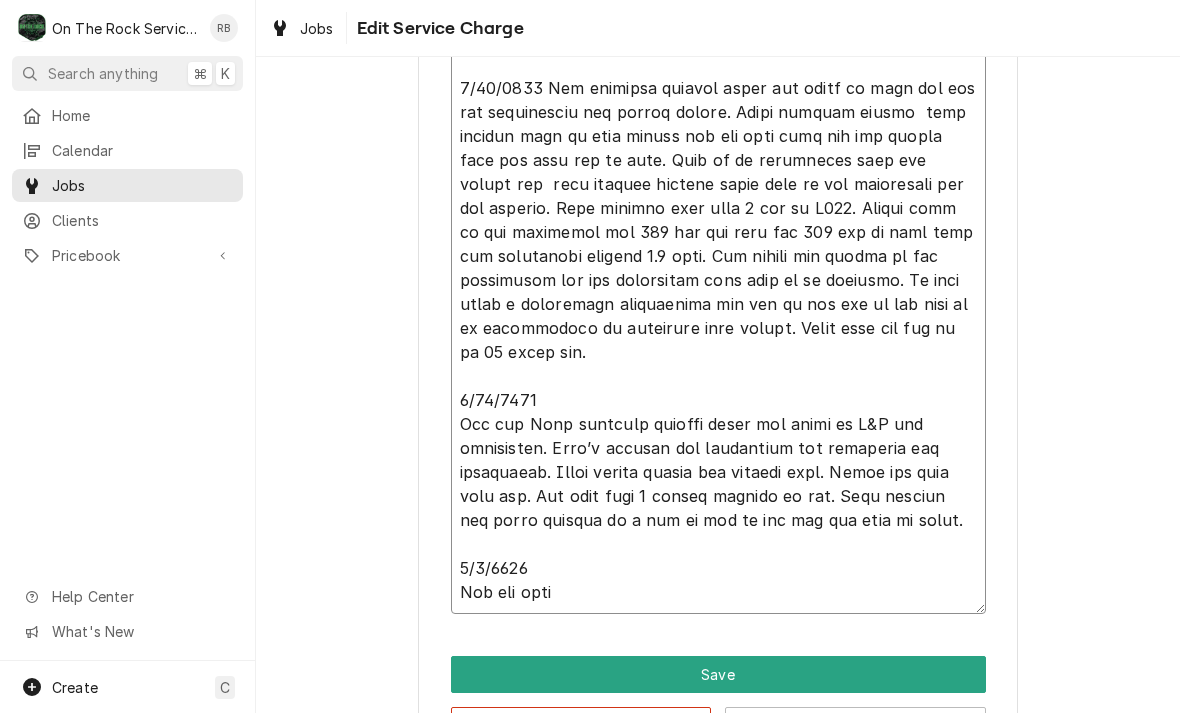 type on "x" 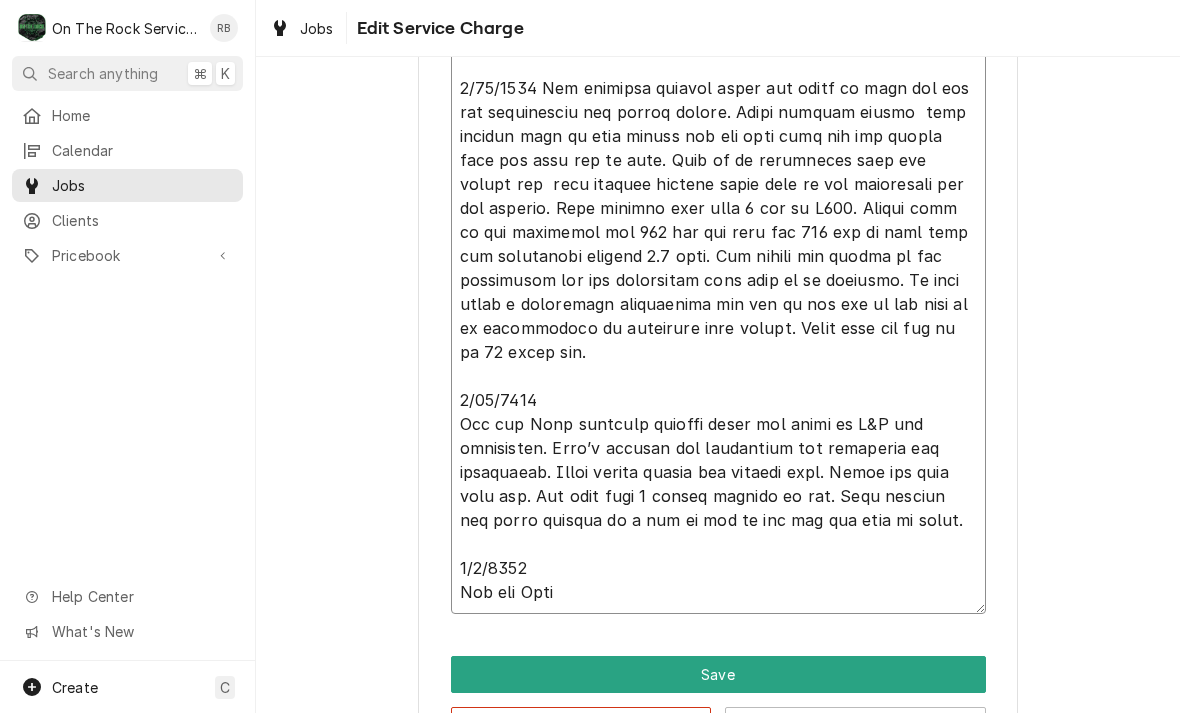 type on "x" 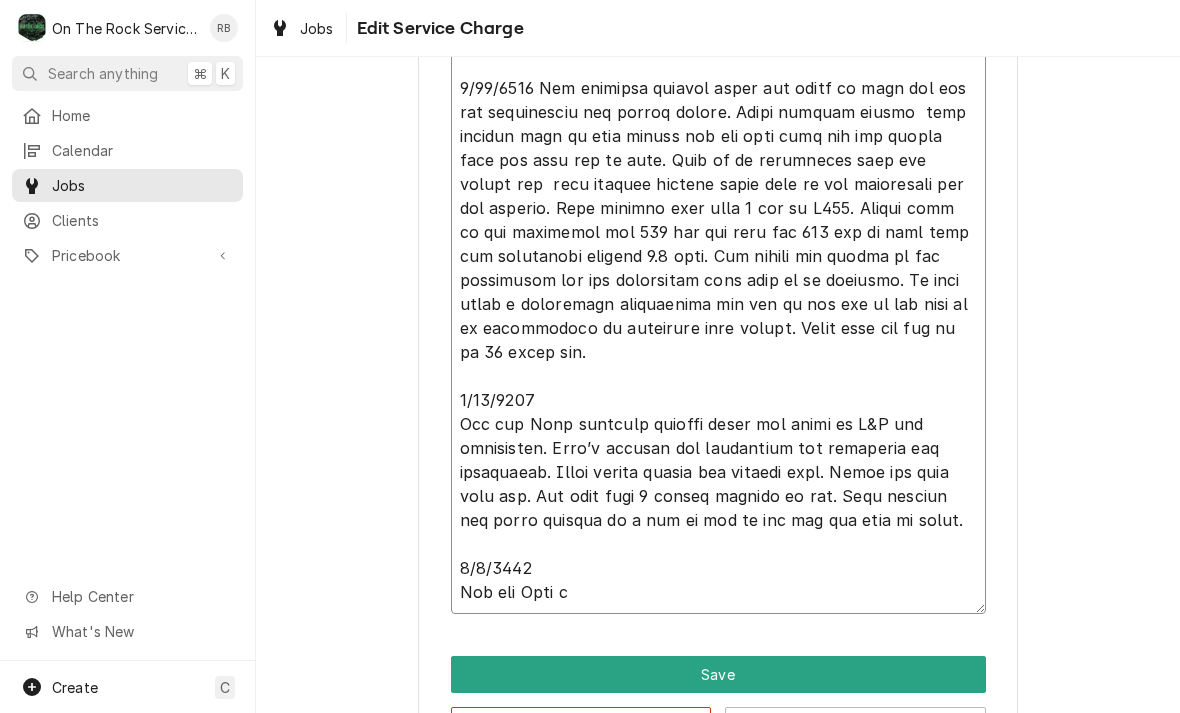 type on "x" 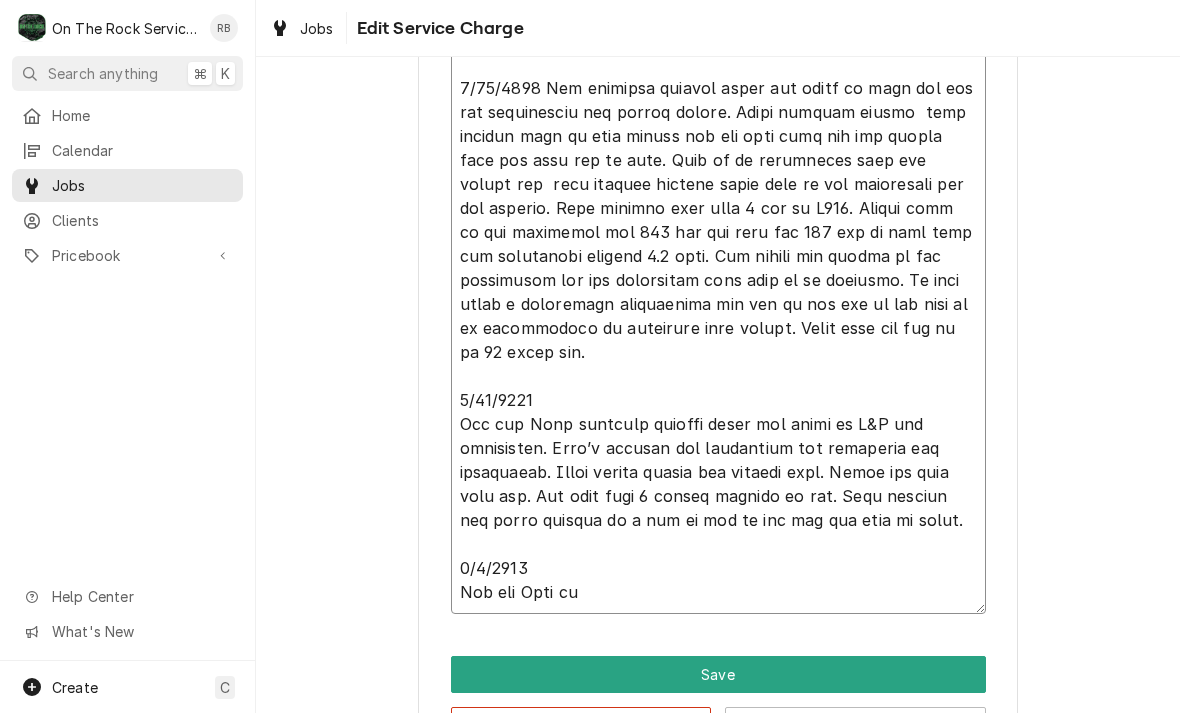 type on "x" 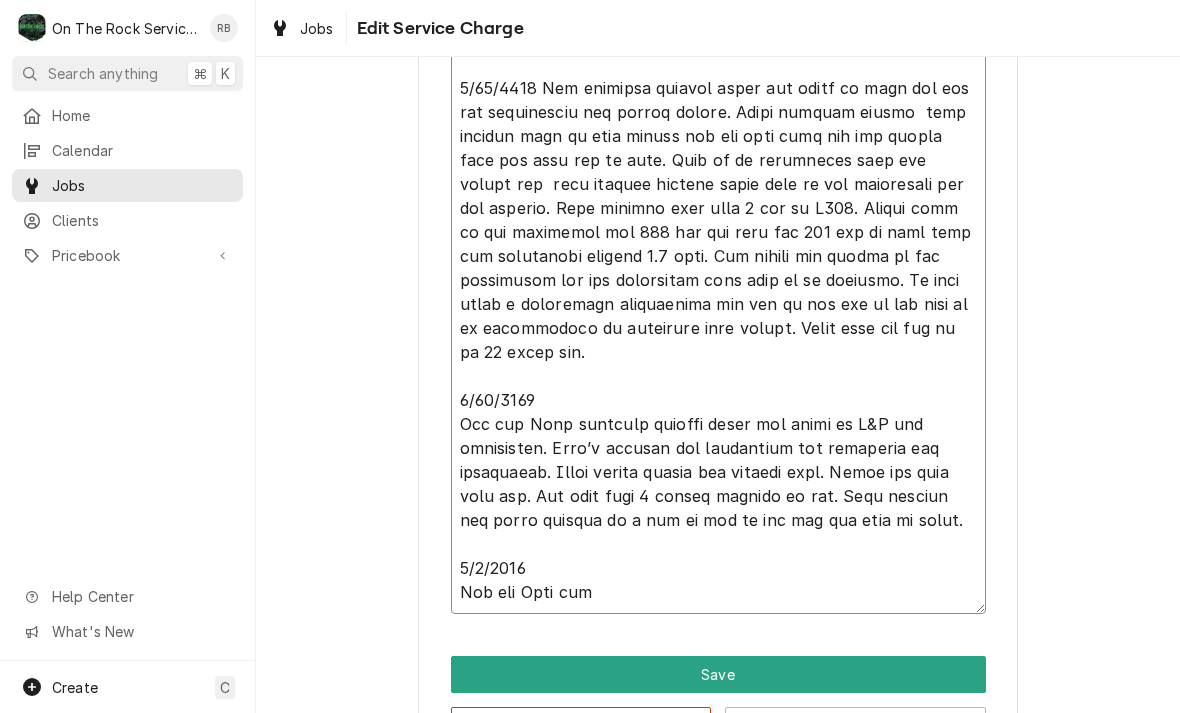 type on "x" 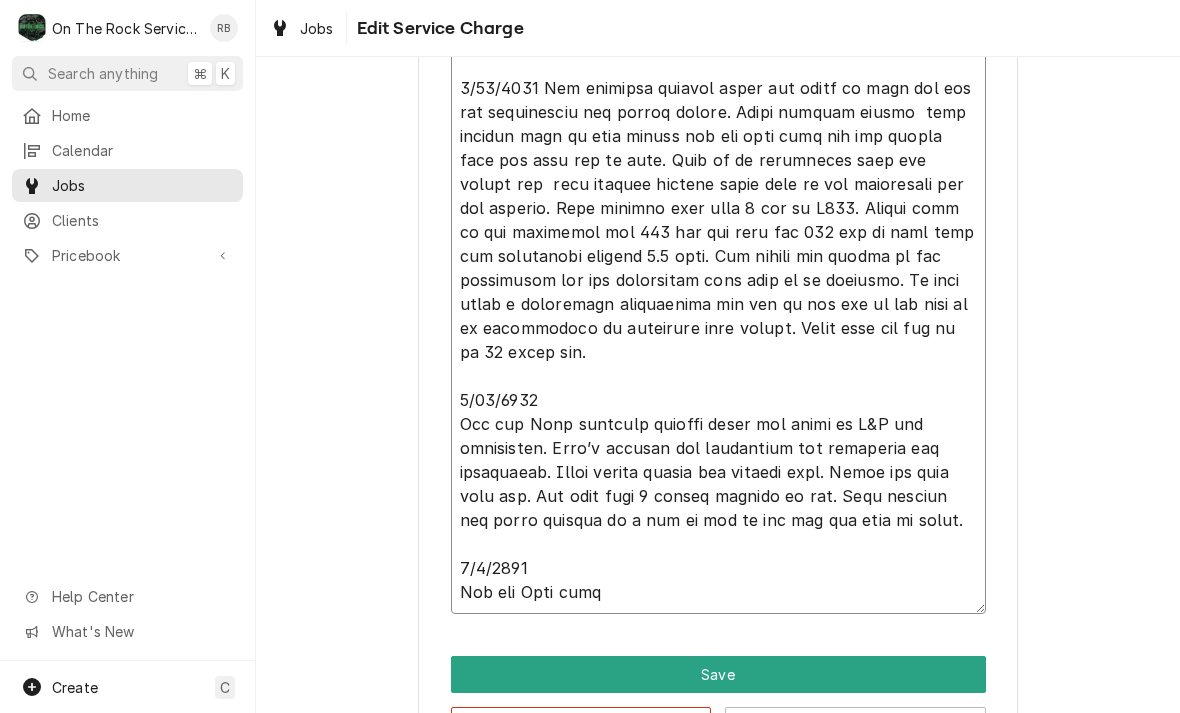 type on "x" 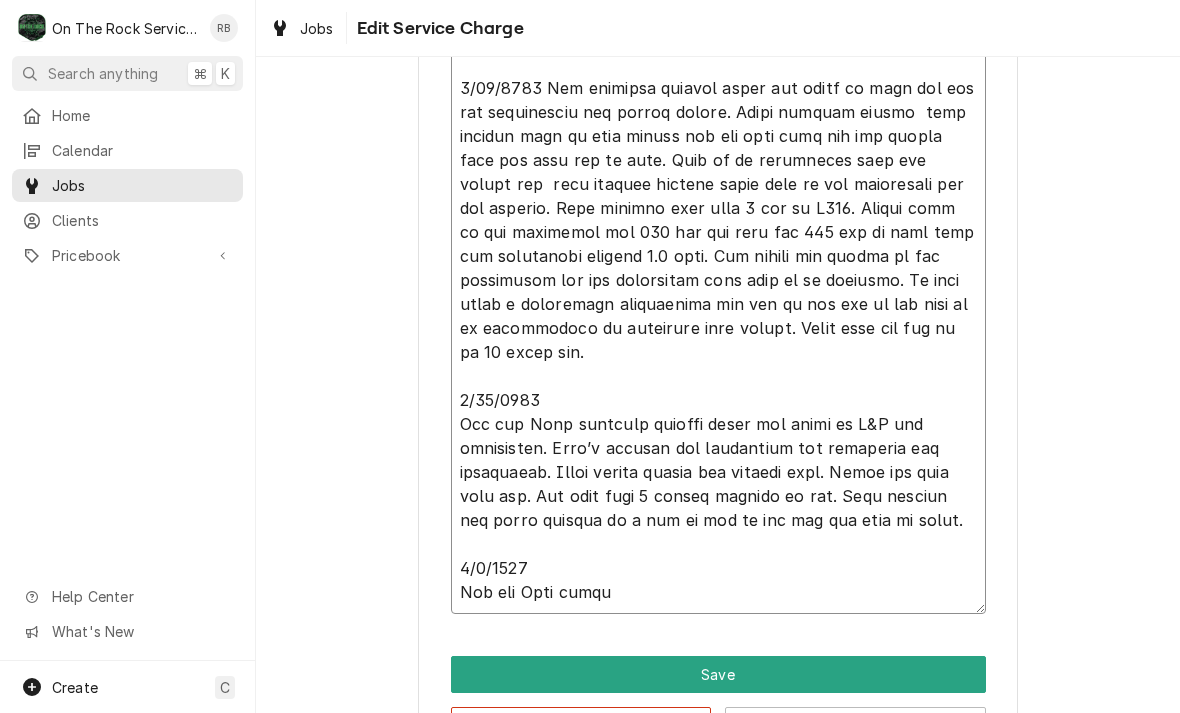 type on "x" 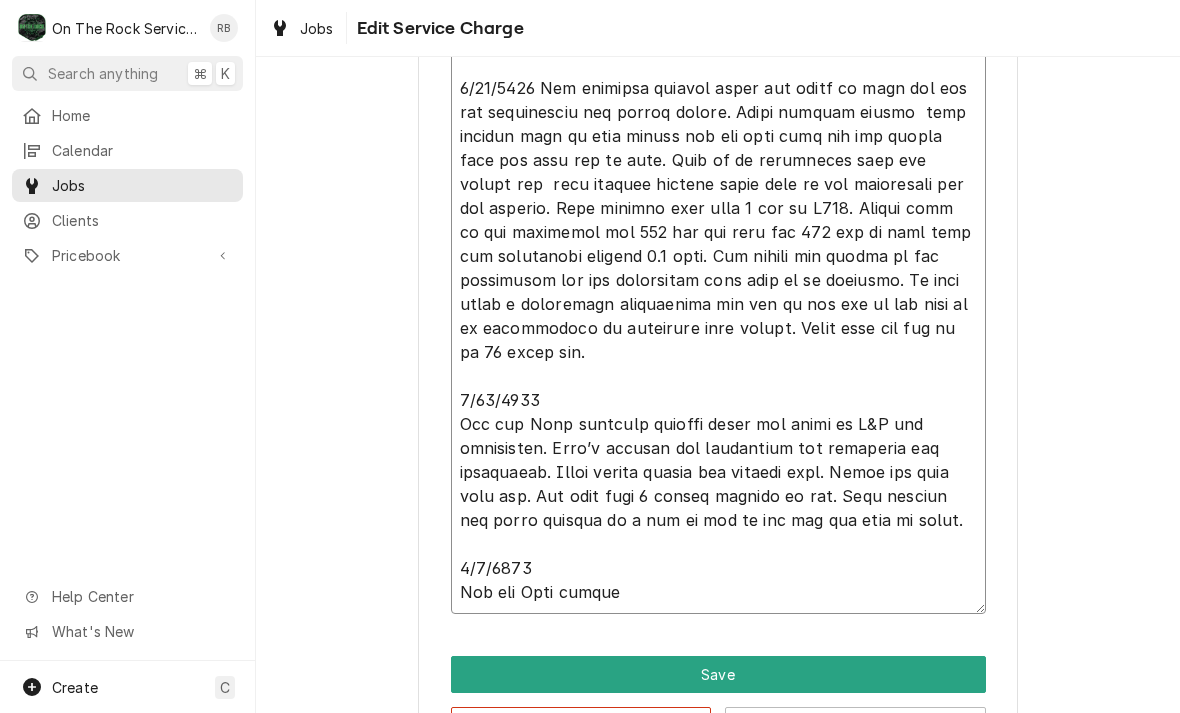 type on "x" 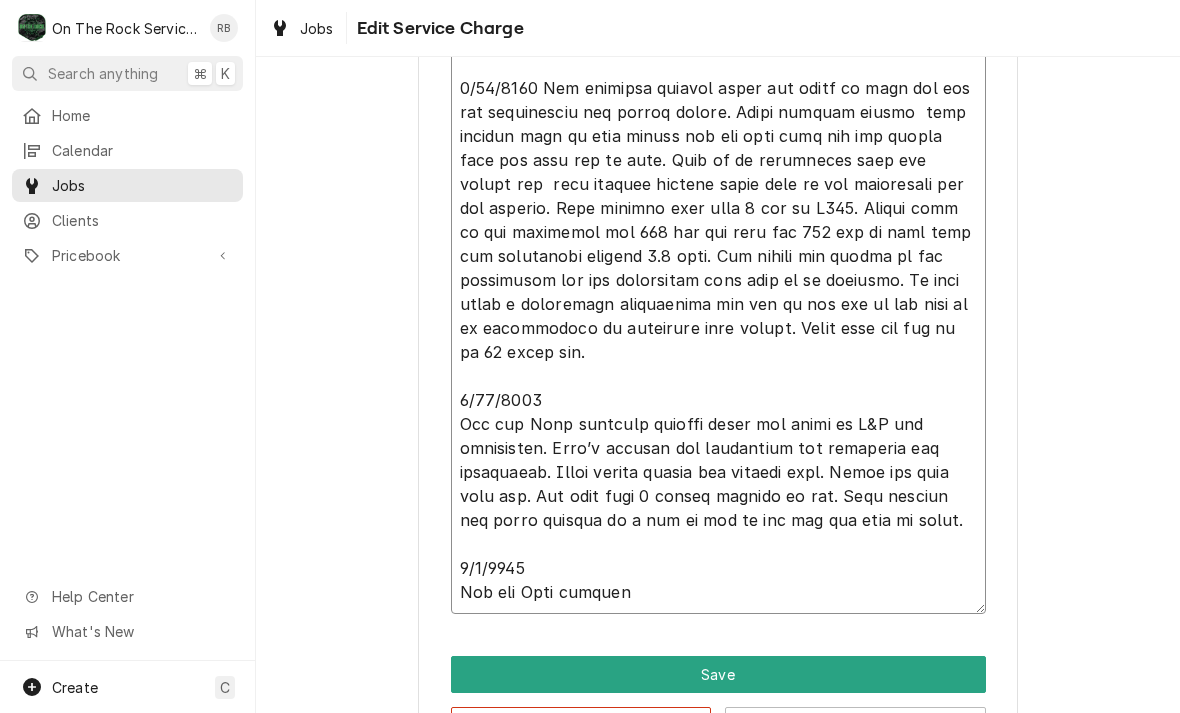 type on "x" 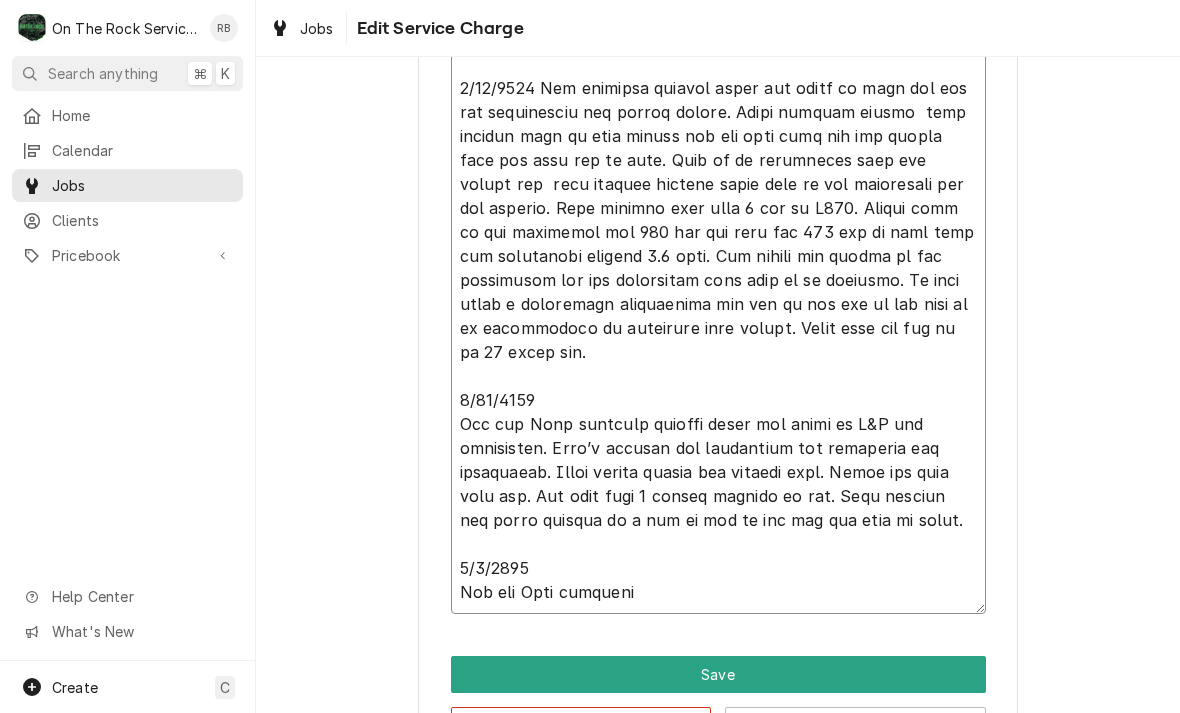 type on "x" 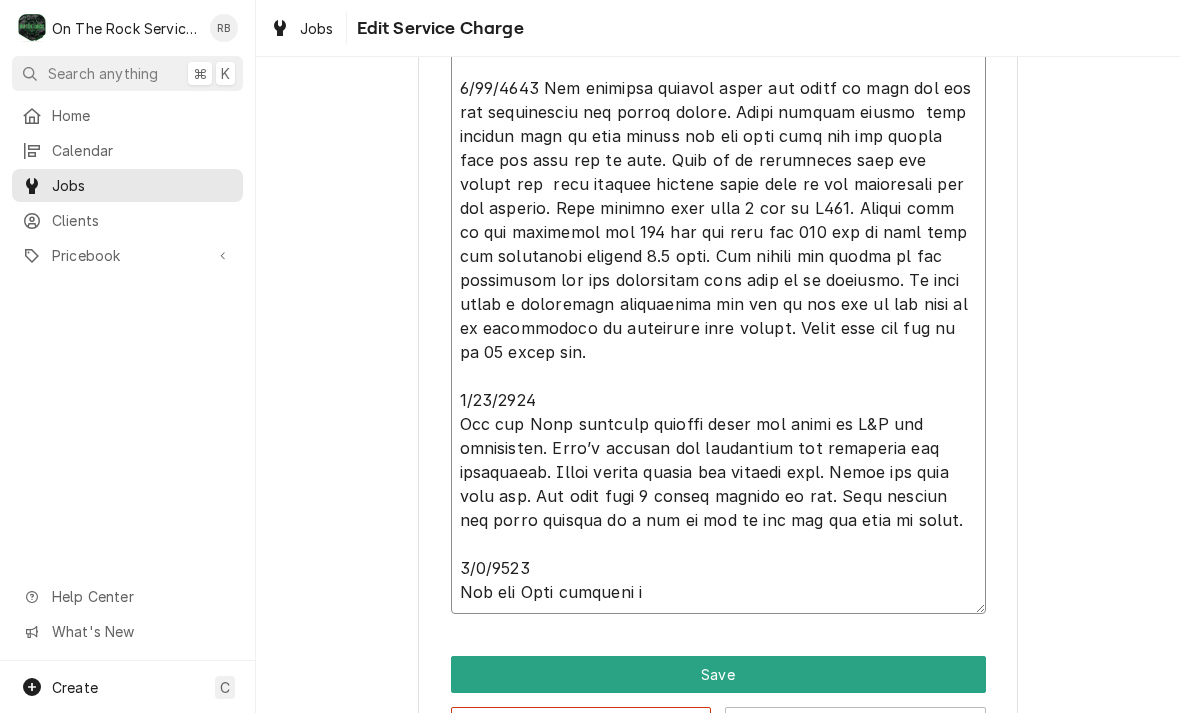 type on "x" 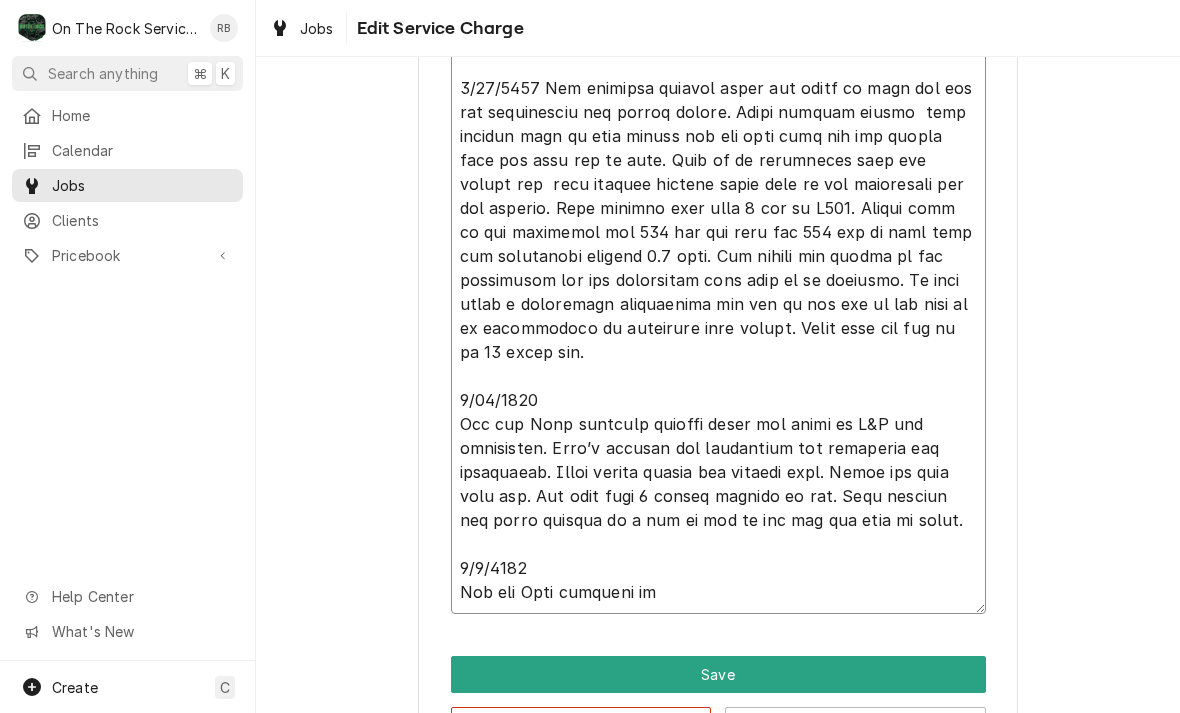 type on "x" 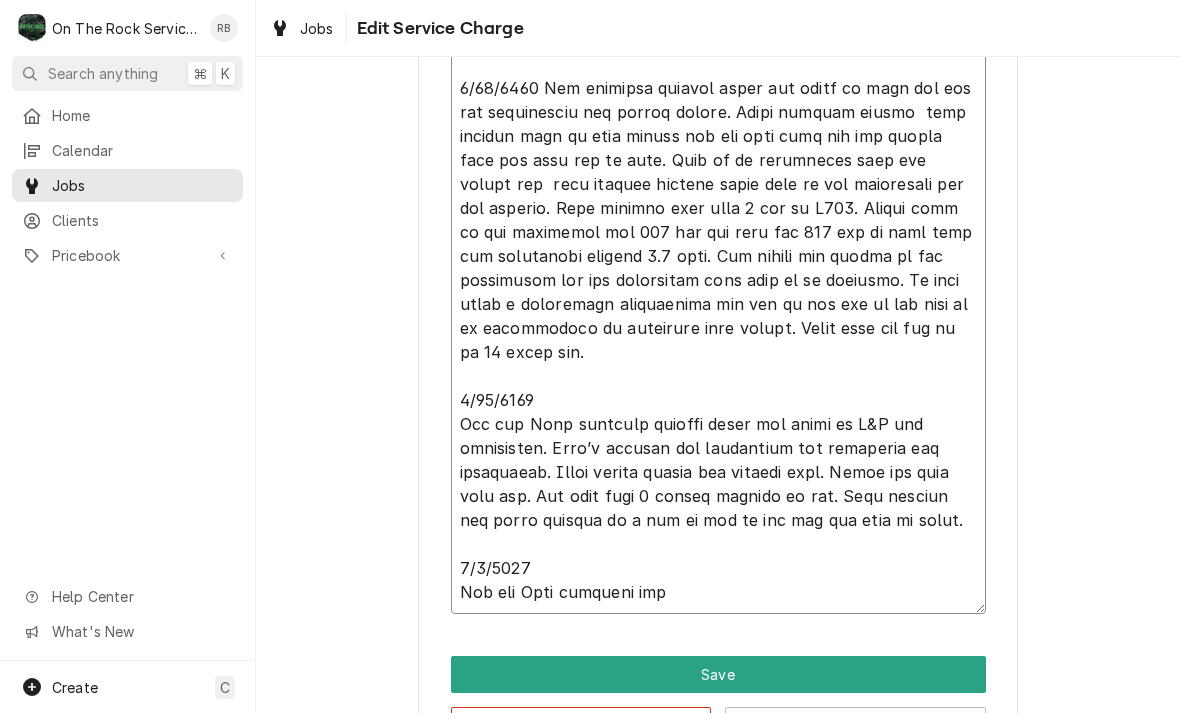 type on "x" 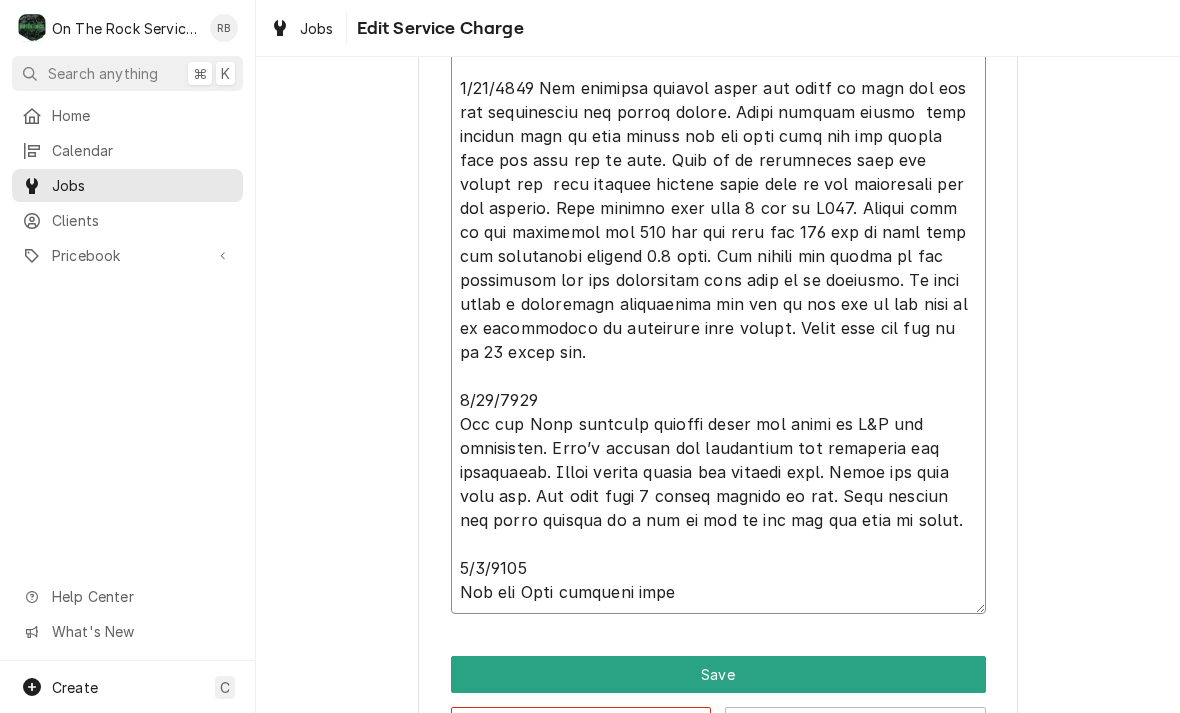 type on "x" 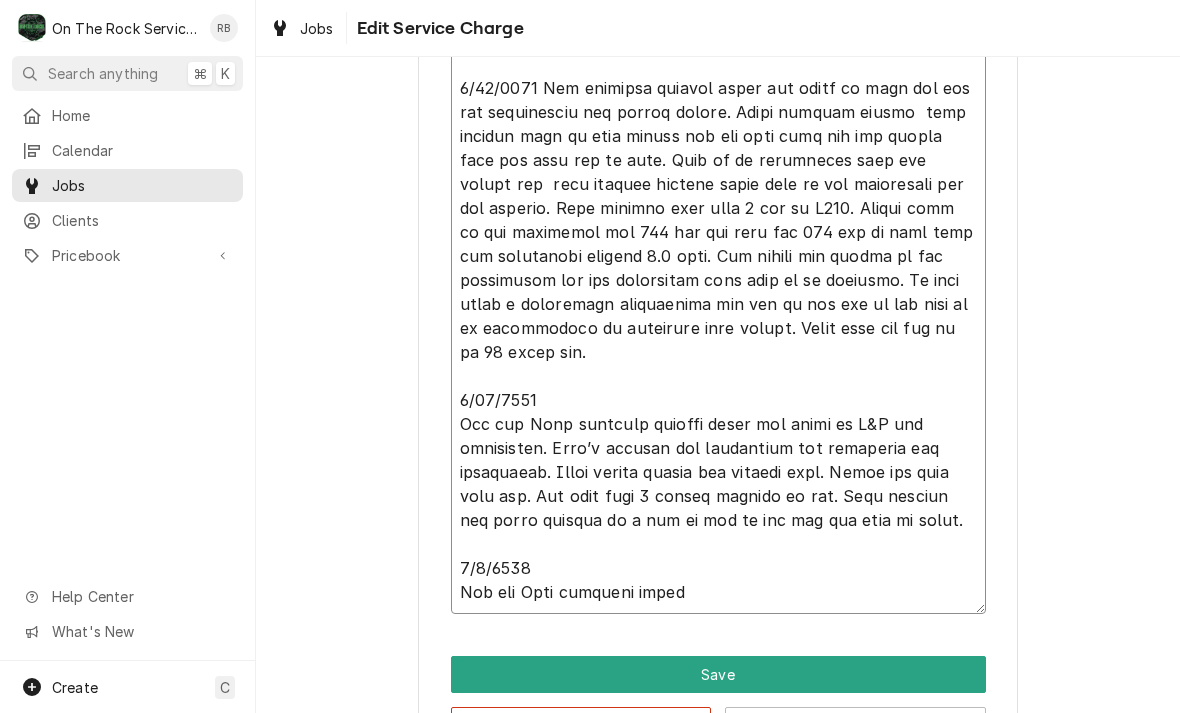 type on "x" 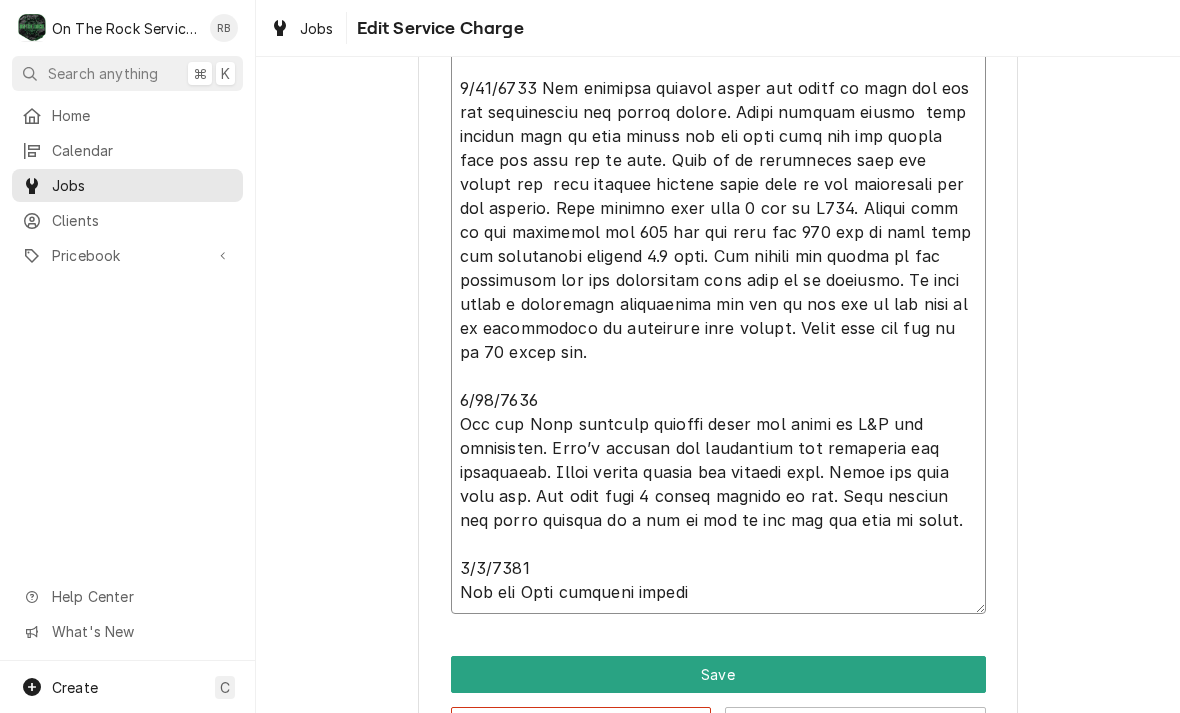 type on "x" 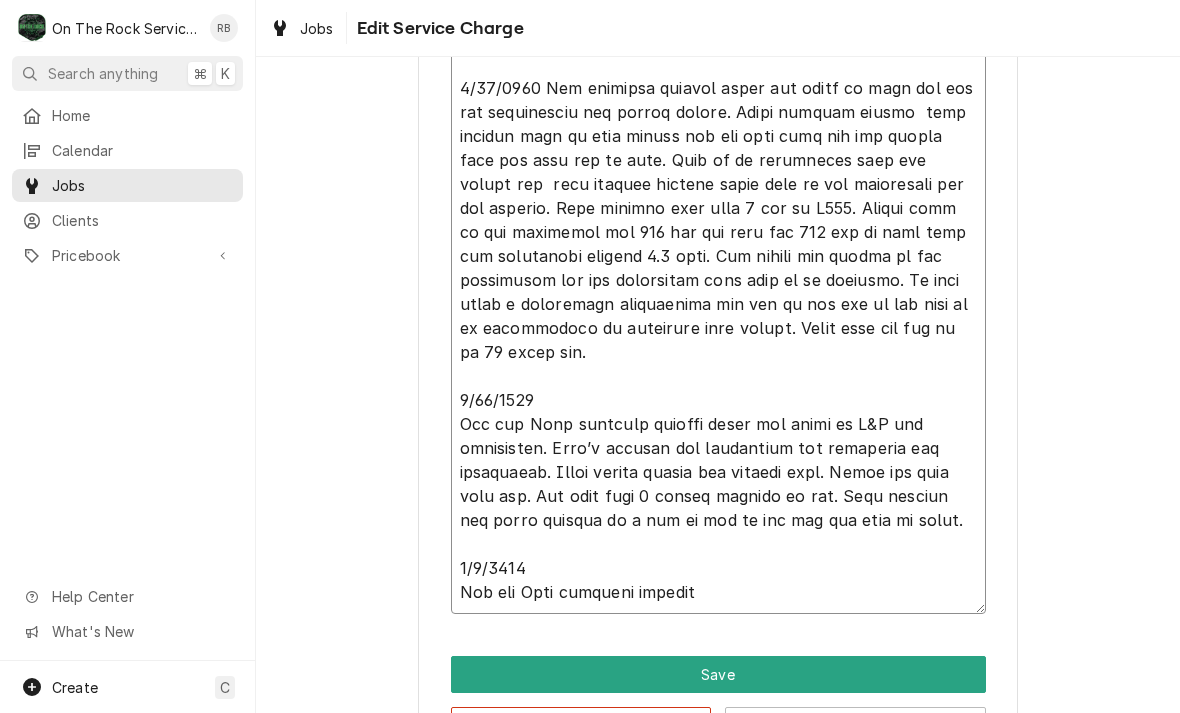 type on "x" 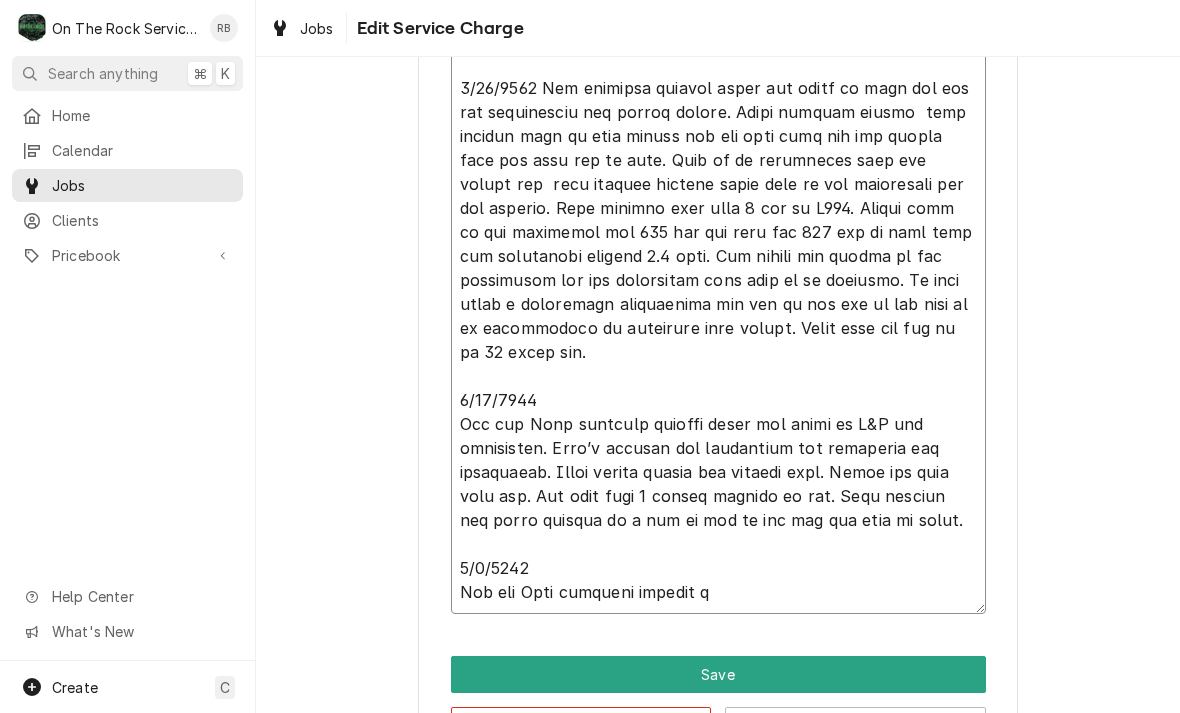 type on "x" 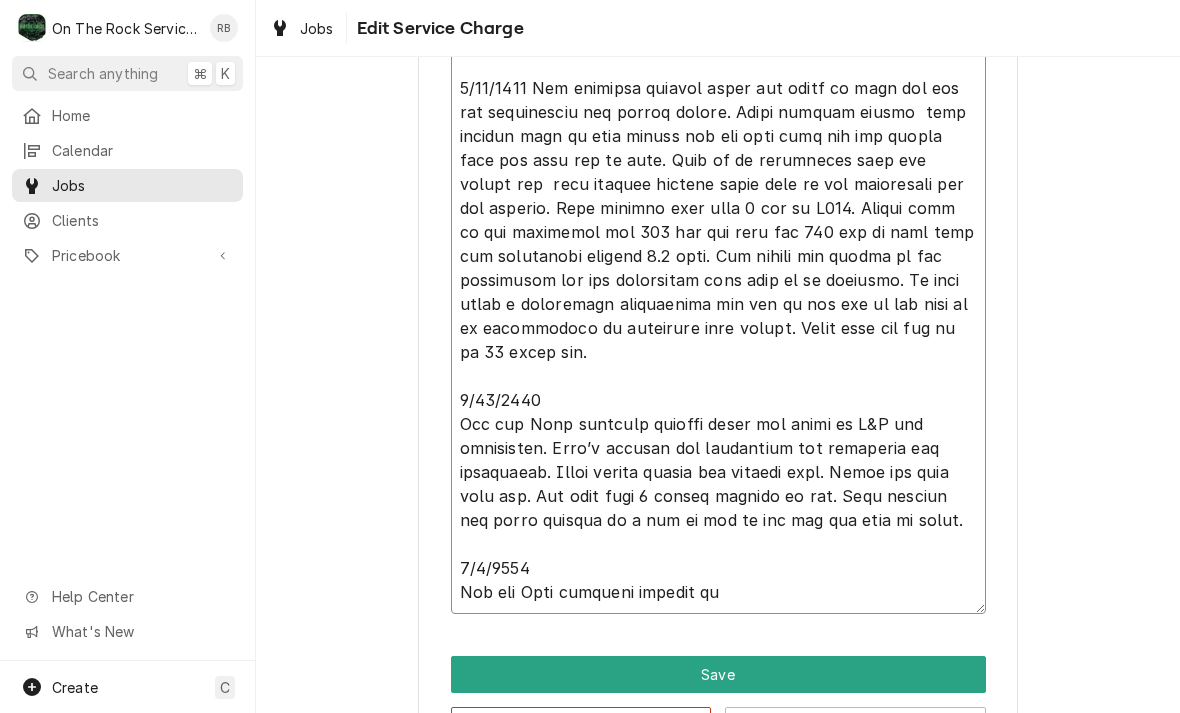 type on "x" 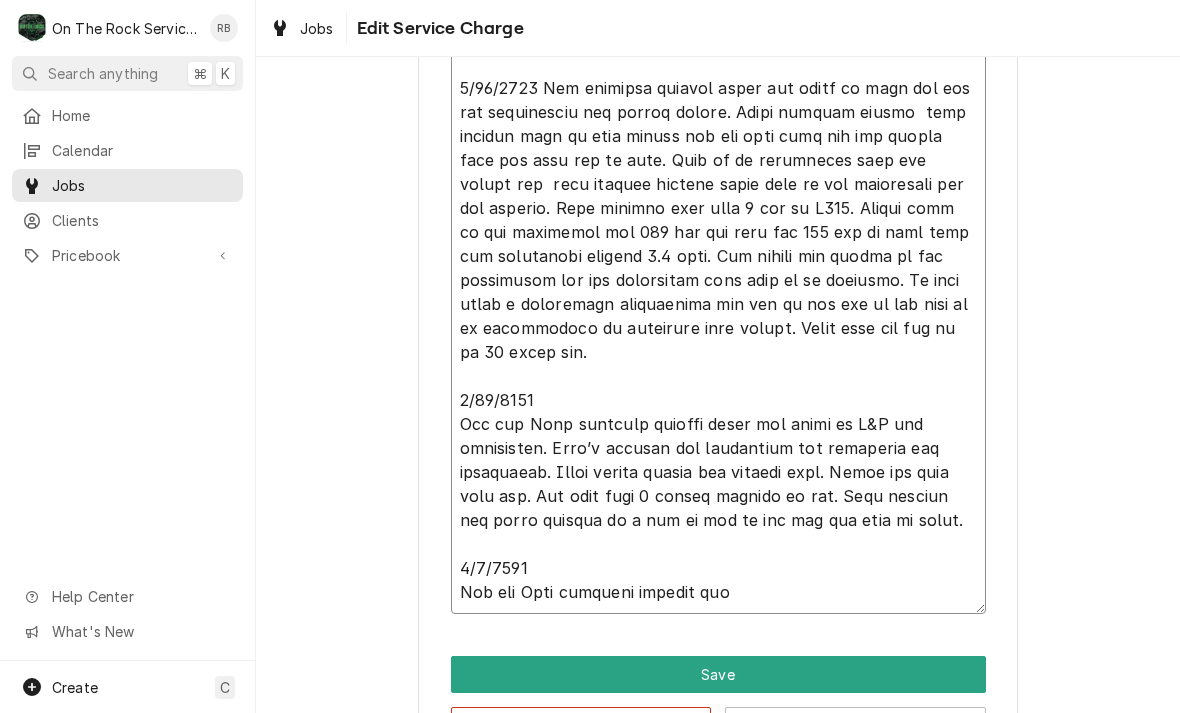 type on "x" 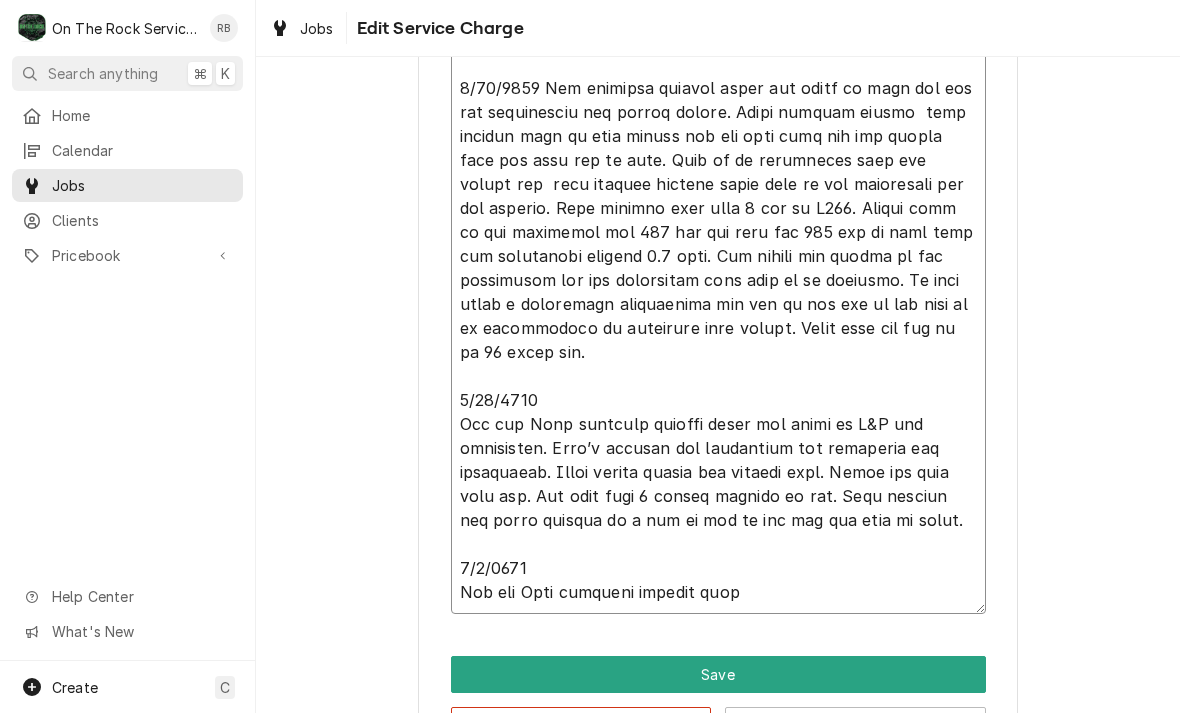 type on "x" 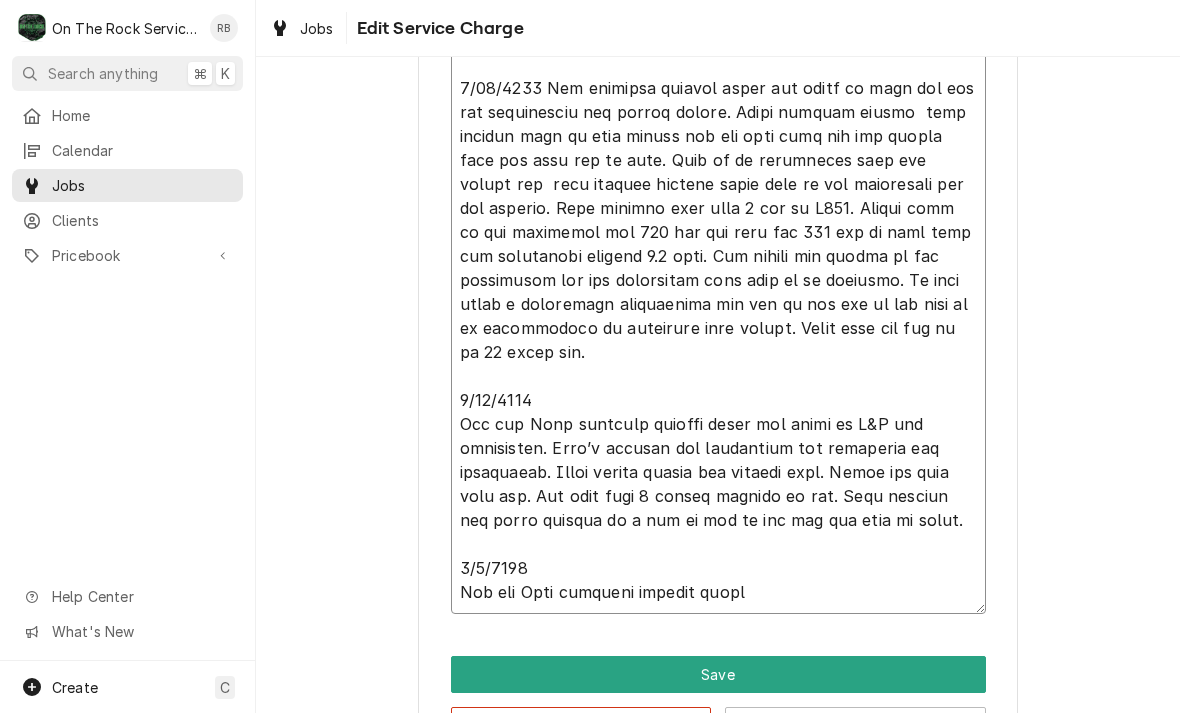 type on "x" 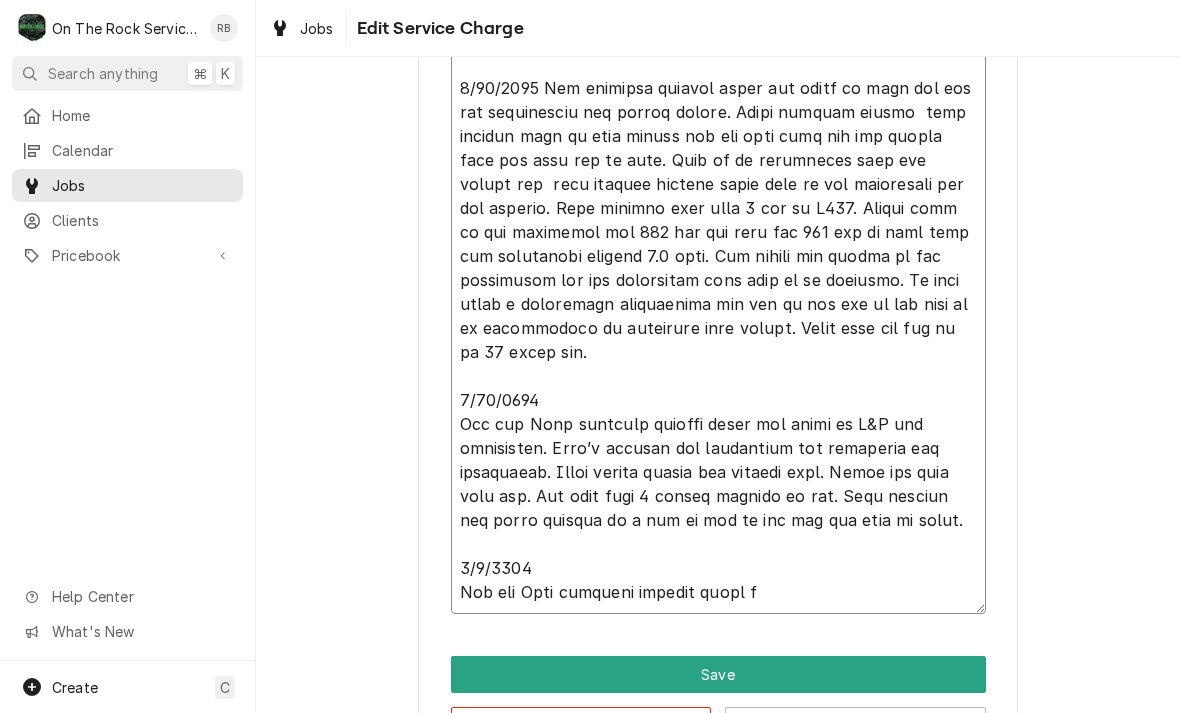 type on "x" 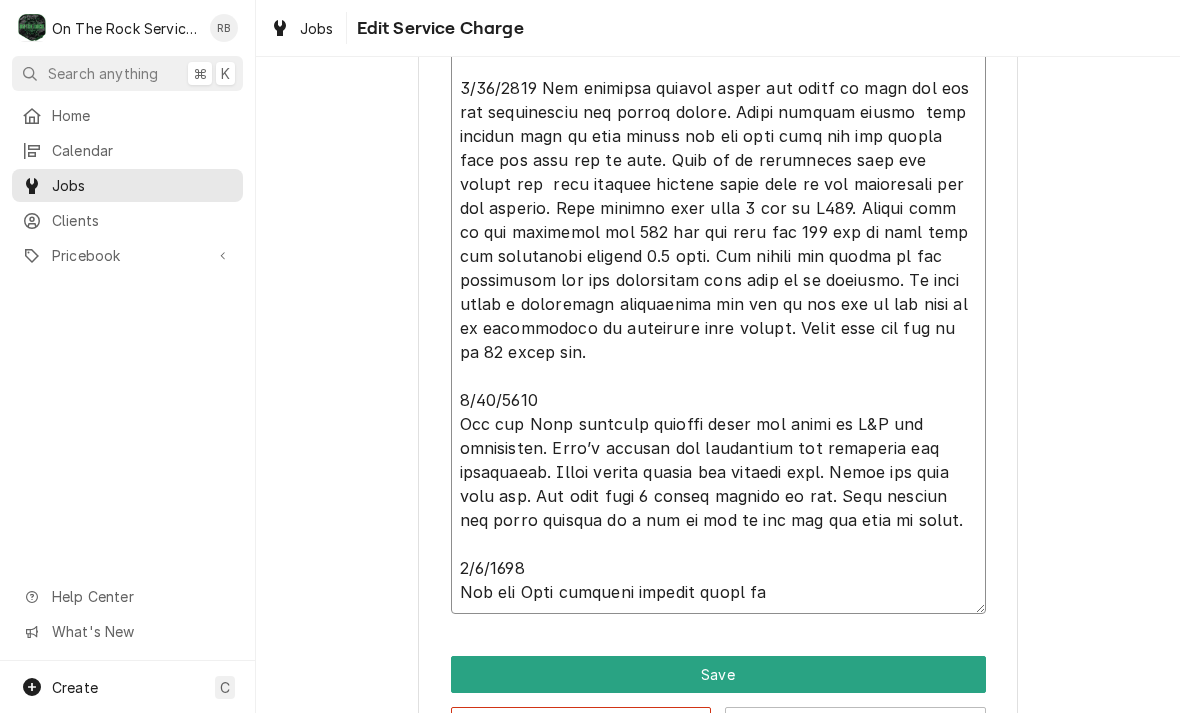 type on "x" 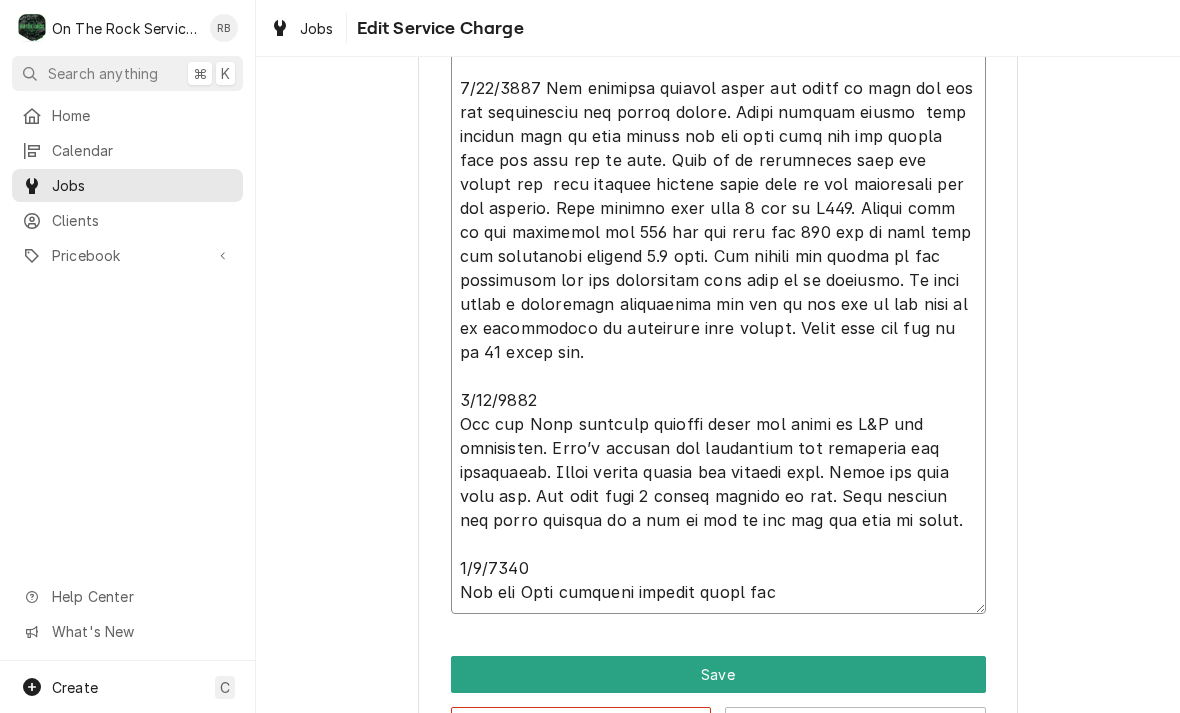 type on "x" 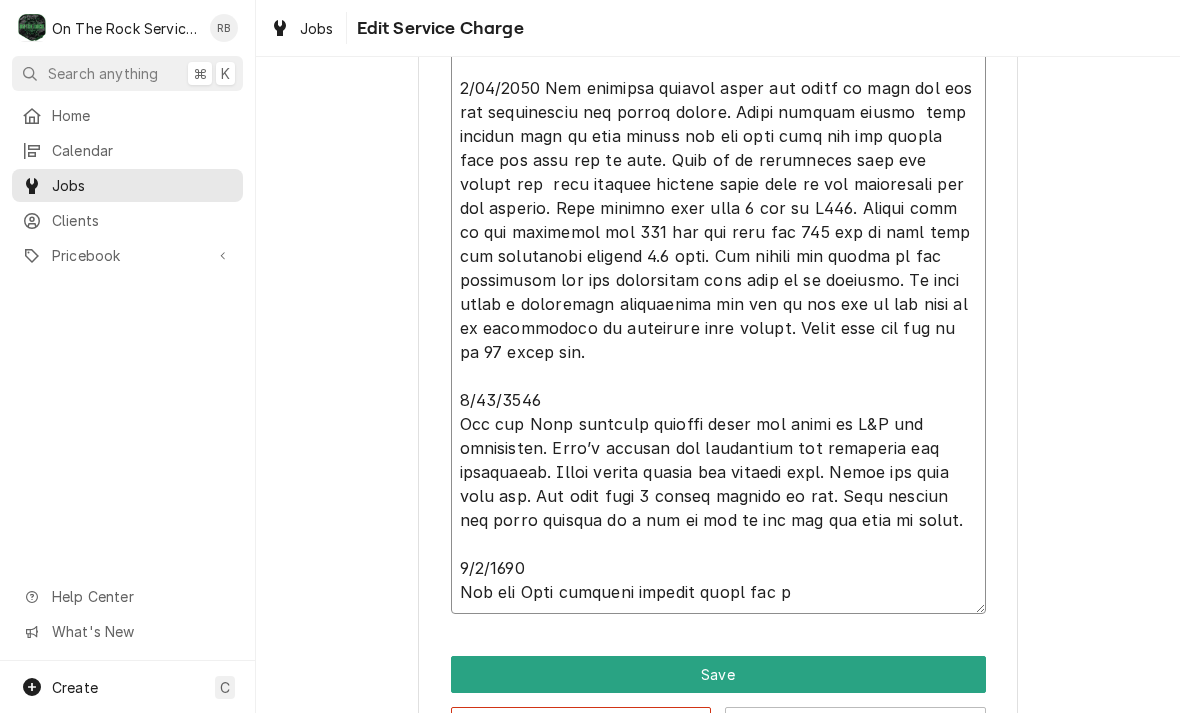 type on "x" 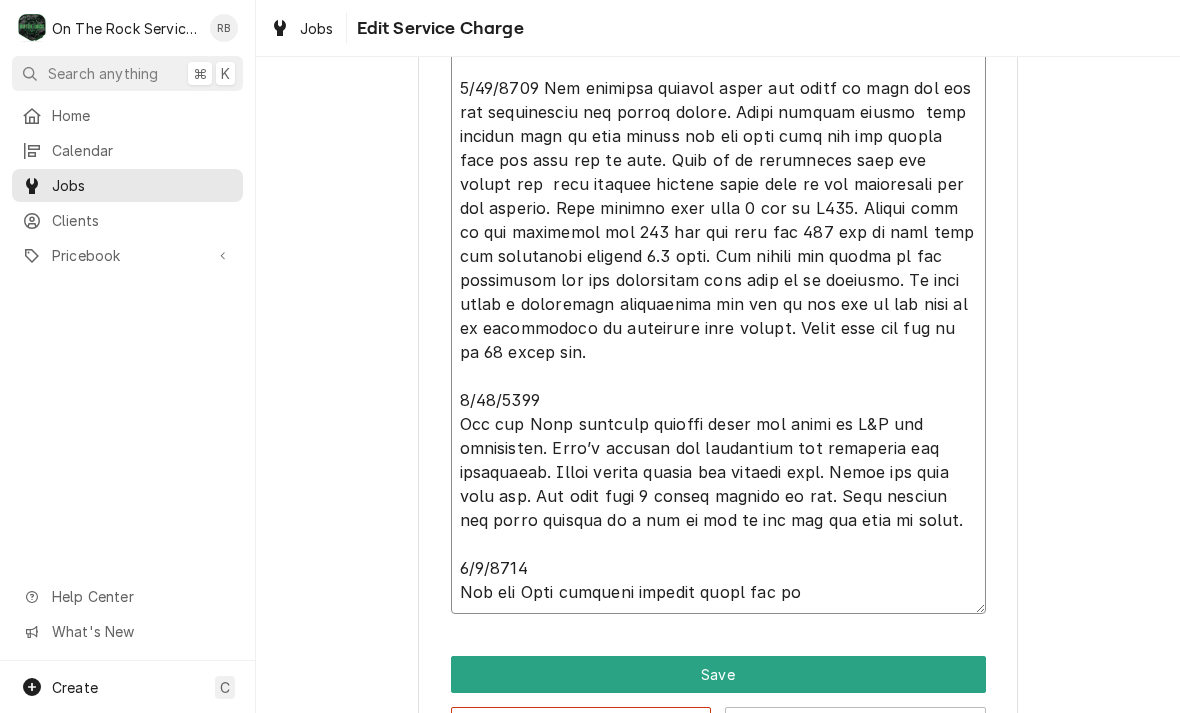 type on "x" 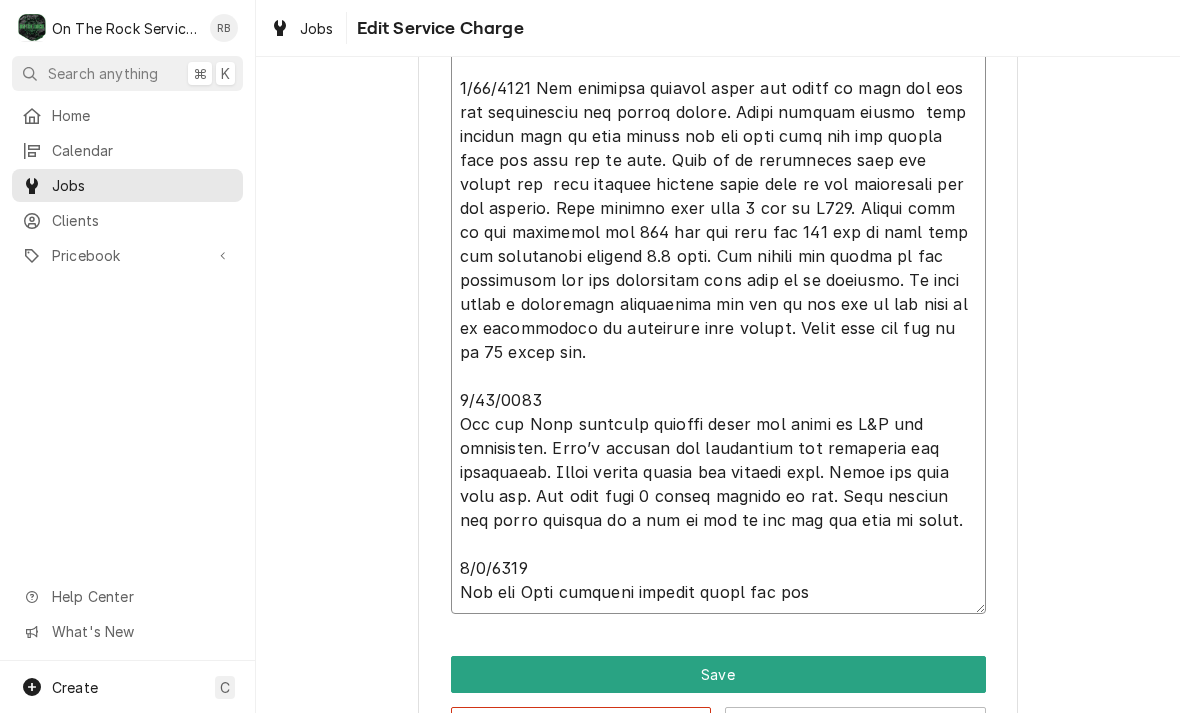 type on "x" 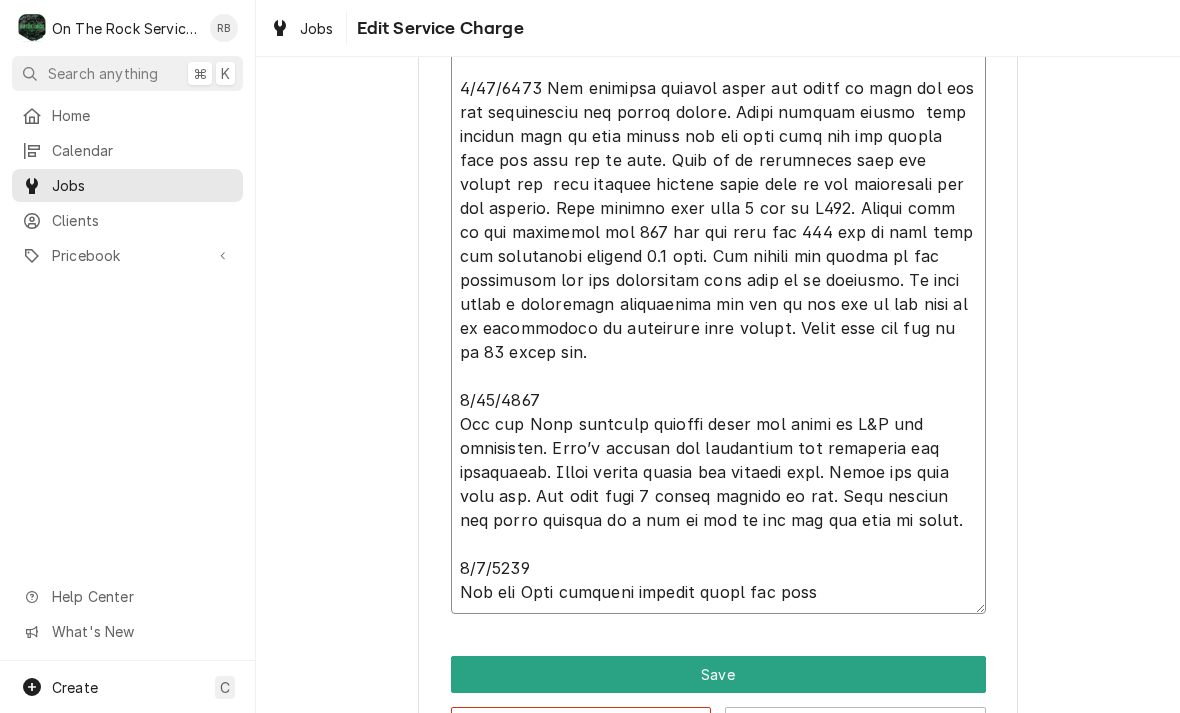 type on "x" 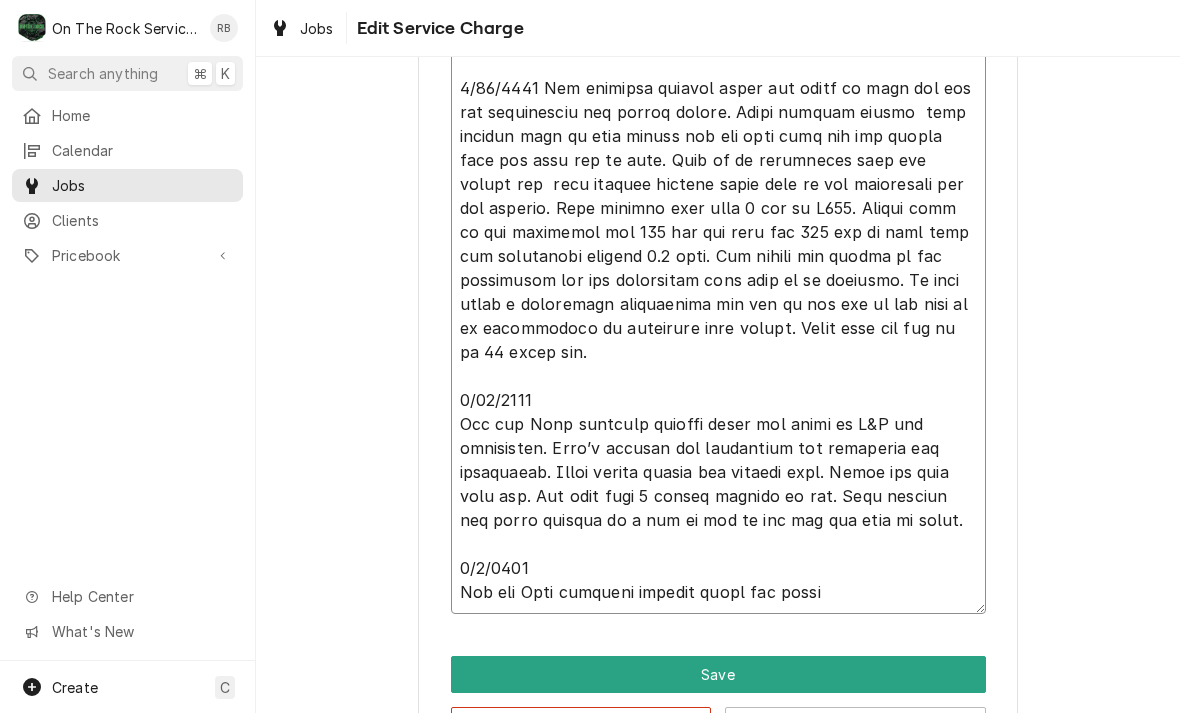 type on "x" 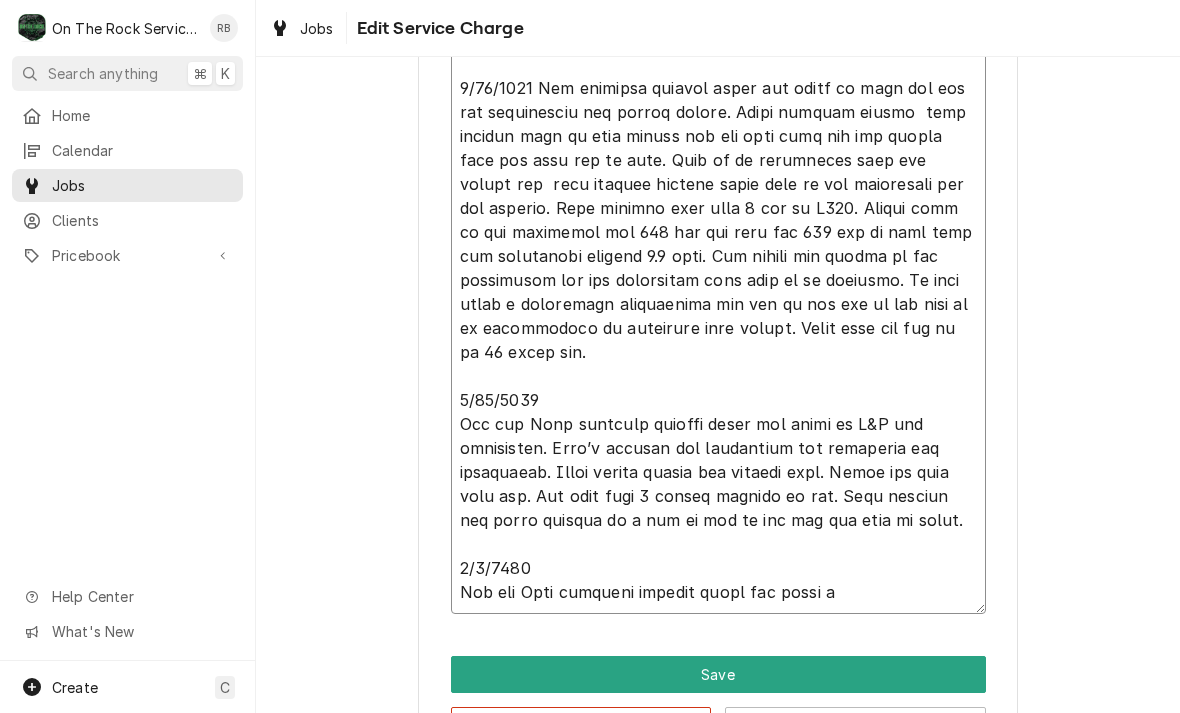 type on "x" 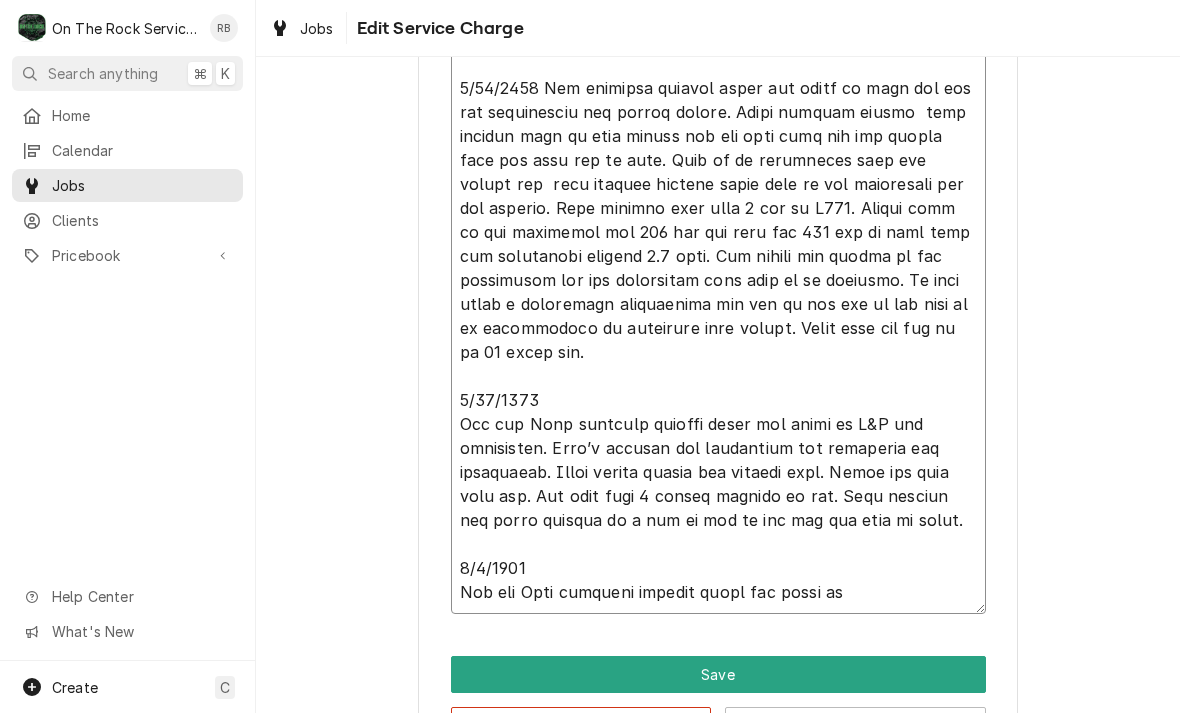 type on "x" 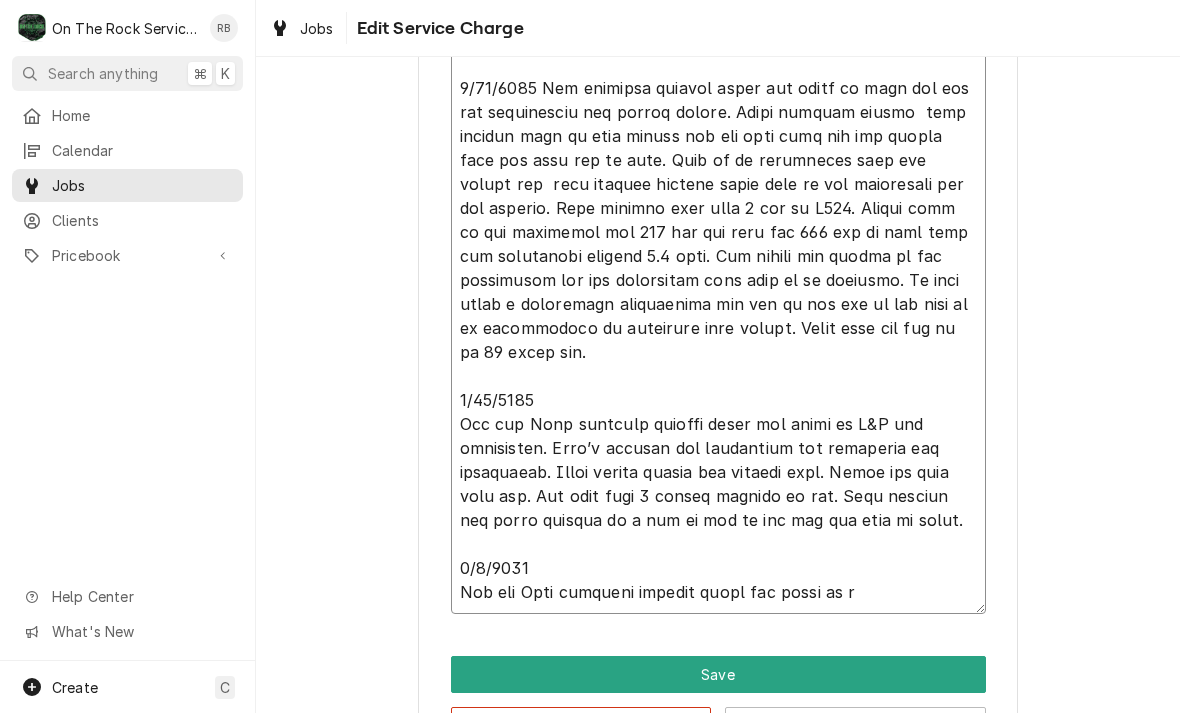 type on "x" 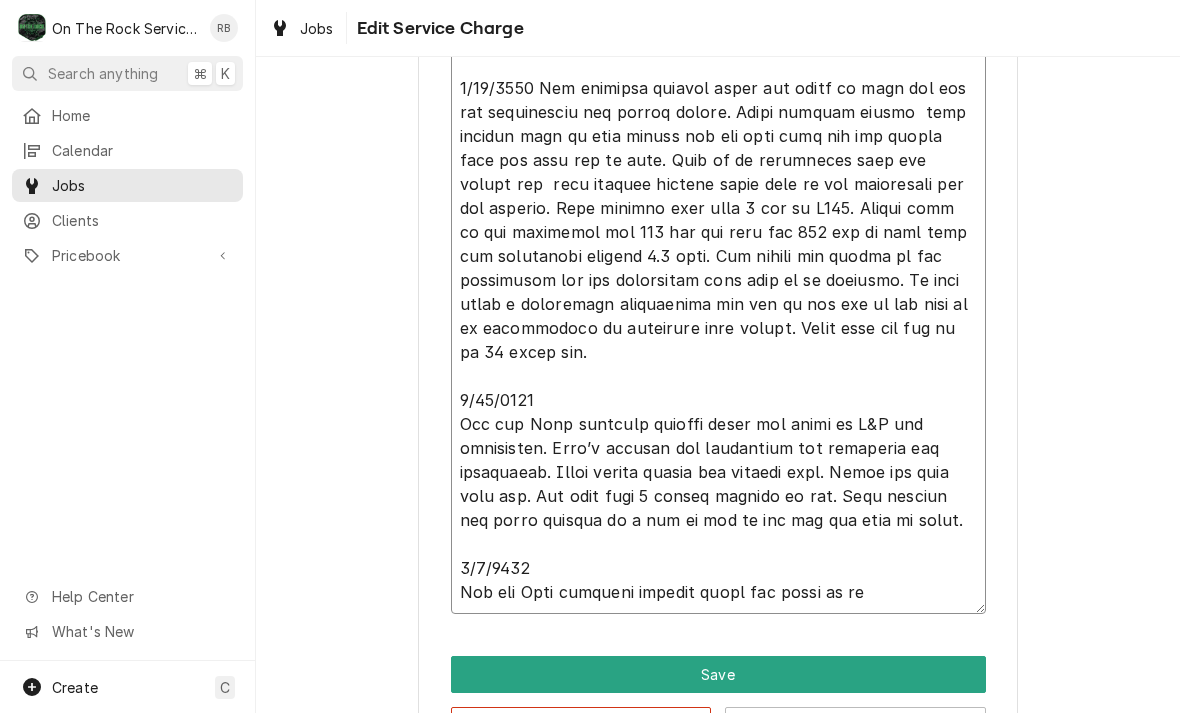type on "x" 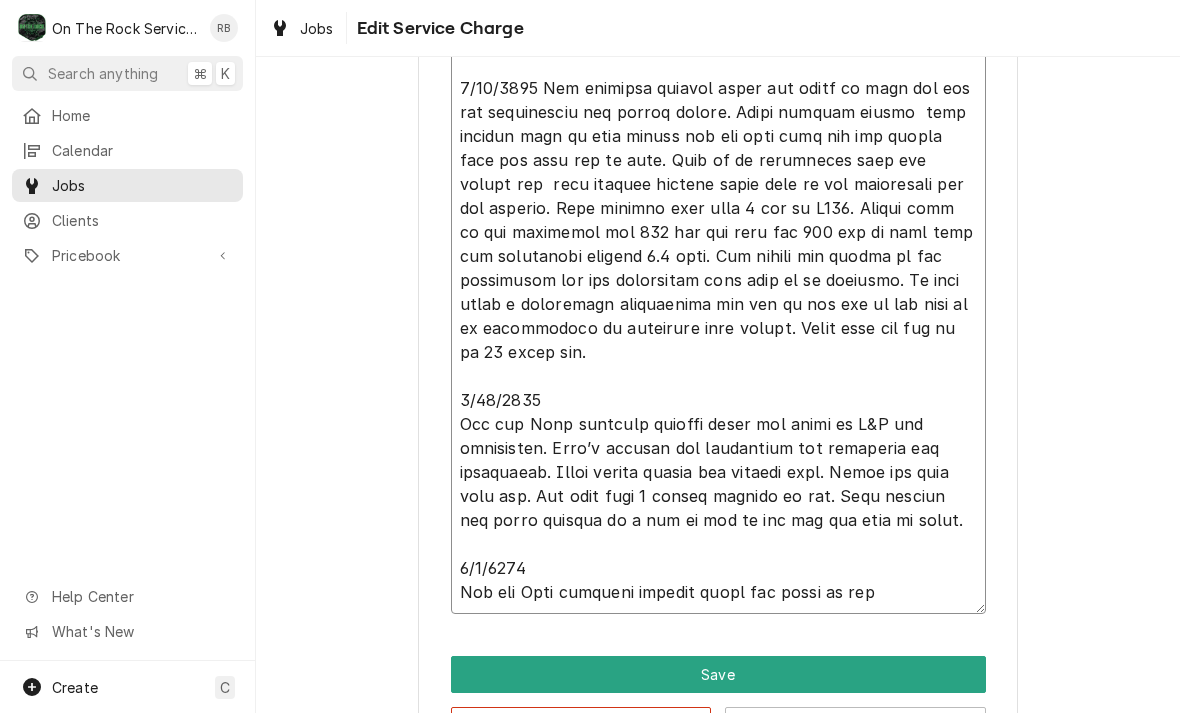 type on "x" 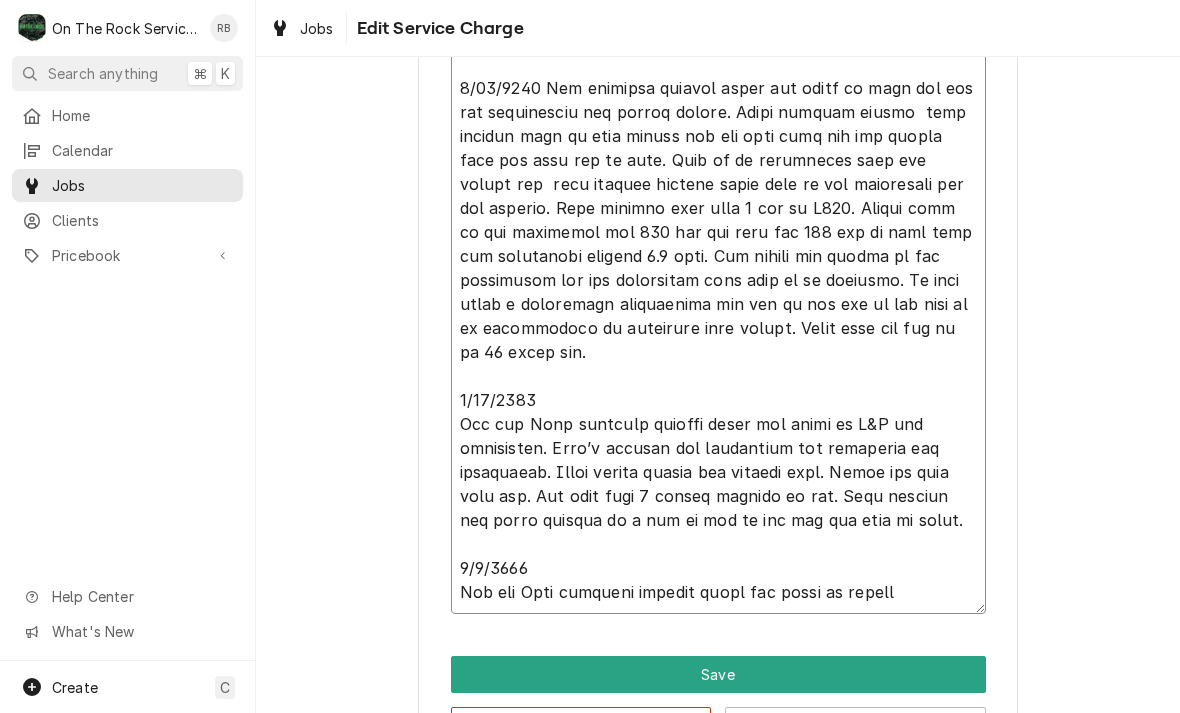 type on "x" 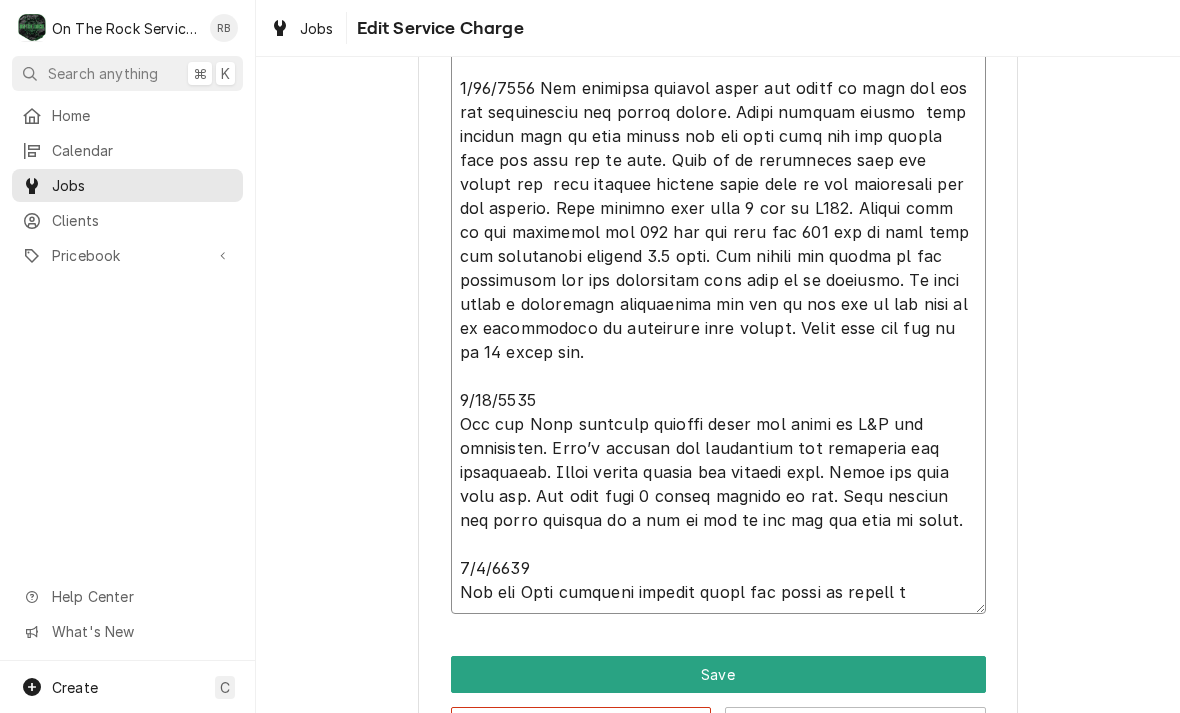 type on "x" 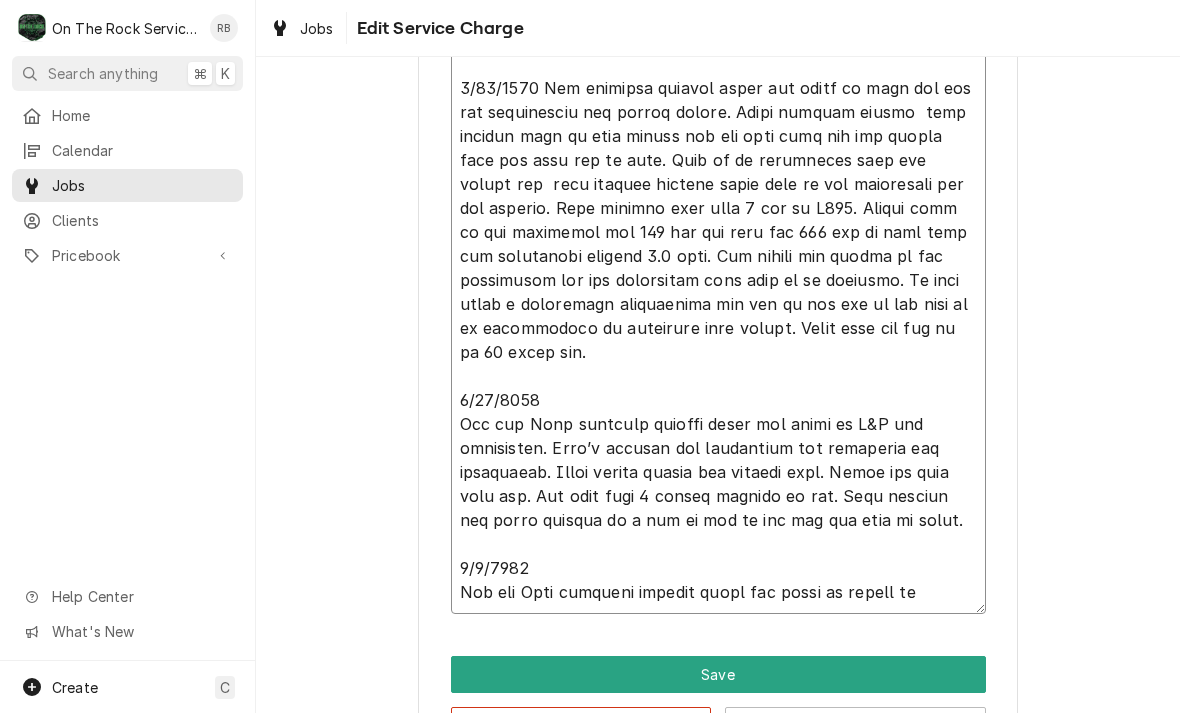 type on "x" 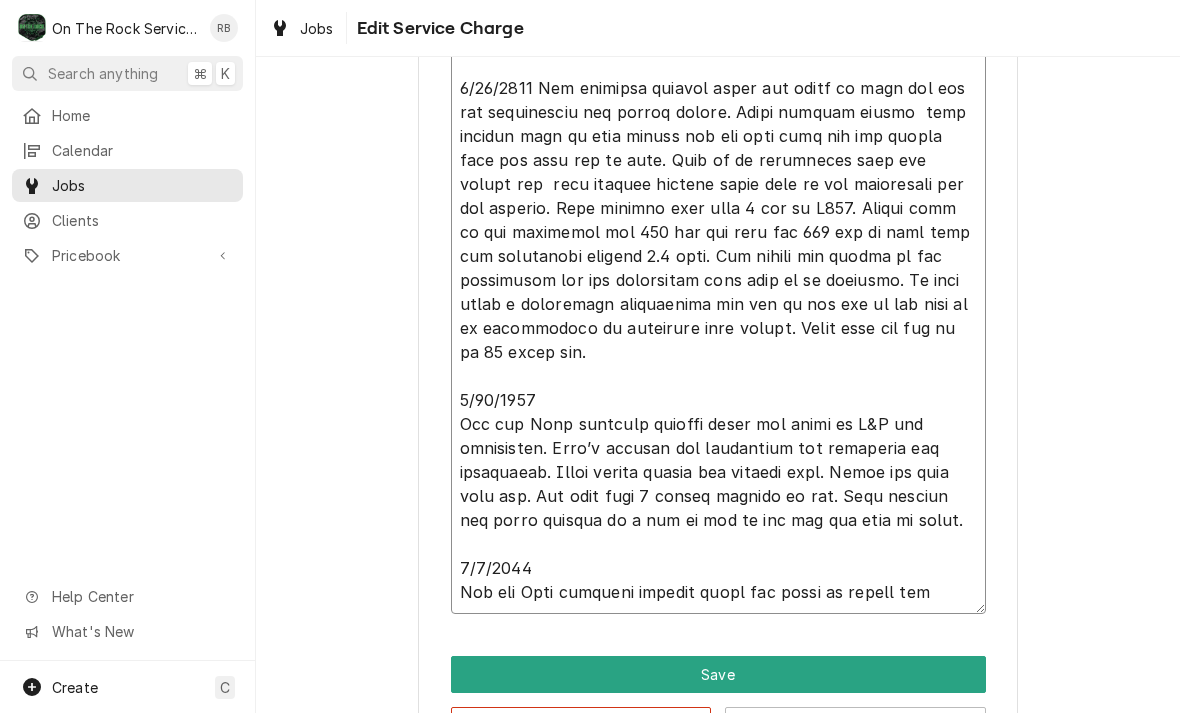 type on "x" 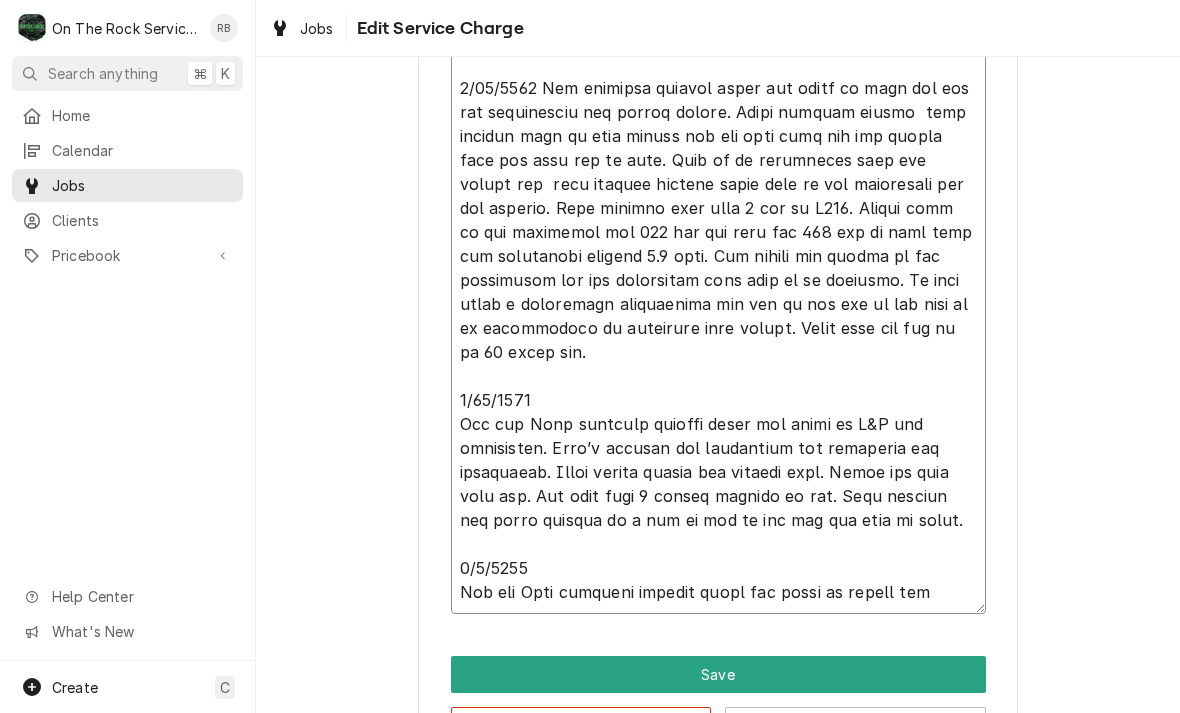 type on "x" 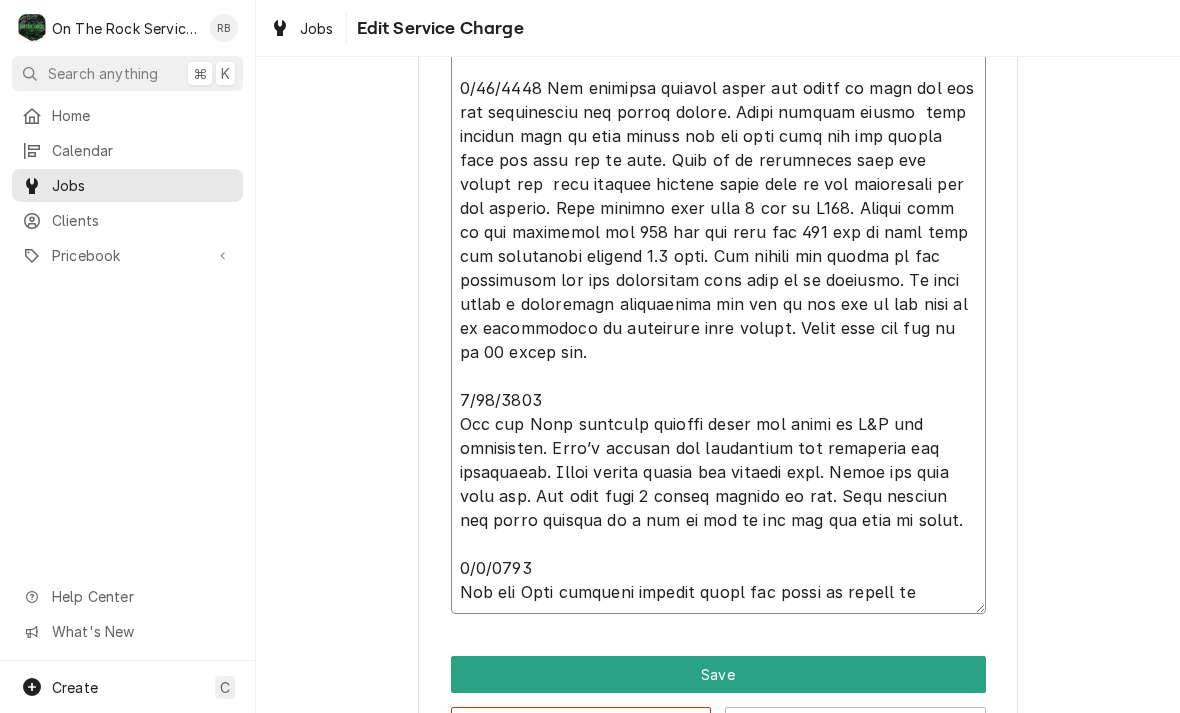 type on "x" 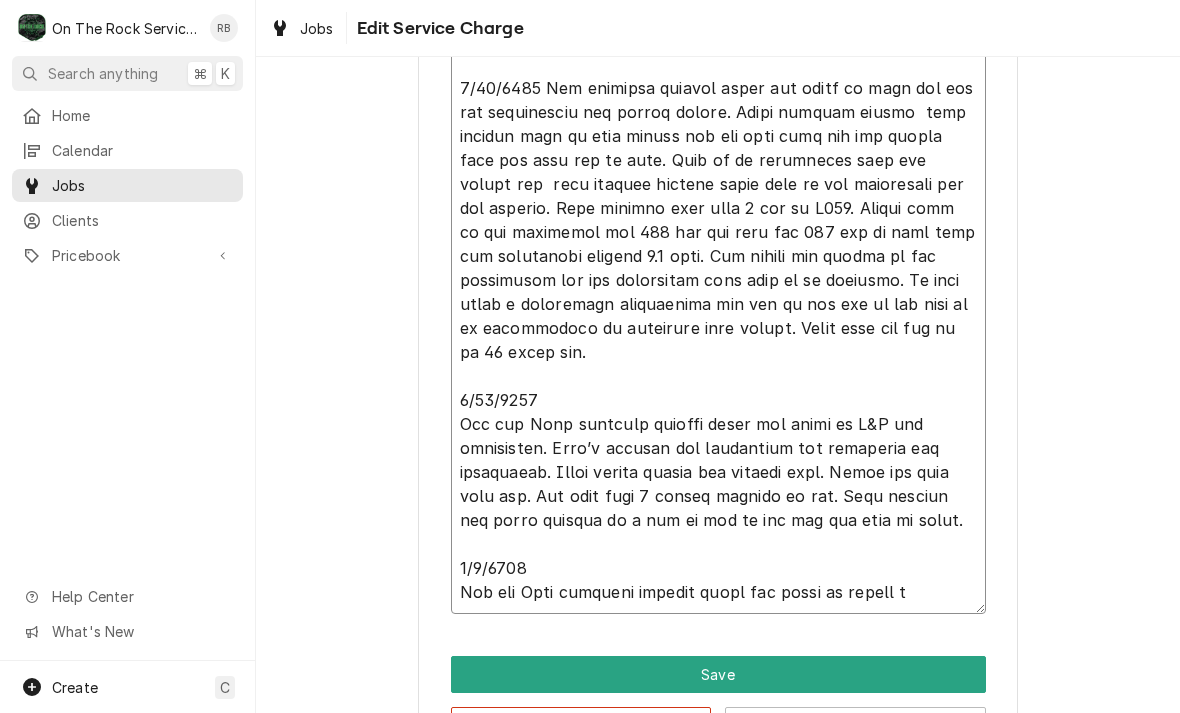type on "x" 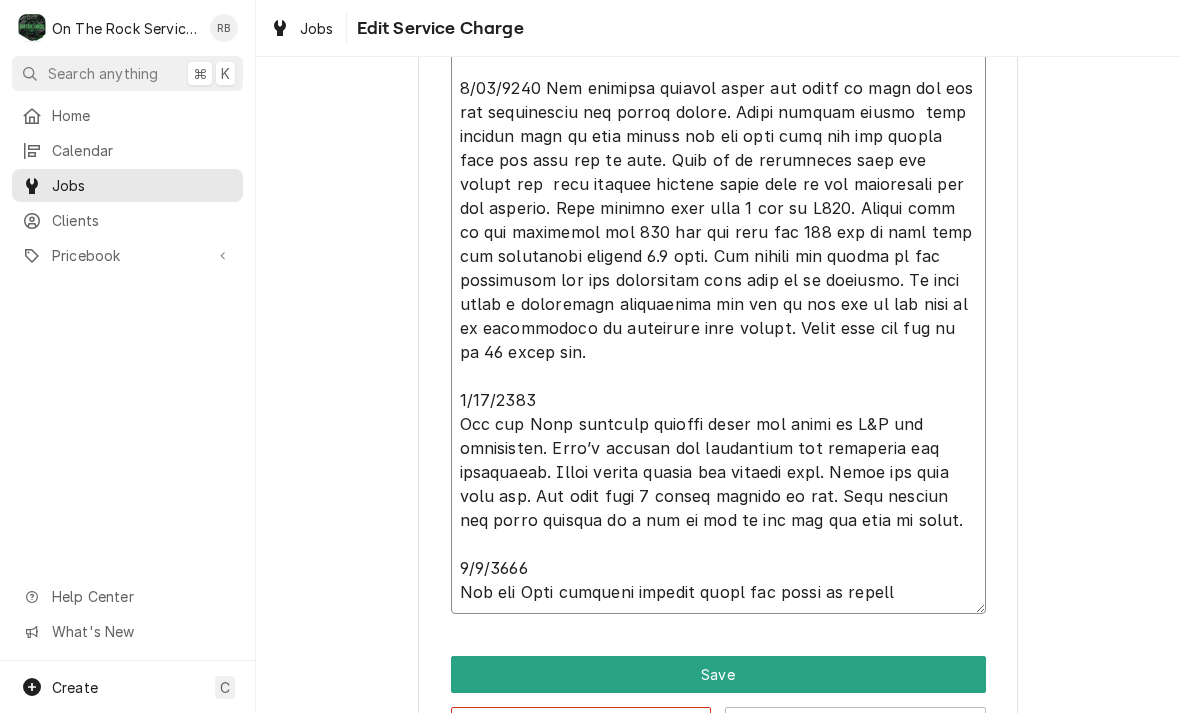 type on "x" 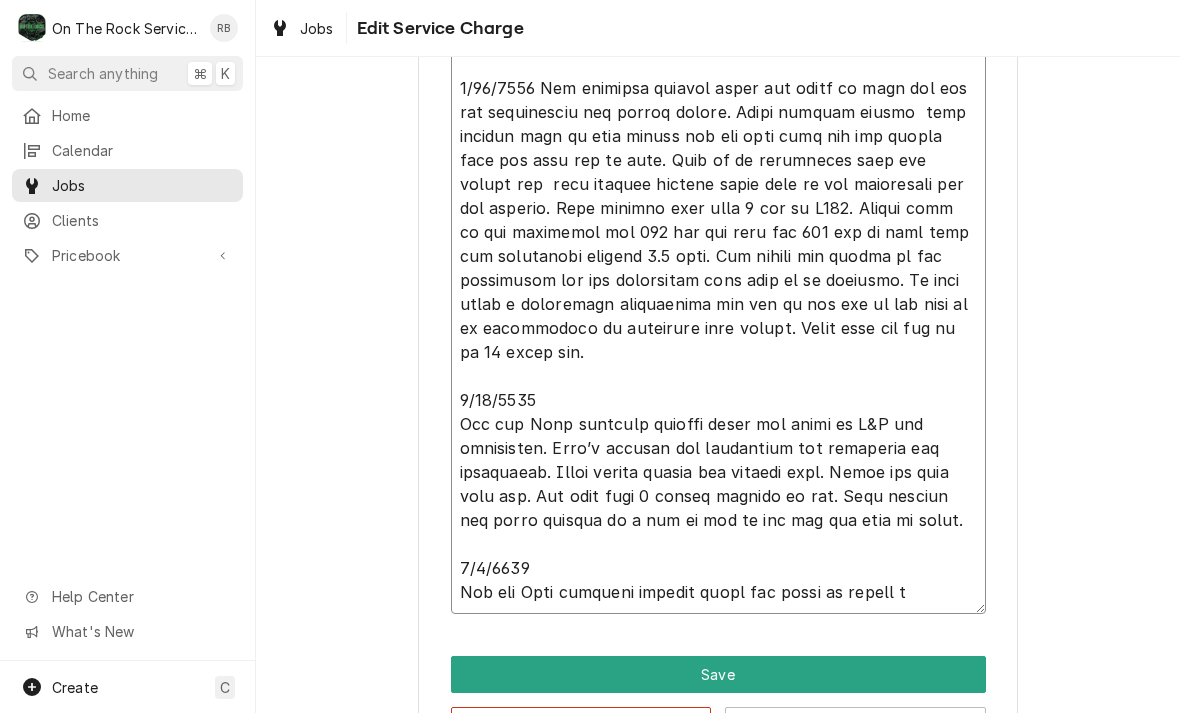 type on "x" 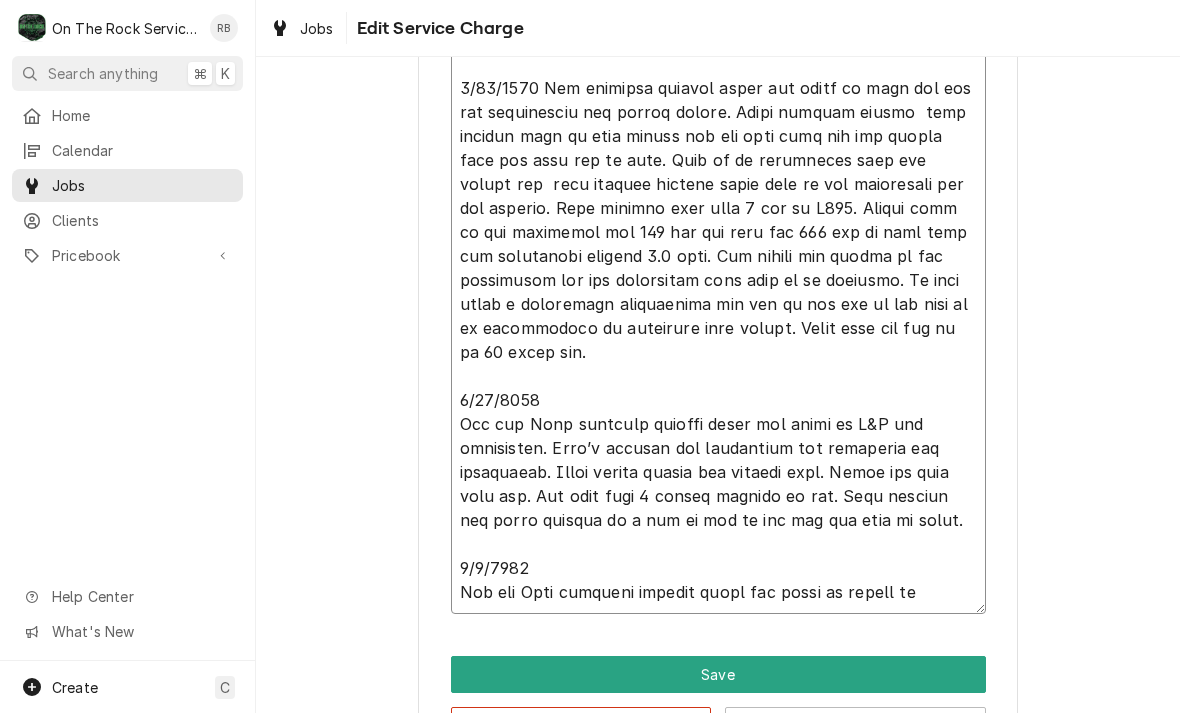type on "x" 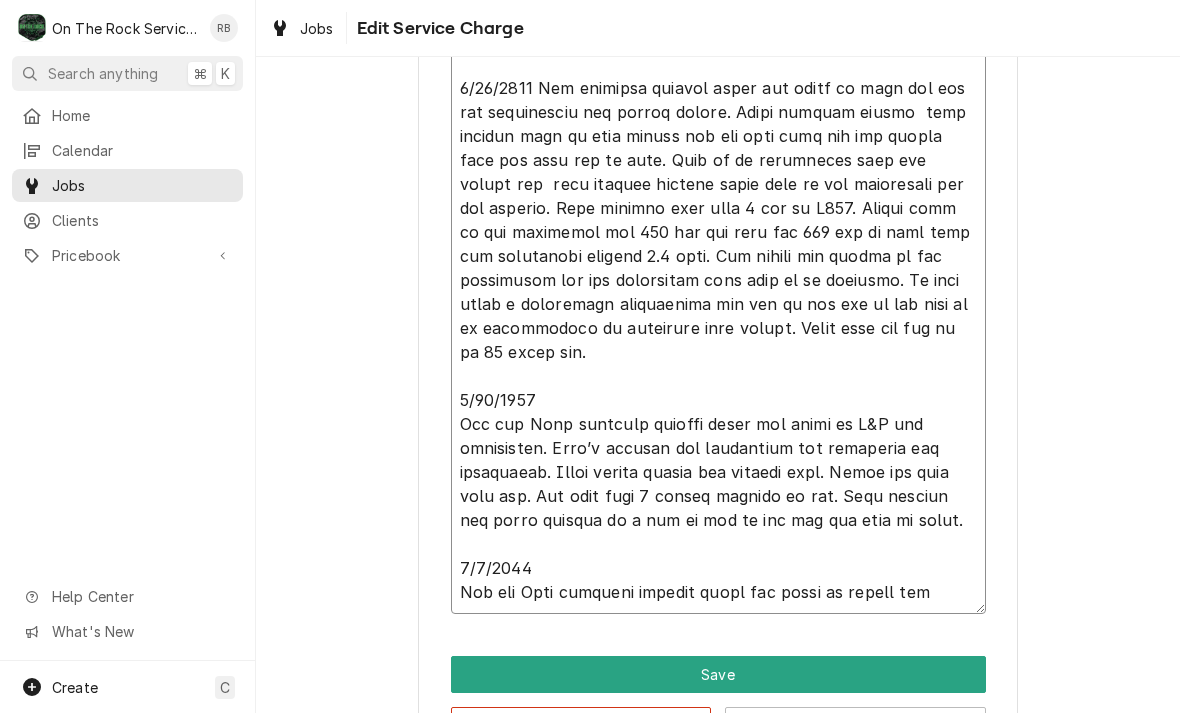 type on "x" 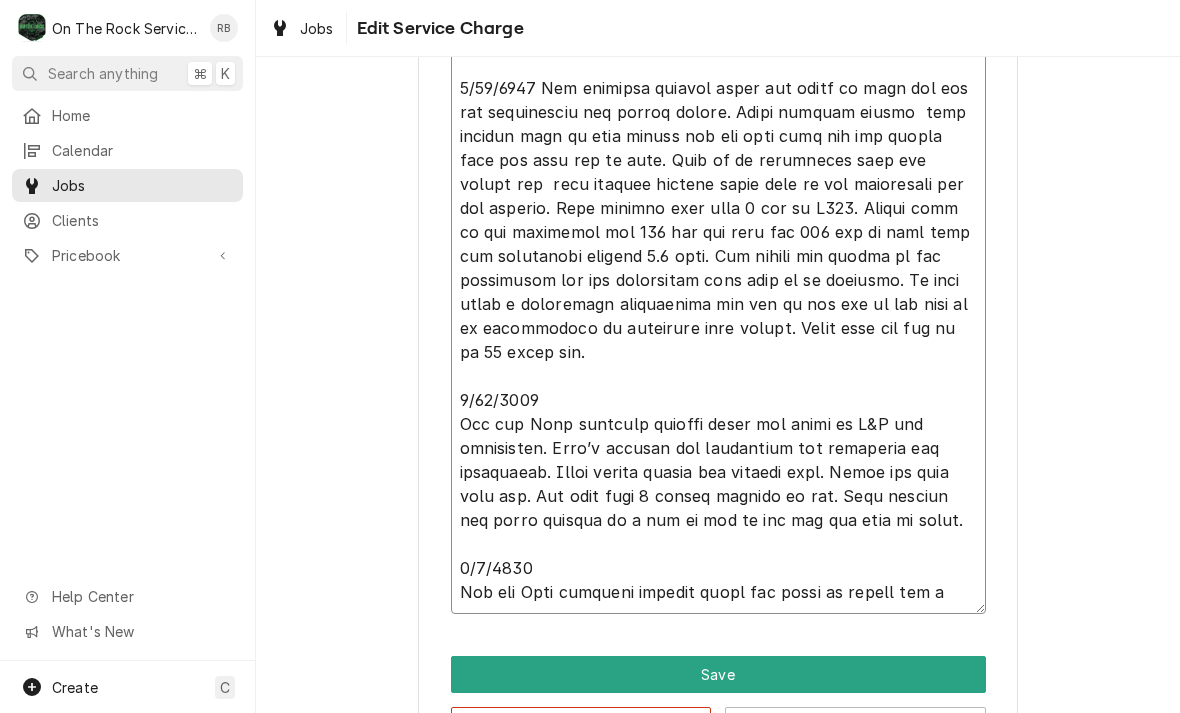 type on "x" 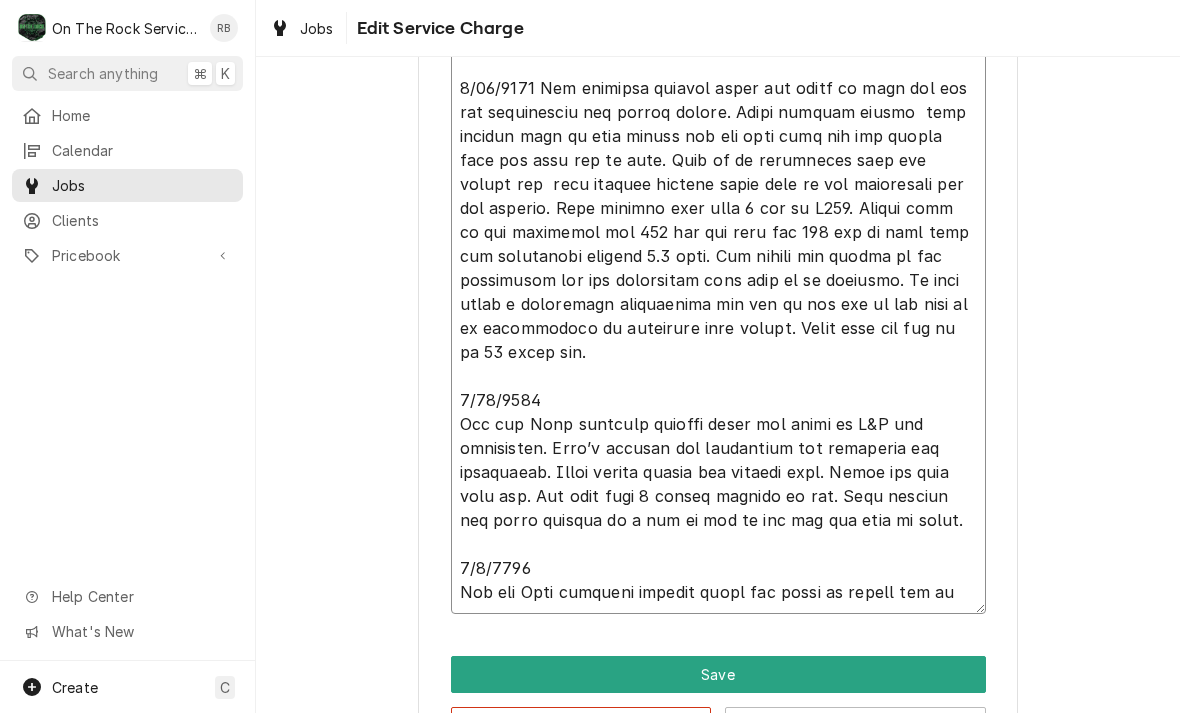 type on "x" 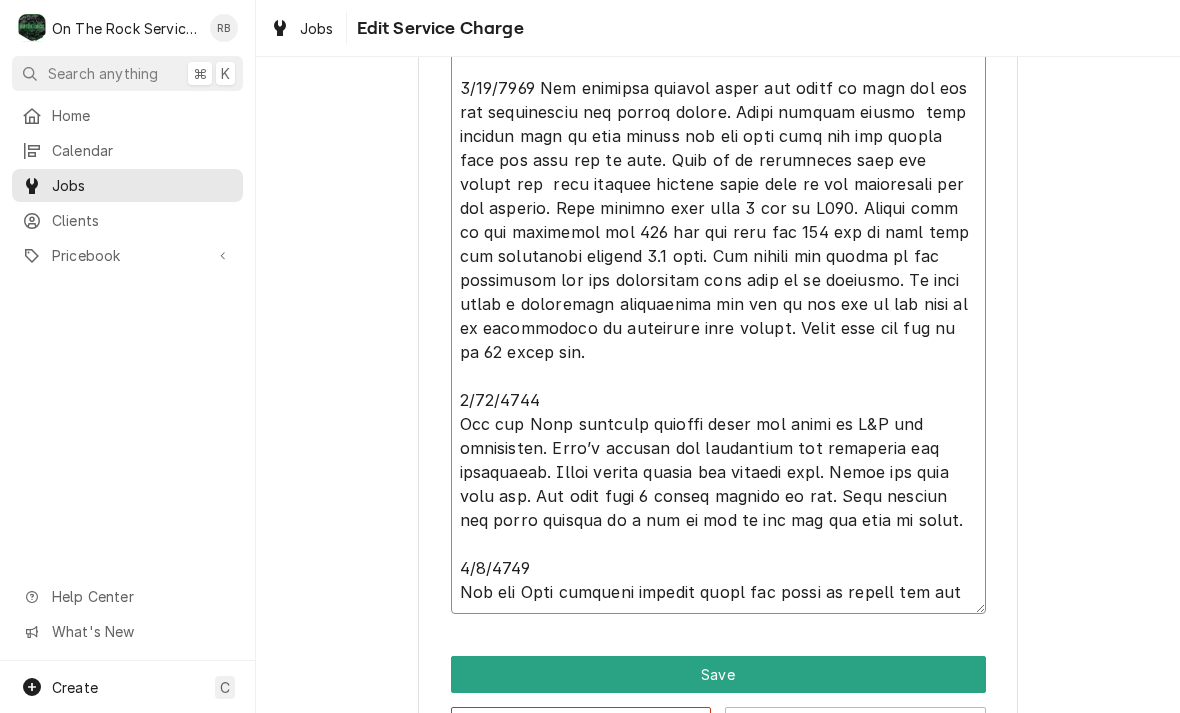 type on "x" 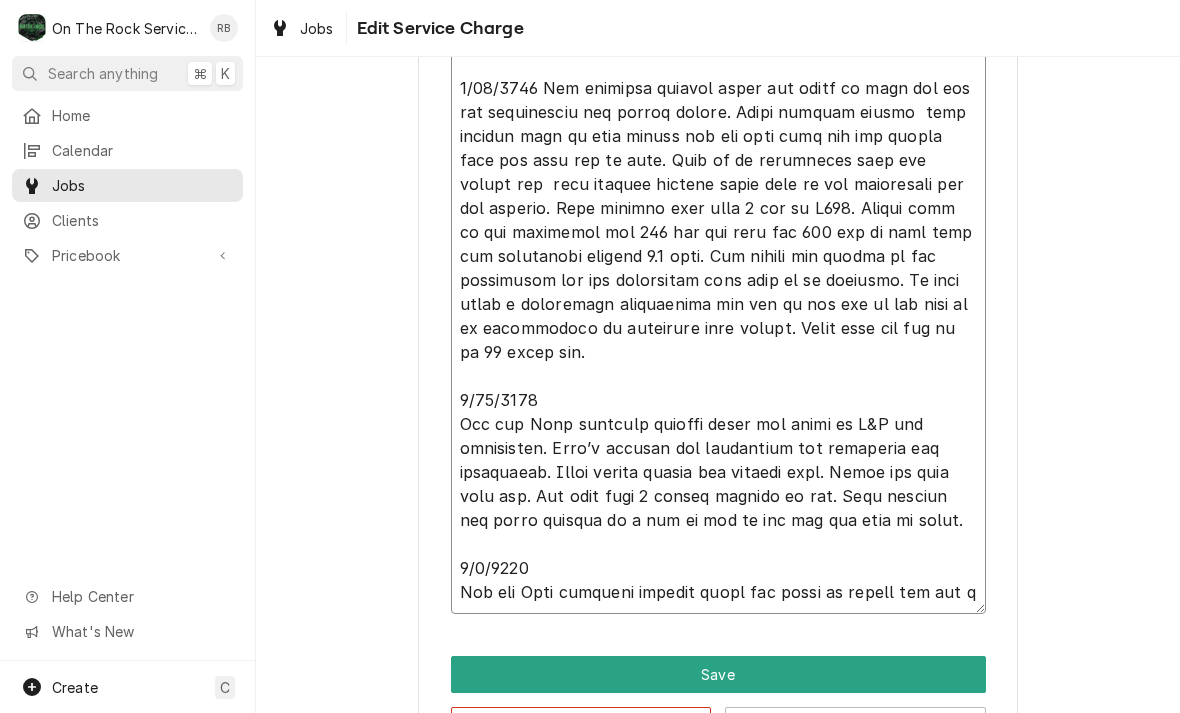 type on "x" 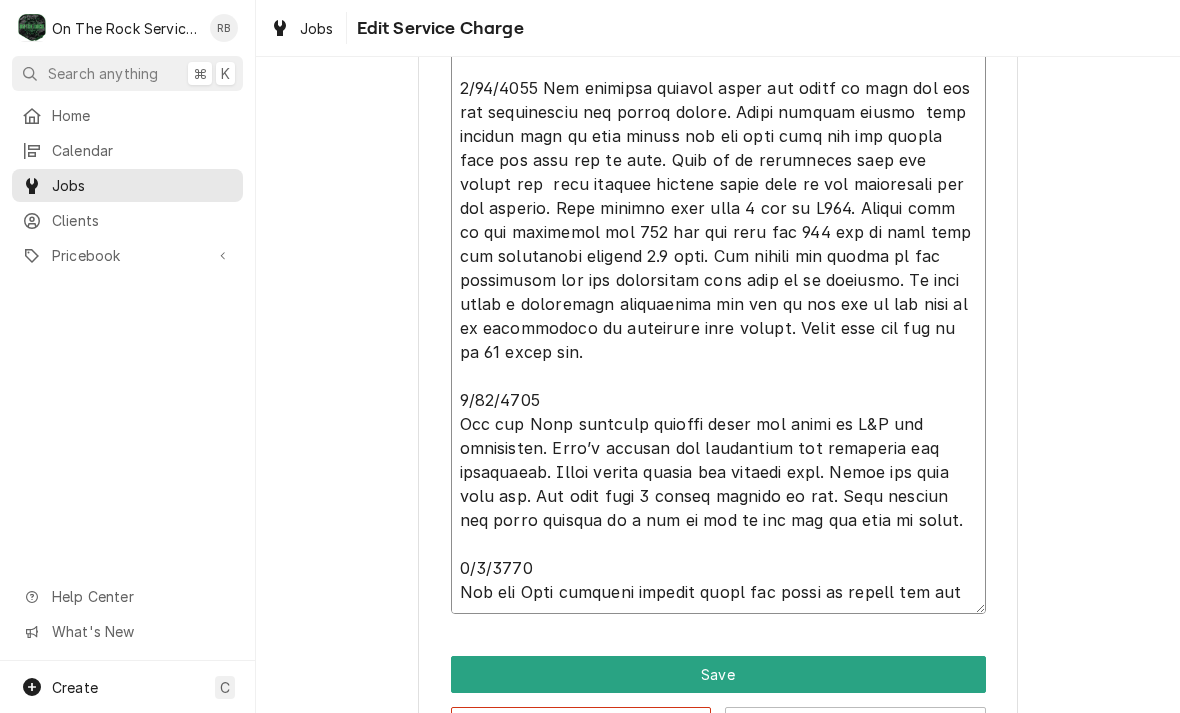 type on "x" 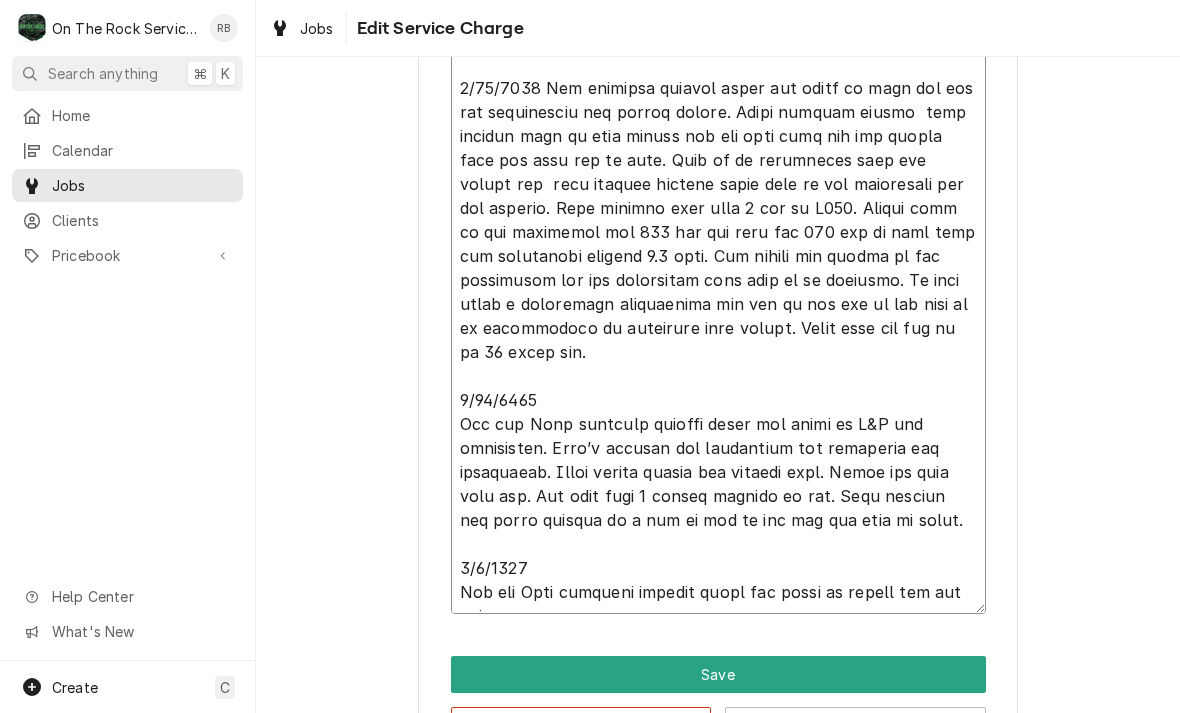 type on "x" 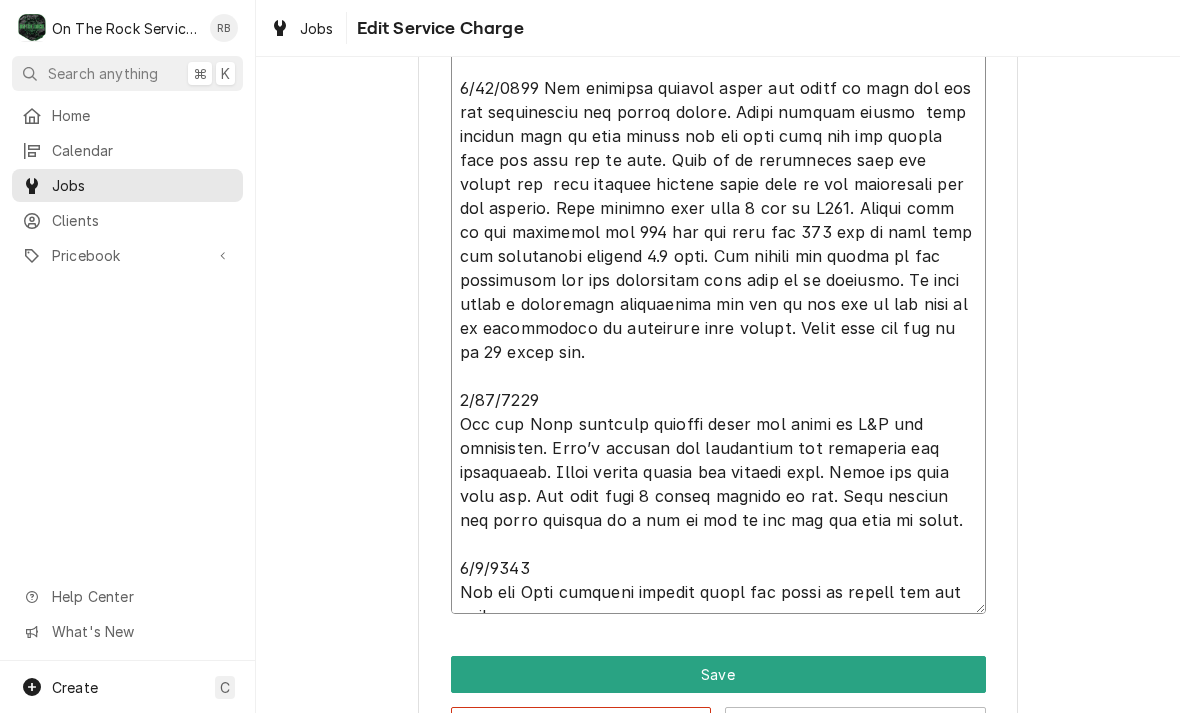 type on "x" 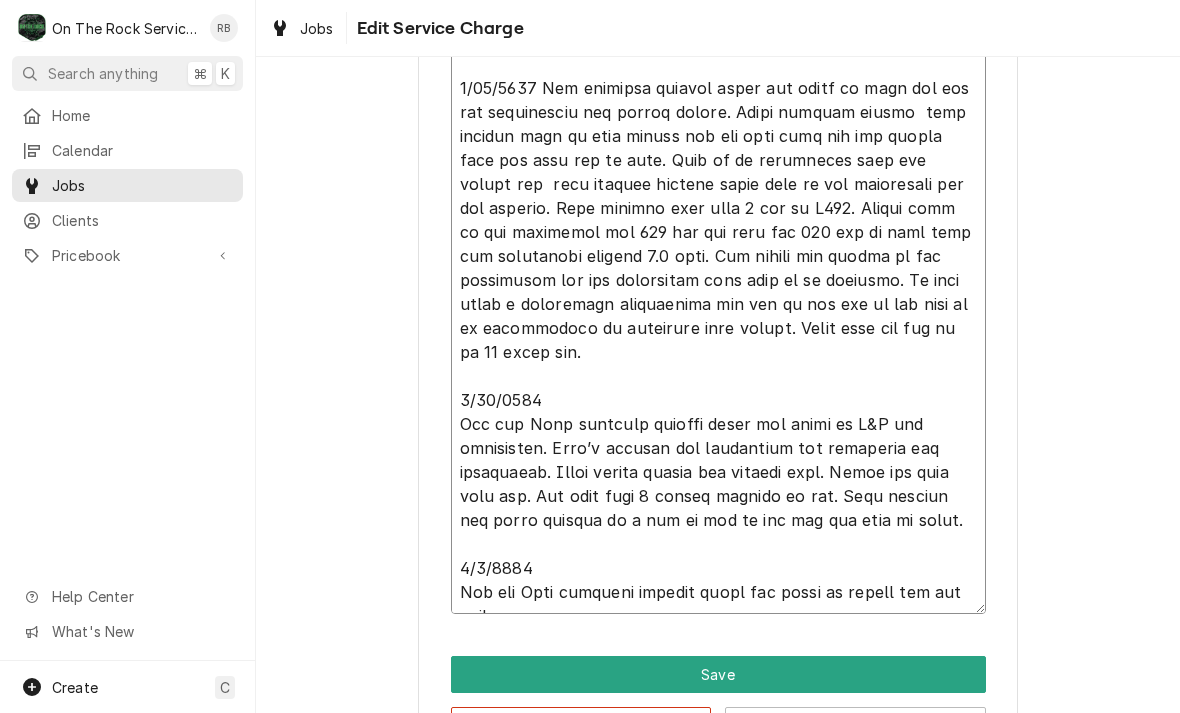 type on "x" 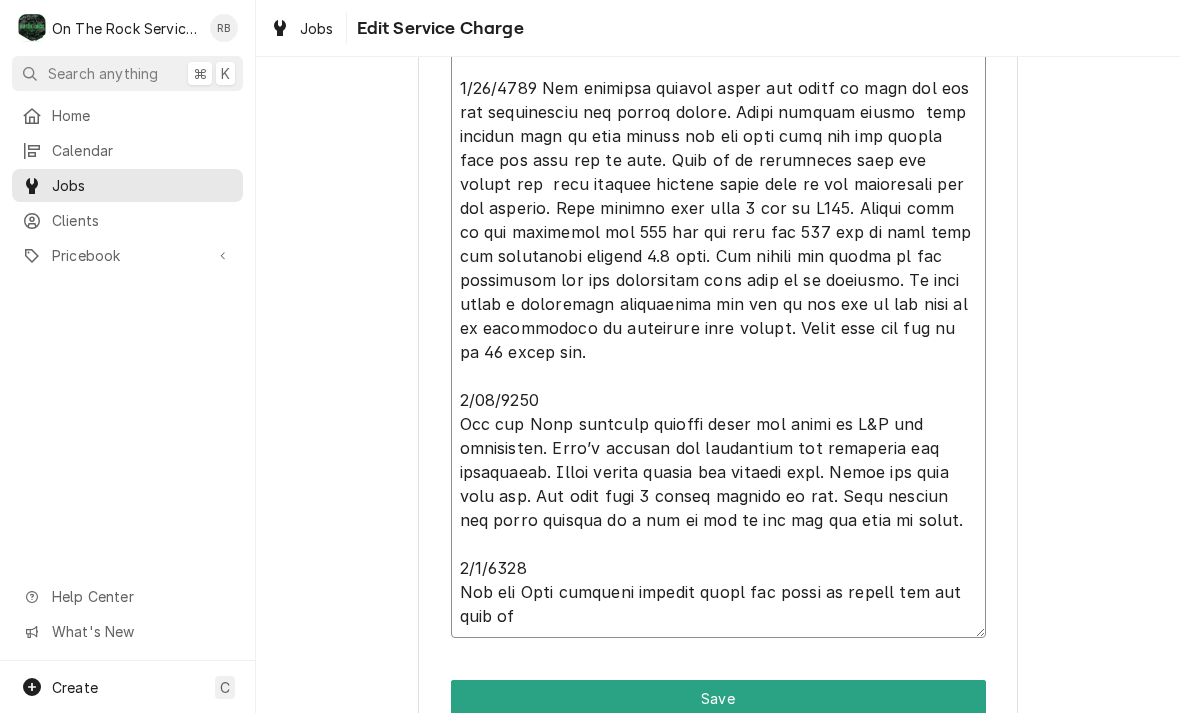 type on "x" 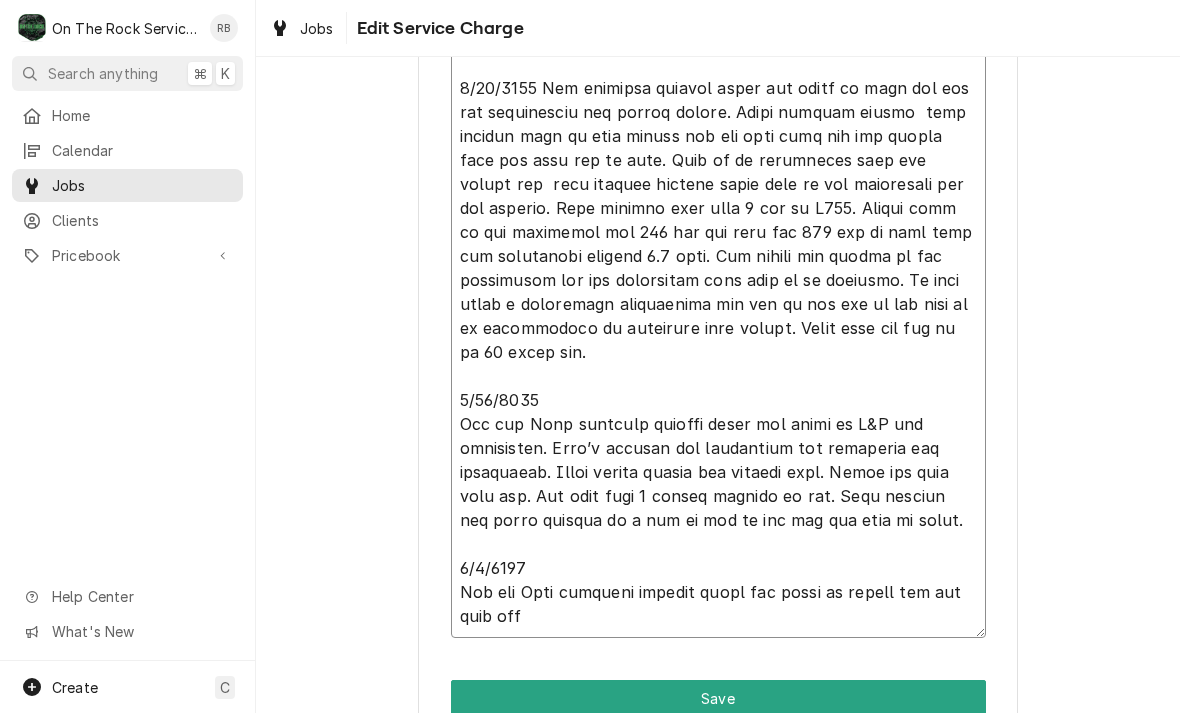 type on "x" 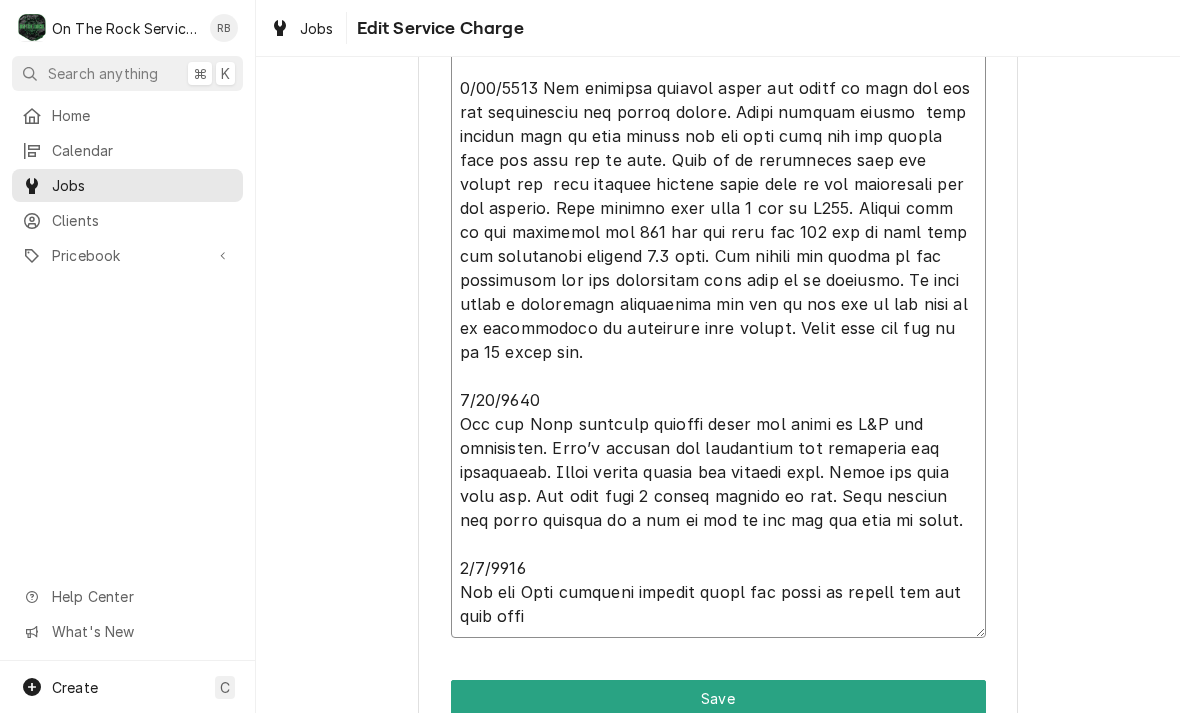 type on "x" 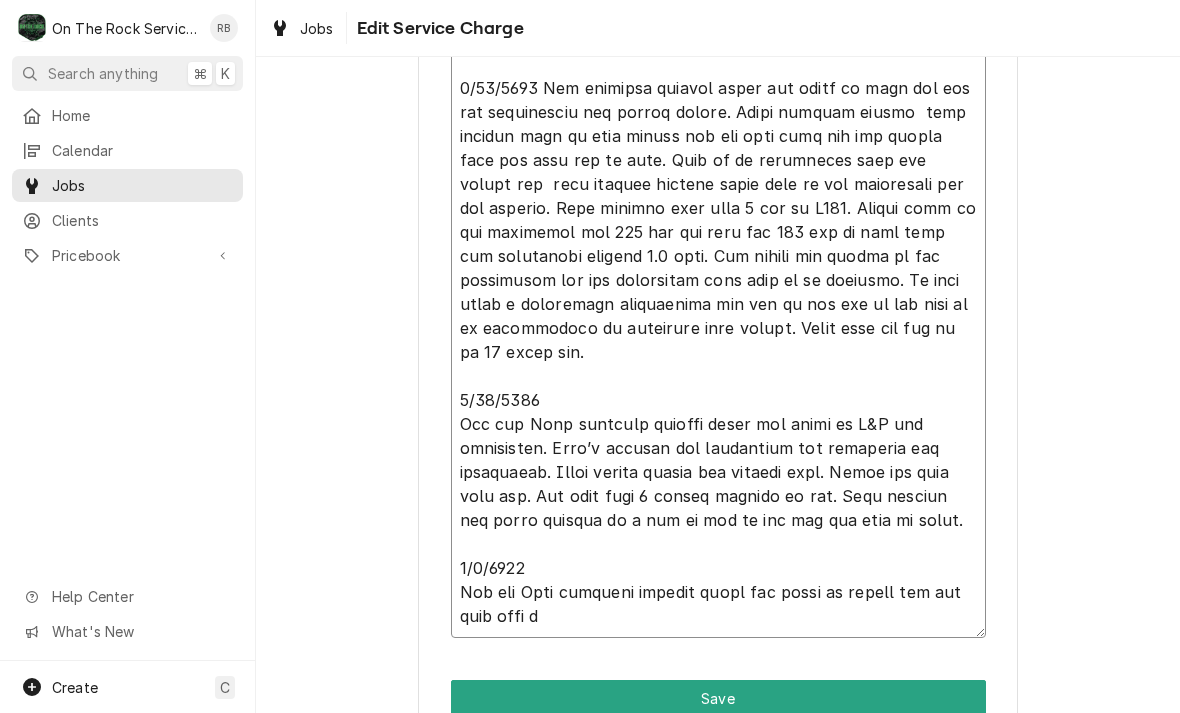 type on "x" 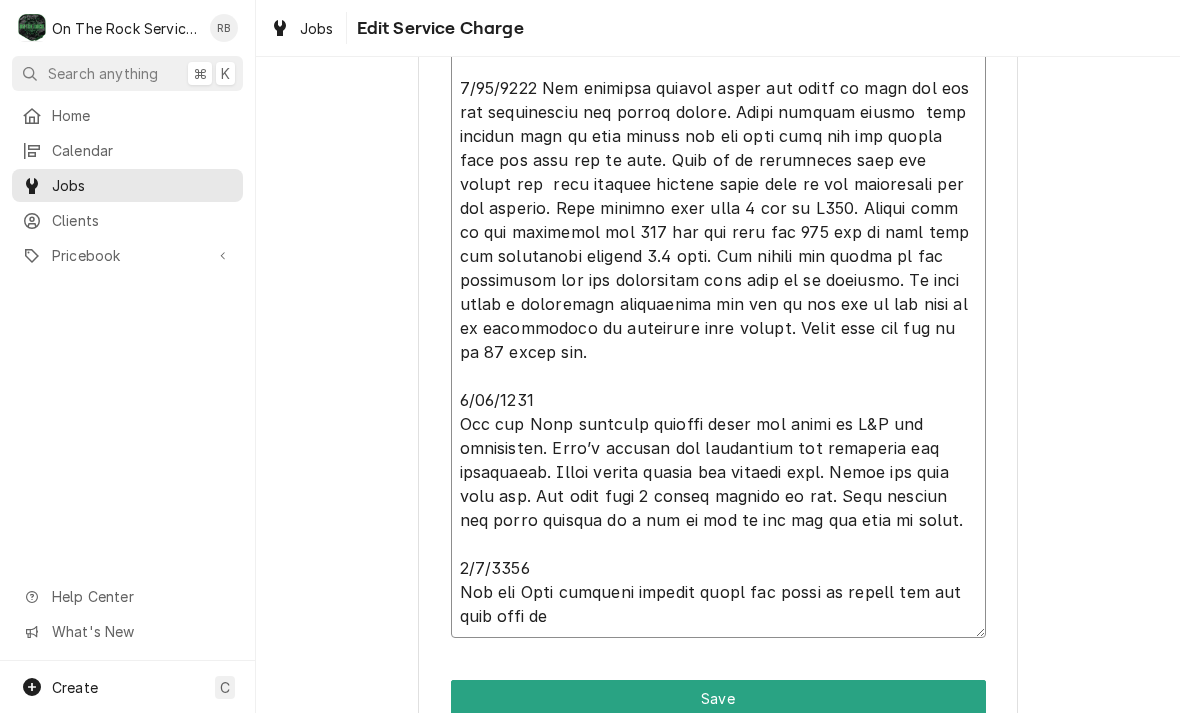 type on "x" 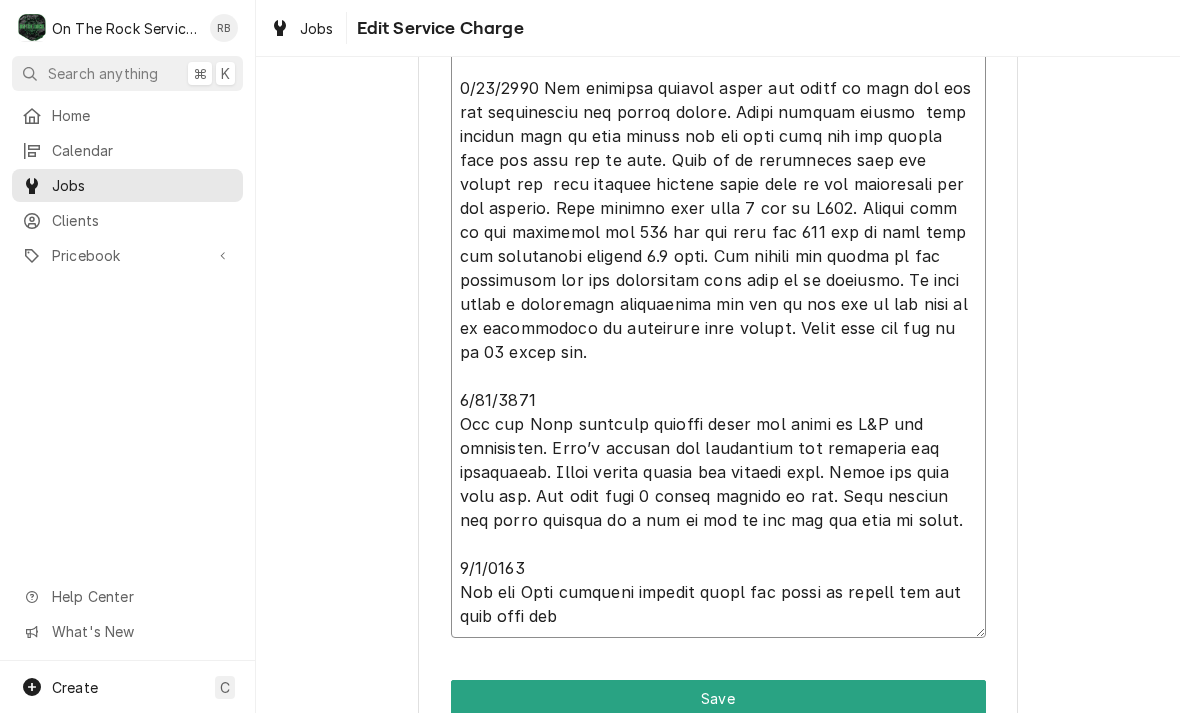 type on "(Smaller Unit)
6/28/25 Rich provided labor and service. Ran unit and found it was producing thin ice and not harvest properly. Adjusted ice thickness. Ran several cycles and found thickness improved but found inconsistent harvest times. Checked condensing unit and there is airflow and it is operational however unit is displaying signs of inefficient refrigeration which could be the cause of inconsistent harvesting cycles. After some time and adjustments got unit to harvest semi consistently within 2 minutes more or less. Will allow unit to run and monitor. Advised MOD to call us in the morning if there are any issues.
7/1/24 Rich returned and time the freeze and harvest cycles. Unit froze in an acceptable time frame however harvest was excessive. Harvest was 3.5 minutes when max time should be 2.5 minutes and considering ambient temp shouldn’t even be that long. Checked pressures and found unit operating with high pressures especially during harvest. Partially recovered charge to bring pressures to the pr..." 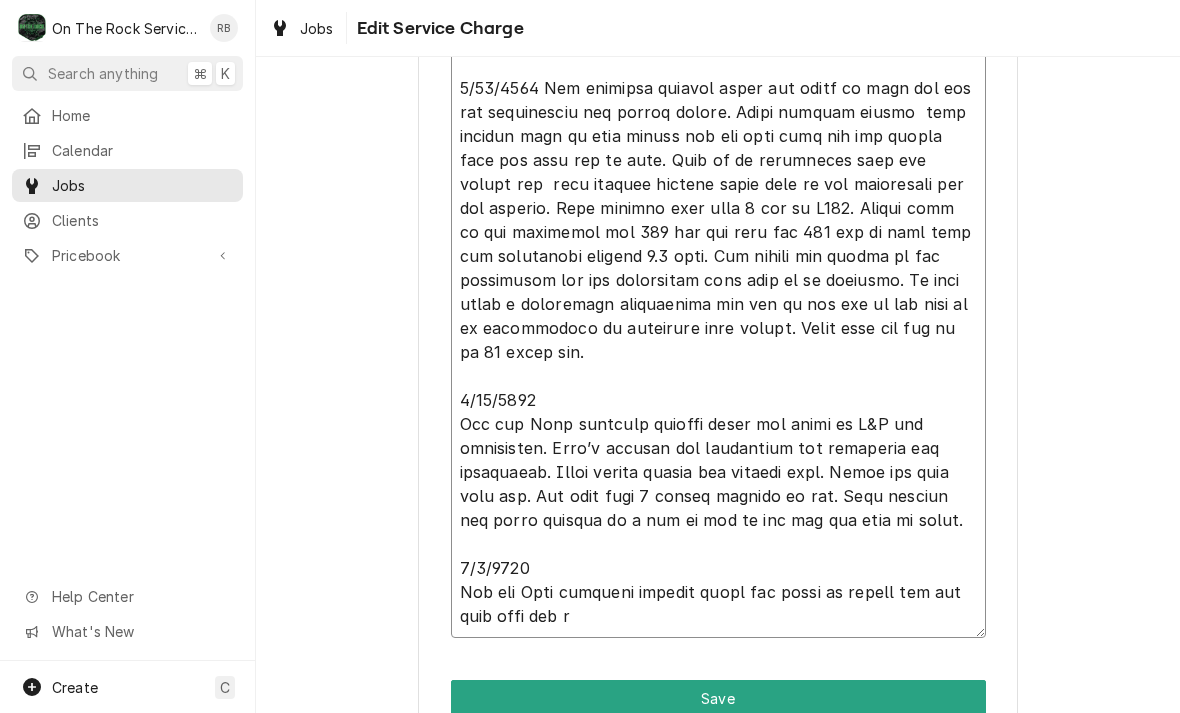 type on "x" 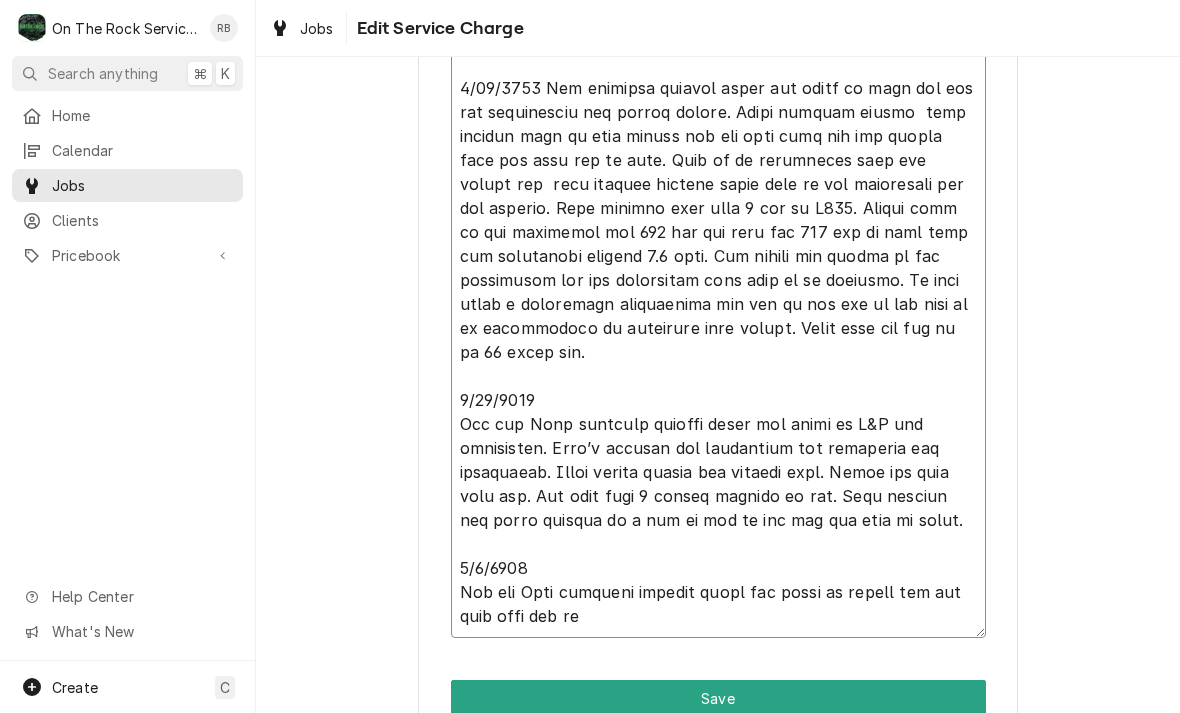 type on "x" 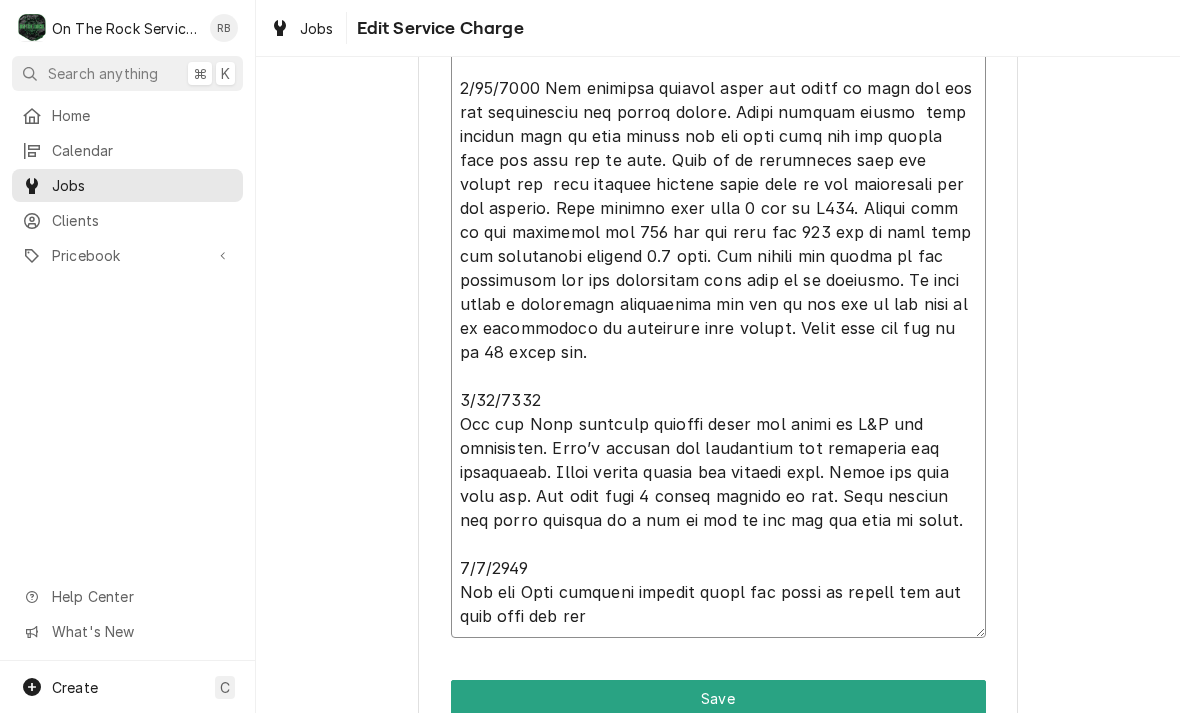 type on "x" 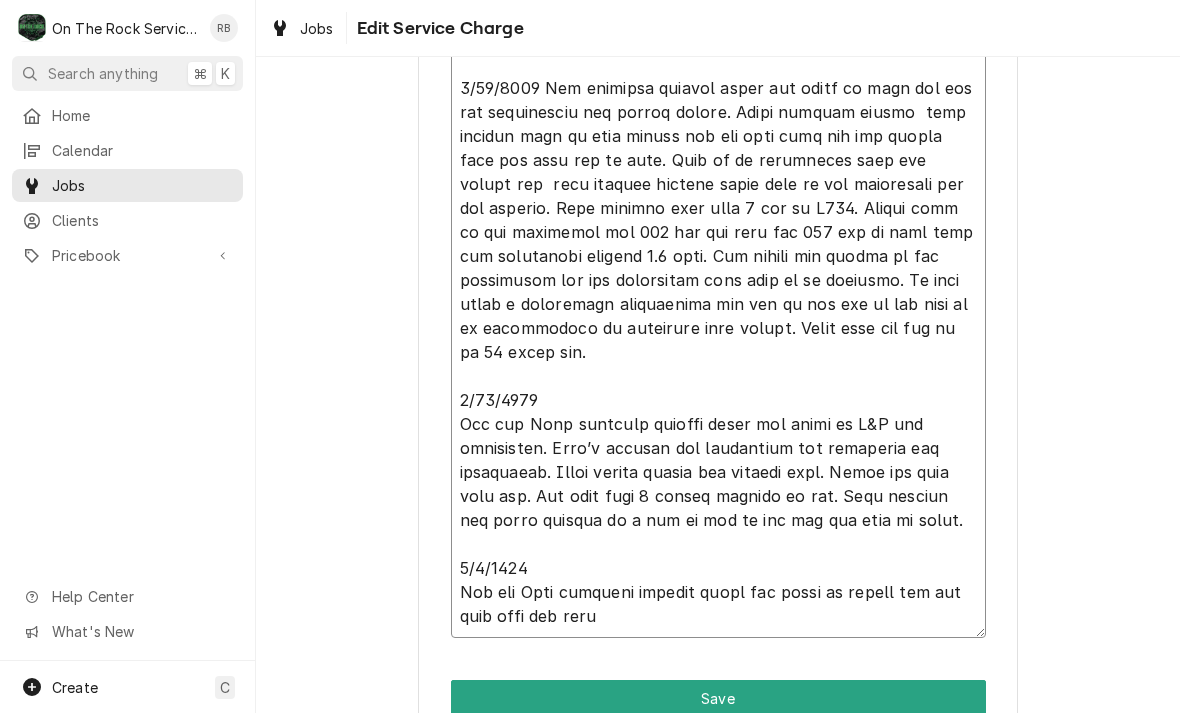 type 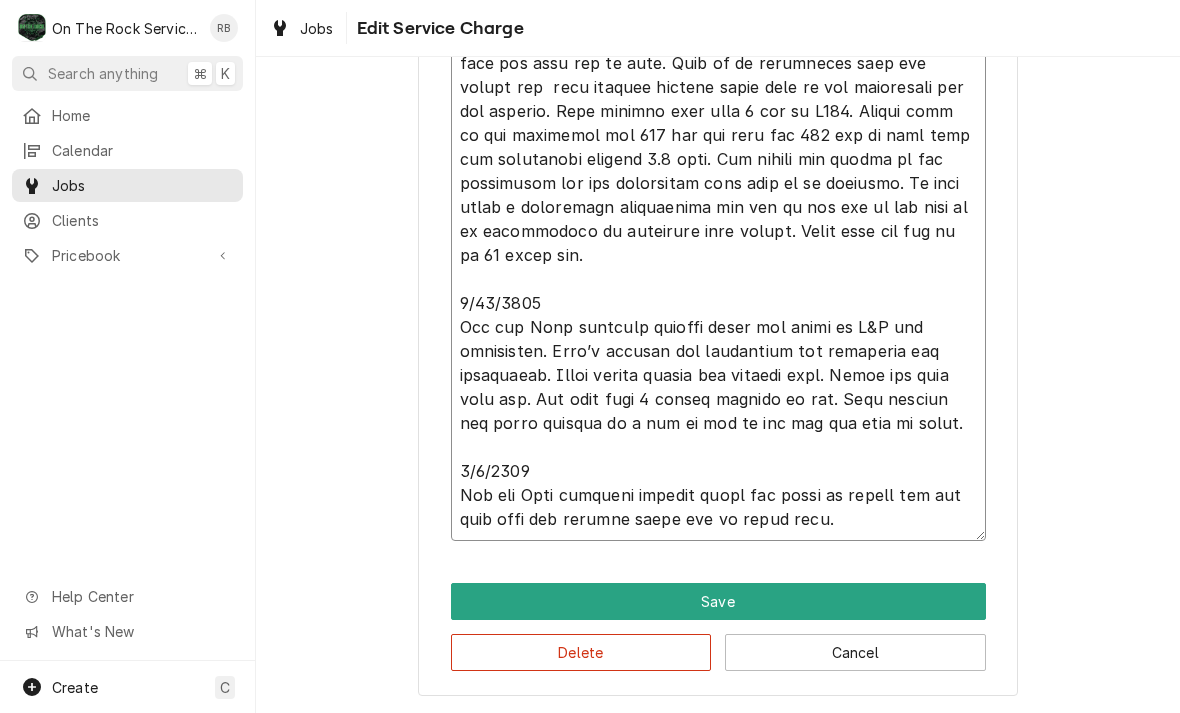scroll, scrollTop: 1469, scrollLeft: 0, axis: vertical 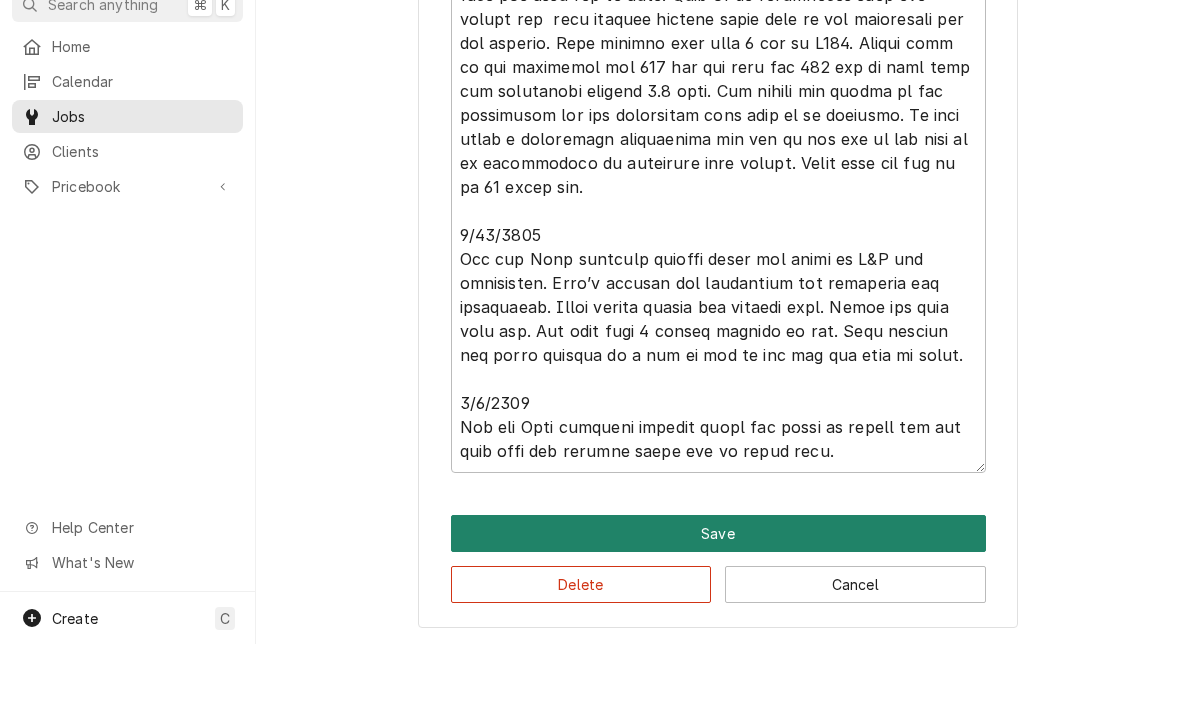click on "Save" at bounding box center (718, 602) 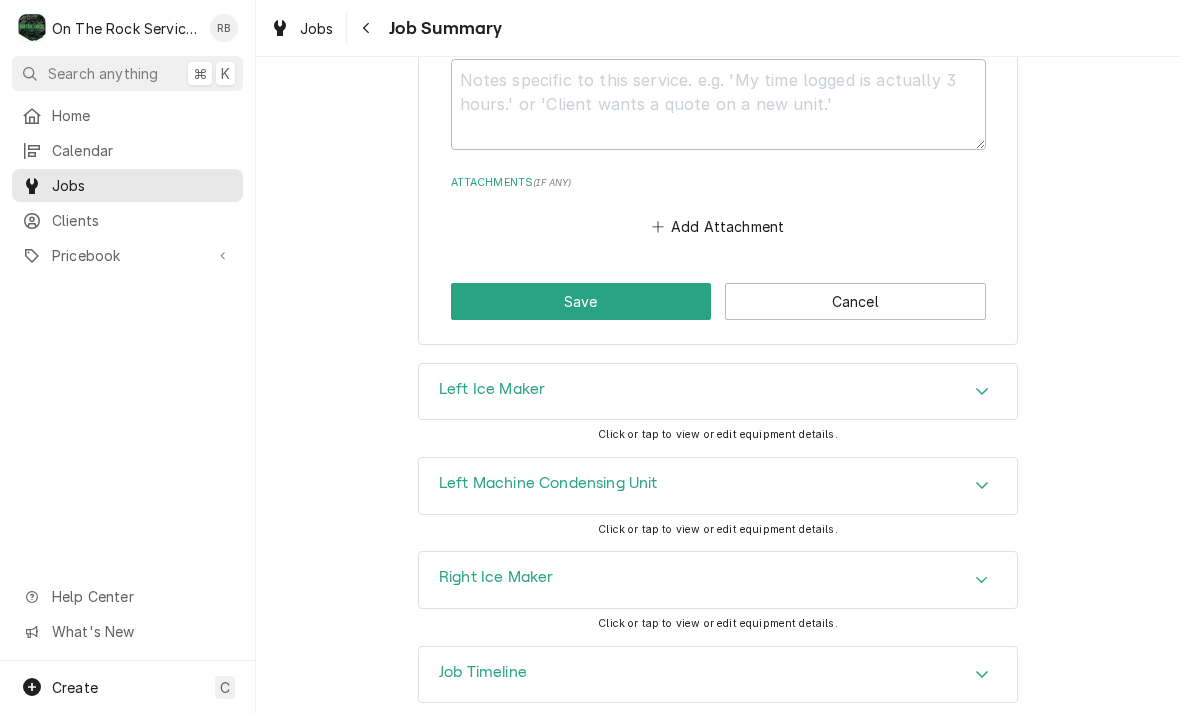 scroll, scrollTop: 5099, scrollLeft: 0, axis: vertical 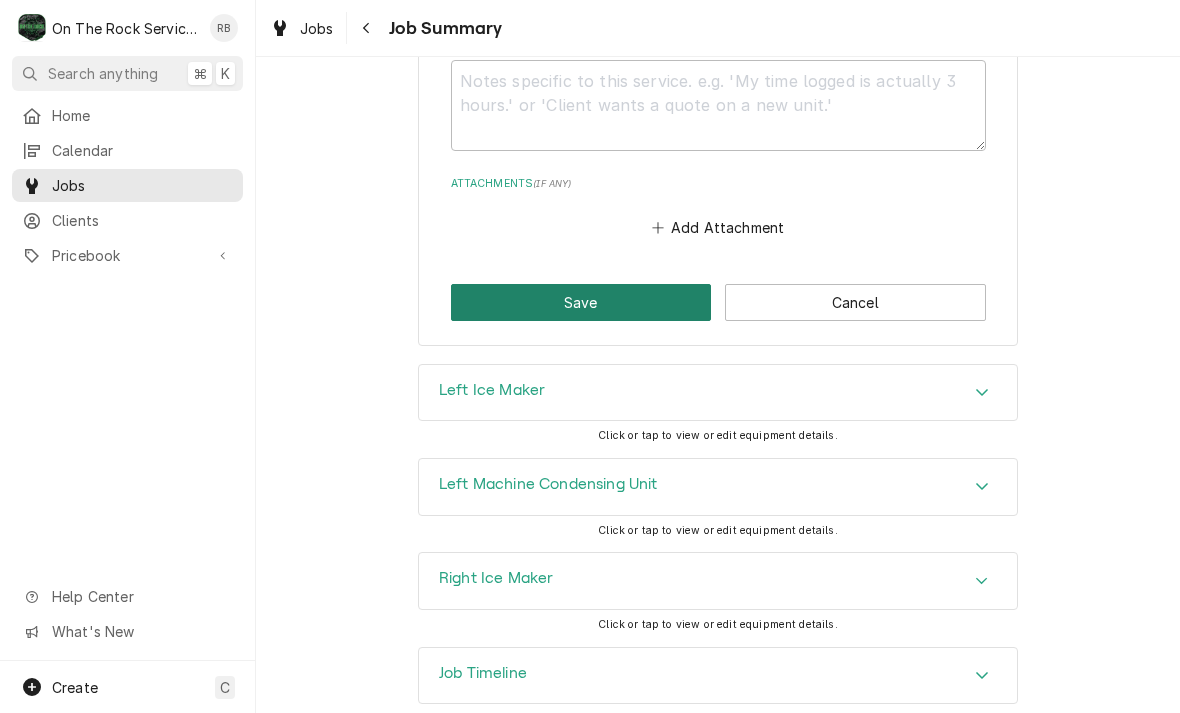 click on "Save" at bounding box center [581, 302] 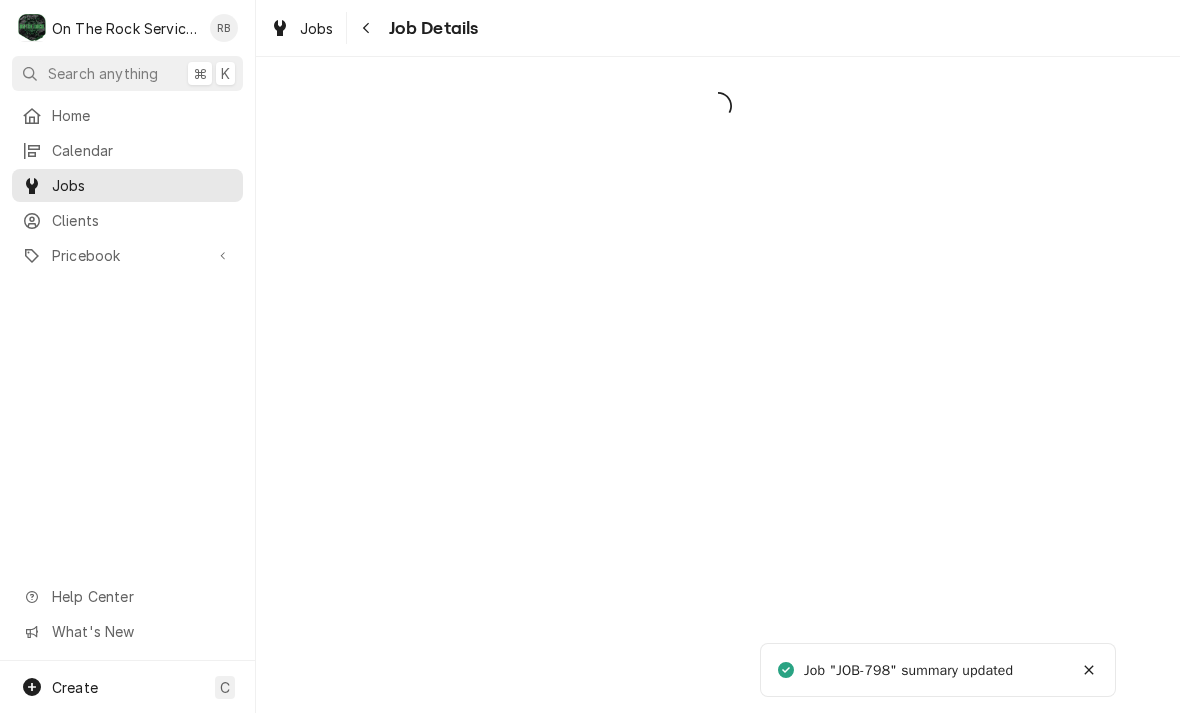 scroll, scrollTop: 0, scrollLeft: 0, axis: both 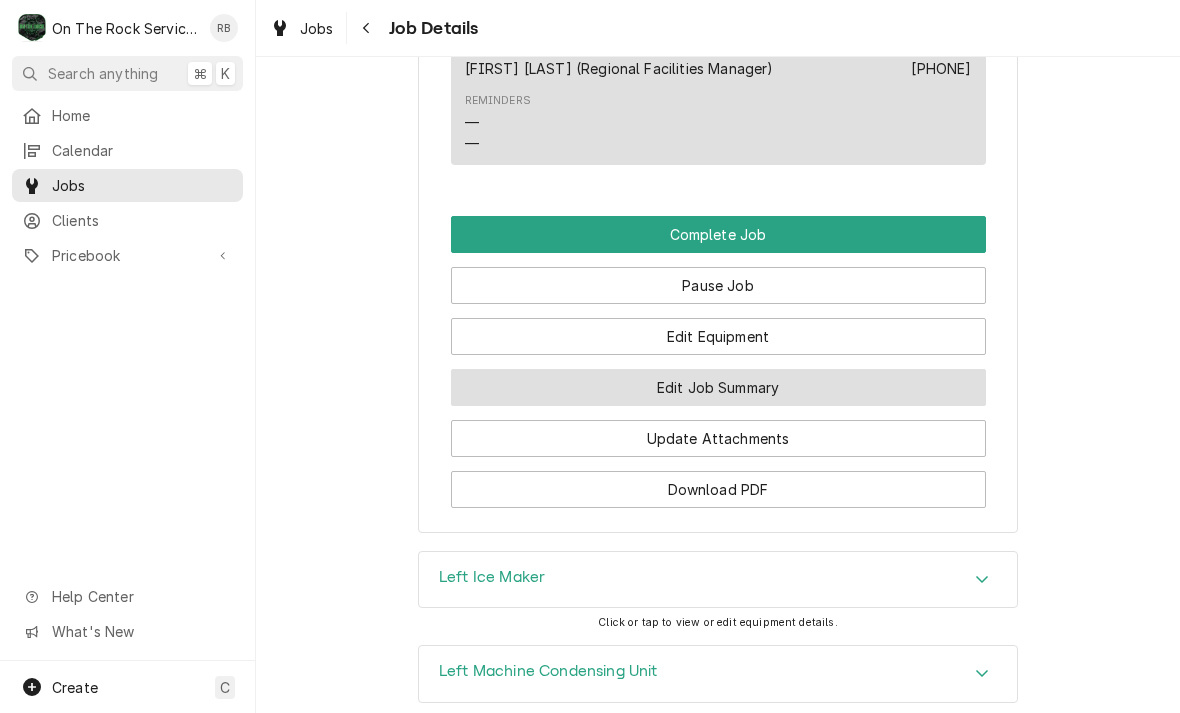 click on "Edit Job Summary" at bounding box center (718, 387) 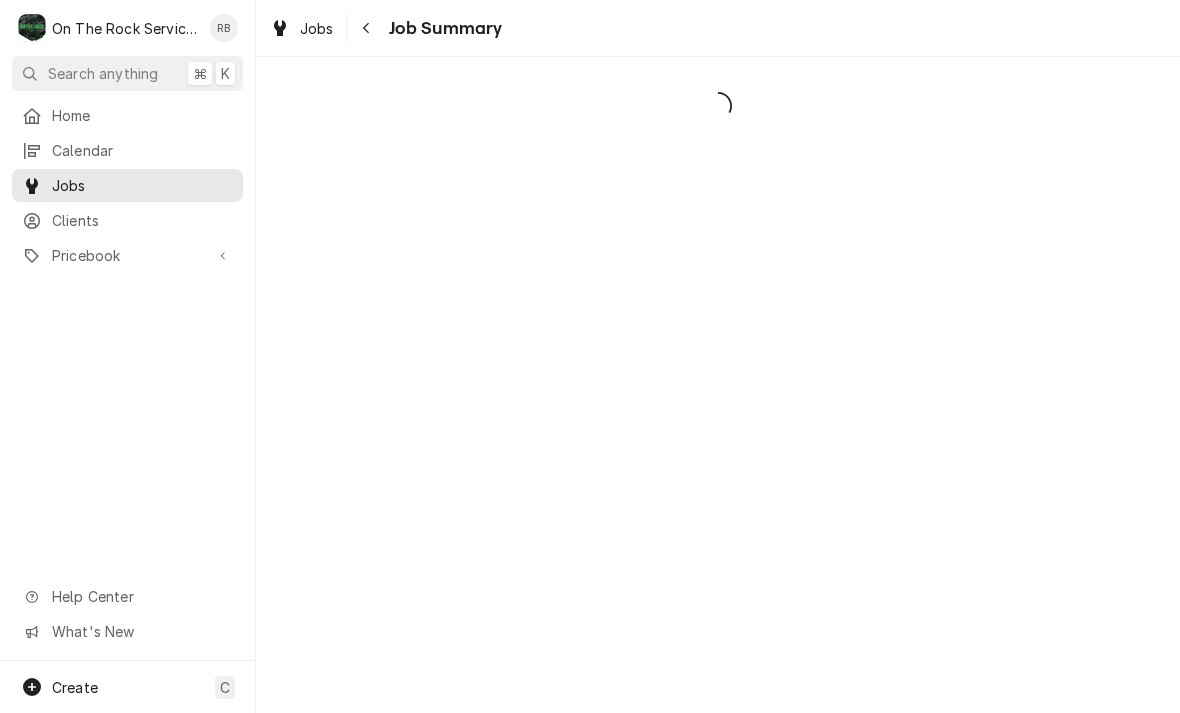 scroll, scrollTop: 0, scrollLeft: 0, axis: both 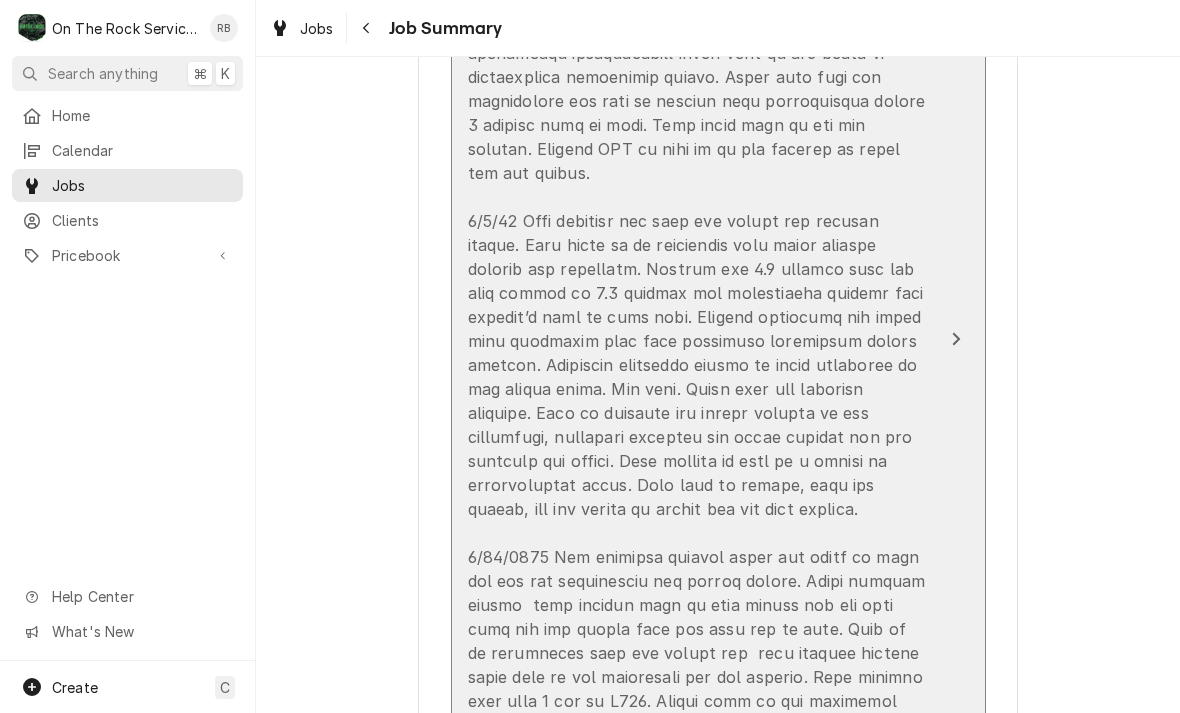 click at bounding box center [956, 339] 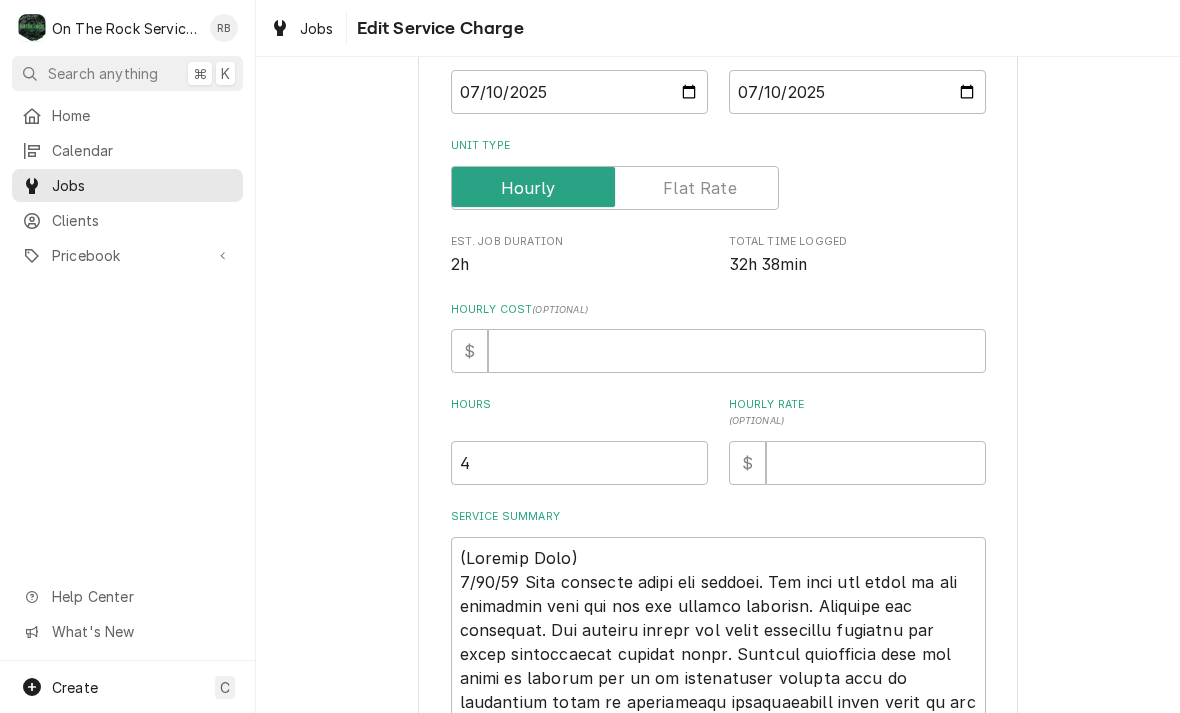 scroll, scrollTop: 332, scrollLeft: 0, axis: vertical 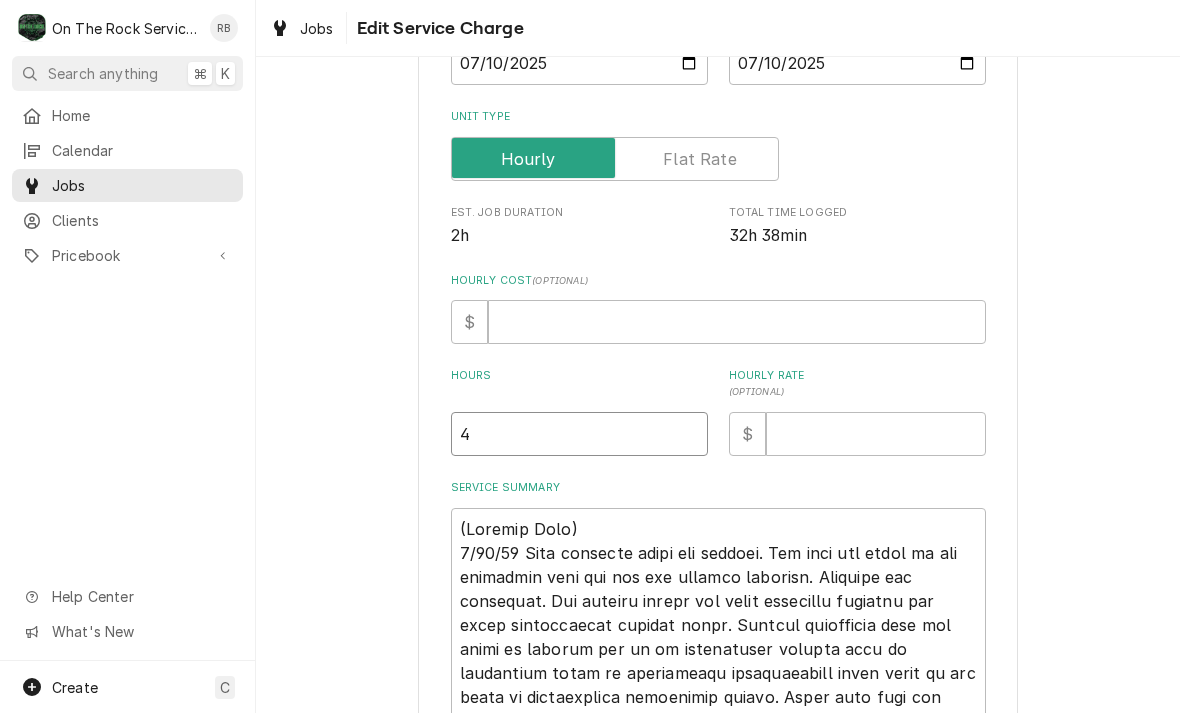click on "4" at bounding box center (579, 434) 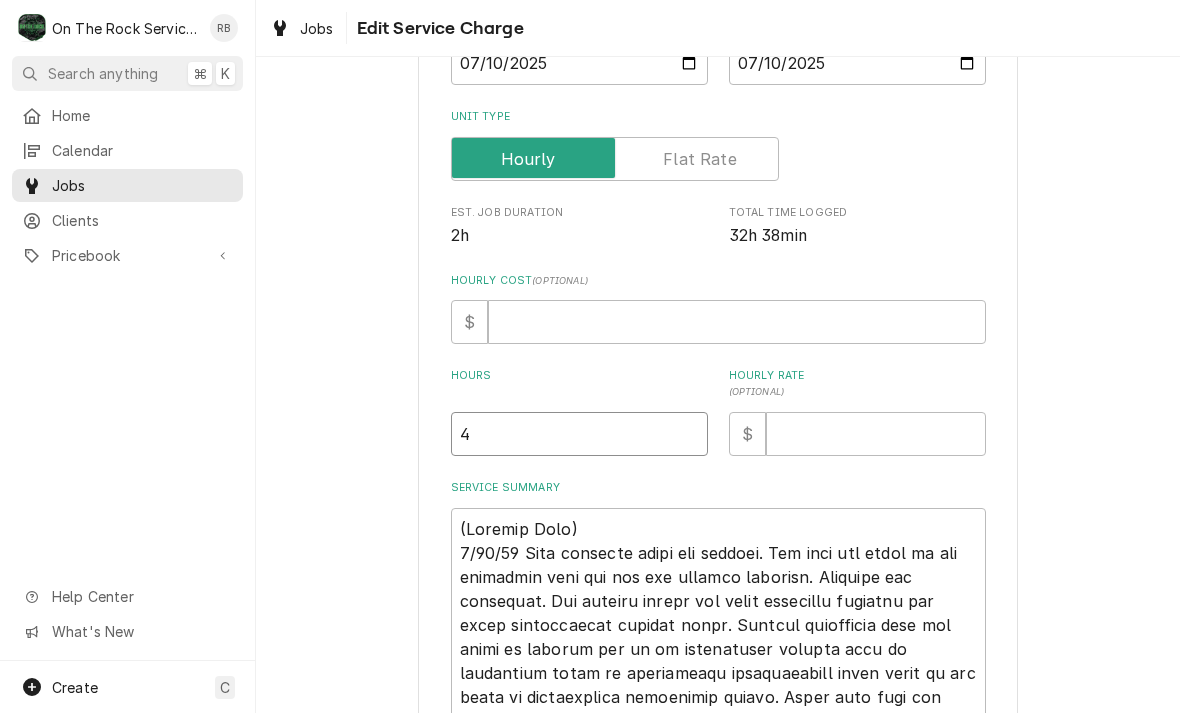 type on "x" 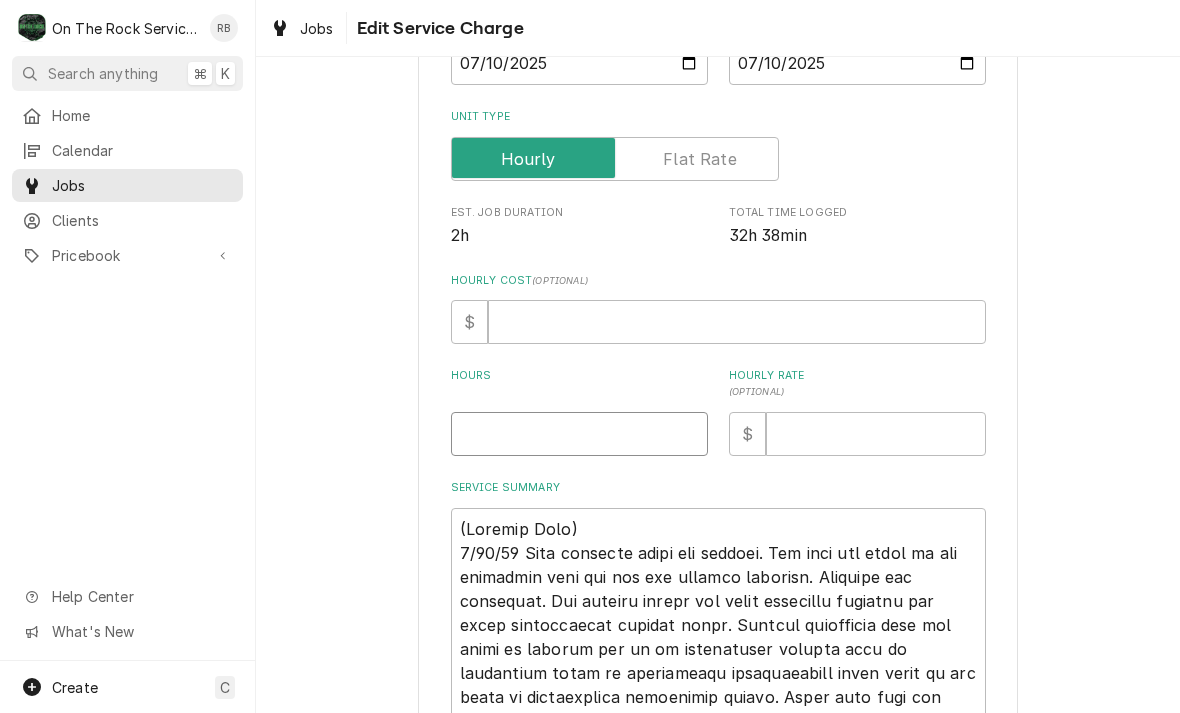 type on "x" 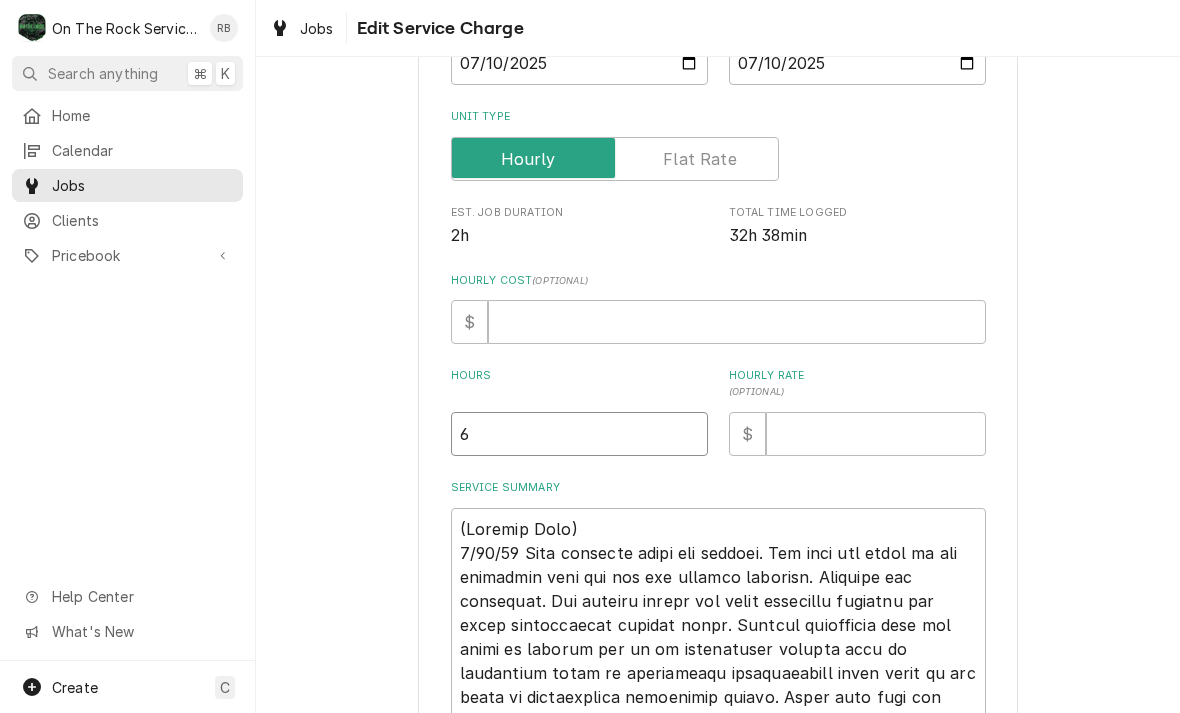 type on "6" 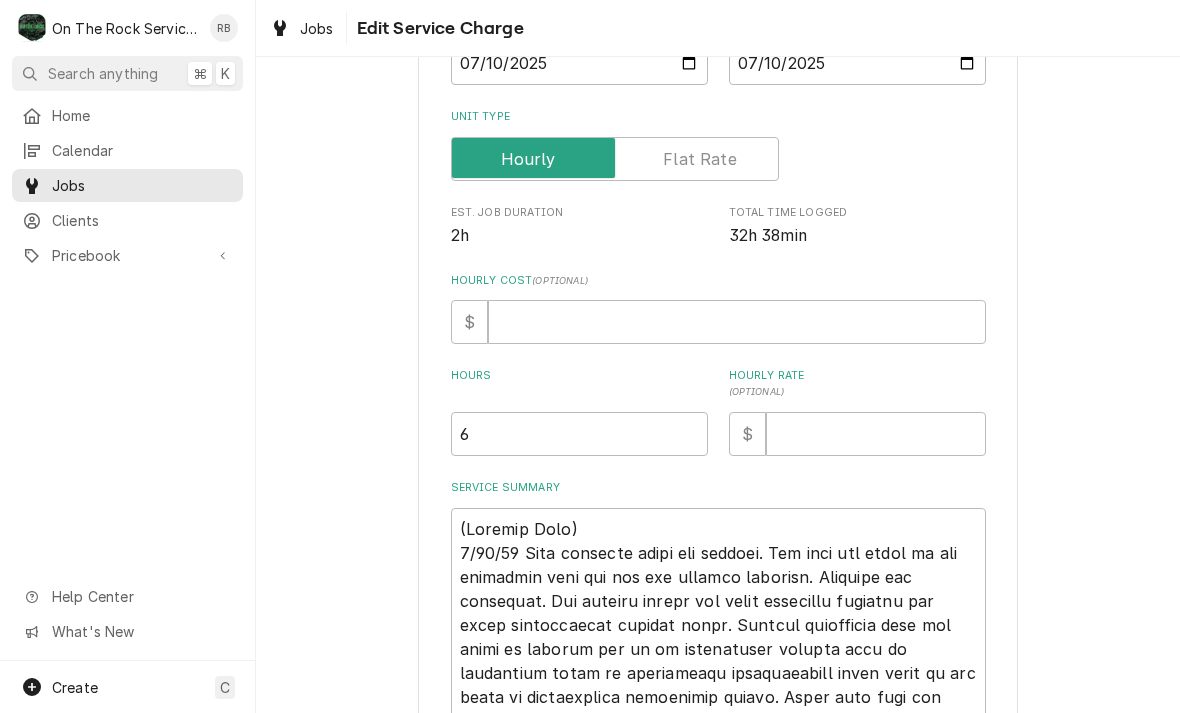 click on "Use the fields below to edit this service charge This line item does not exist in your standard pricebook. Custom items may lack verified pricing, costs, and detailed specifications. Short Description Priority Labor Start Date 2025-07-10 End Date 2025-07-10 Unit Type Est. Job Duration 2h Total Time Logged 32h 38min Hourly Cost  ( optional ) $ Hours 6 Hourly Rate  ( optional ) $ Service Summary Save Delete Cancel" at bounding box center [718, 799] 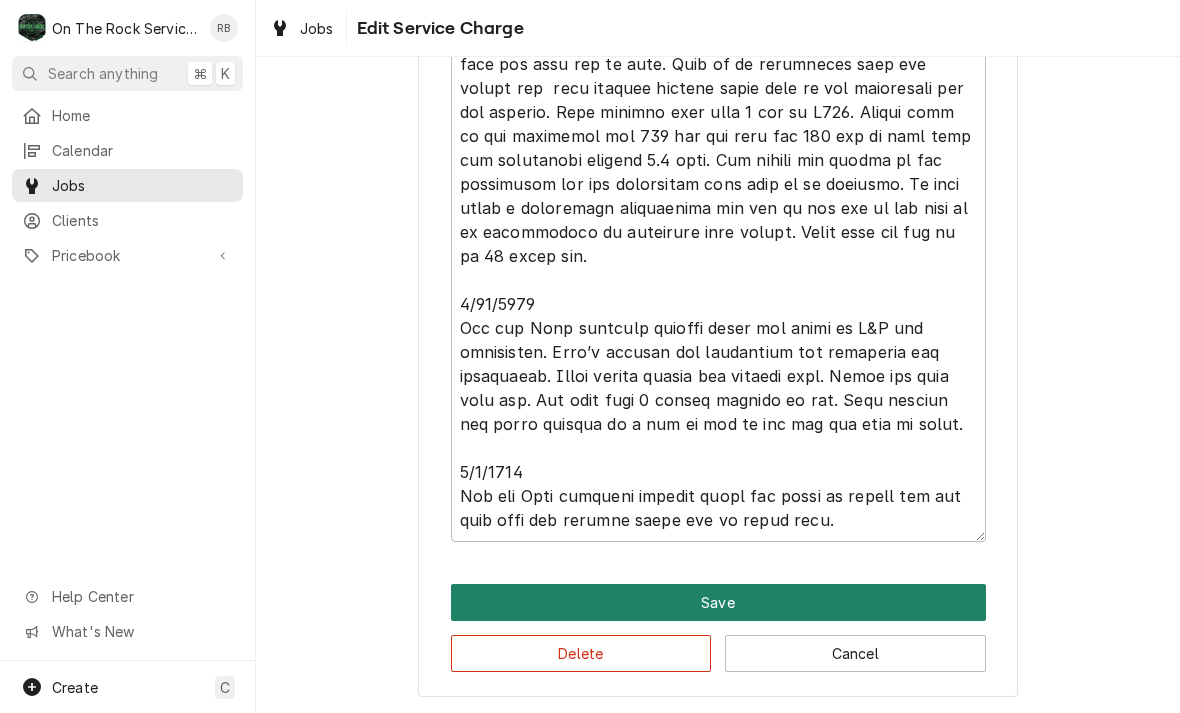 click on "Save" at bounding box center [718, 602] 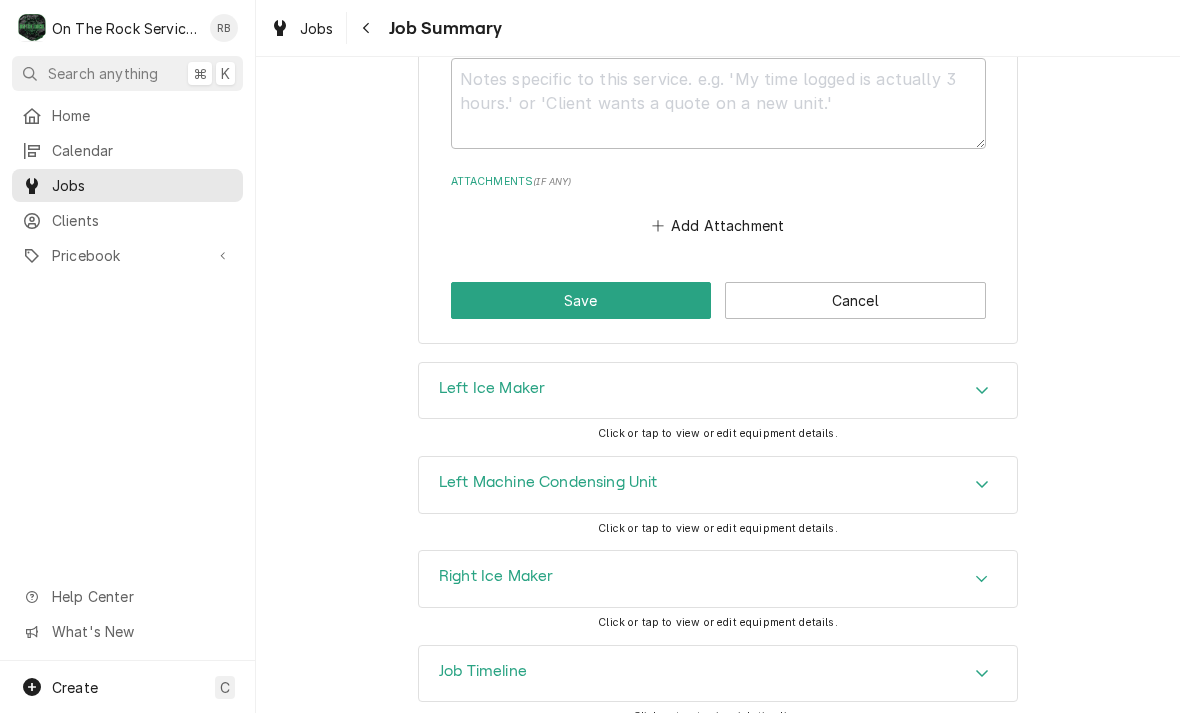 scroll, scrollTop: 5099, scrollLeft: 0, axis: vertical 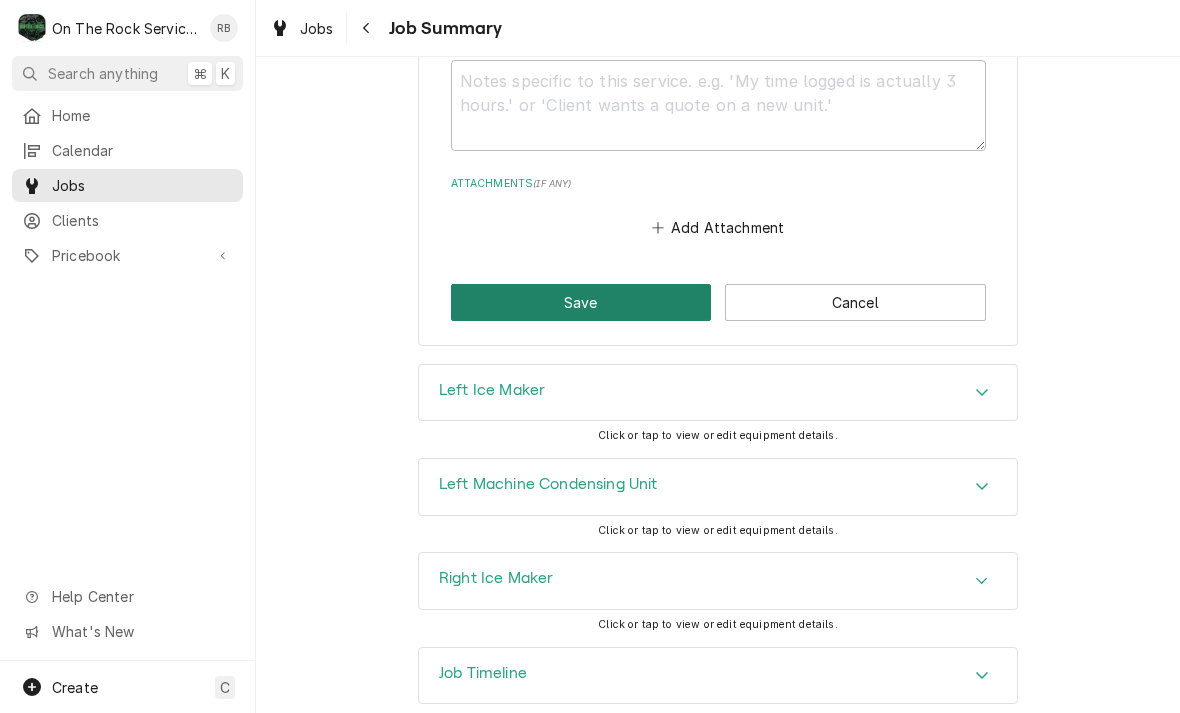 click on "Save" at bounding box center [581, 302] 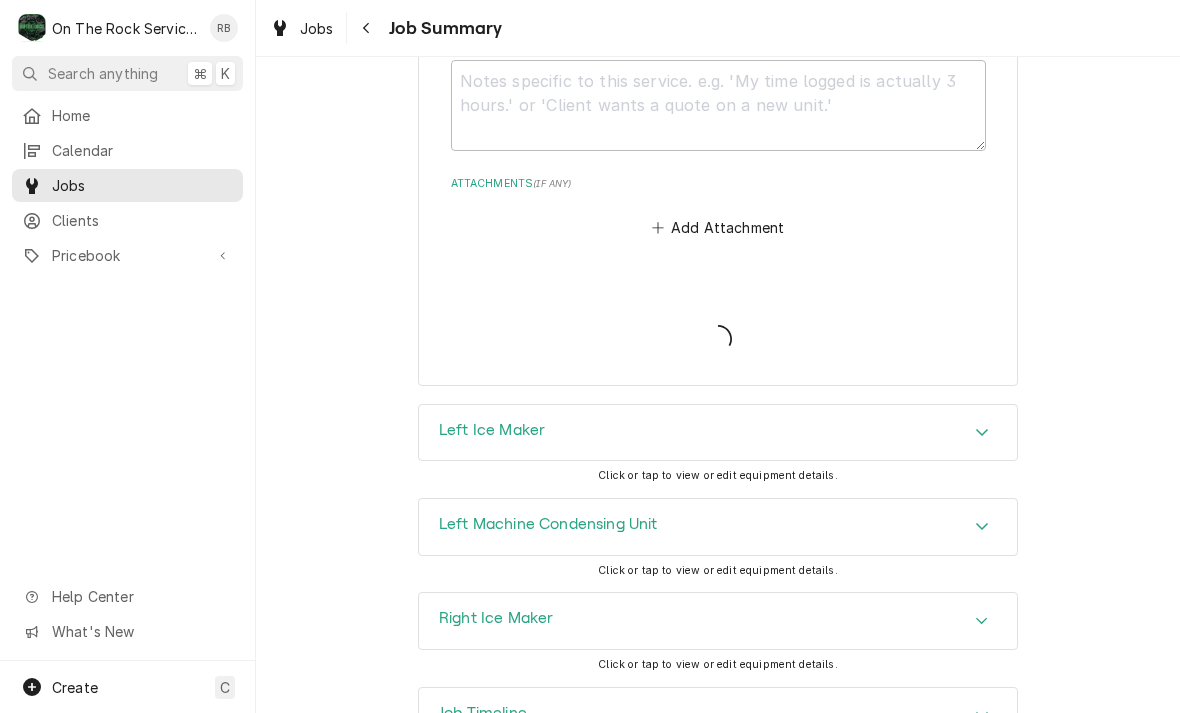 type on "x" 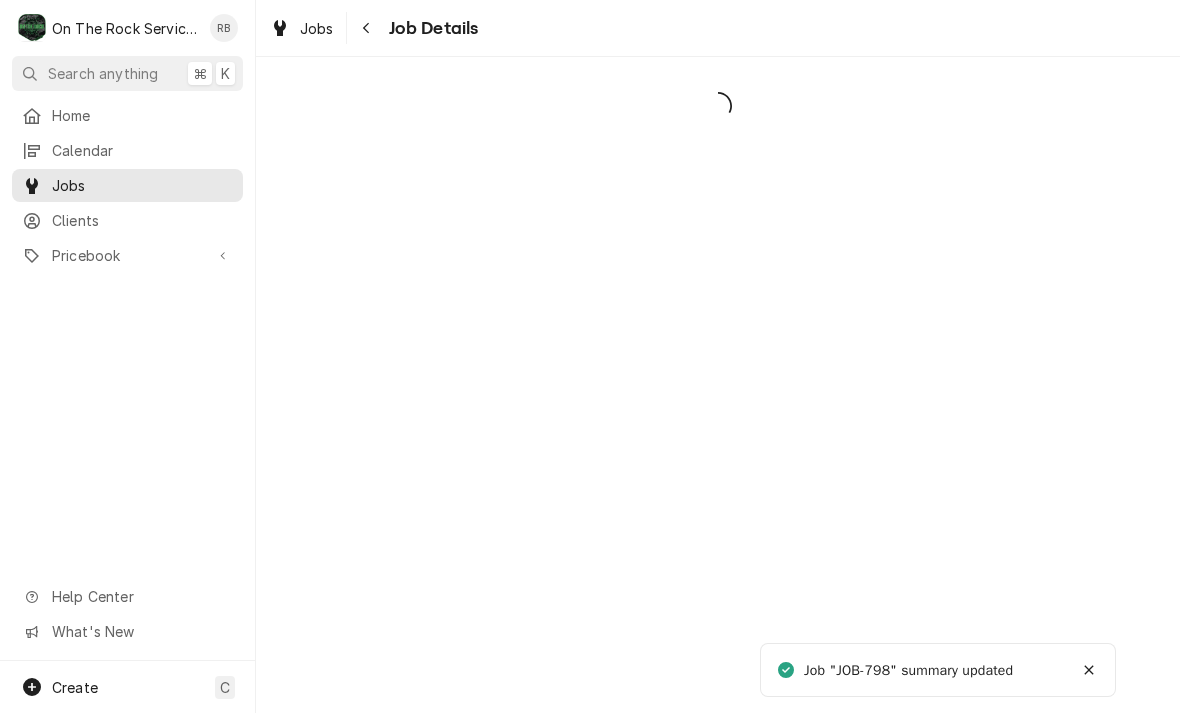scroll, scrollTop: 0, scrollLeft: 0, axis: both 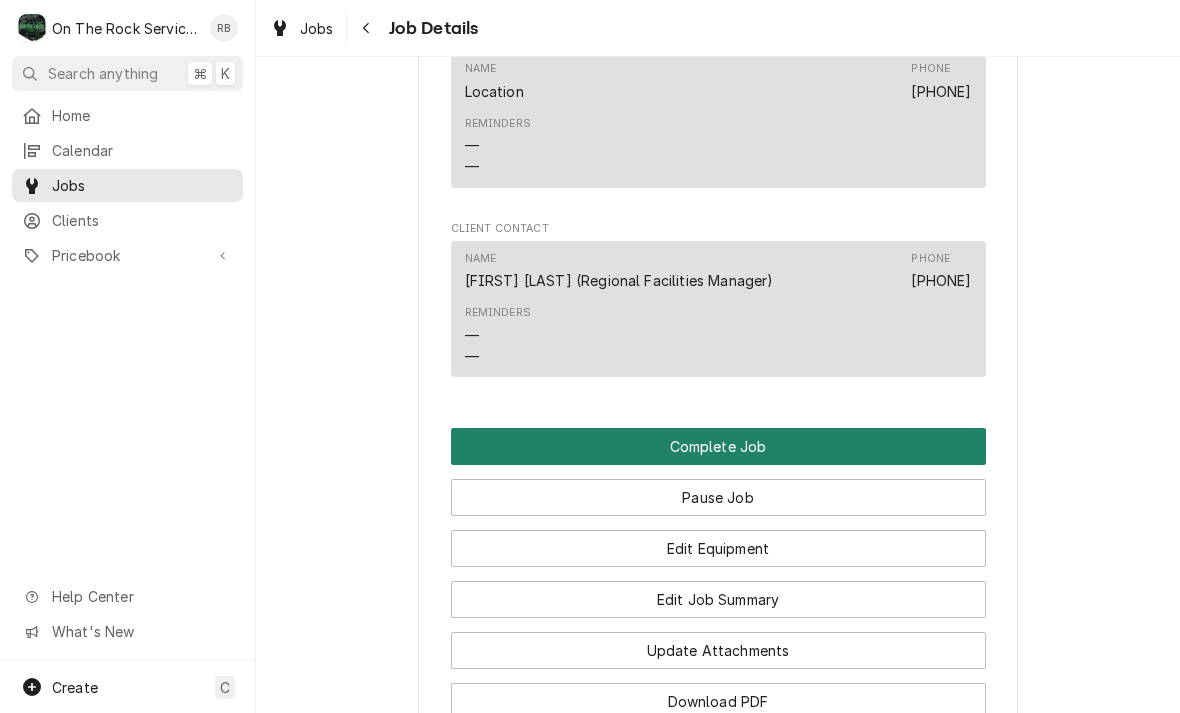 click on "Complete Job" at bounding box center (718, 446) 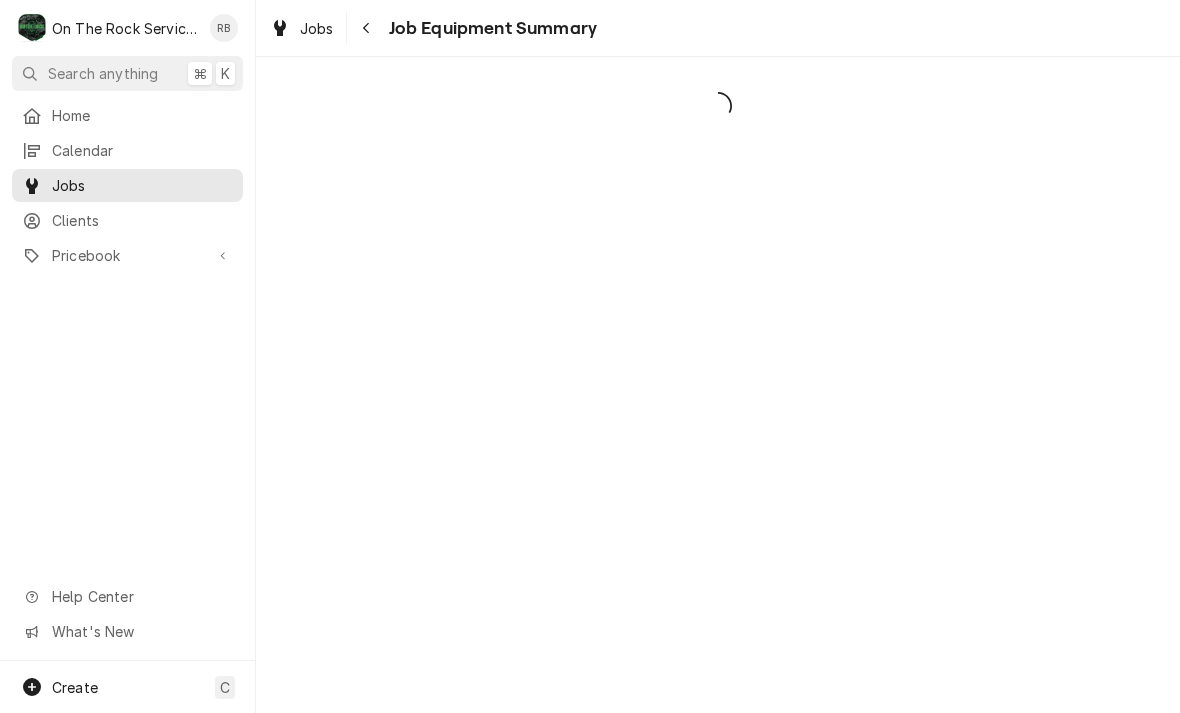 scroll, scrollTop: 0, scrollLeft: 0, axis: both 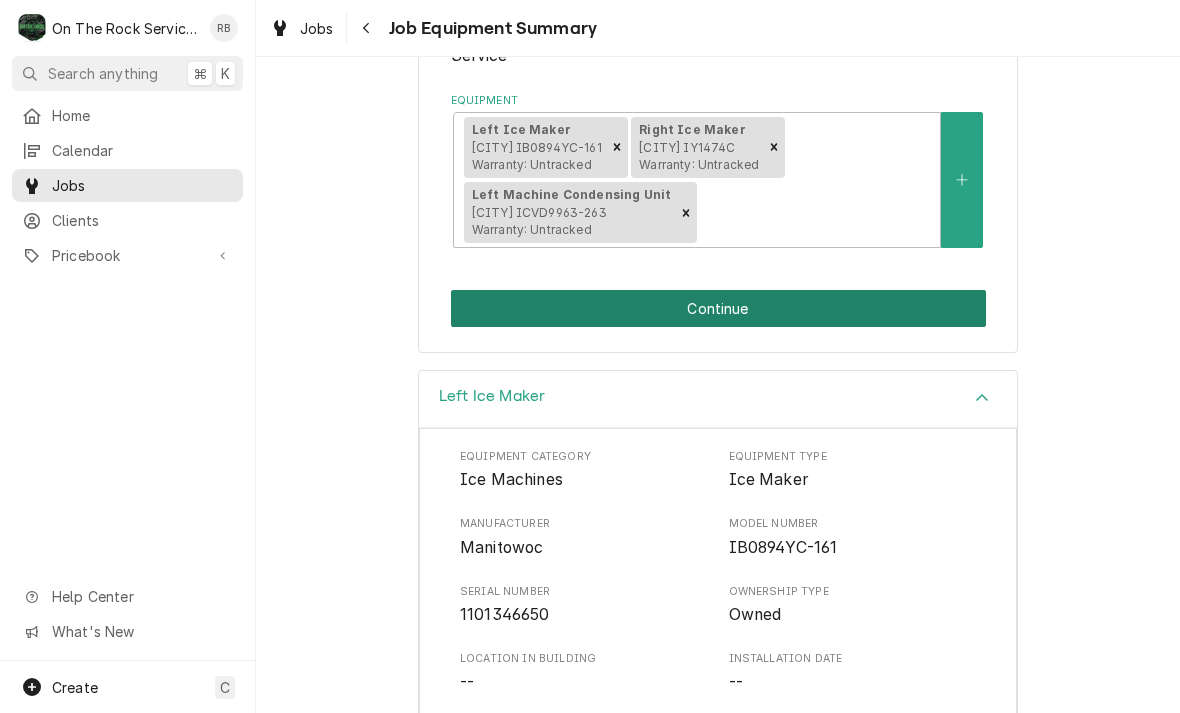 click on "Continue" at bounding box center (718, 308) 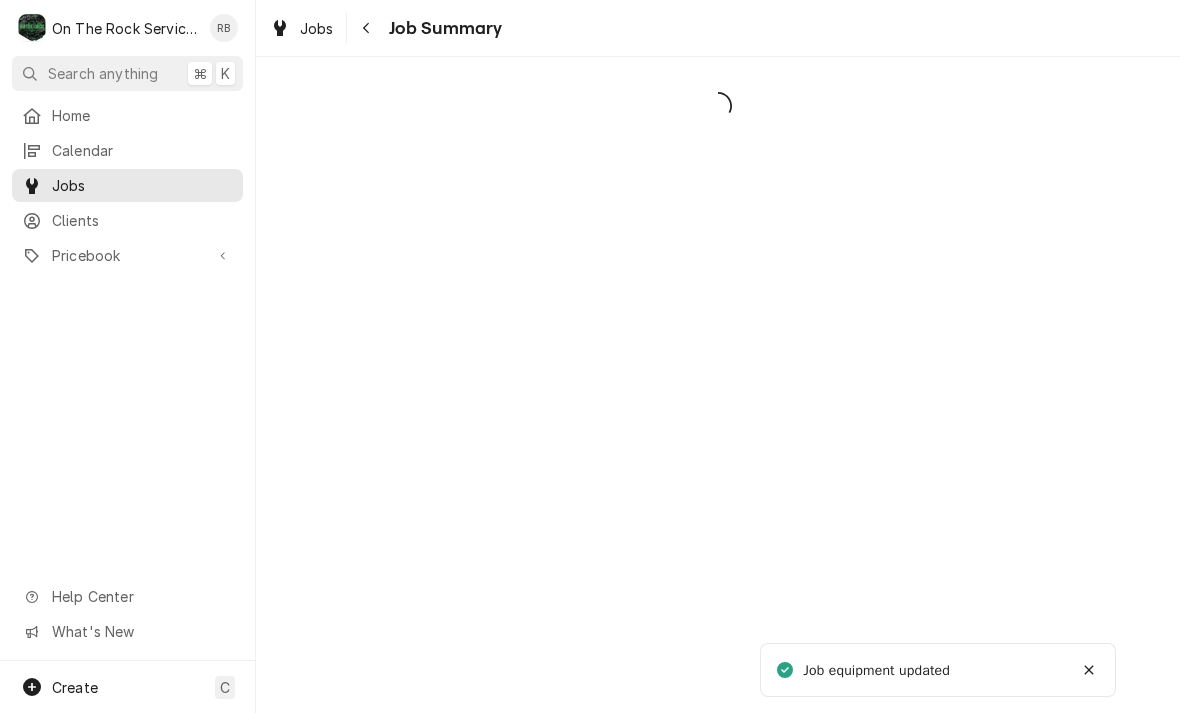 scroll, scrollTop: 0, scrollLeft: 0, axis: both 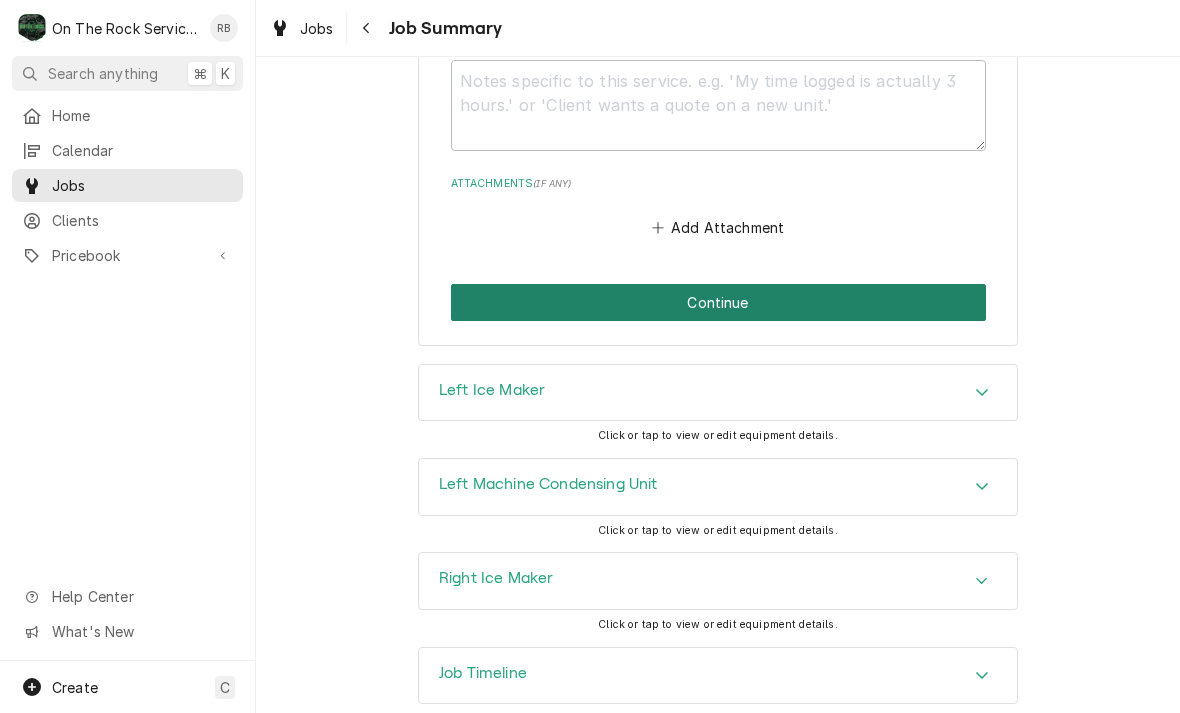 click on "Continue" at bounding box center [718, 302] 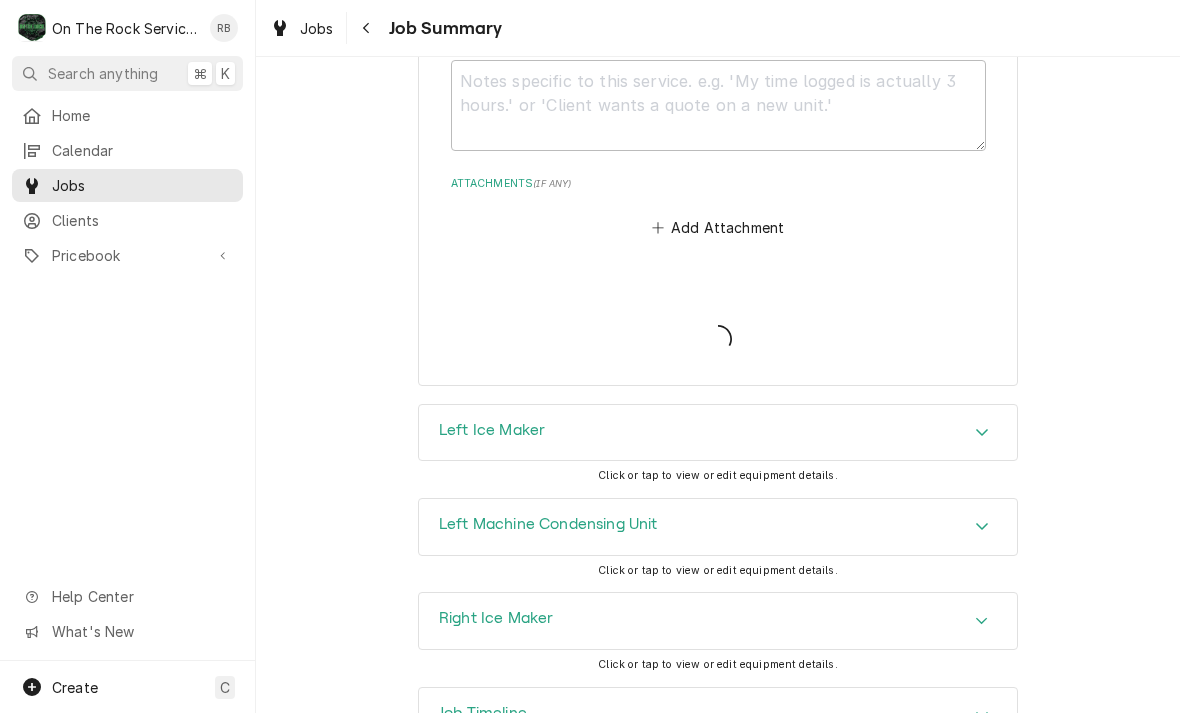 type on "x" 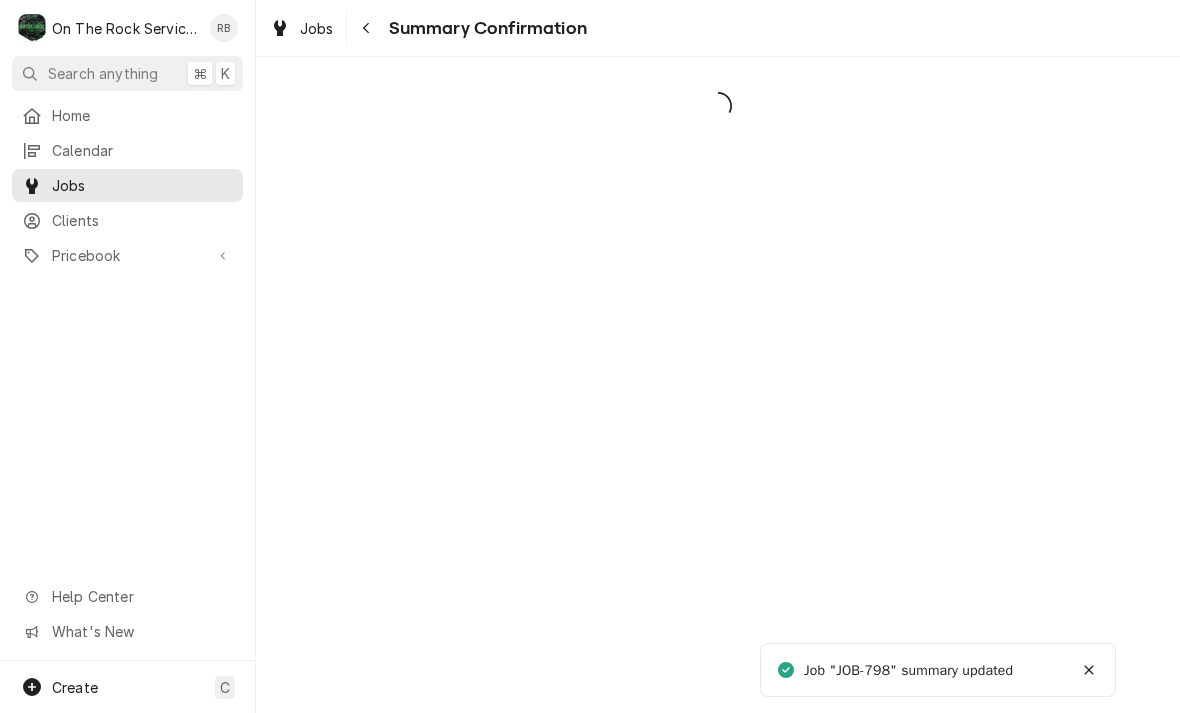 scroll, scrollTop: 0, scrollLeft: 0, axis: both 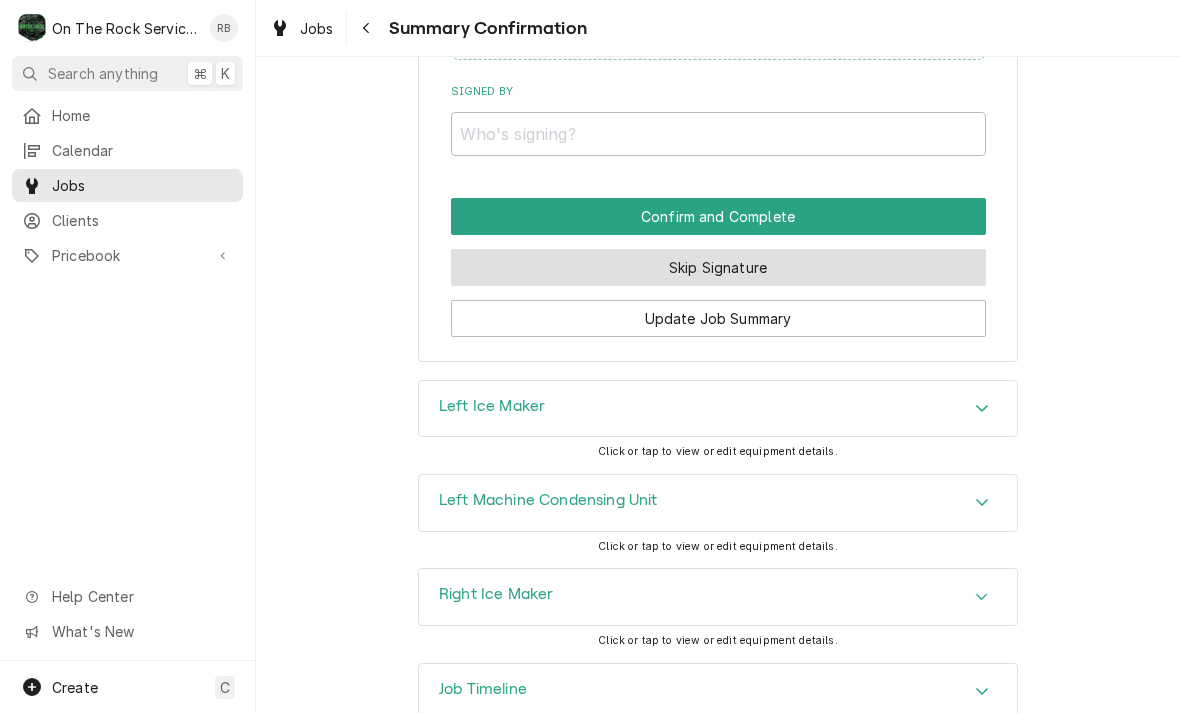 click on "Skip Signature" at bounding box center (718, 267) 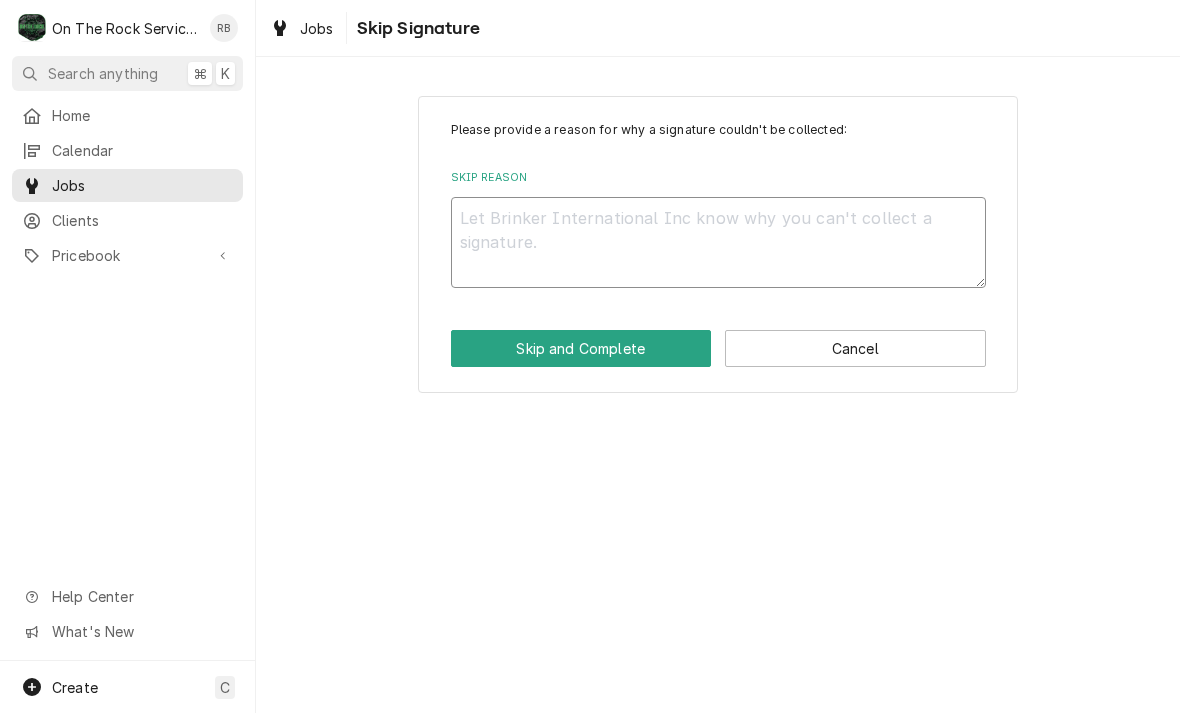 click on "Skip Reason" at bounding box center (718, 242) 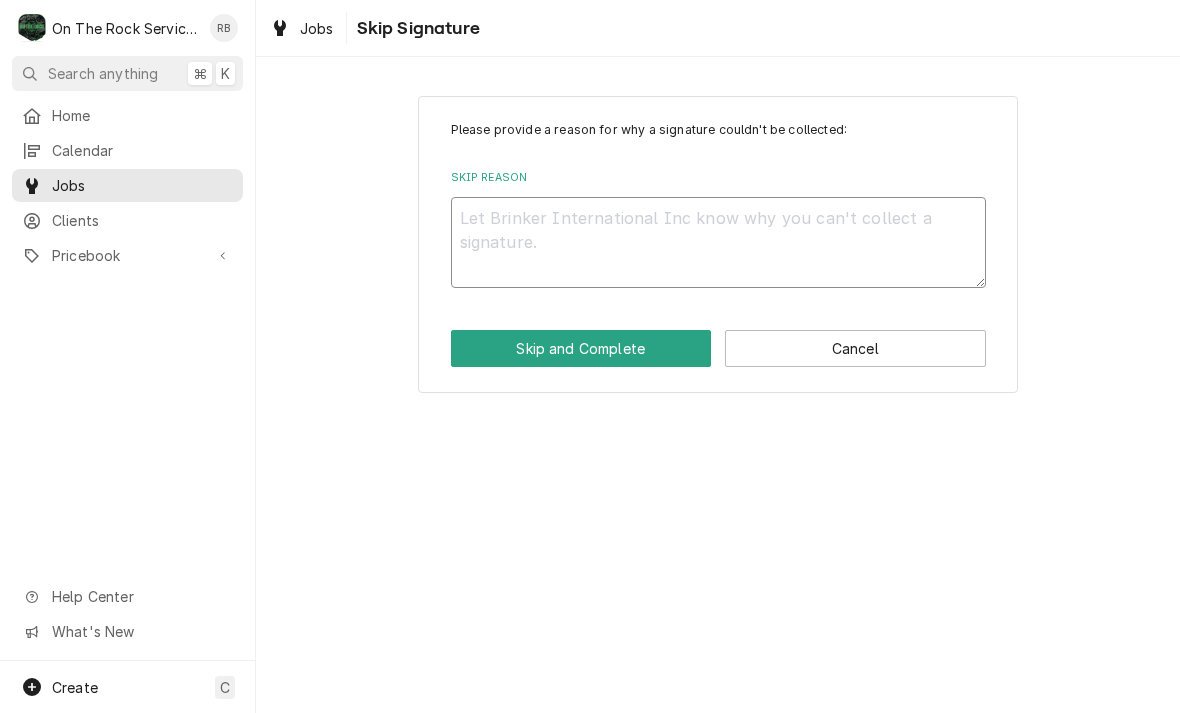 type on "x" 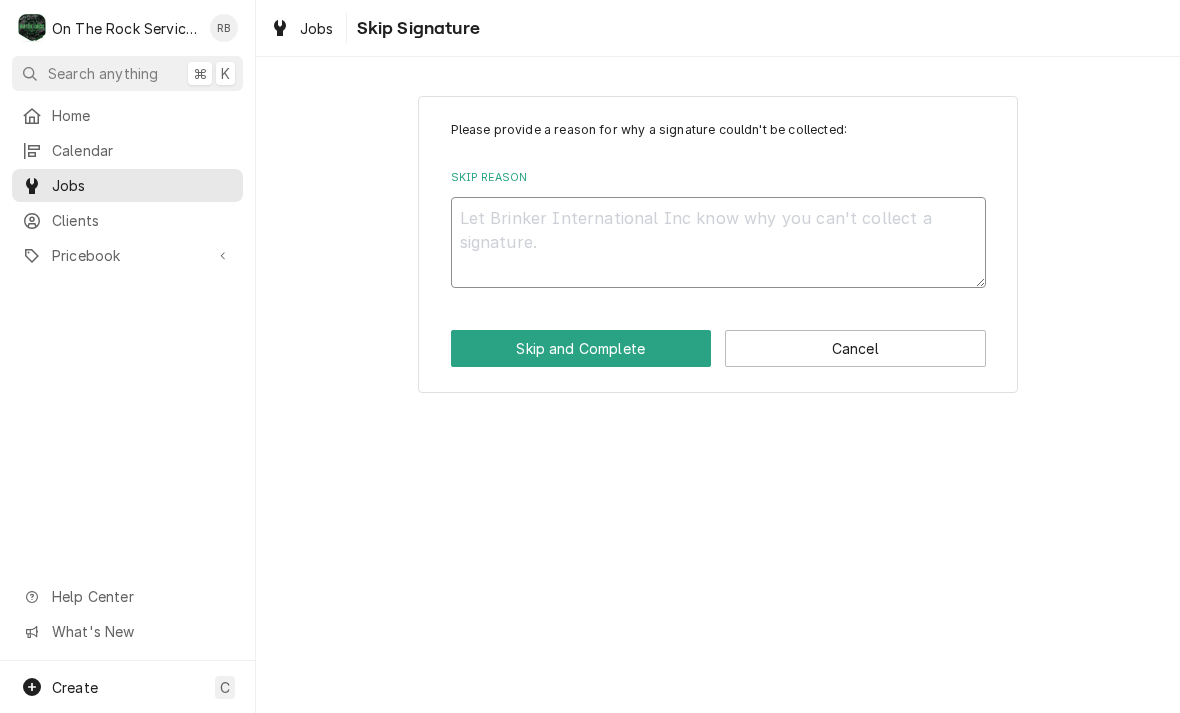 type on "N" 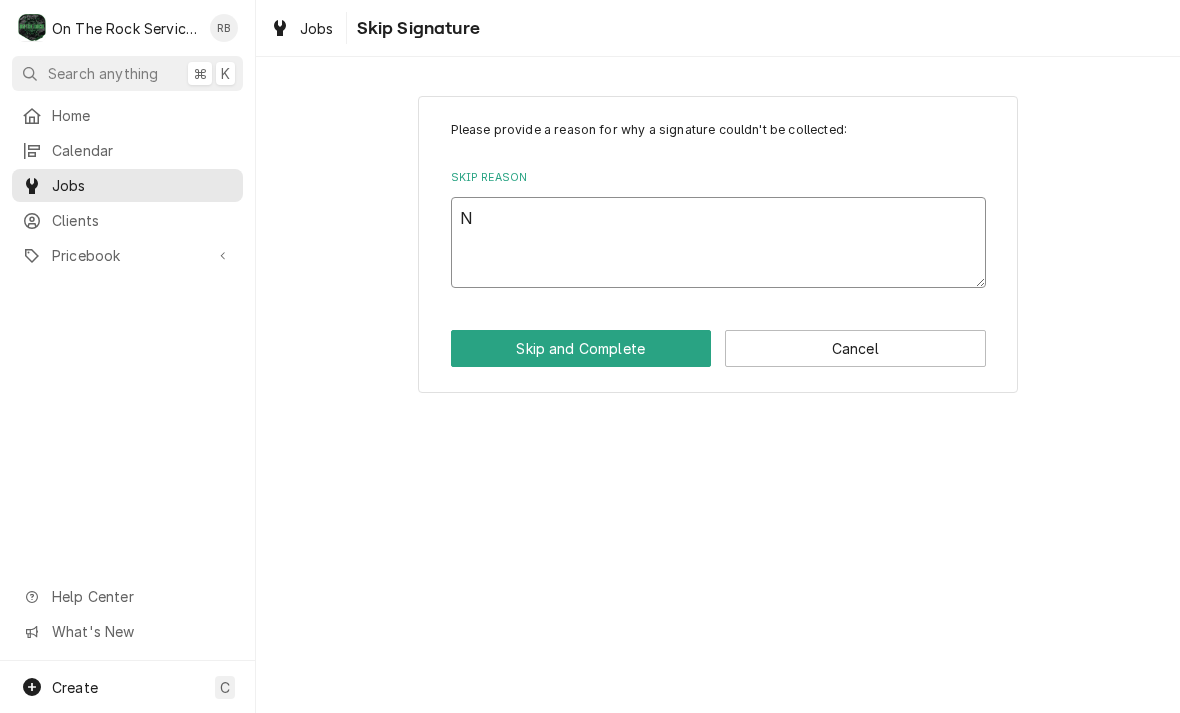 type on "x" 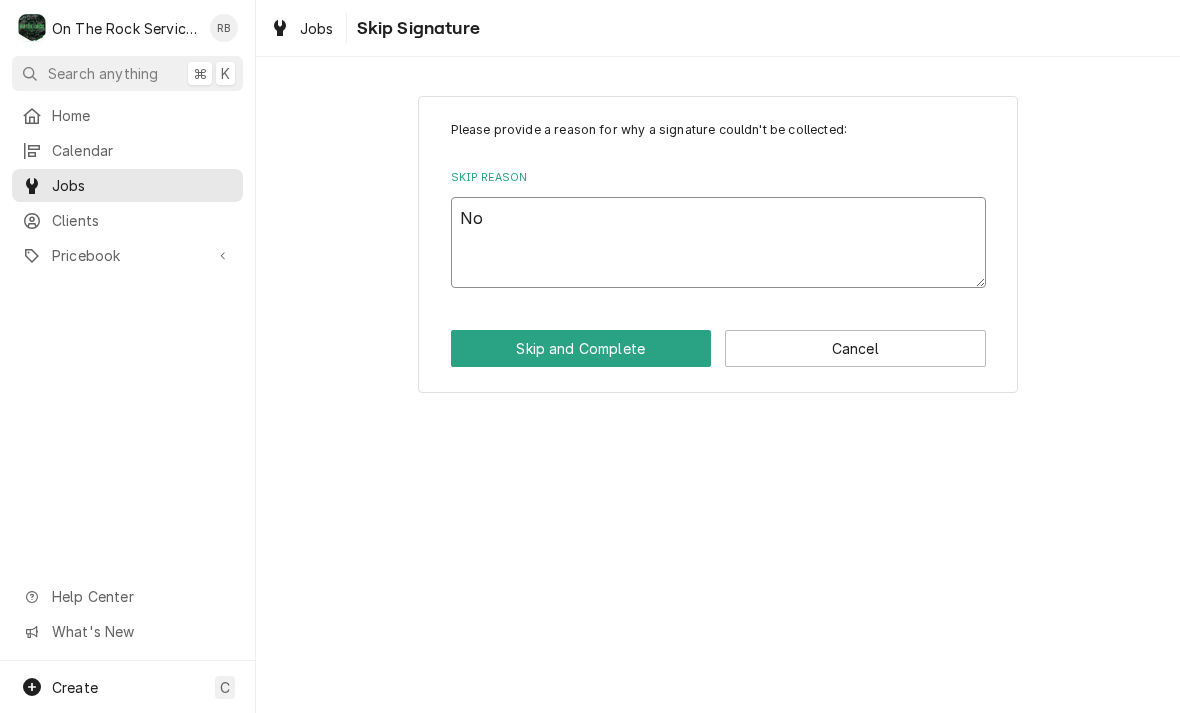 type on "x" 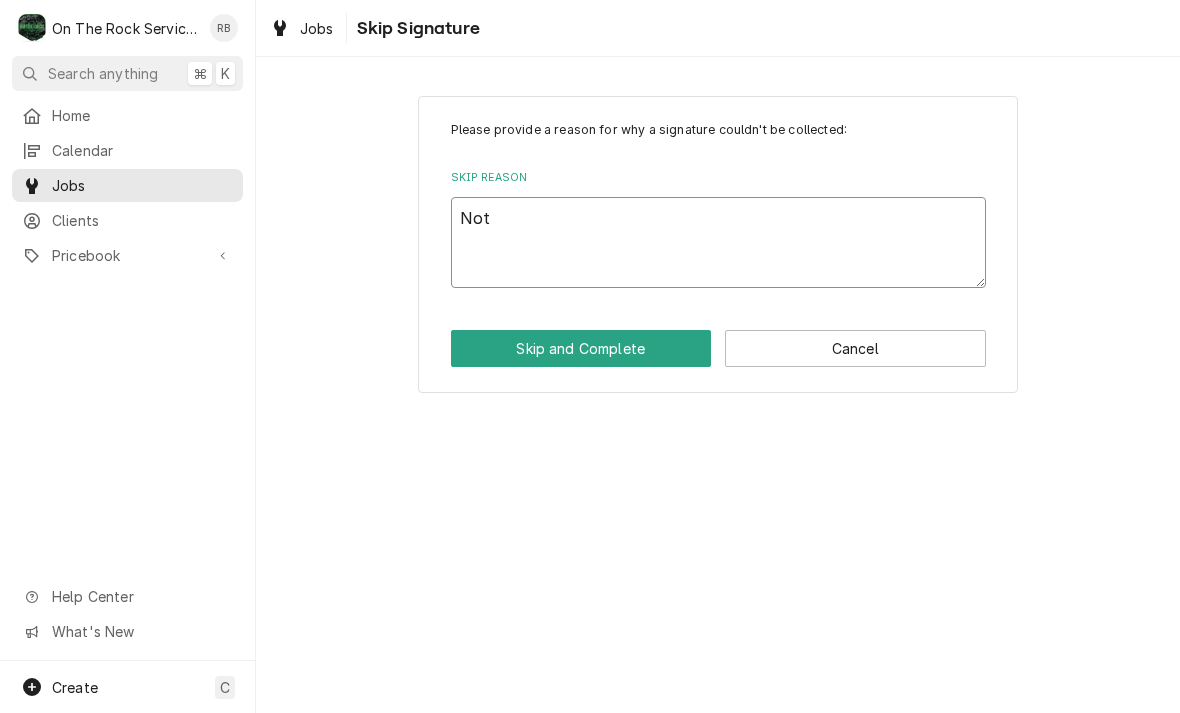type on "x" 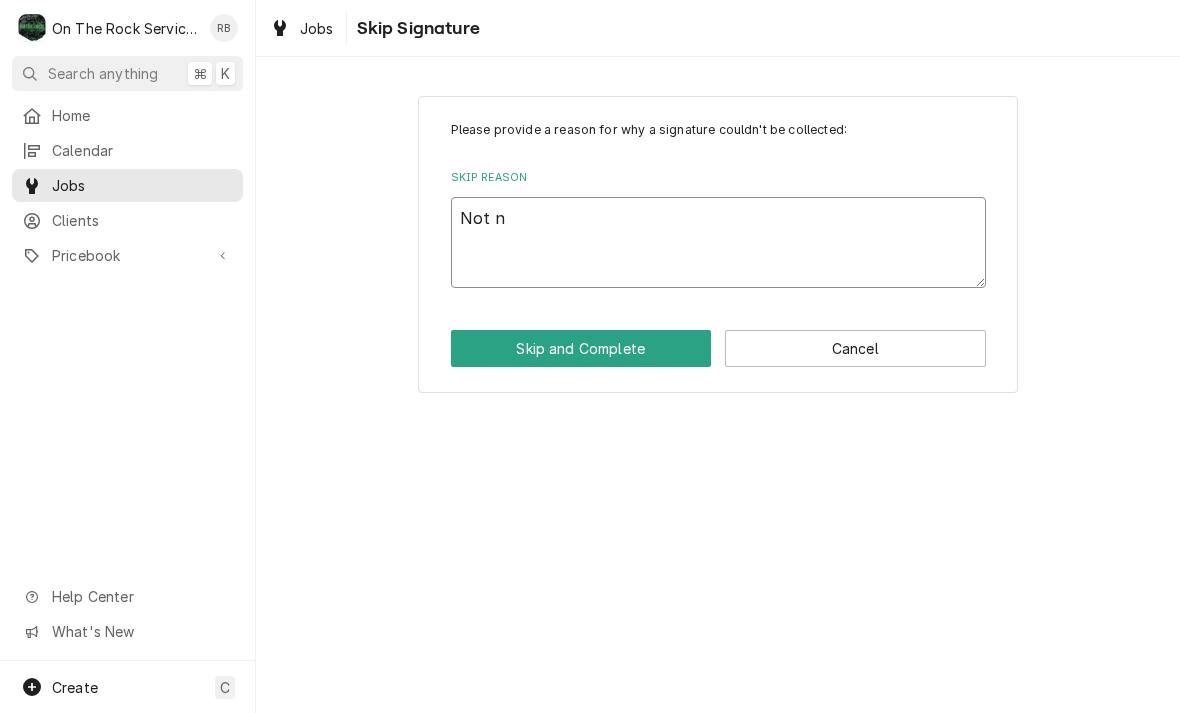 type on "x" 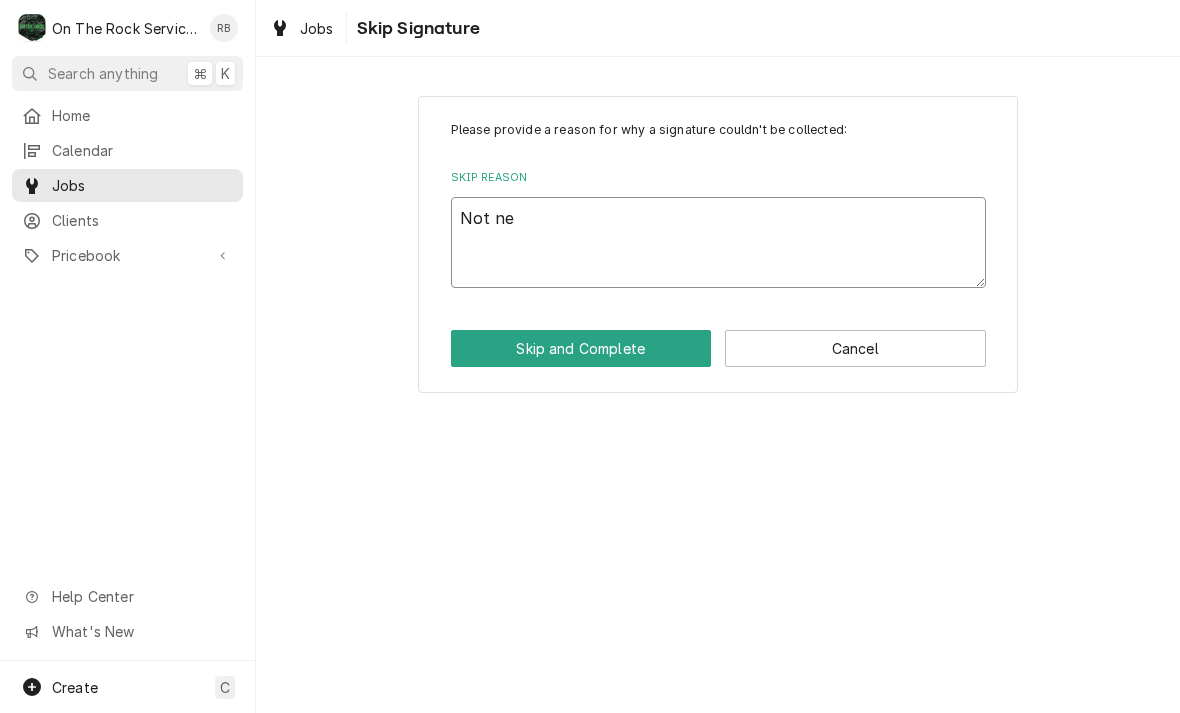 type on "x" 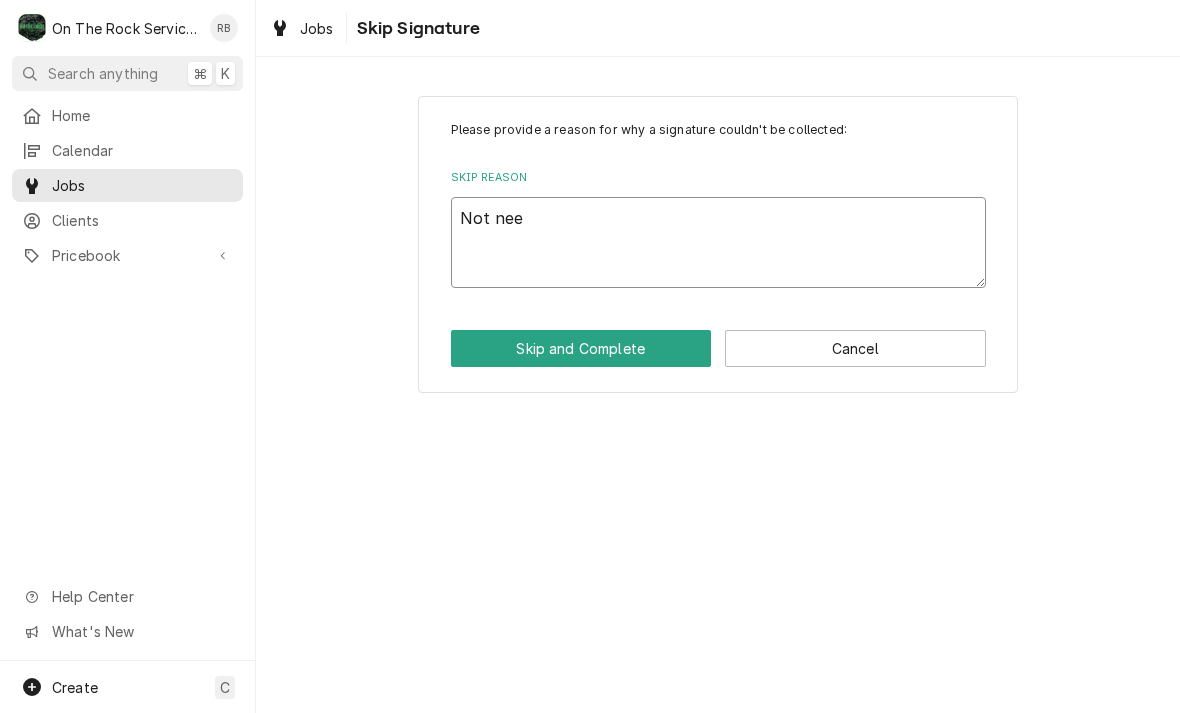 type on "x" 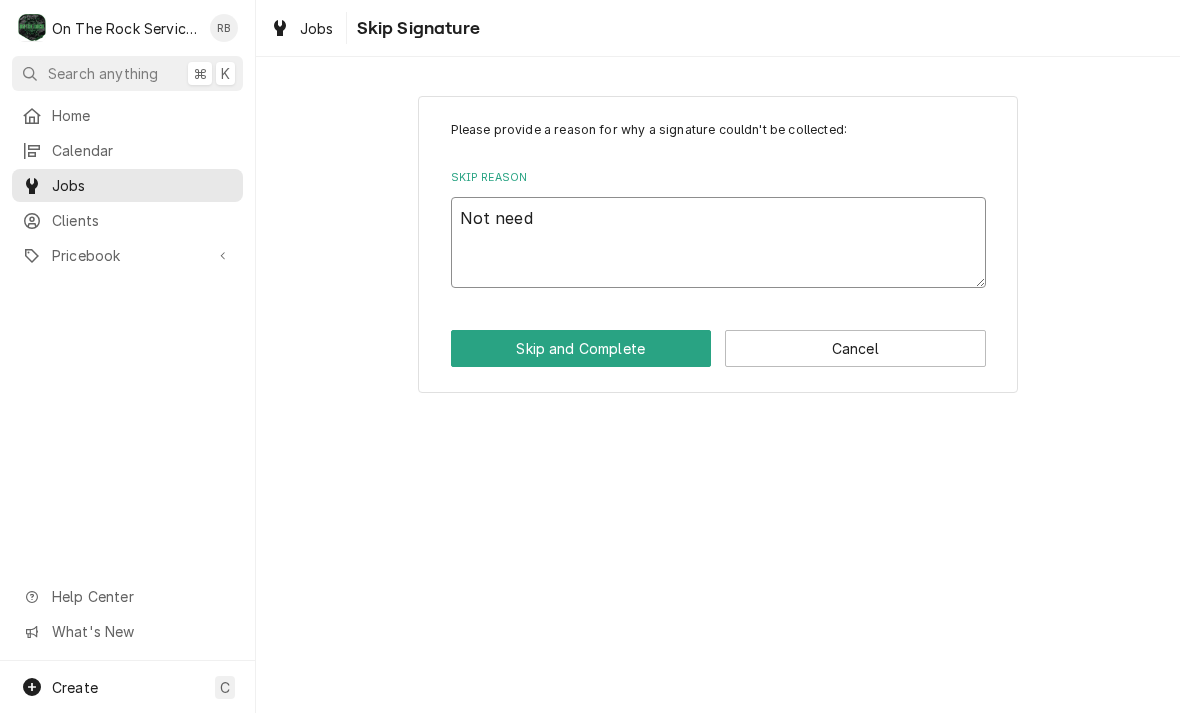 type on "x" 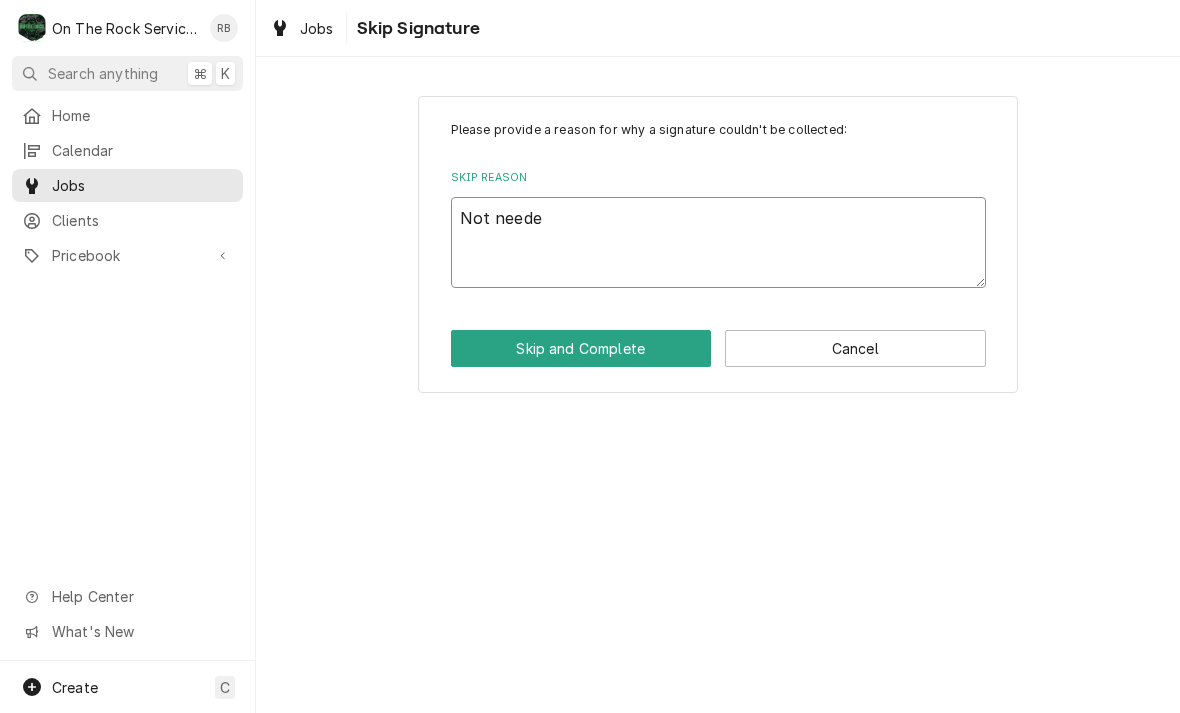 type on "x" 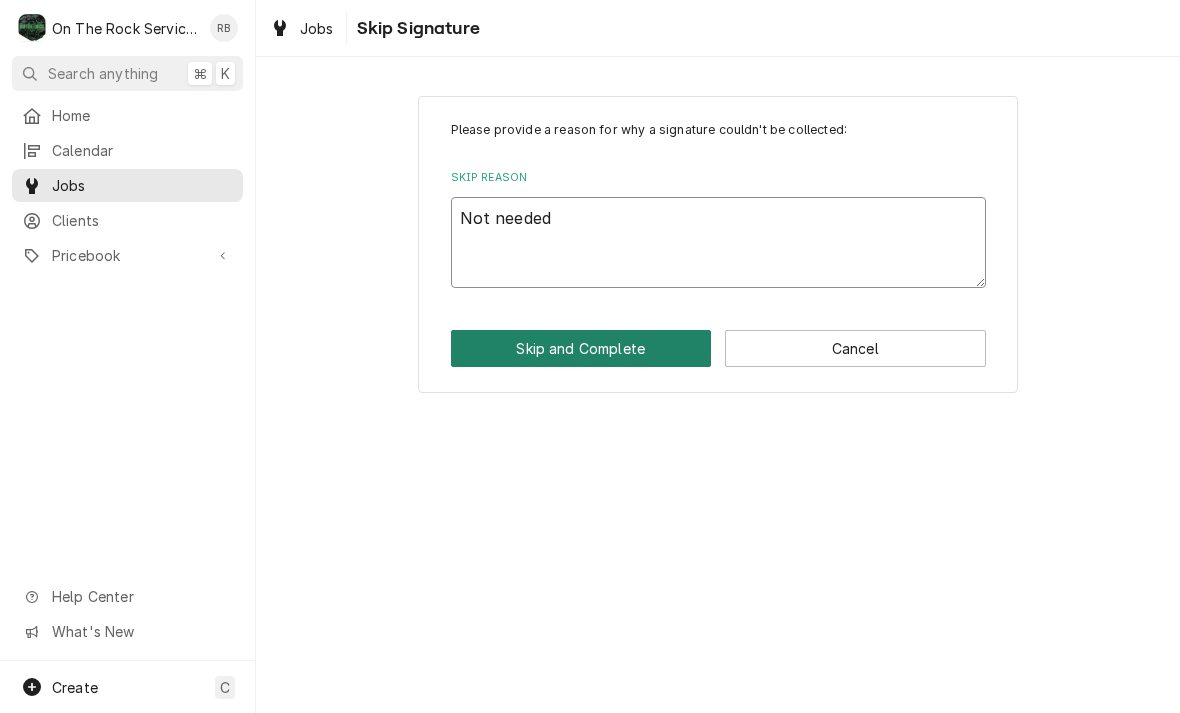 type on "Not needed" 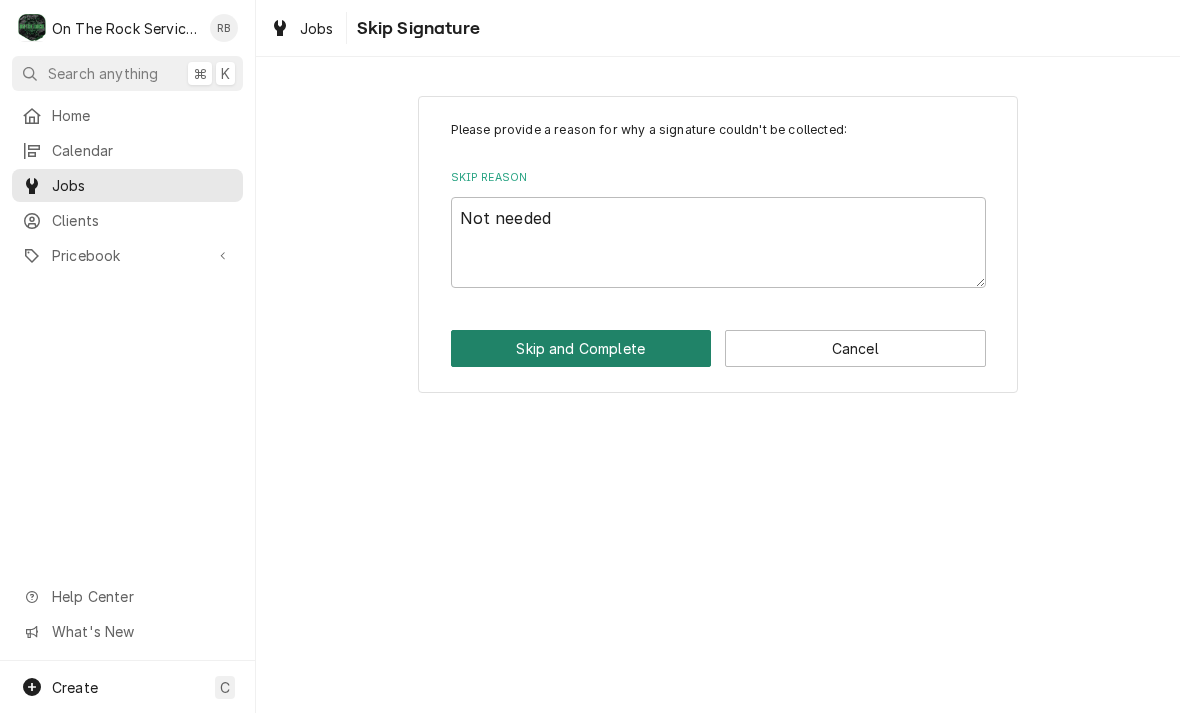 click on "Skip and Complete" at bounding box center (581, 348) 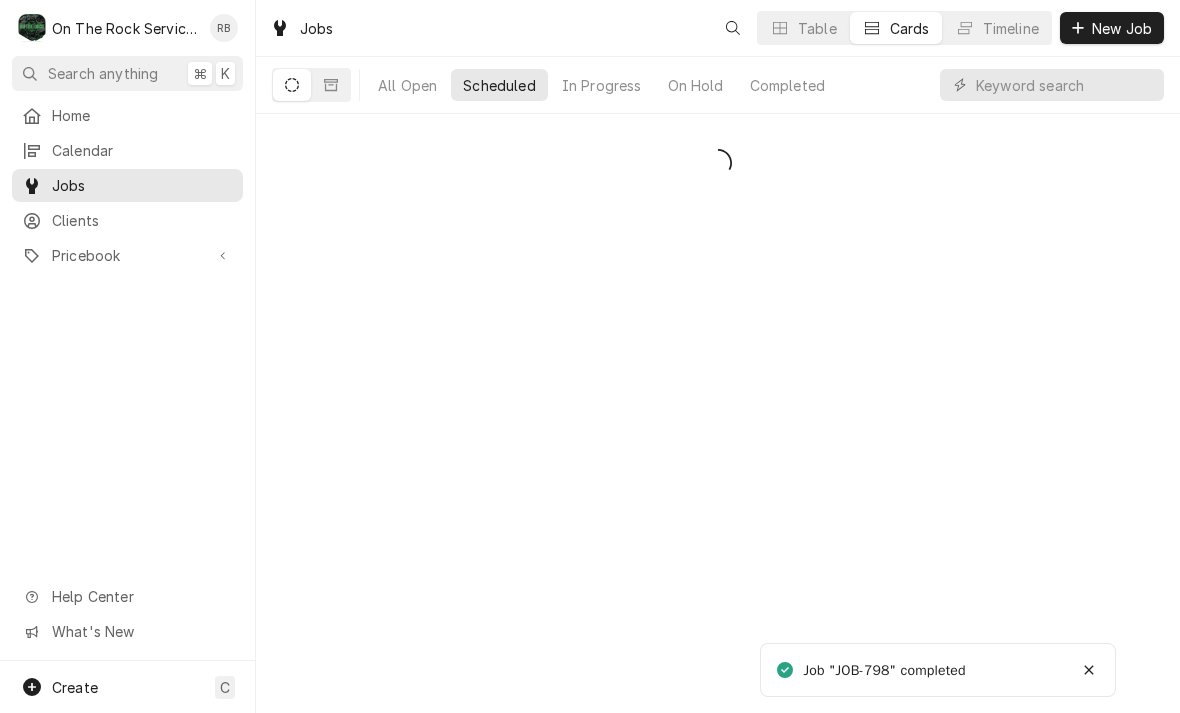 scroll, scrollTop: 0, scrollLeft: 0, axis: both 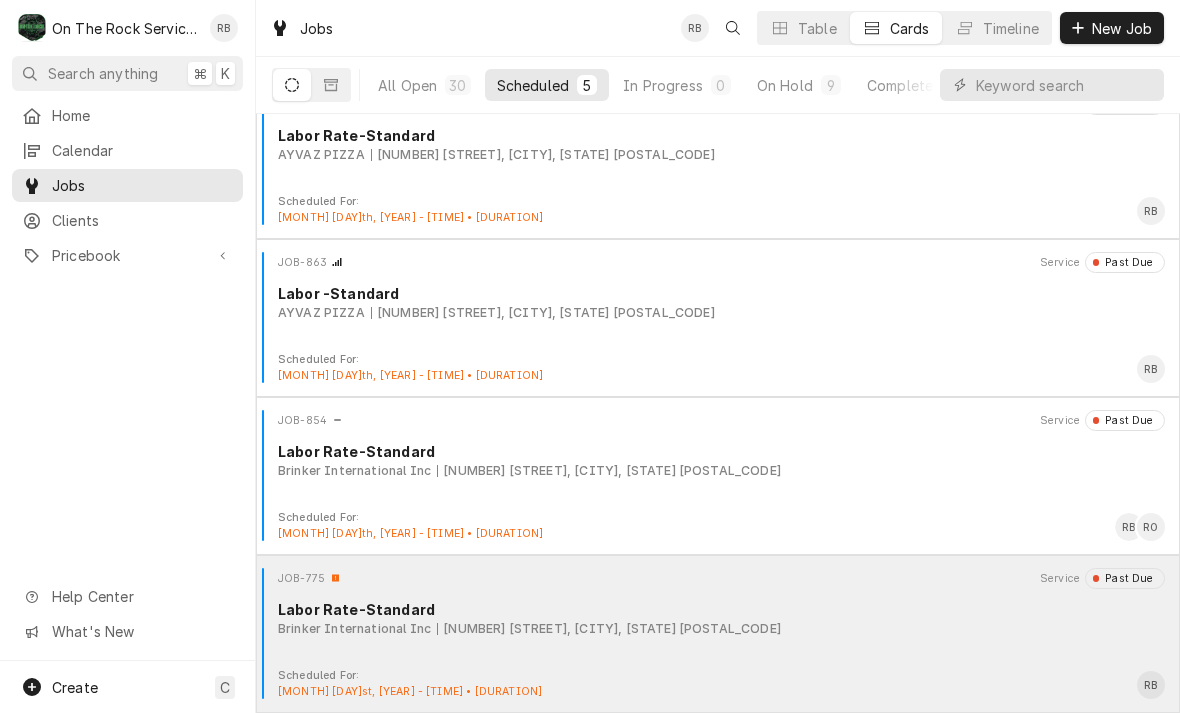click on "Labor Rate-Standard" at bounding box center (721, 609) 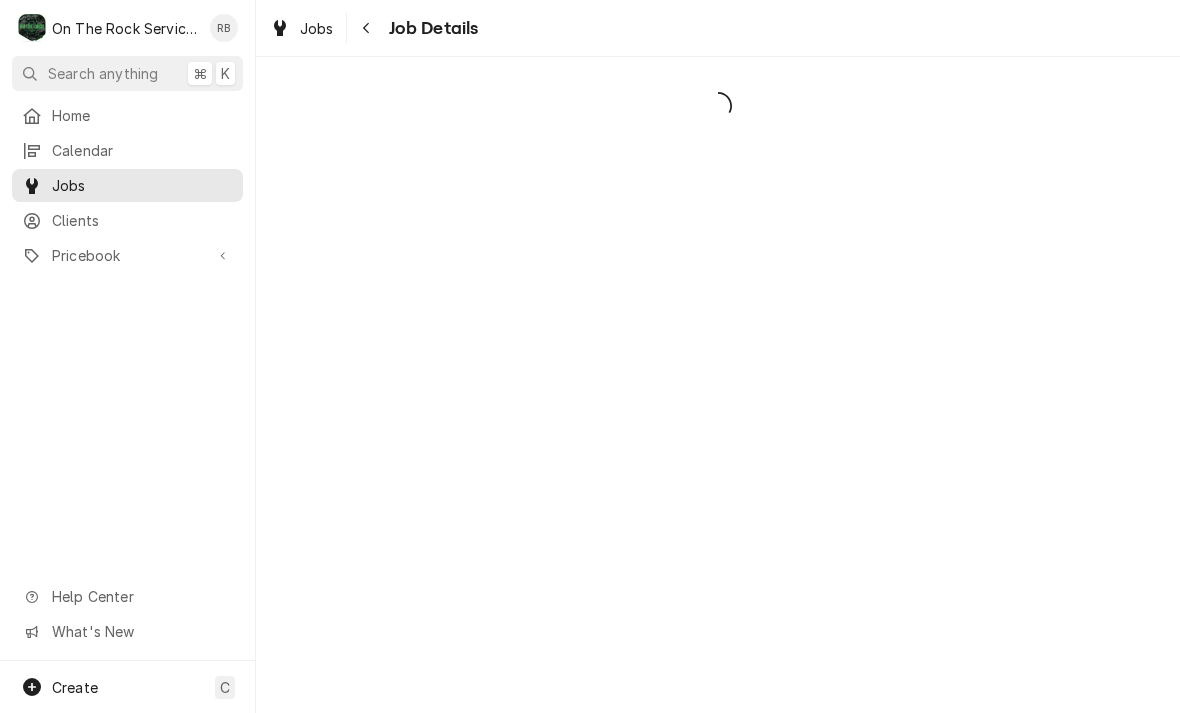 scroll, scrollTop: 0, scrollLeft: 0, axis: both 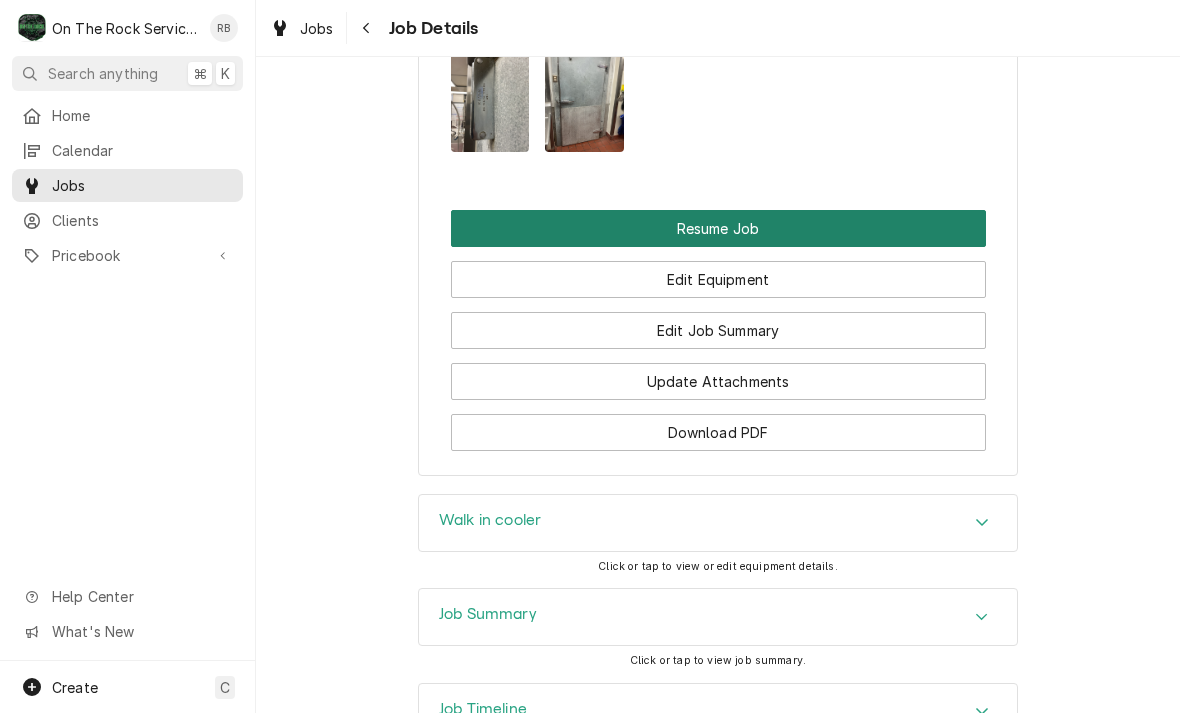 click on "Resume Job" at bounding box center (718, 228) 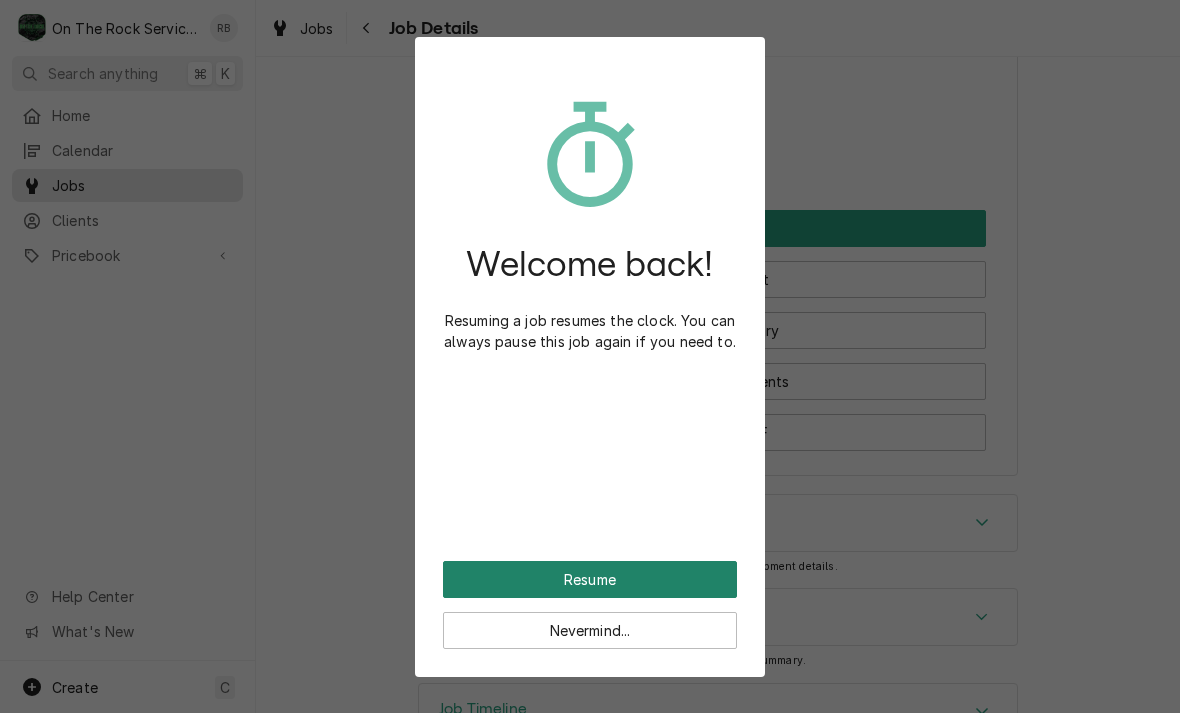 click on "Resume" at bounding box center (590, 579) 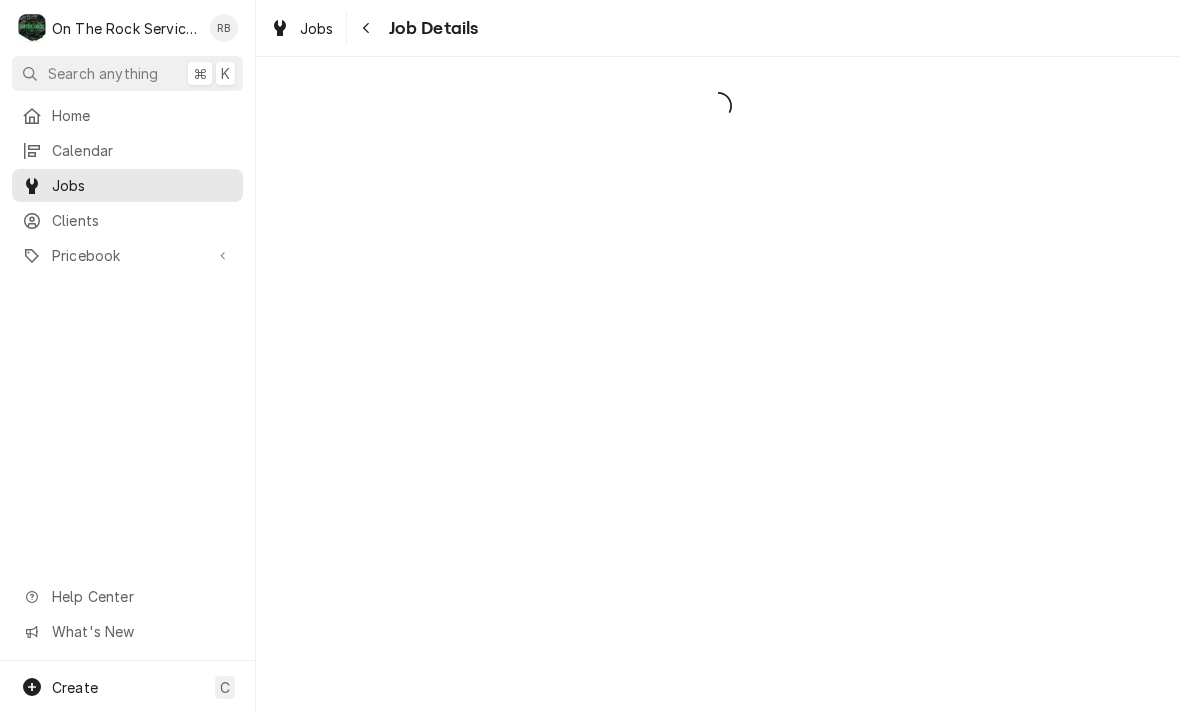 scroll, scrollTop: 0, scrollLeft: 0, axis: both 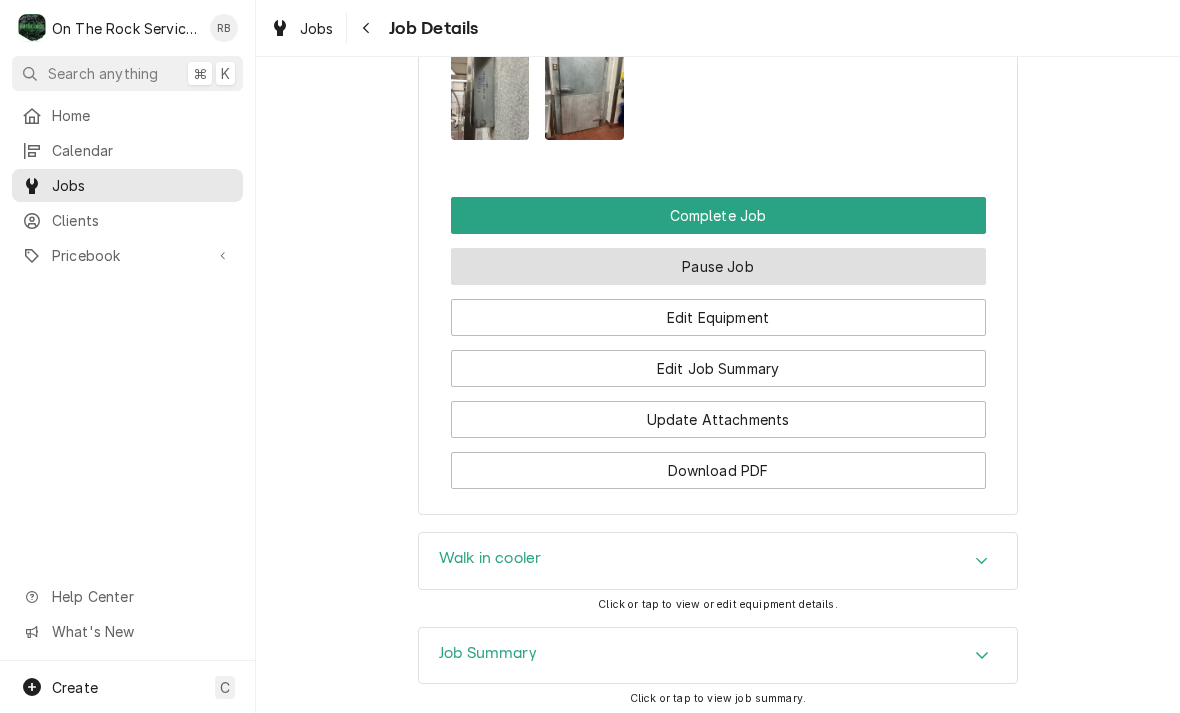 click on "Pause Job" at bounding box center [718, 266] 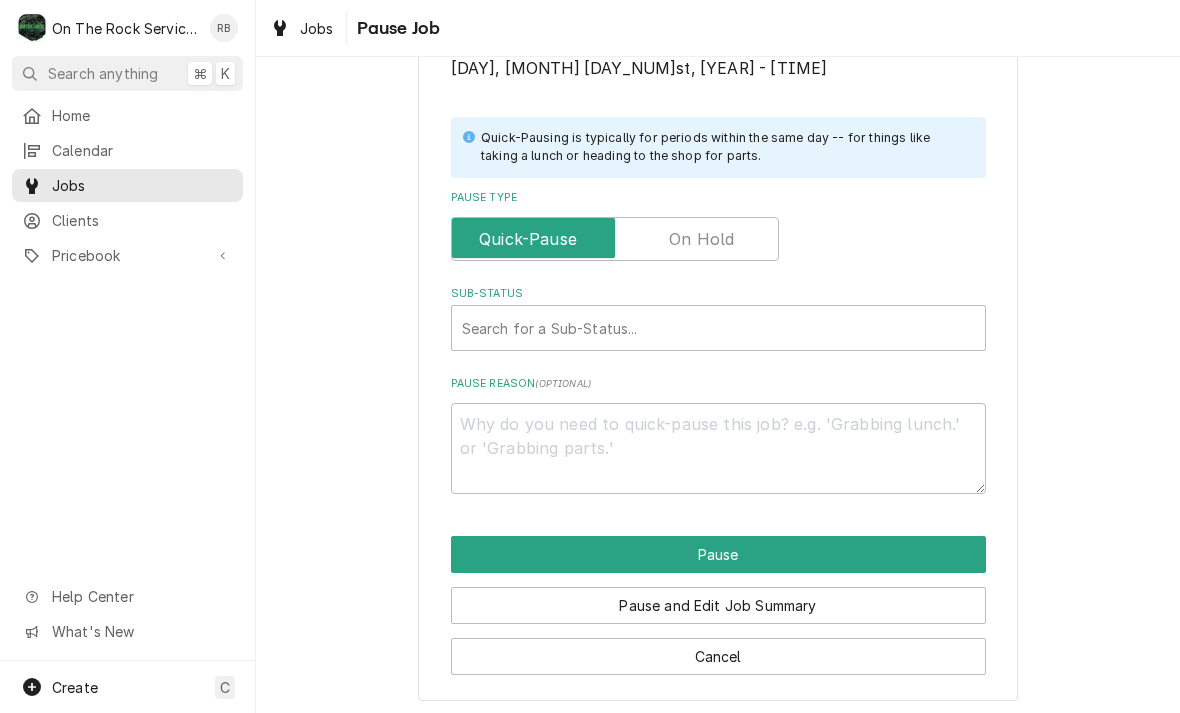 scroll, scrollTop: 402, scrollLeft: 0, axis: vertical 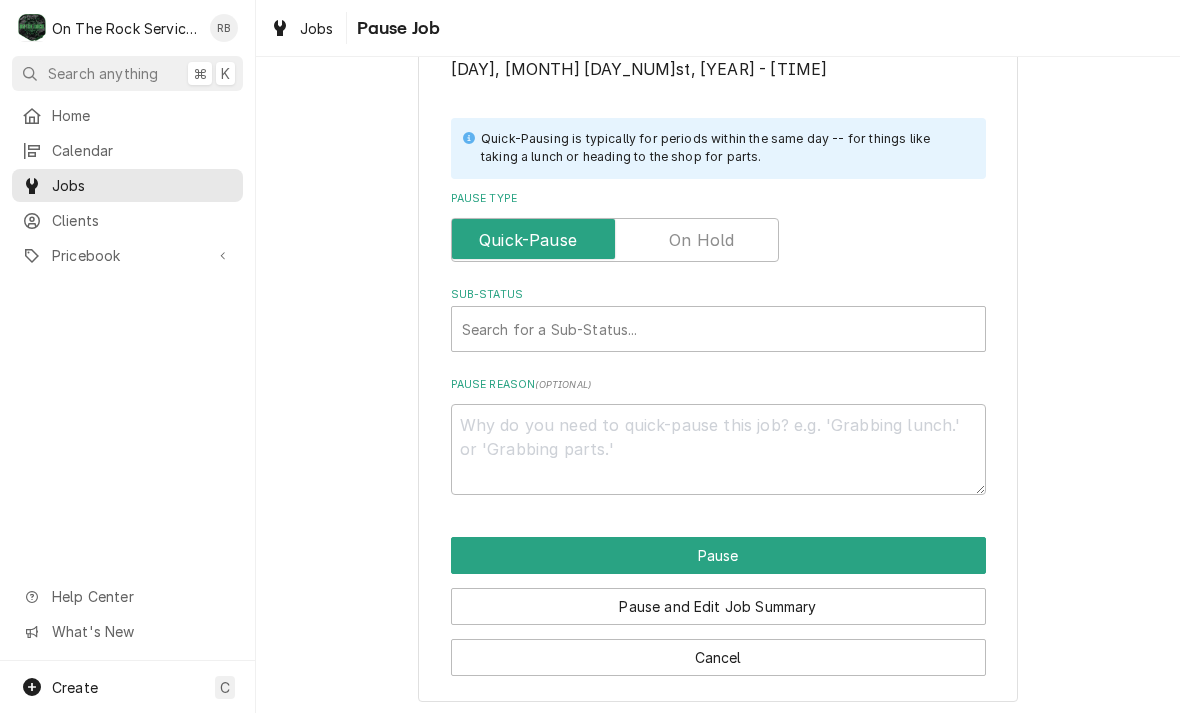 click at bounding box center [615, 240] 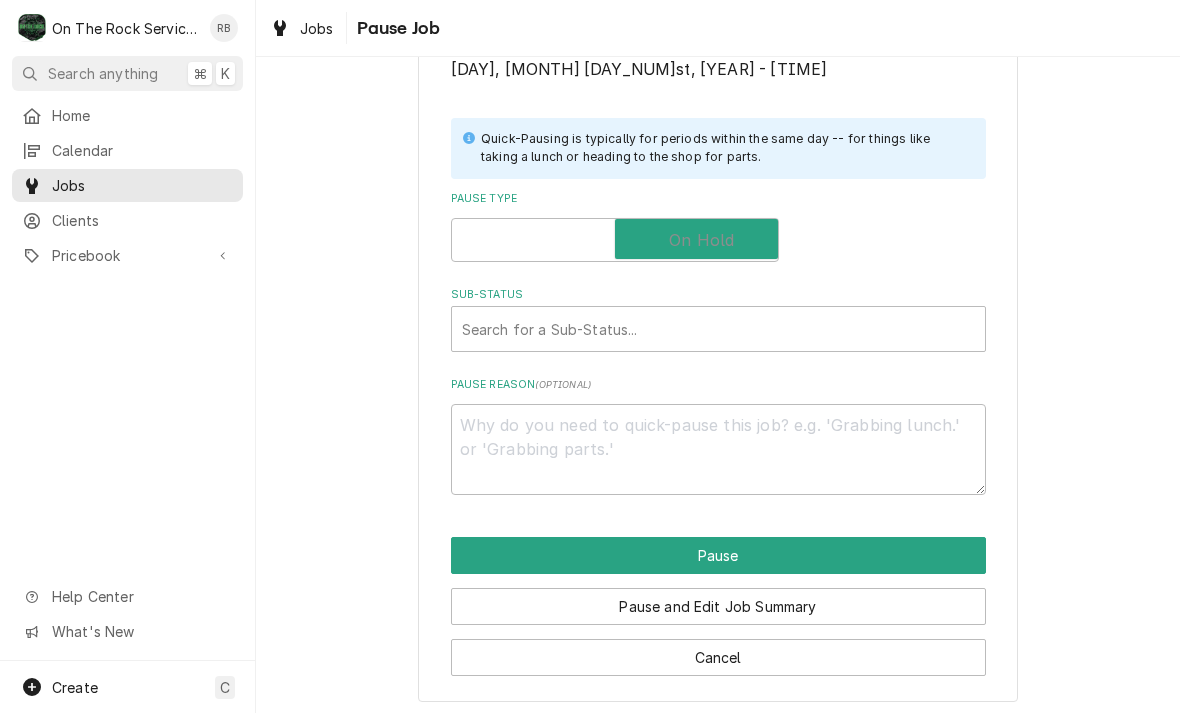 checkbox on "true" 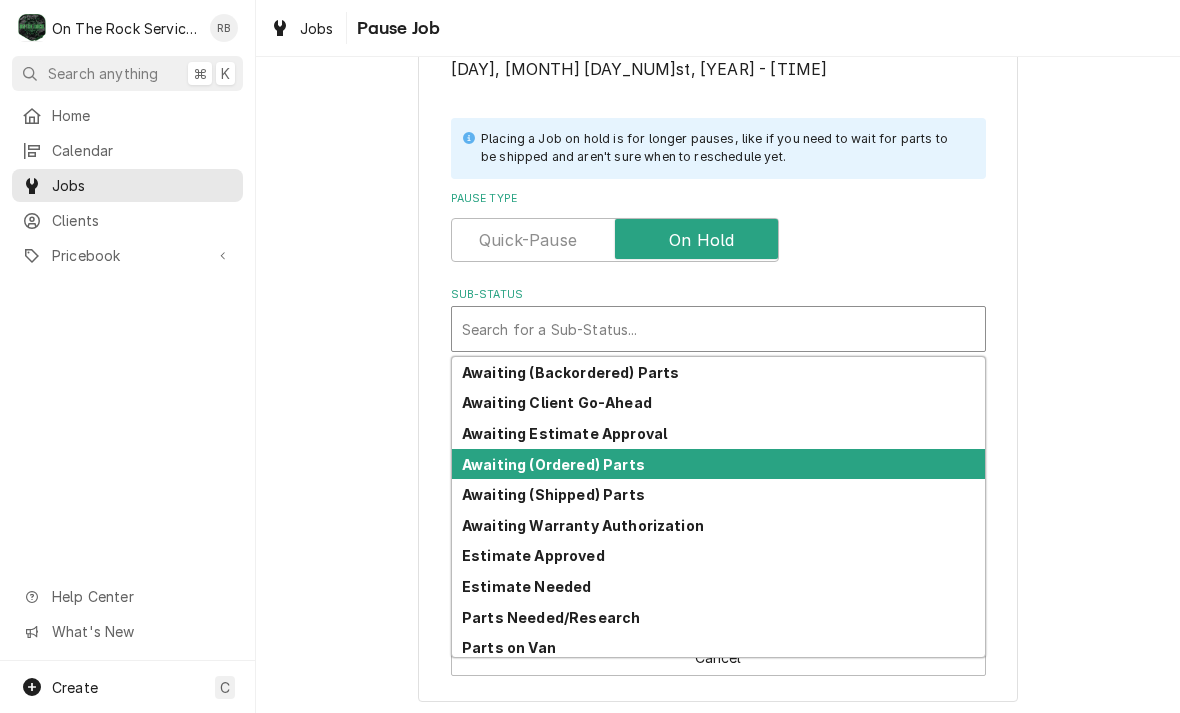 click on "Awaiting (Ordered) Parts" at bounding box center (553, 464) 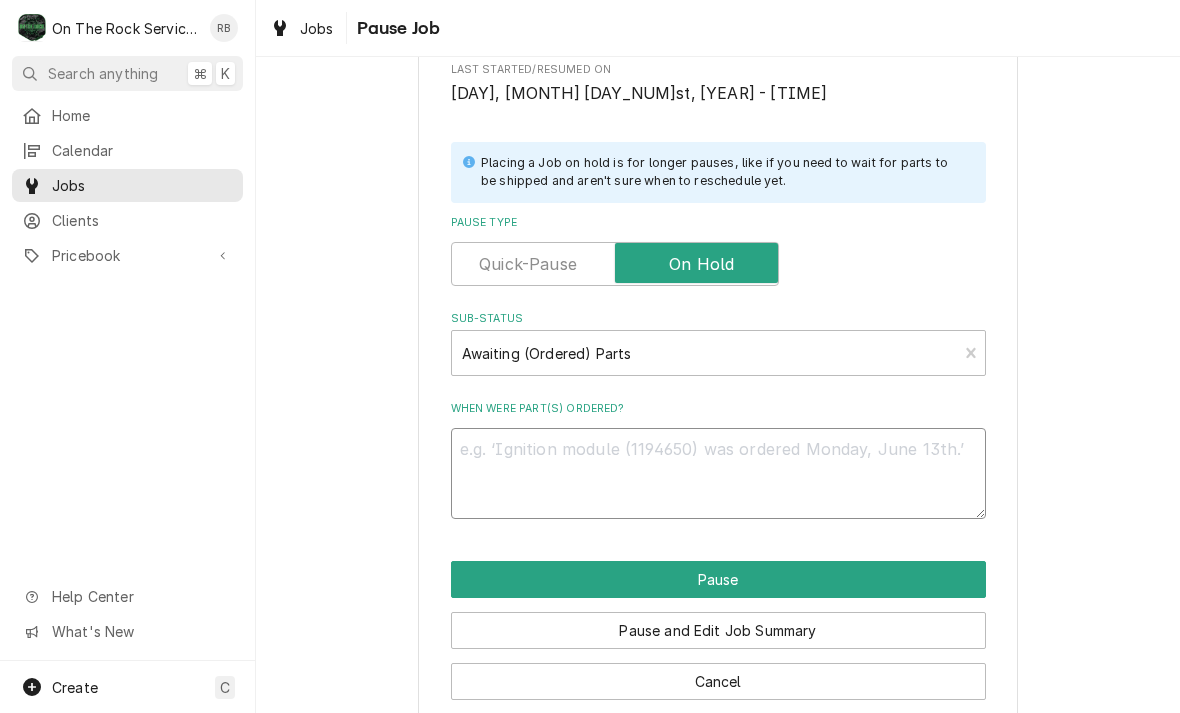 click on "When were part(s) ordered?" at bounding box center [718, 473] 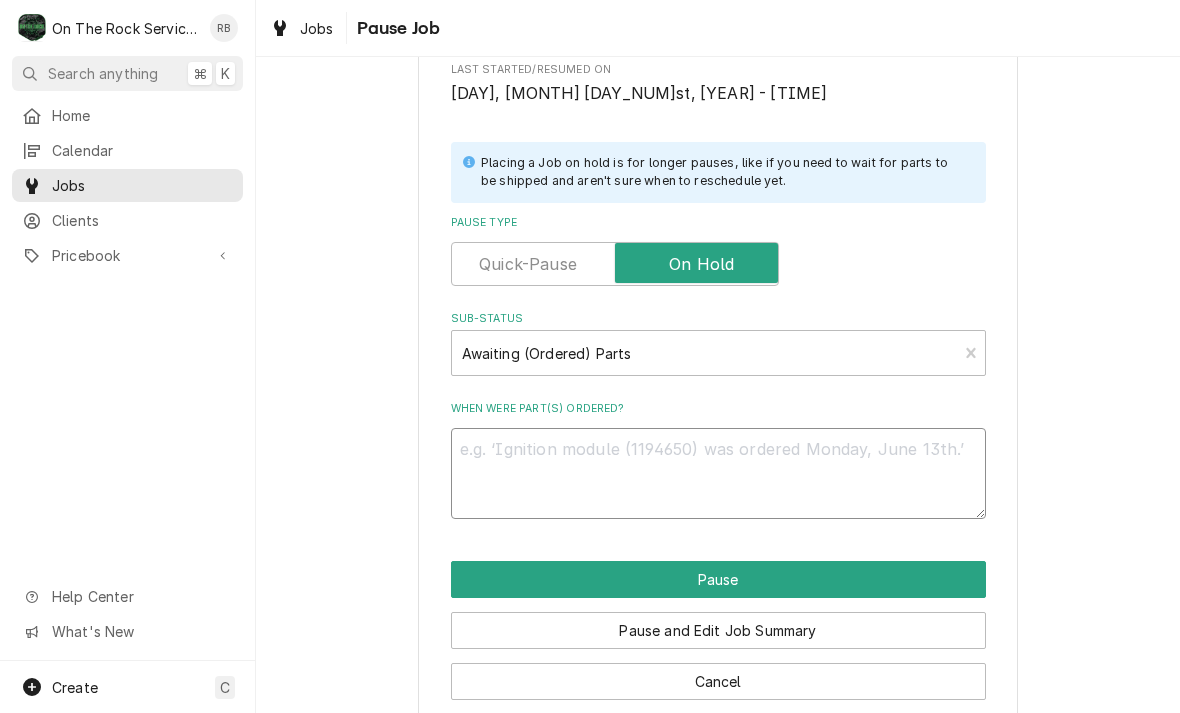 type on "x" 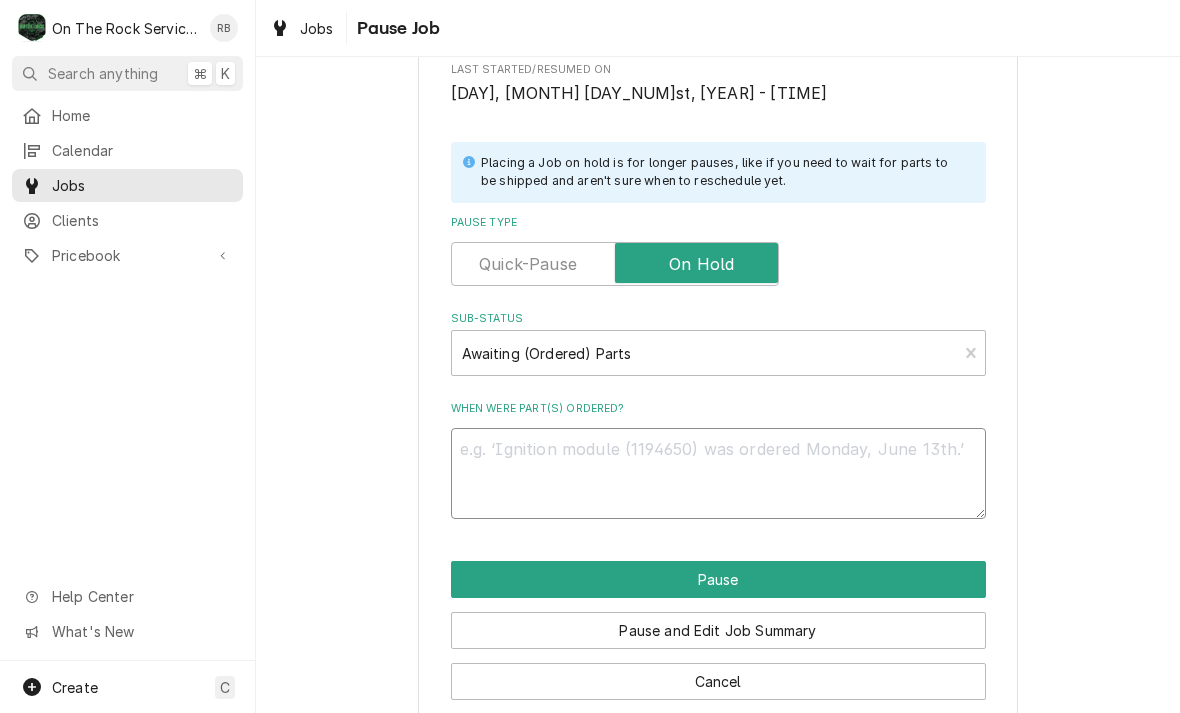 type on "R" 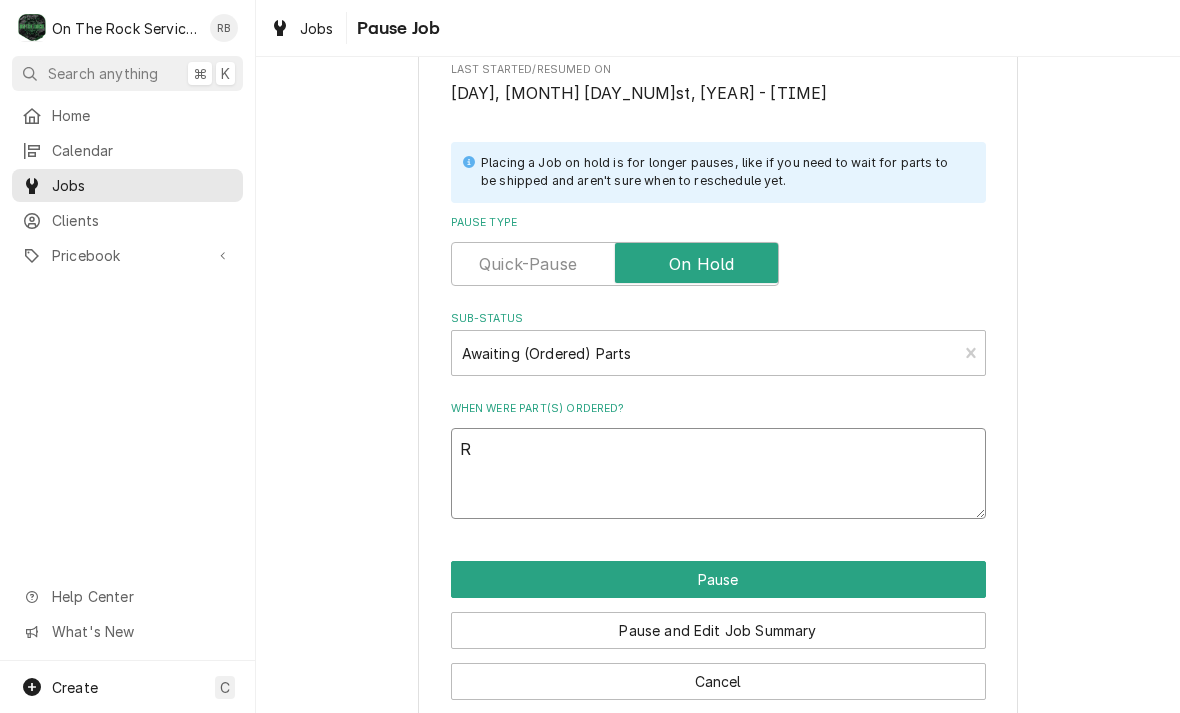 type on "x" 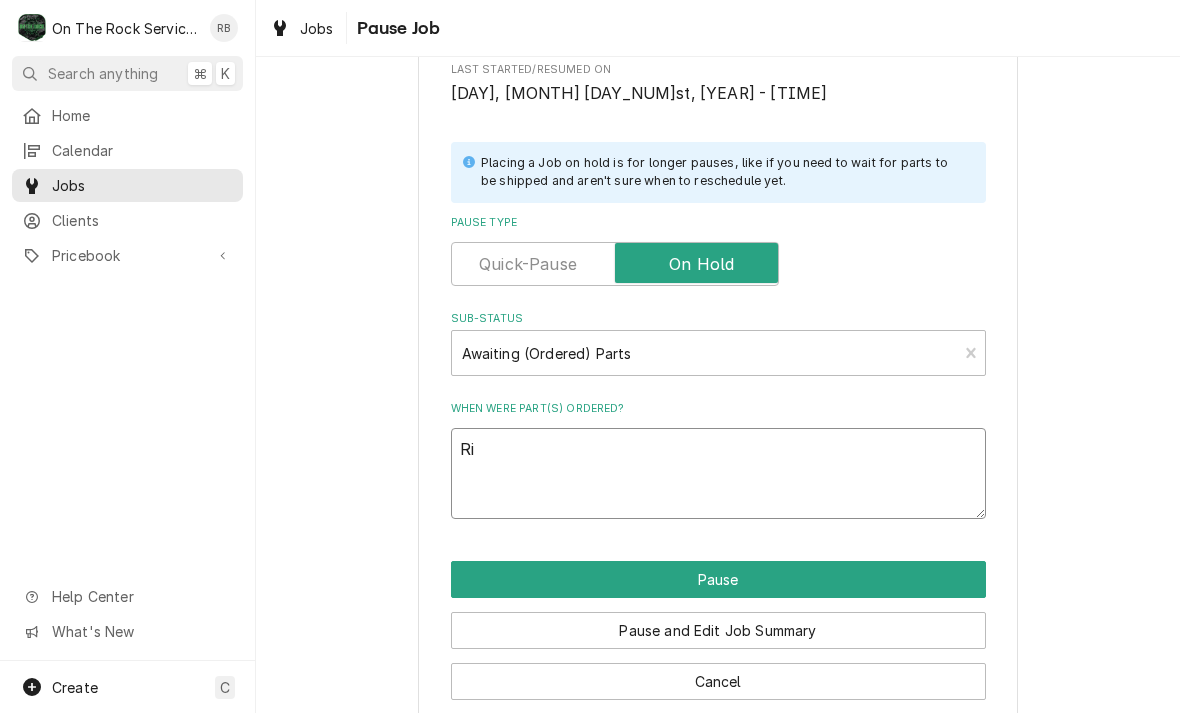 type on "x" 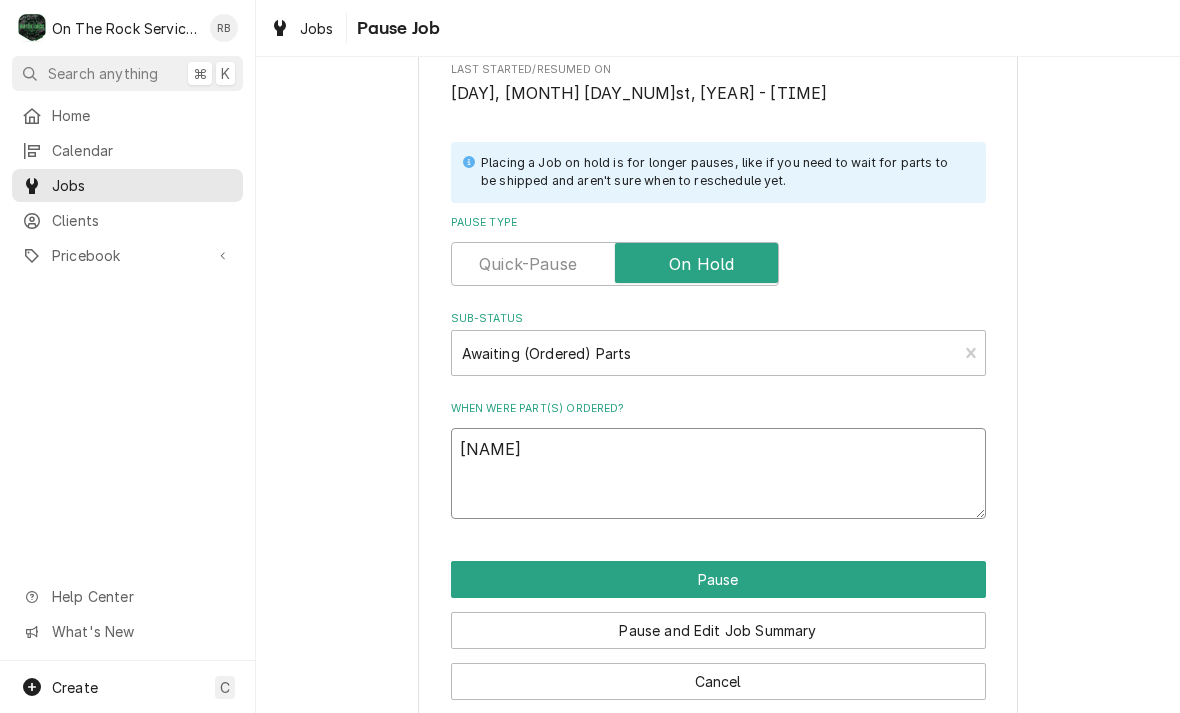 type on "x" 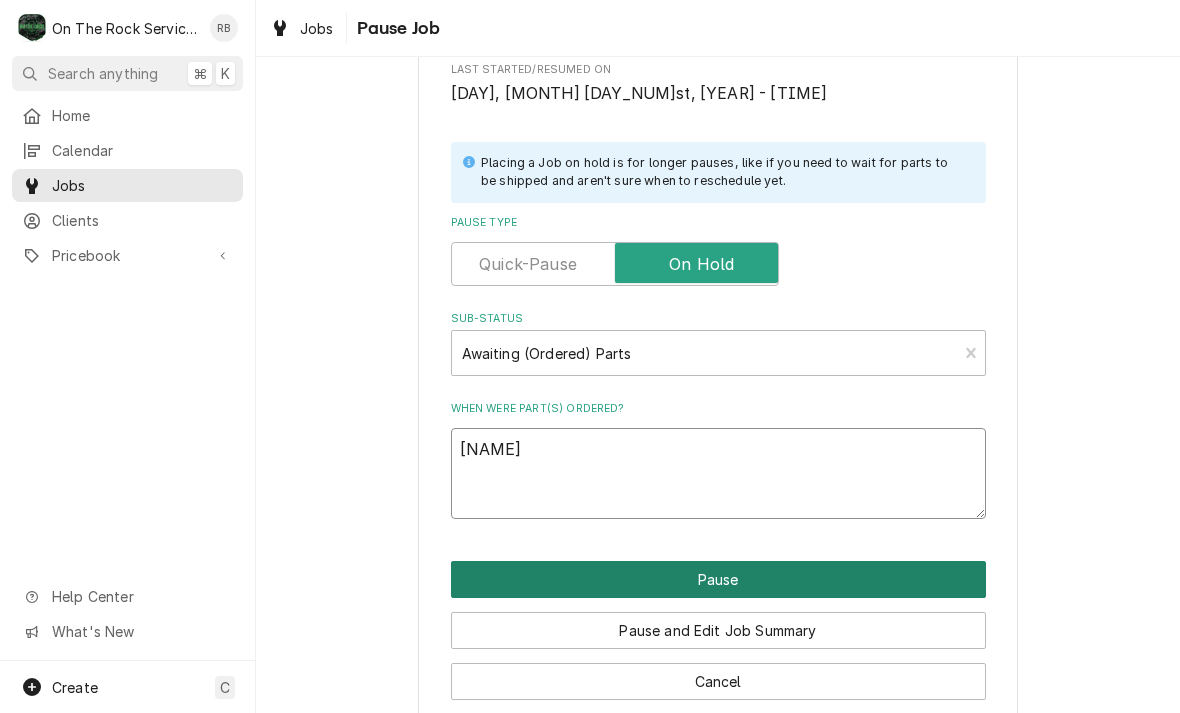 type on "[FIRST]" 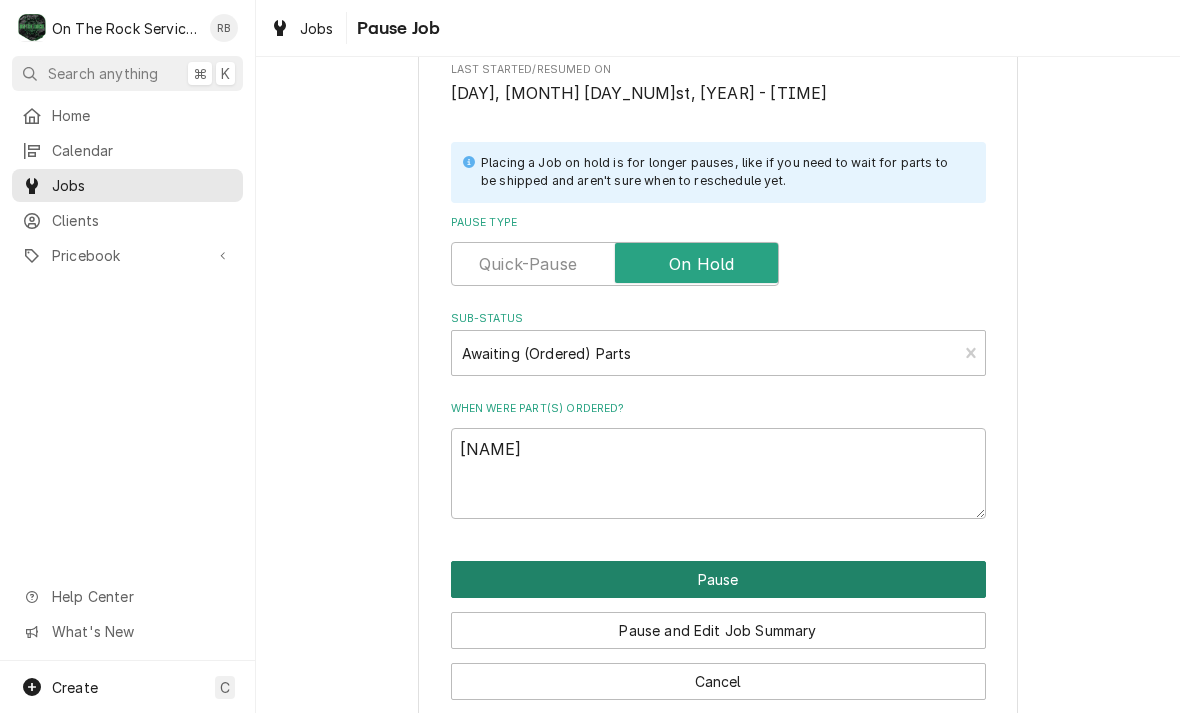 click on "Pause" at bounding box center (718, 579) 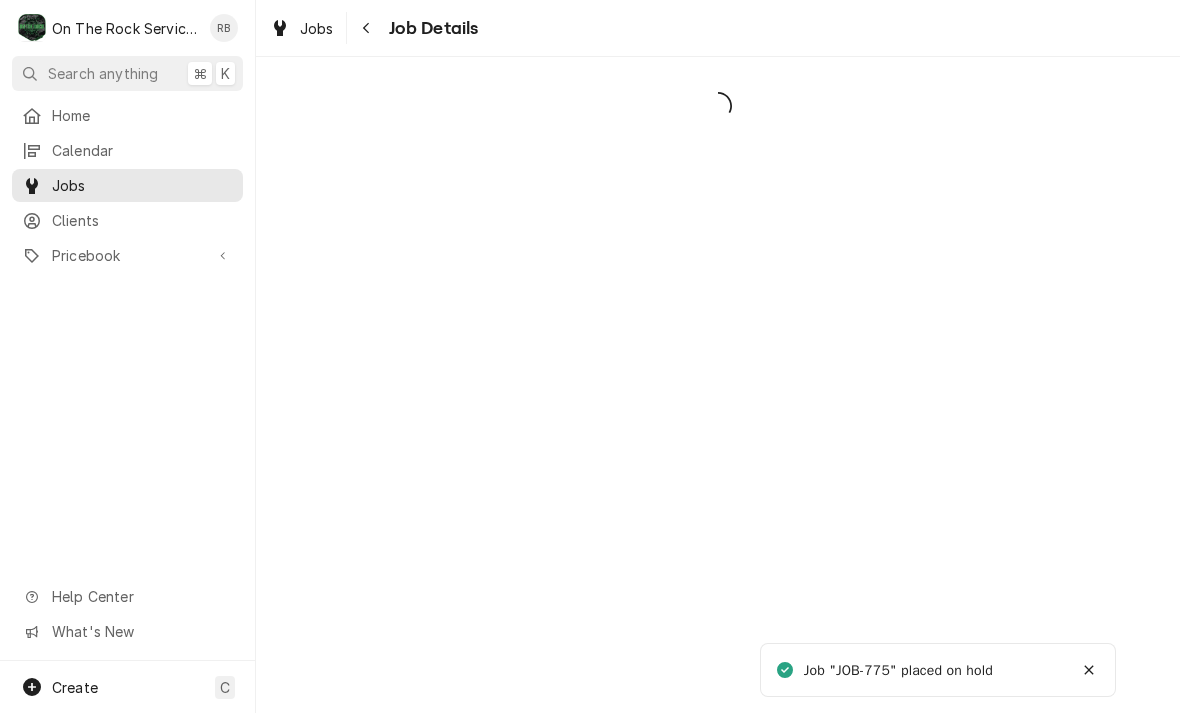 scroll, scrollTop: 0, scrollLeft: 0, axis: both 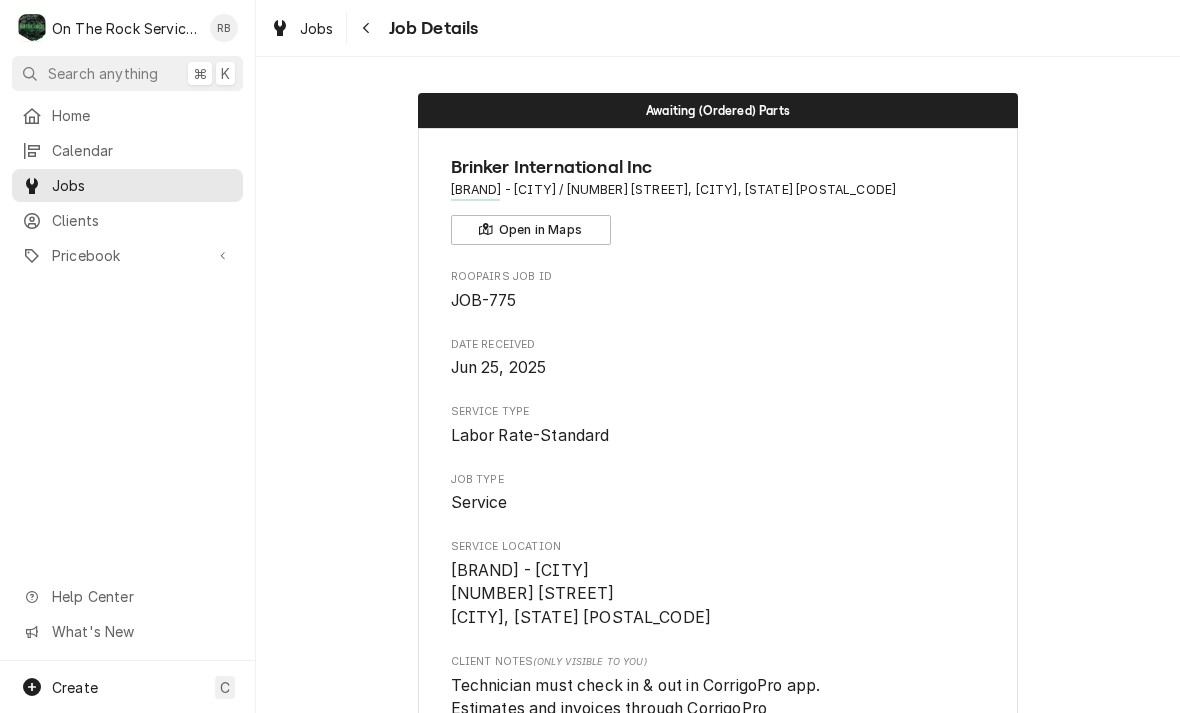 click on "Job Details" at bounding box center [431, 28] 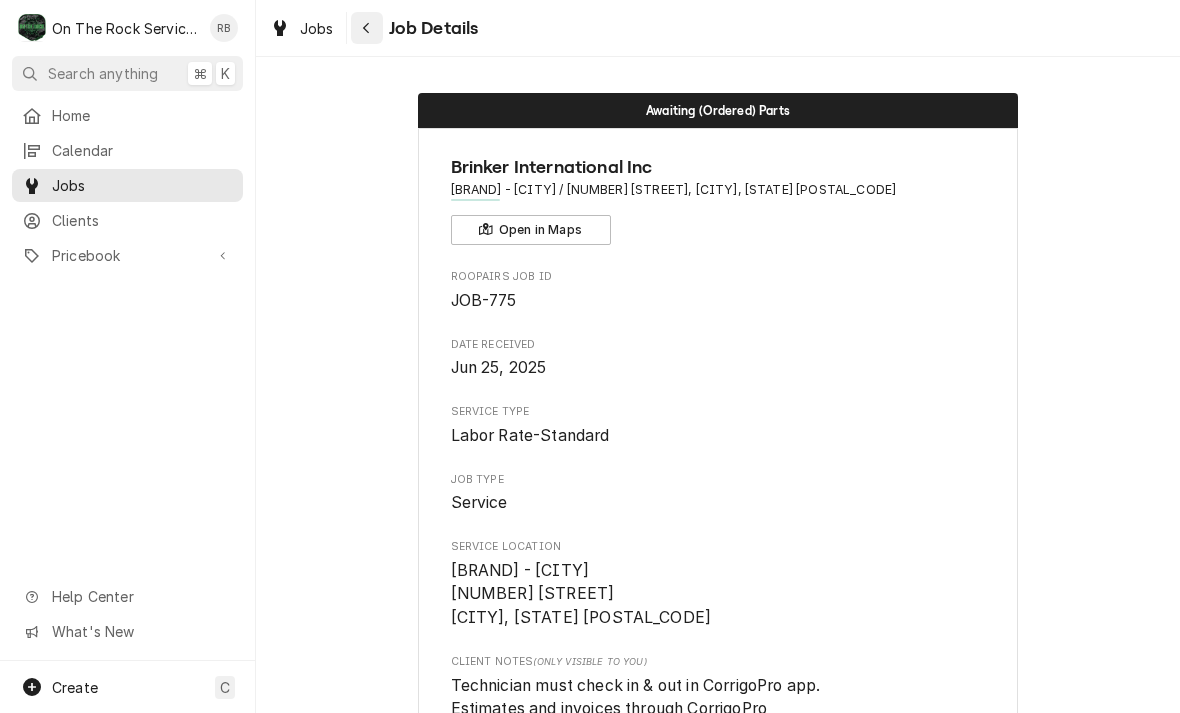 click at bounding box center [367, 28] 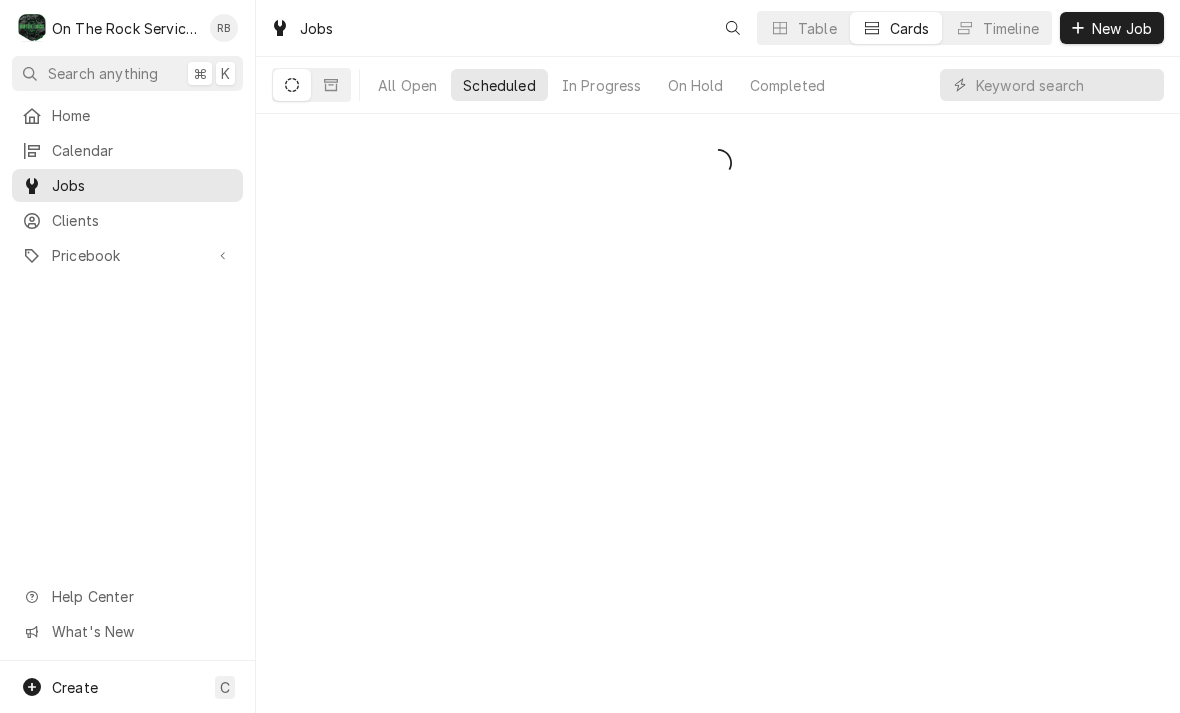 scroll, scrollTop: 0, scrollLeft: 0, axis: both 